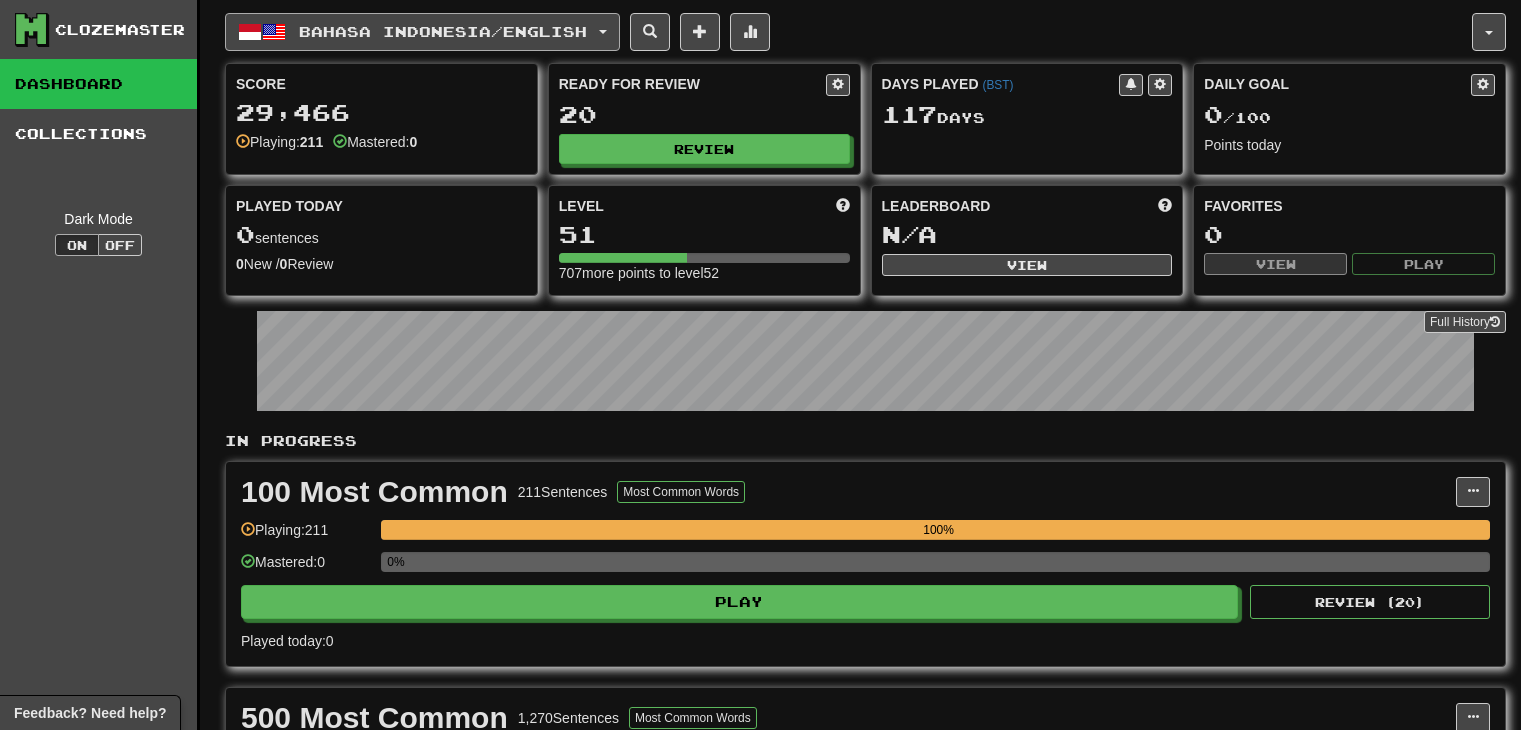 scroll, scrollTop: 0, scrollLeft: 0, axis: both 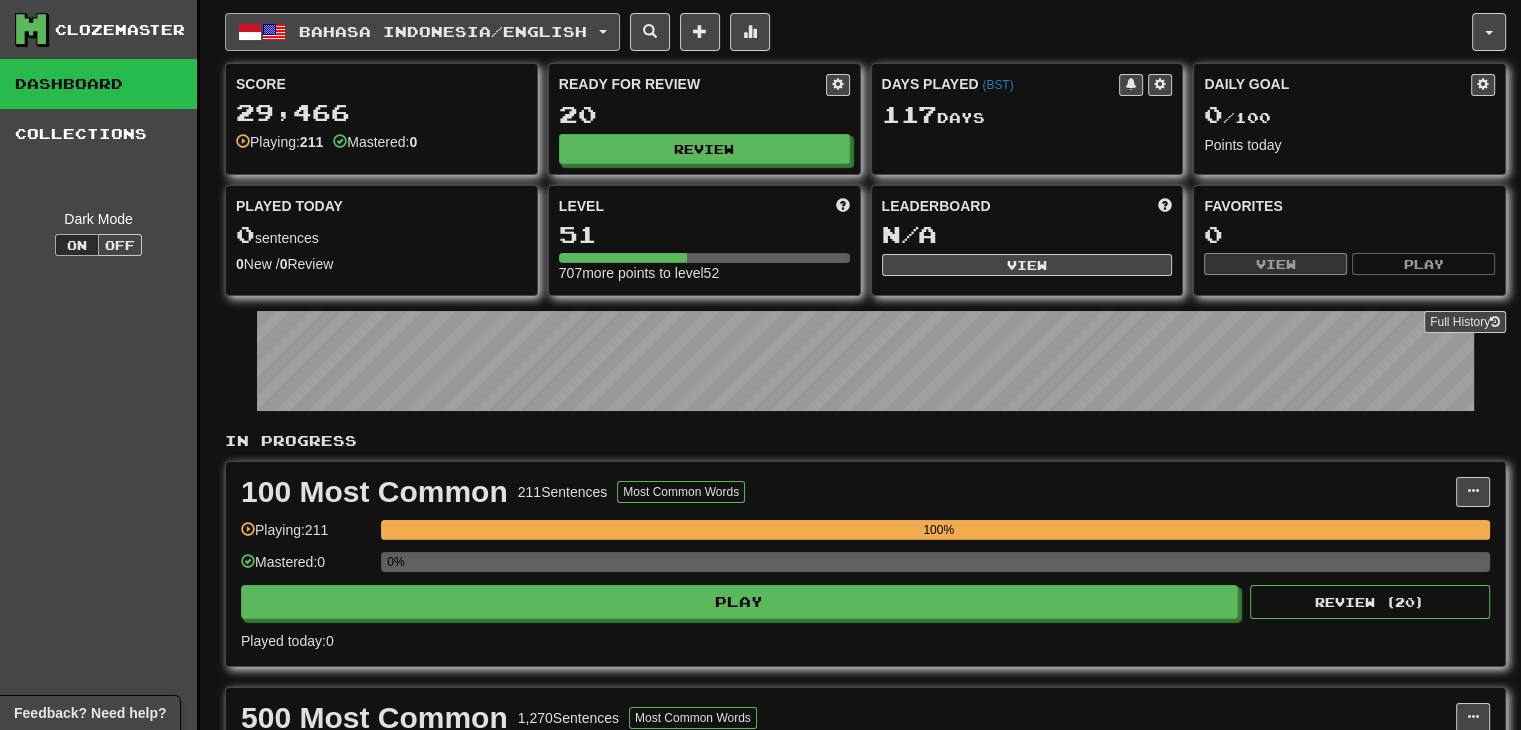 click on "Bahasa Indonesia  /  English" at bounding box center [443, 31] 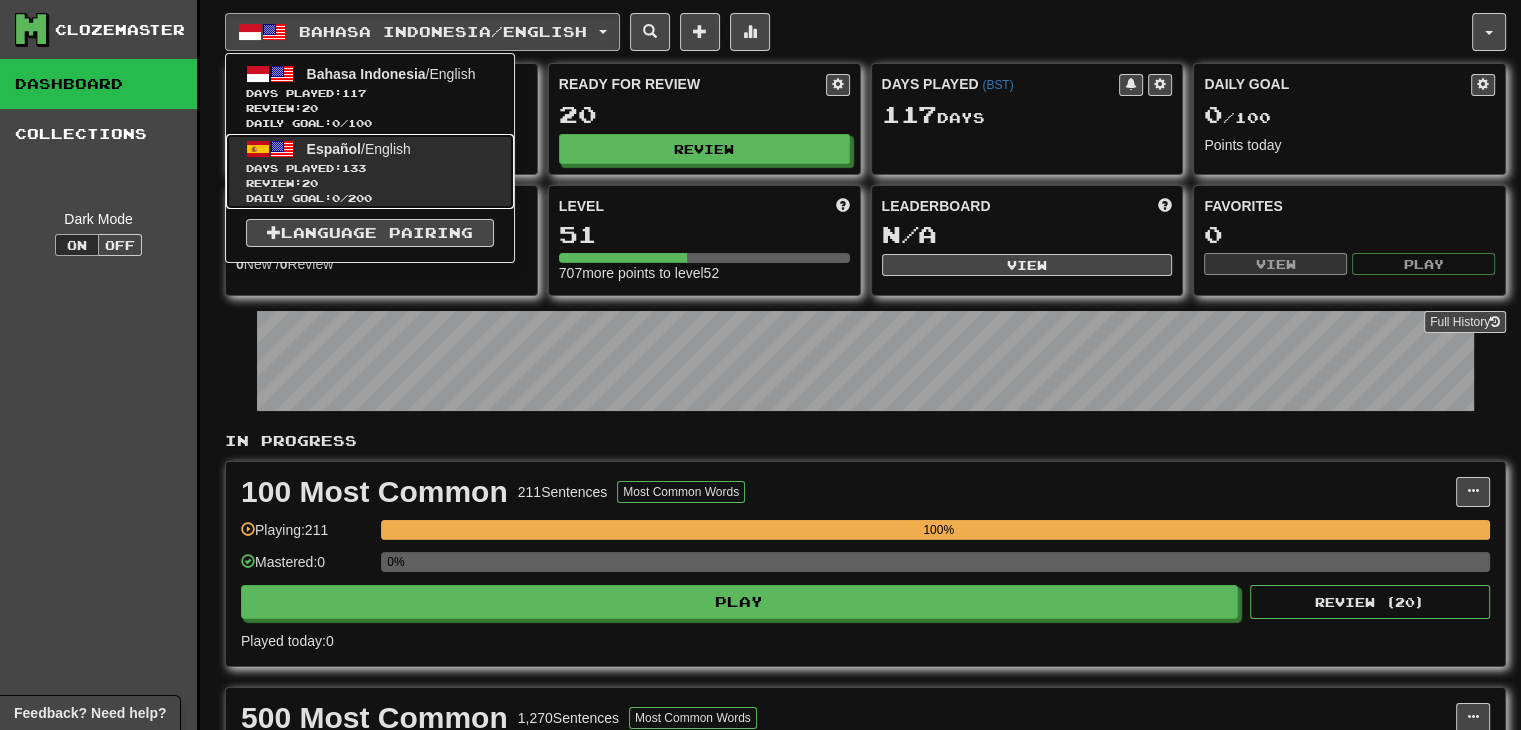 click on "Days Played:  133" at bounding box center (370, 168) 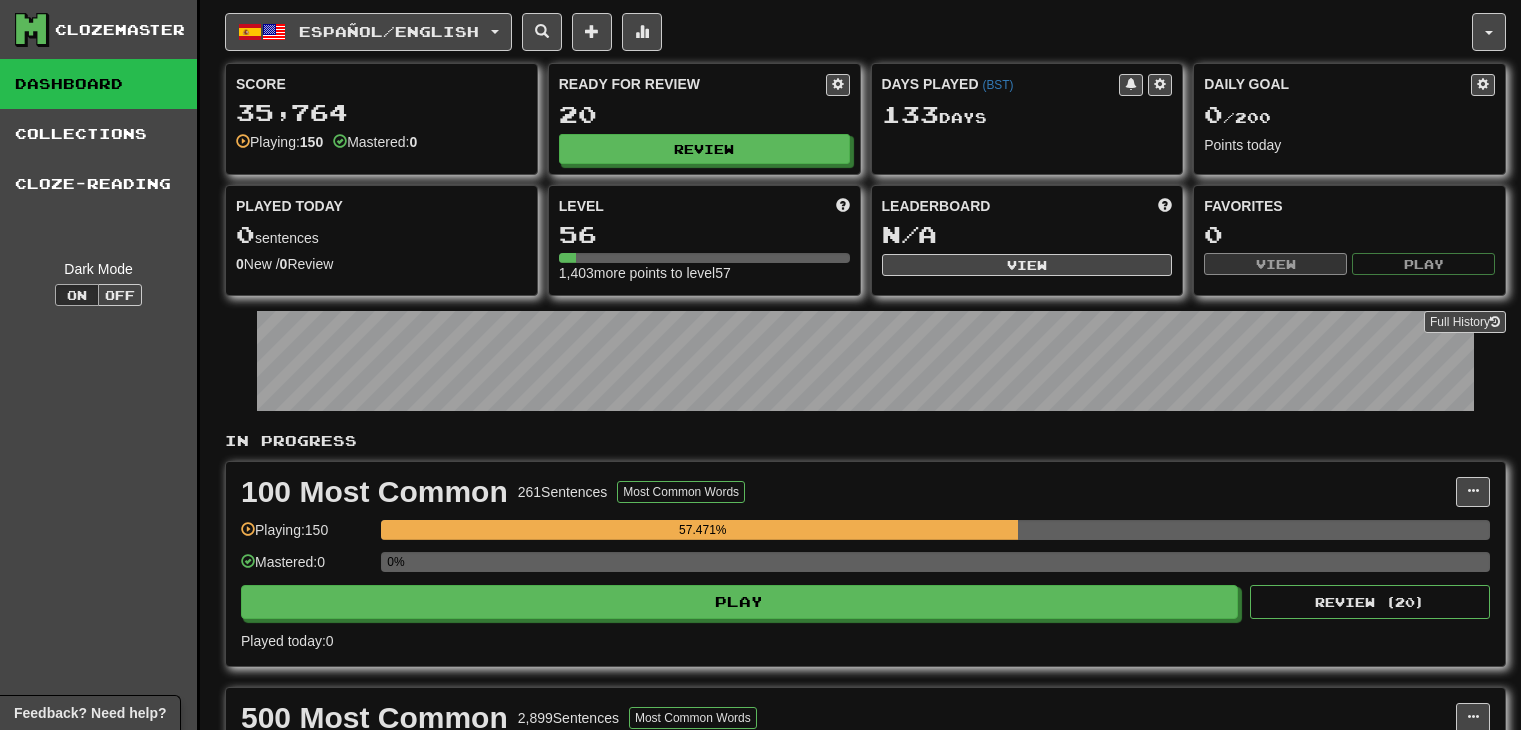 scroll, scrollTop: 0, scrollLeft: 0, axis: both 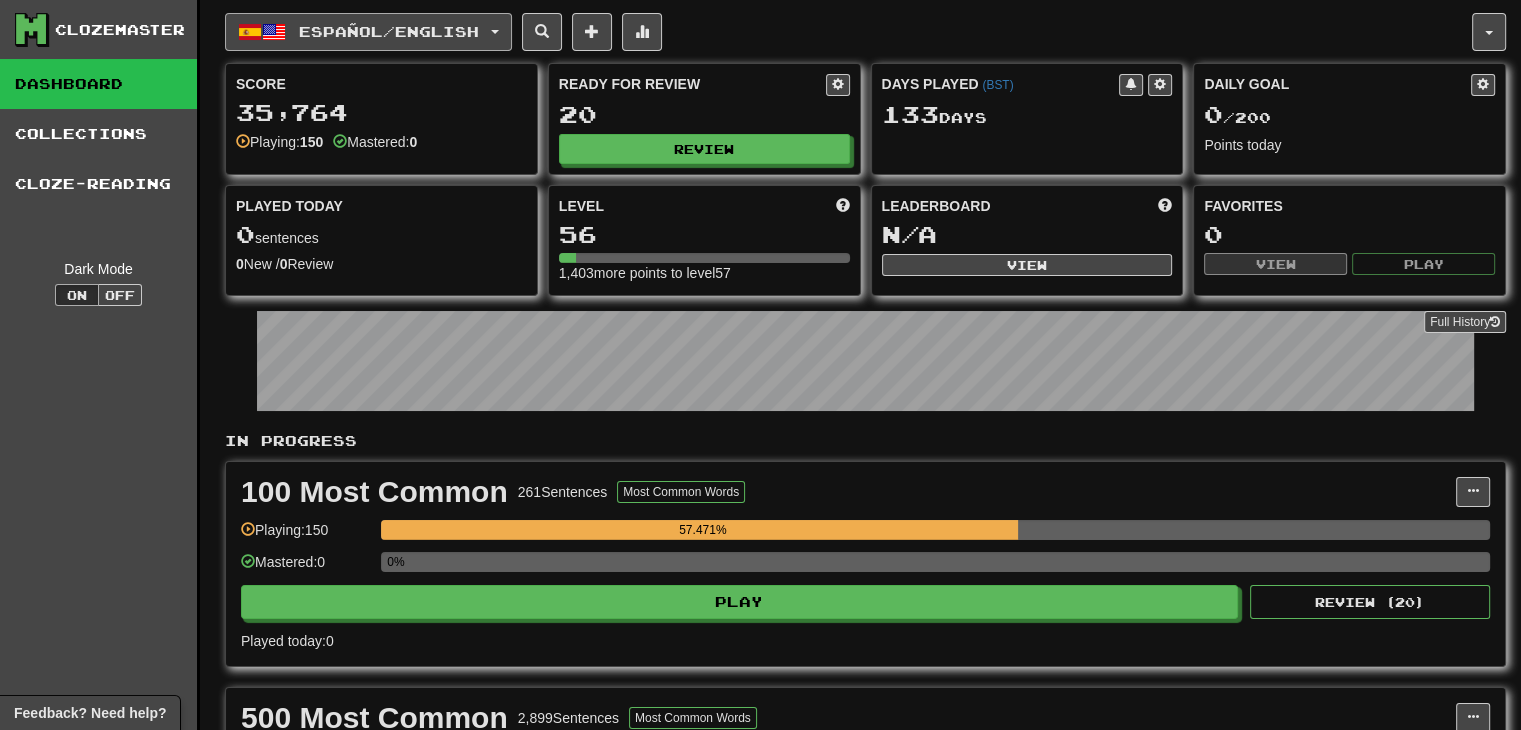 click on "Español  /  English" at bounding box center (368, 32) 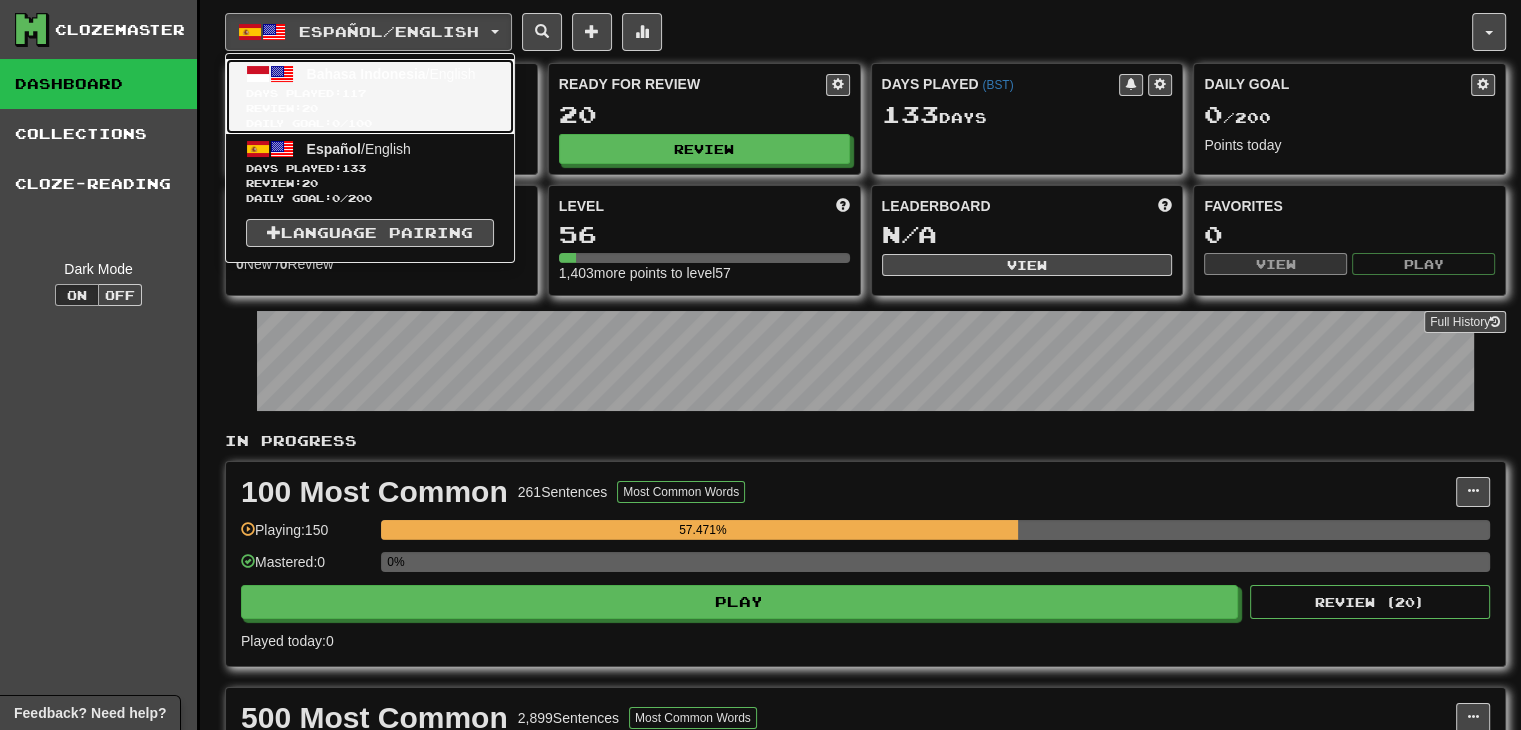 click on "Bahasa Indonesia  /  English Days Played:  117   Review:  20 Daily Goal:  0  /  100" at bounding box center [370, 96] 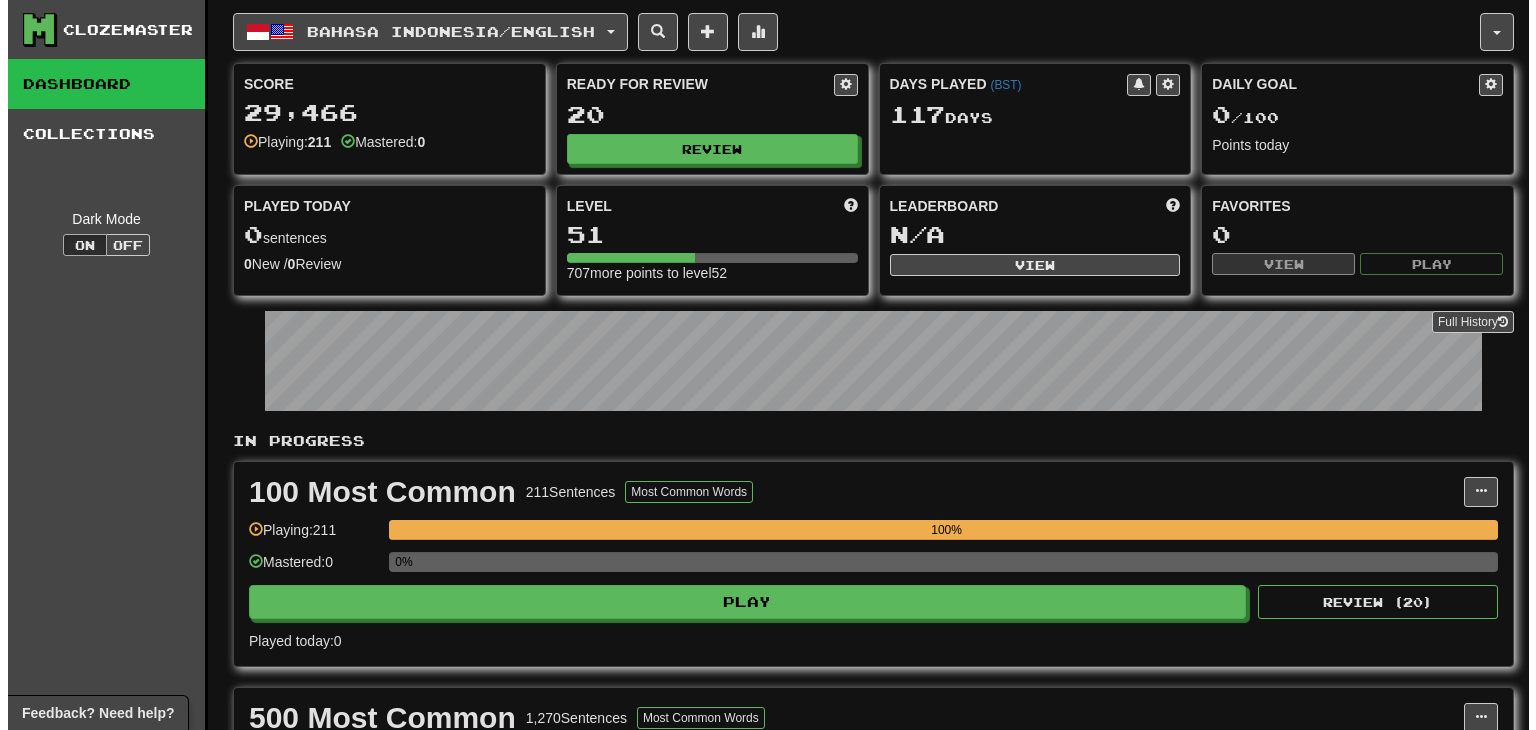 scroll, scrollTop: 0, scrollLeft: 0, axis: both 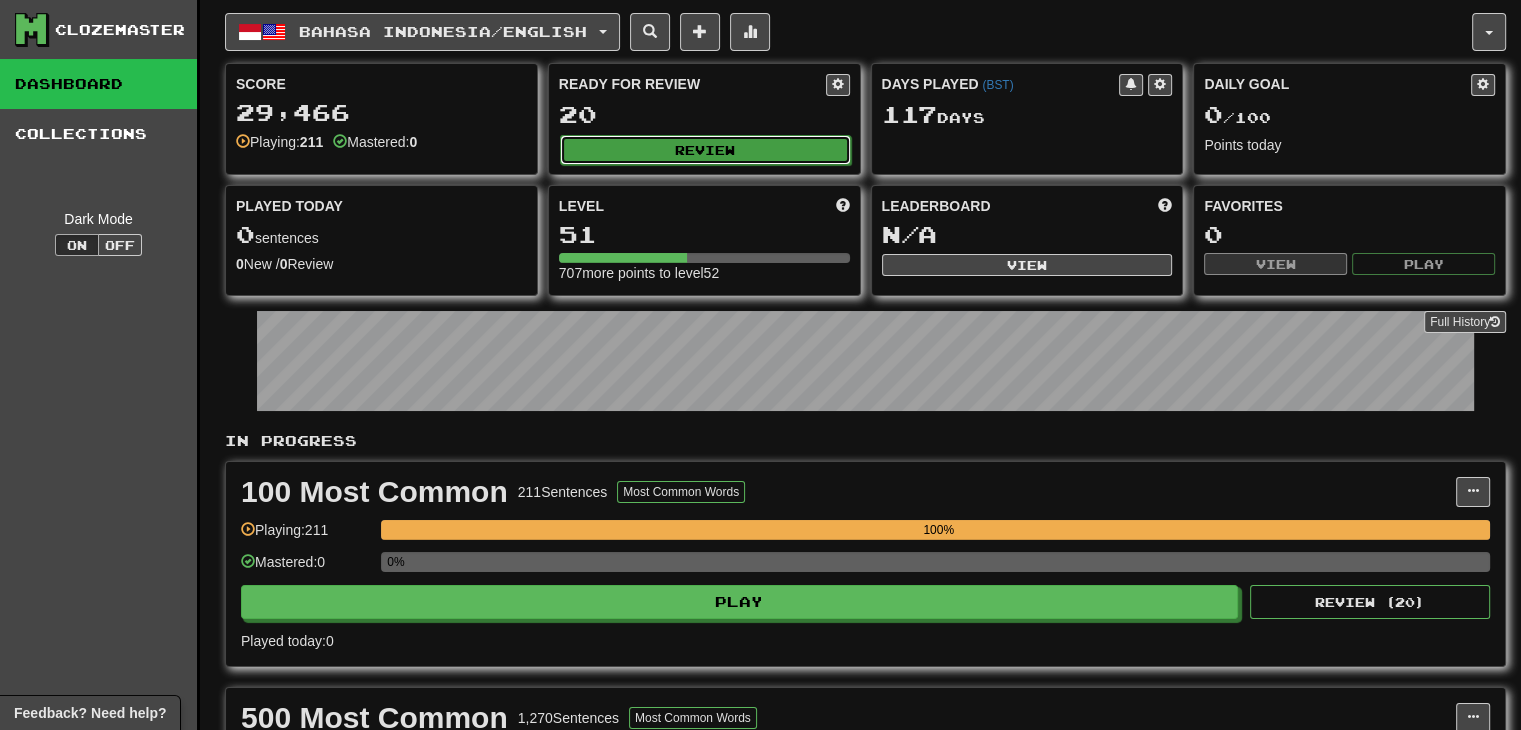 click on "Review" at bounding box center (705, 150) 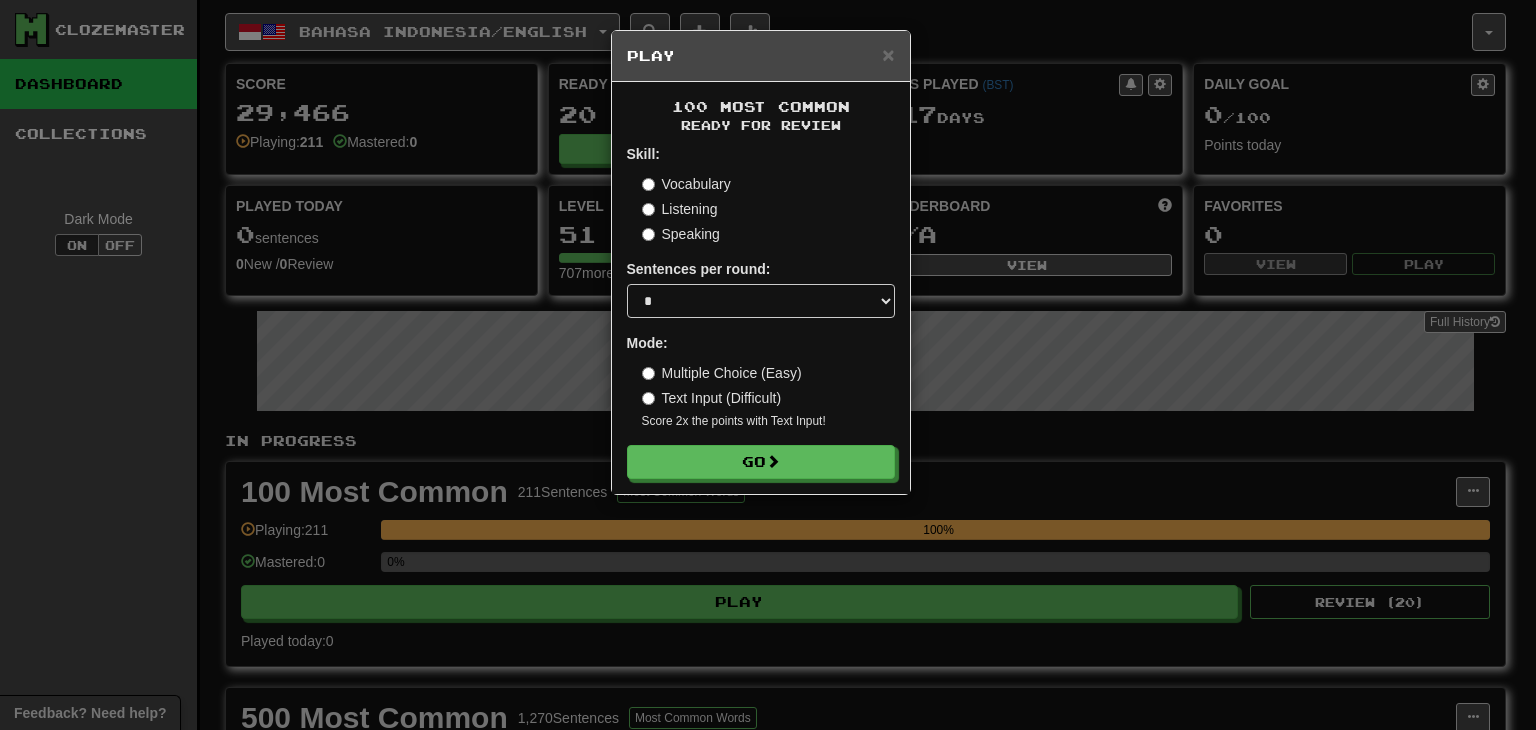 drag, startPoint x: 714, startPoint y: 394, endPoint x: 727, endPoint y: 365, distance: 31.780497 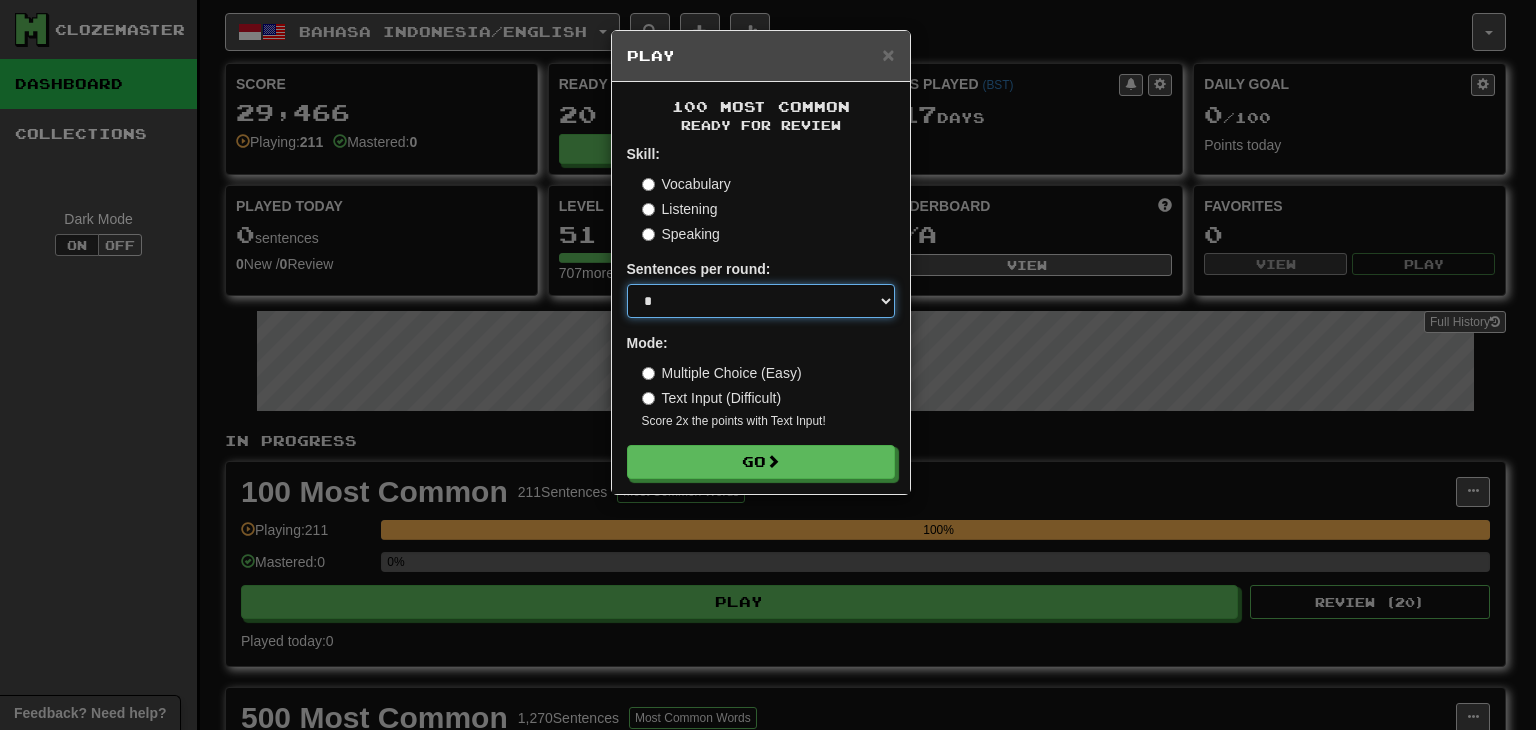 click on "* ** ** ** ** ** *** ********" at bounding box center [761, 301] 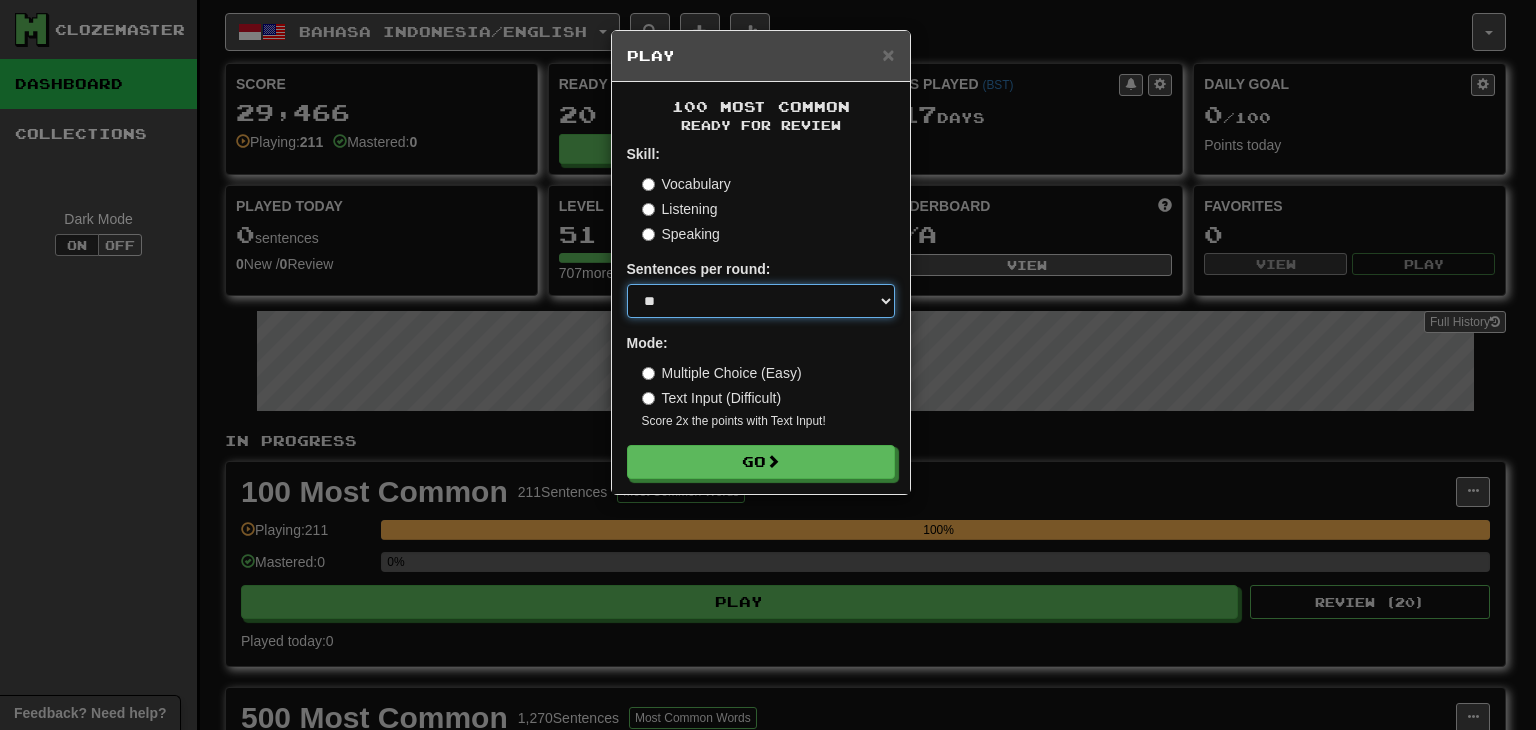click on "* ** ** ** ** ** *** ********" at bounding box center [761, 301] 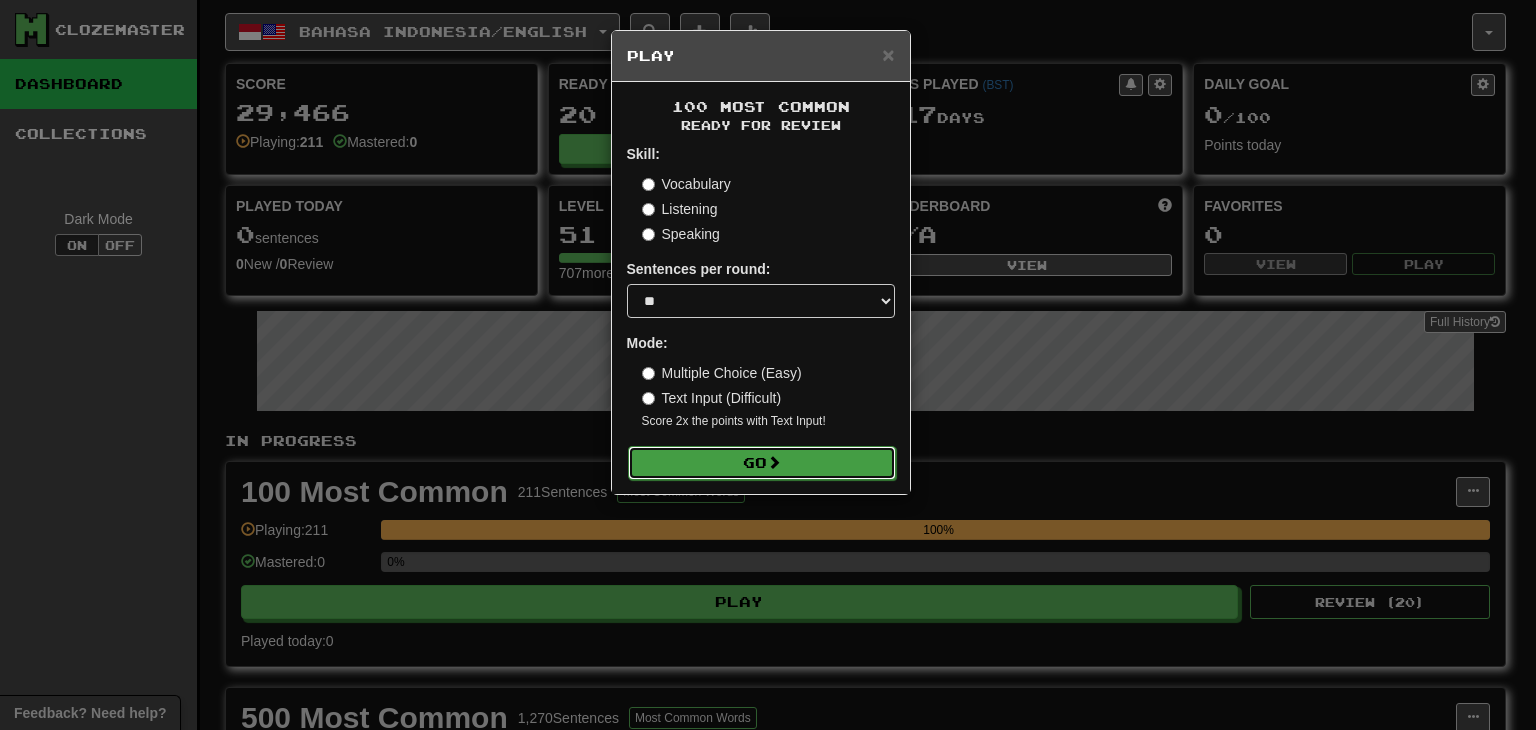 click on "Go" at bounding box center (762, 463) 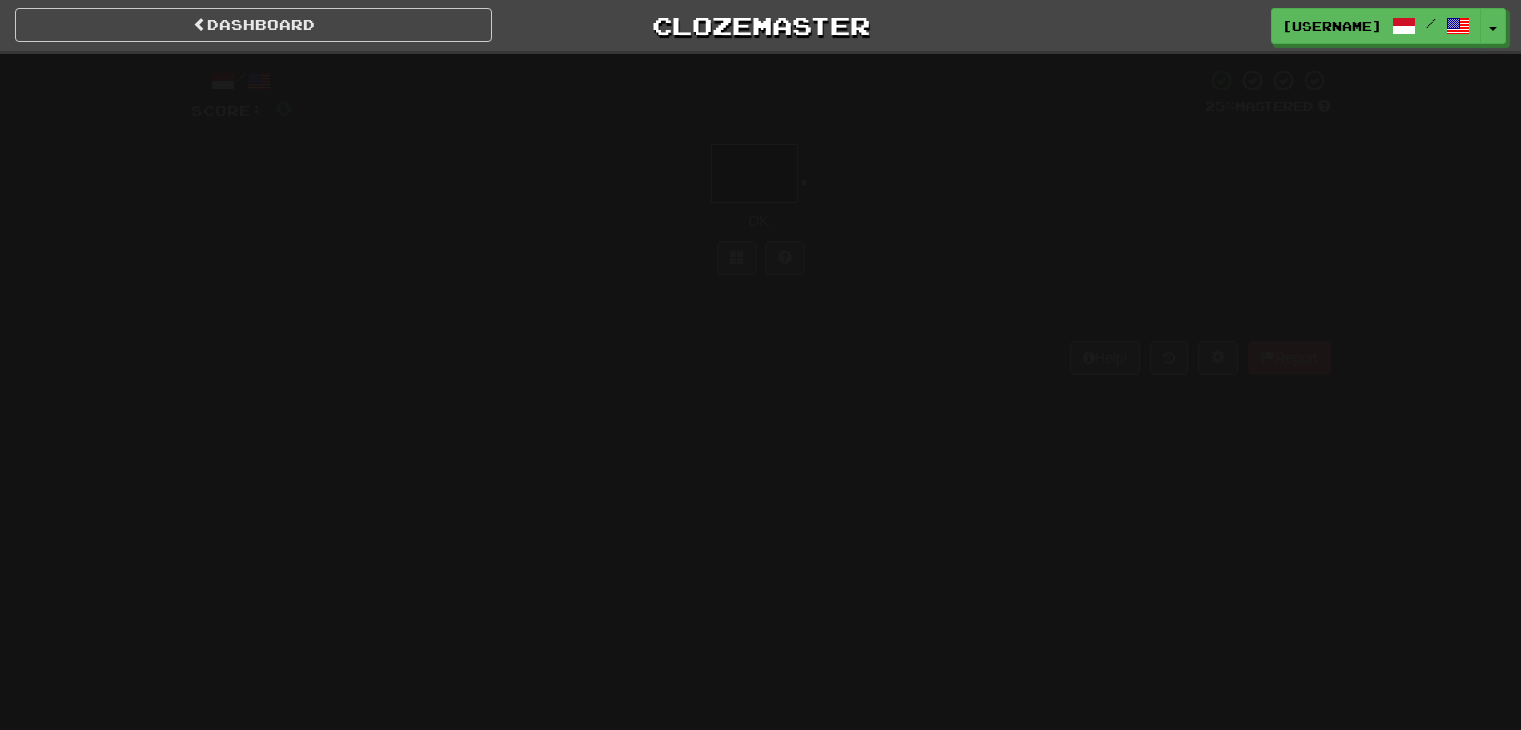 scroll, scrollTop: 0, scrollLeft: 0, axis: both 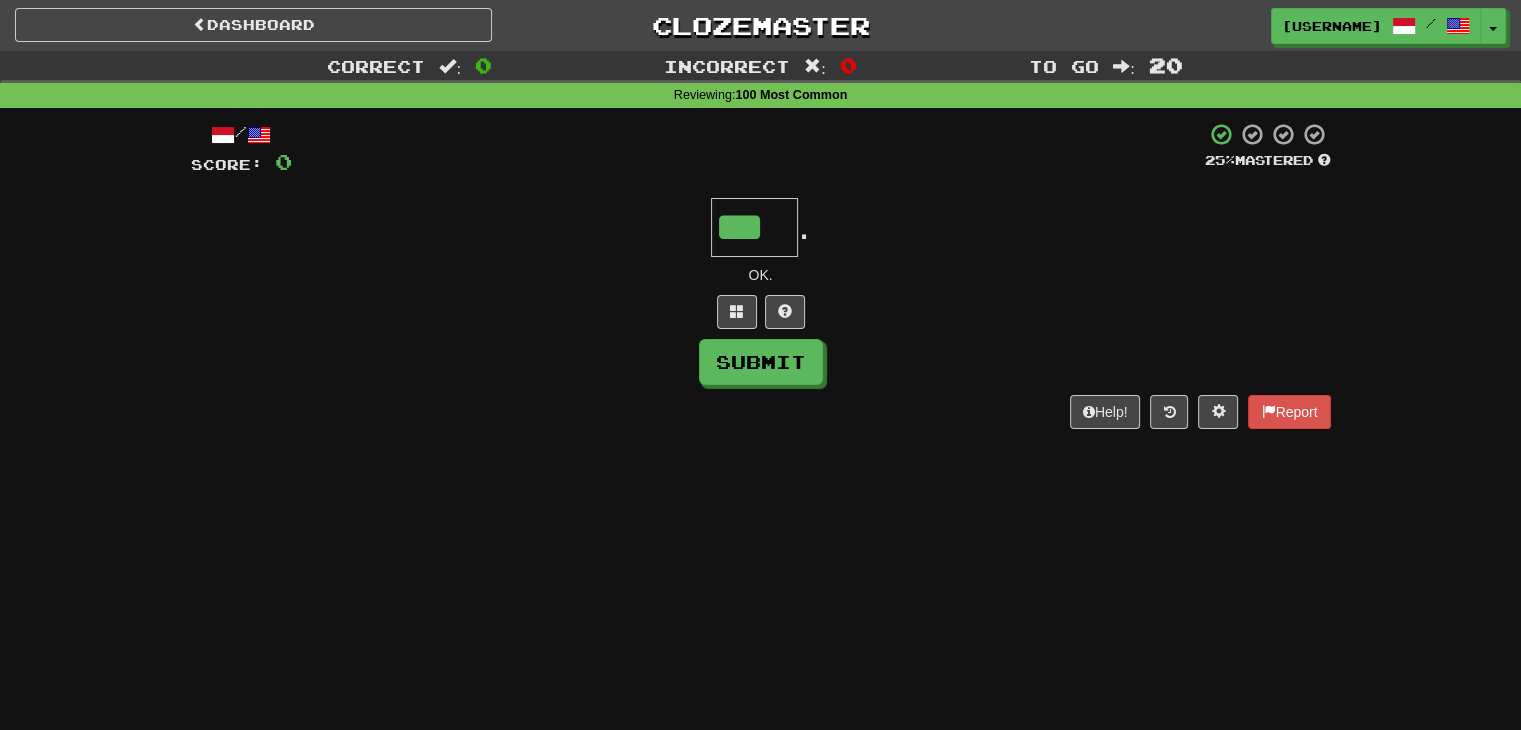 type on "***" 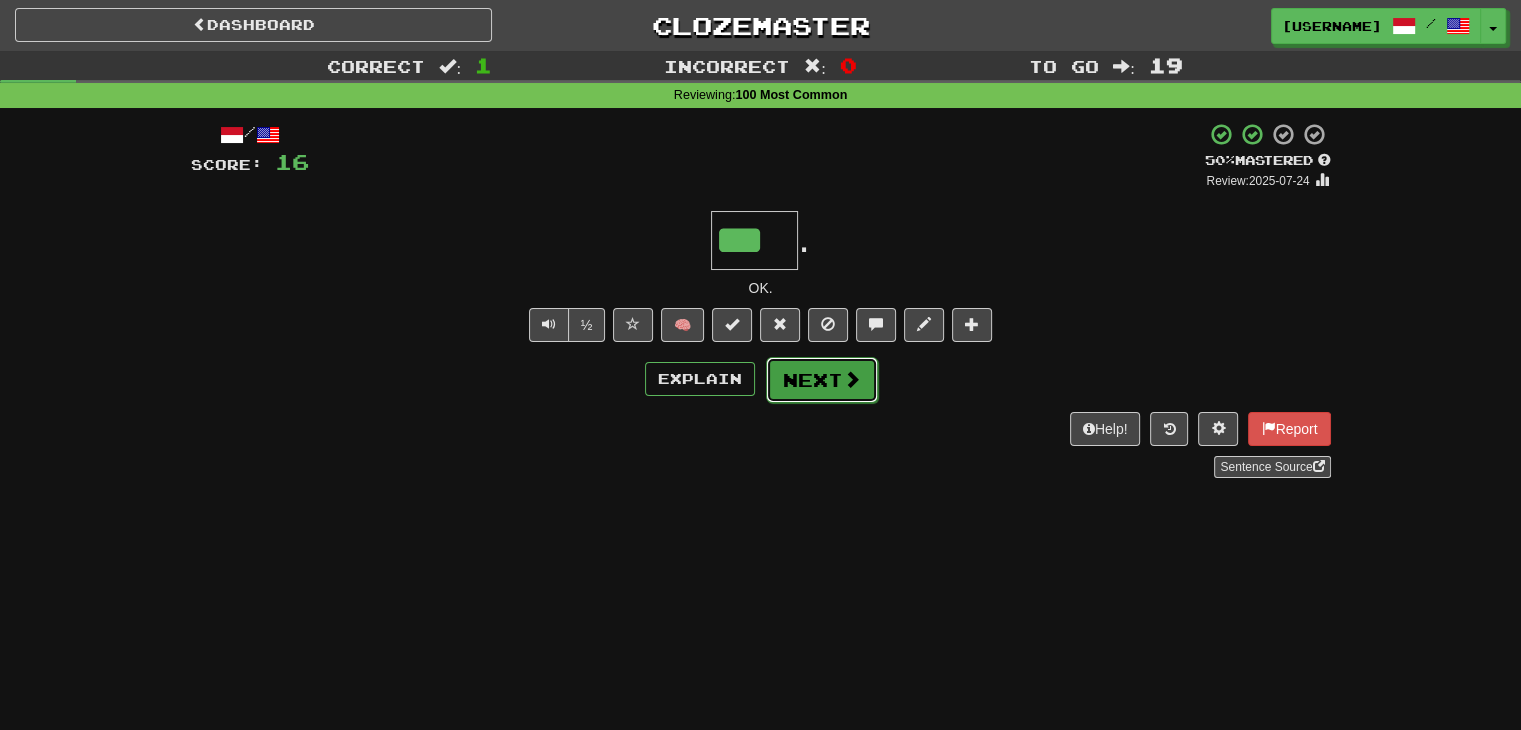 click on "Next" at bounding box center (822, 380) 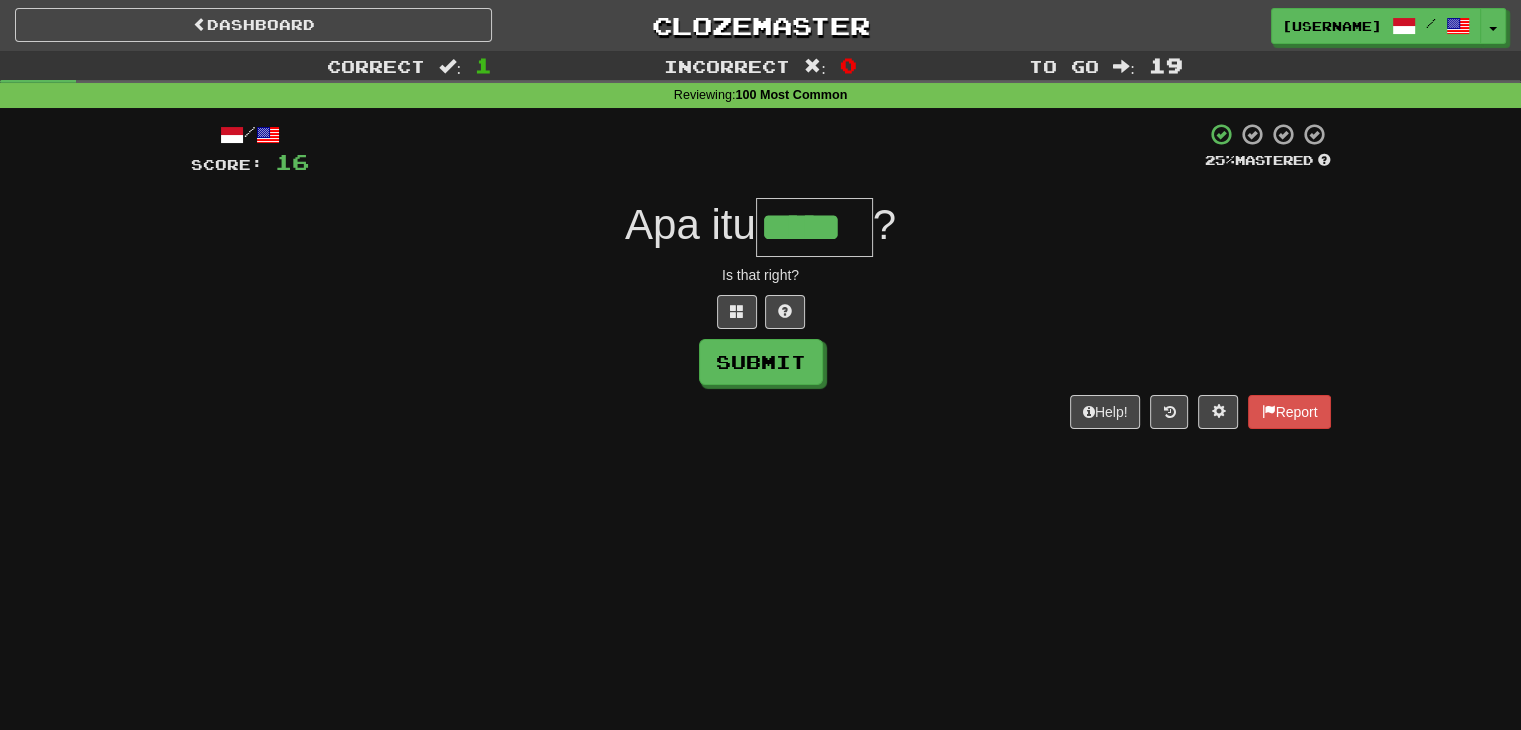 type on "*****" 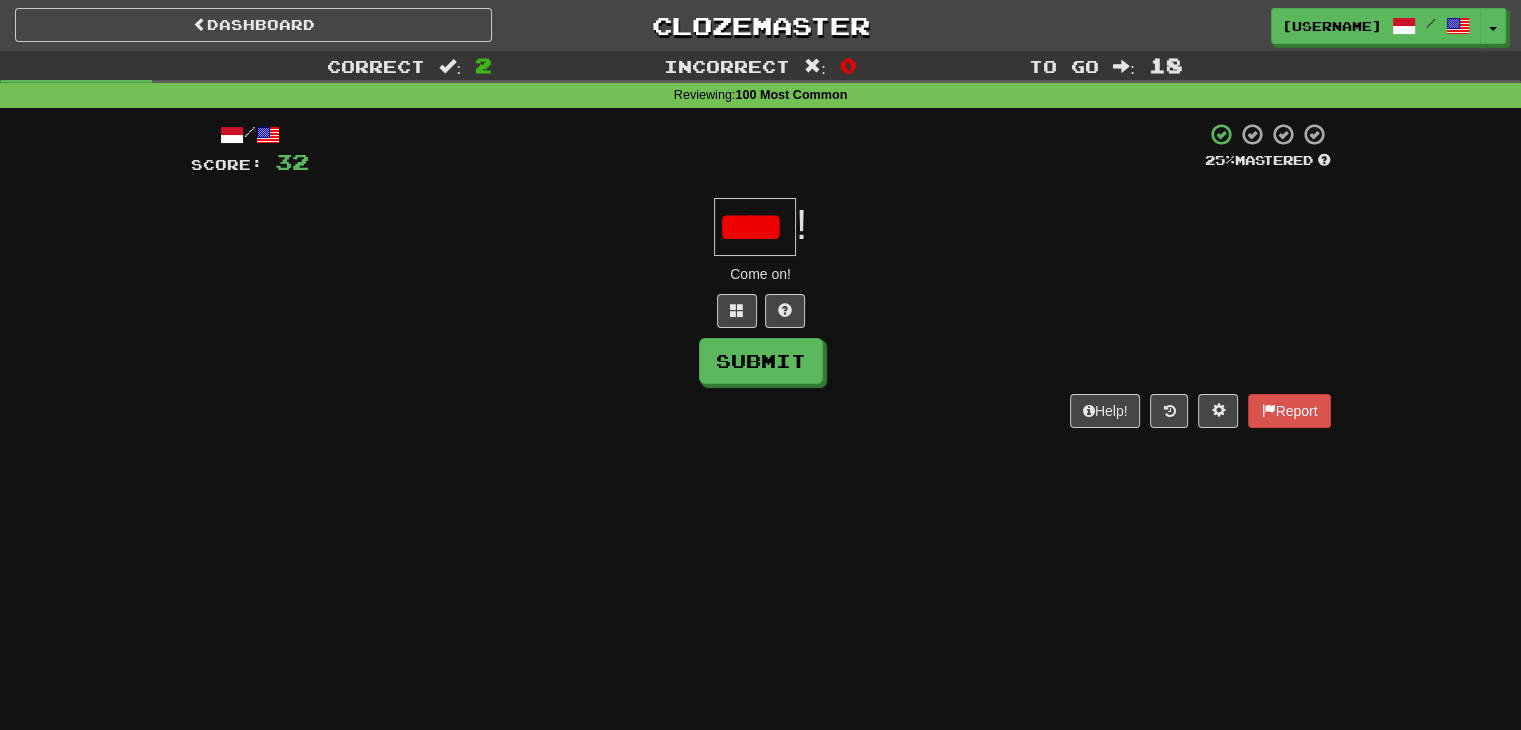 scroll, scrollTop: 0, scrollLeft: 9, axis: horizontal 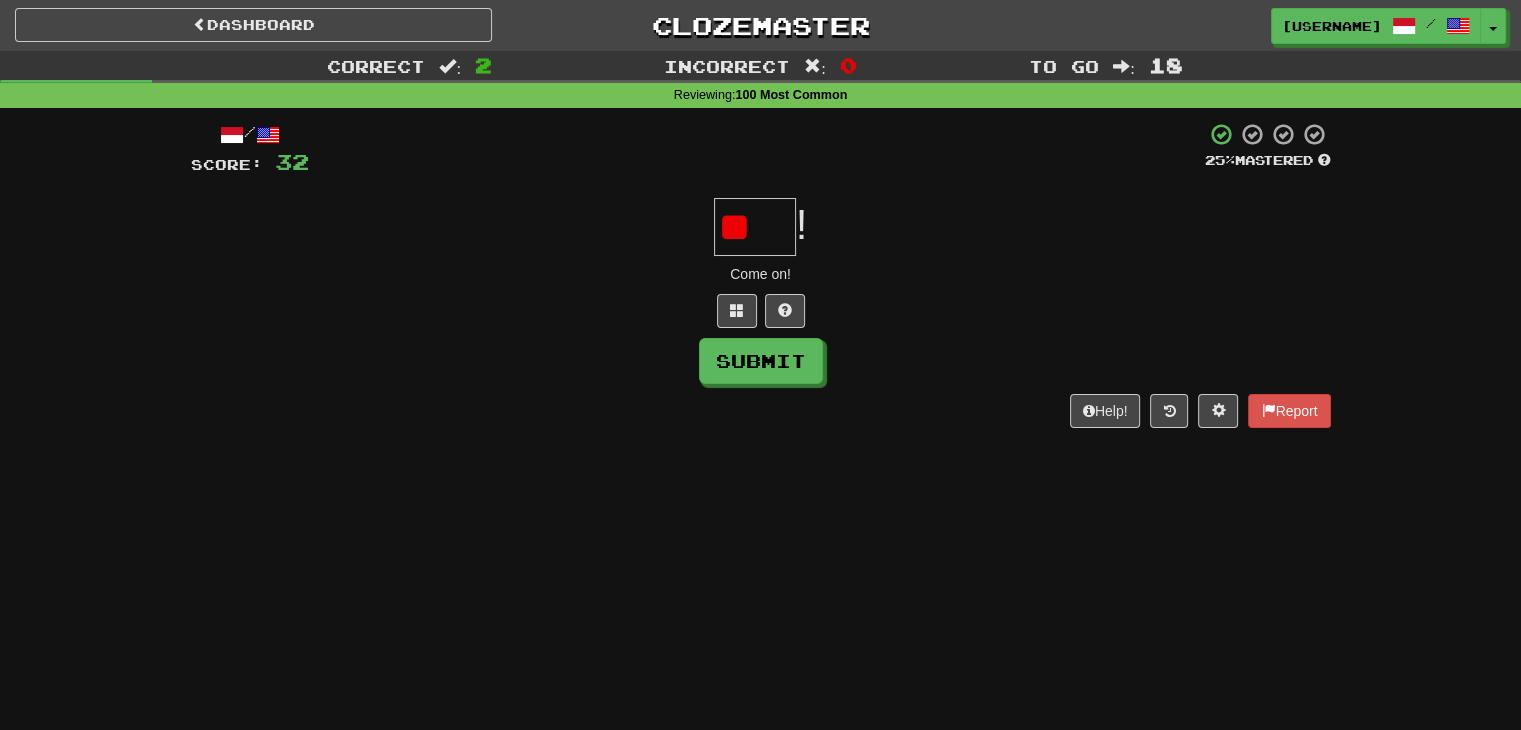 type on "*" 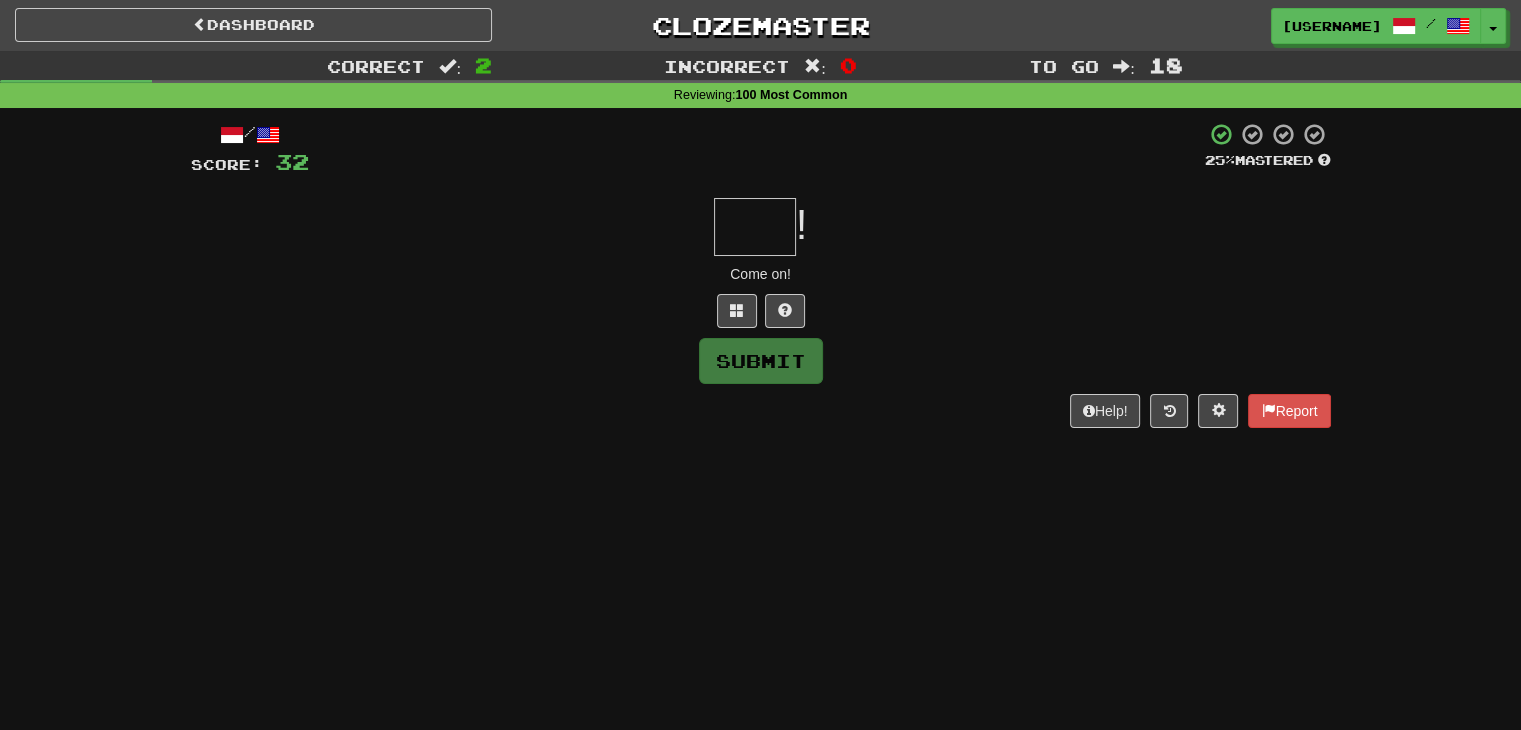 scroll, scrollTop: 0, scrollLeft: 0, axis: both 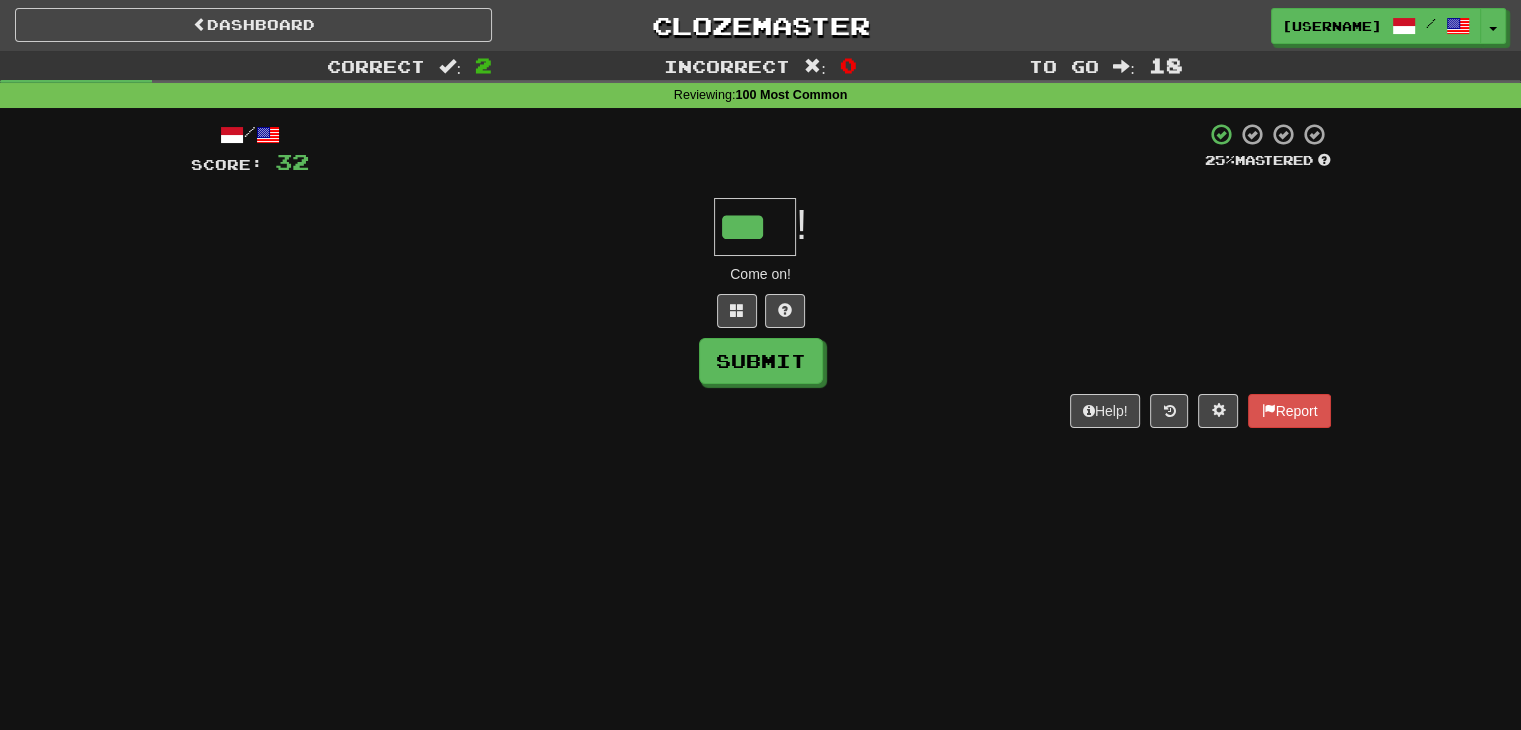 type on "***" 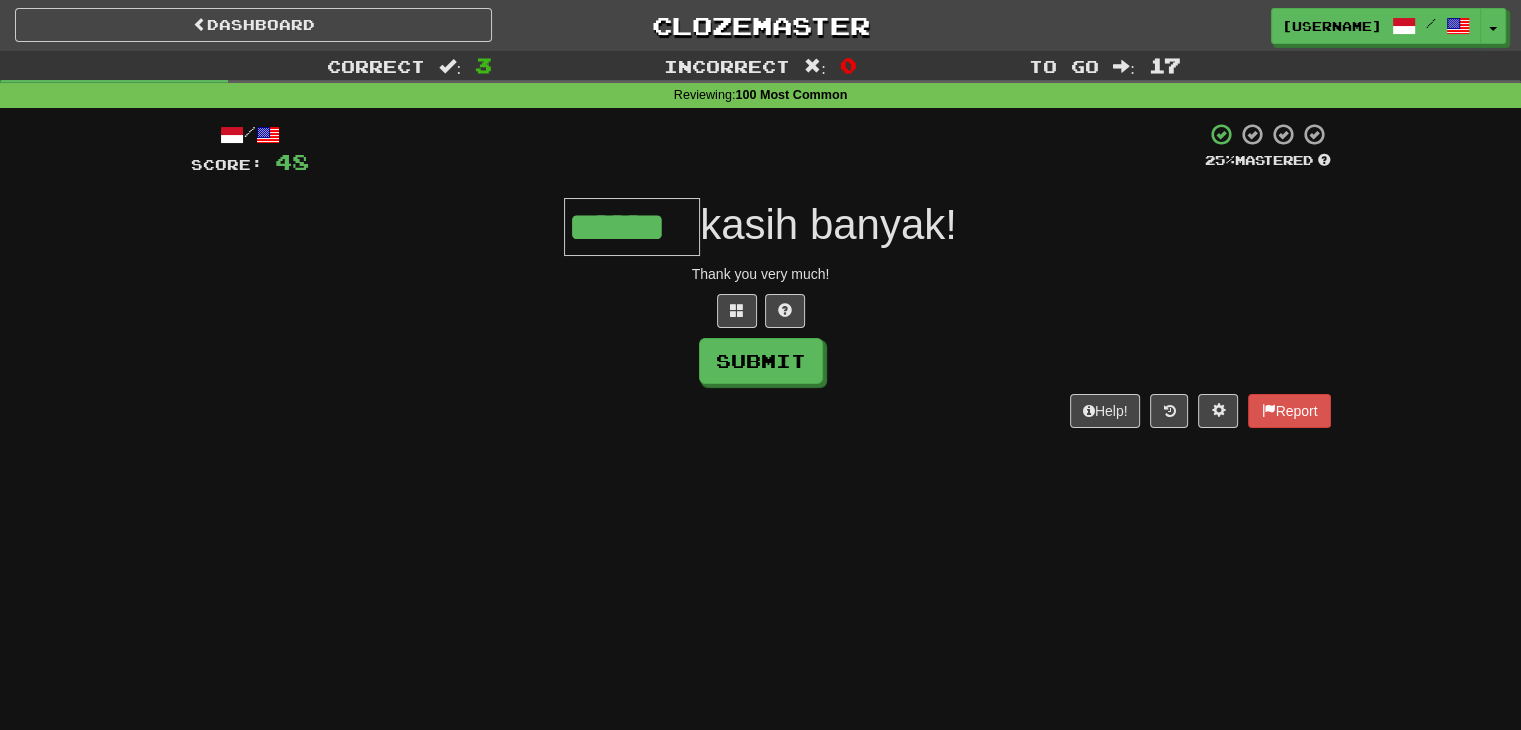 type on "******" 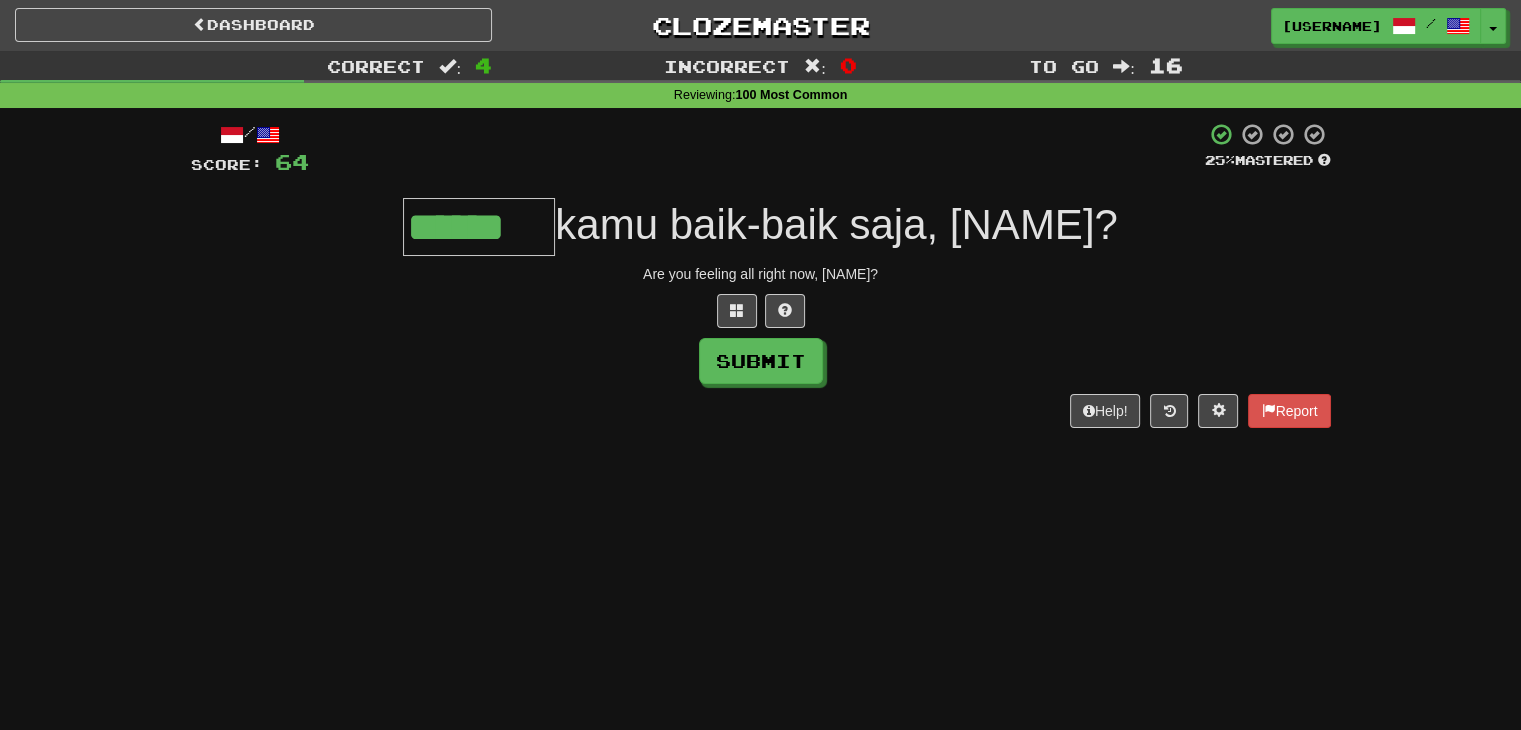 type on "******" 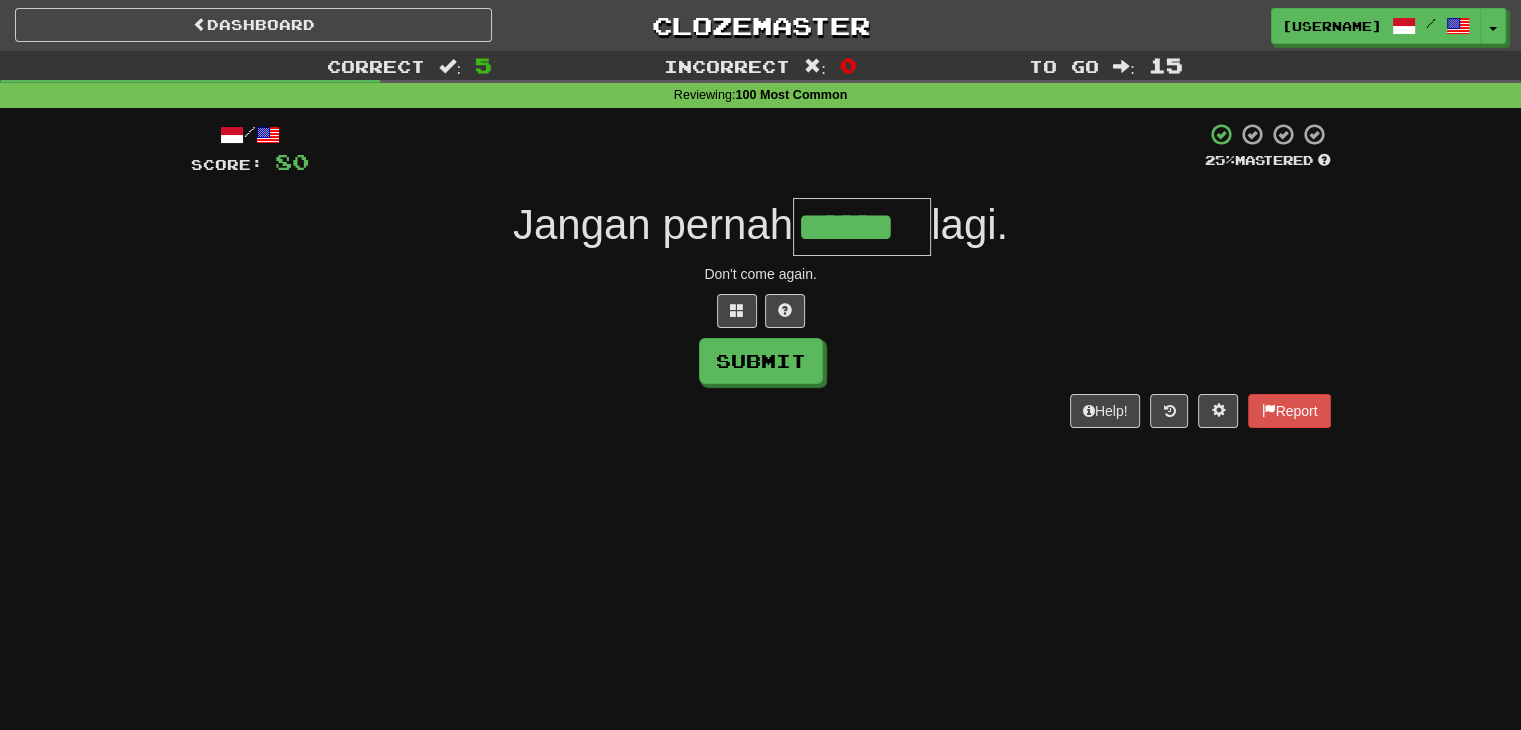 type on "******" 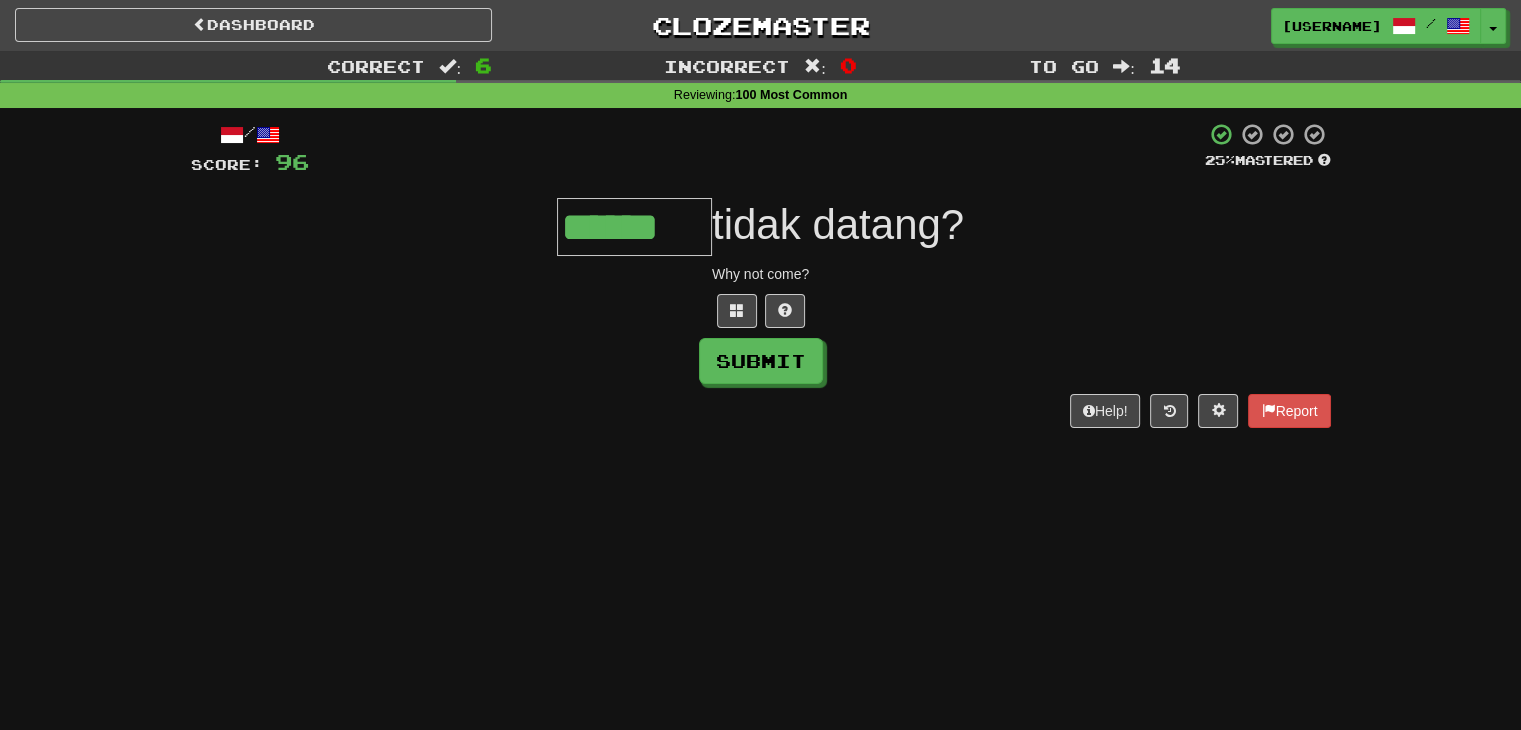 type on "******" 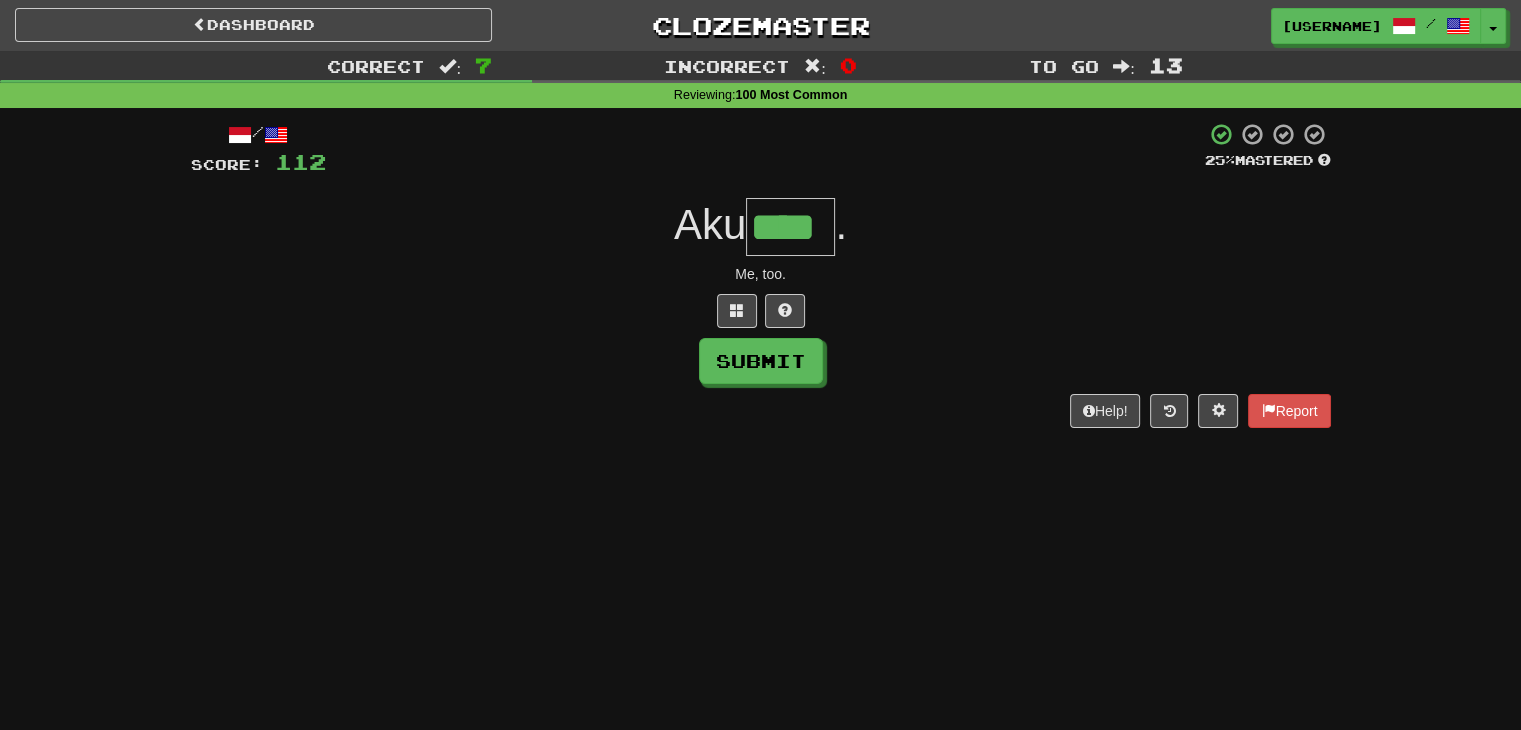 type on "****" 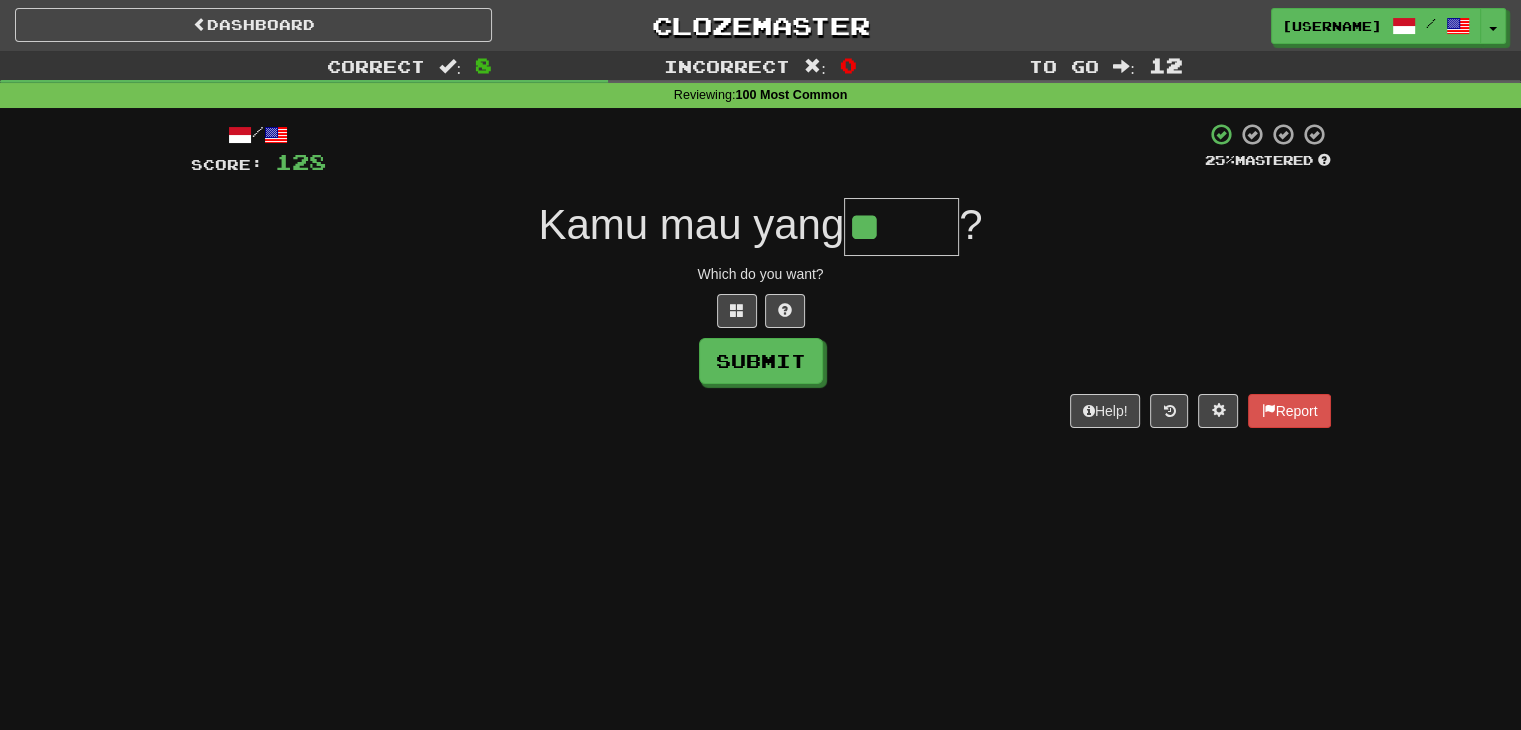 type on "*" 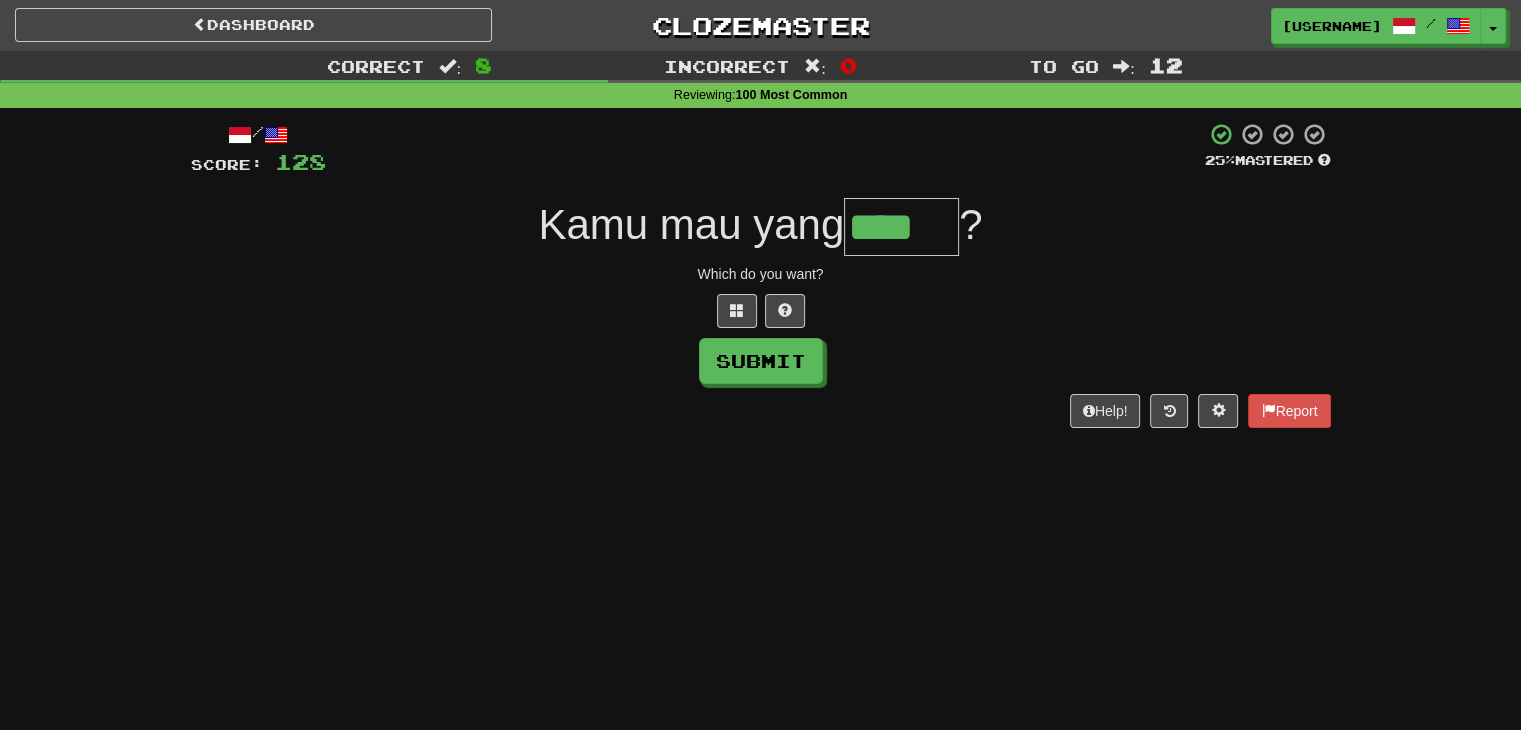 type on "****" 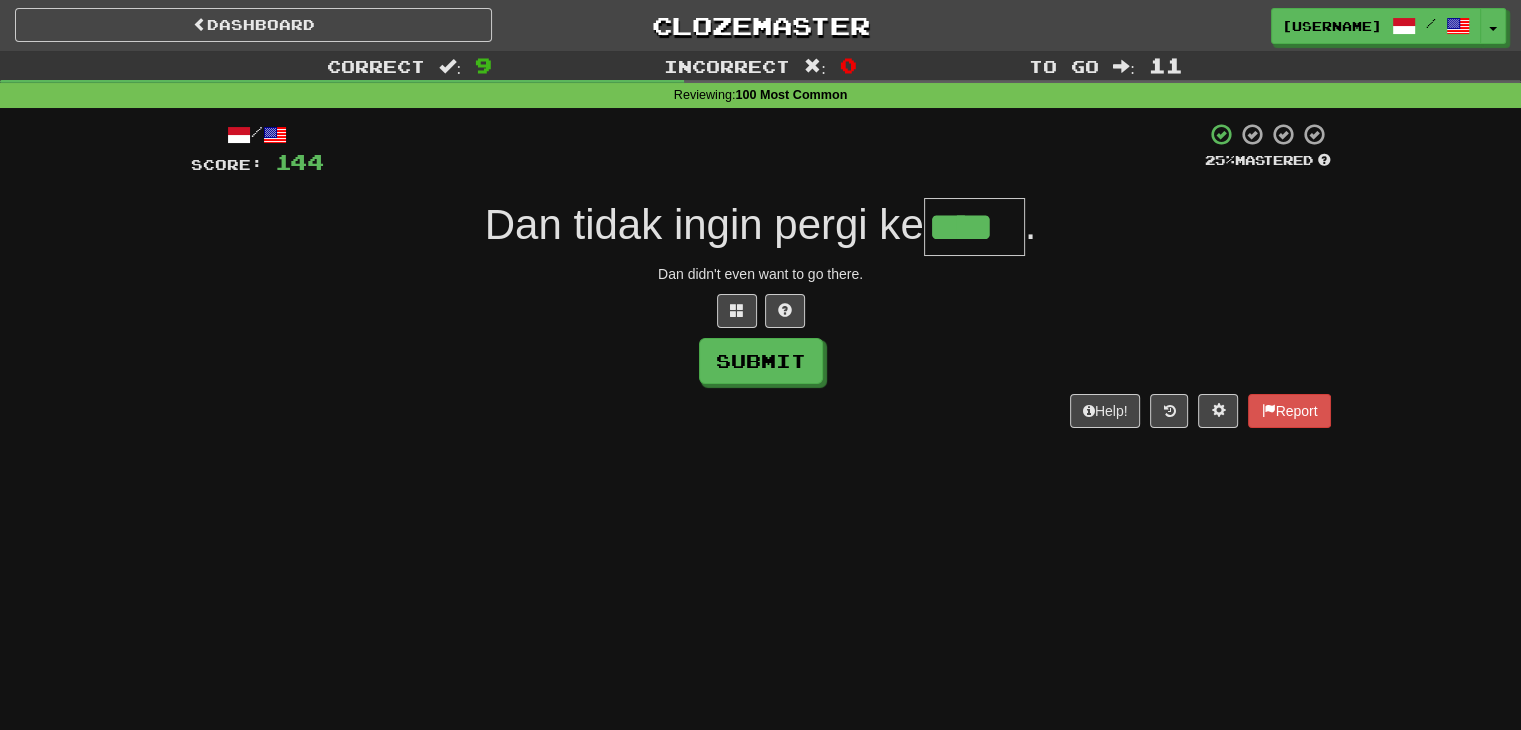 type on "****" 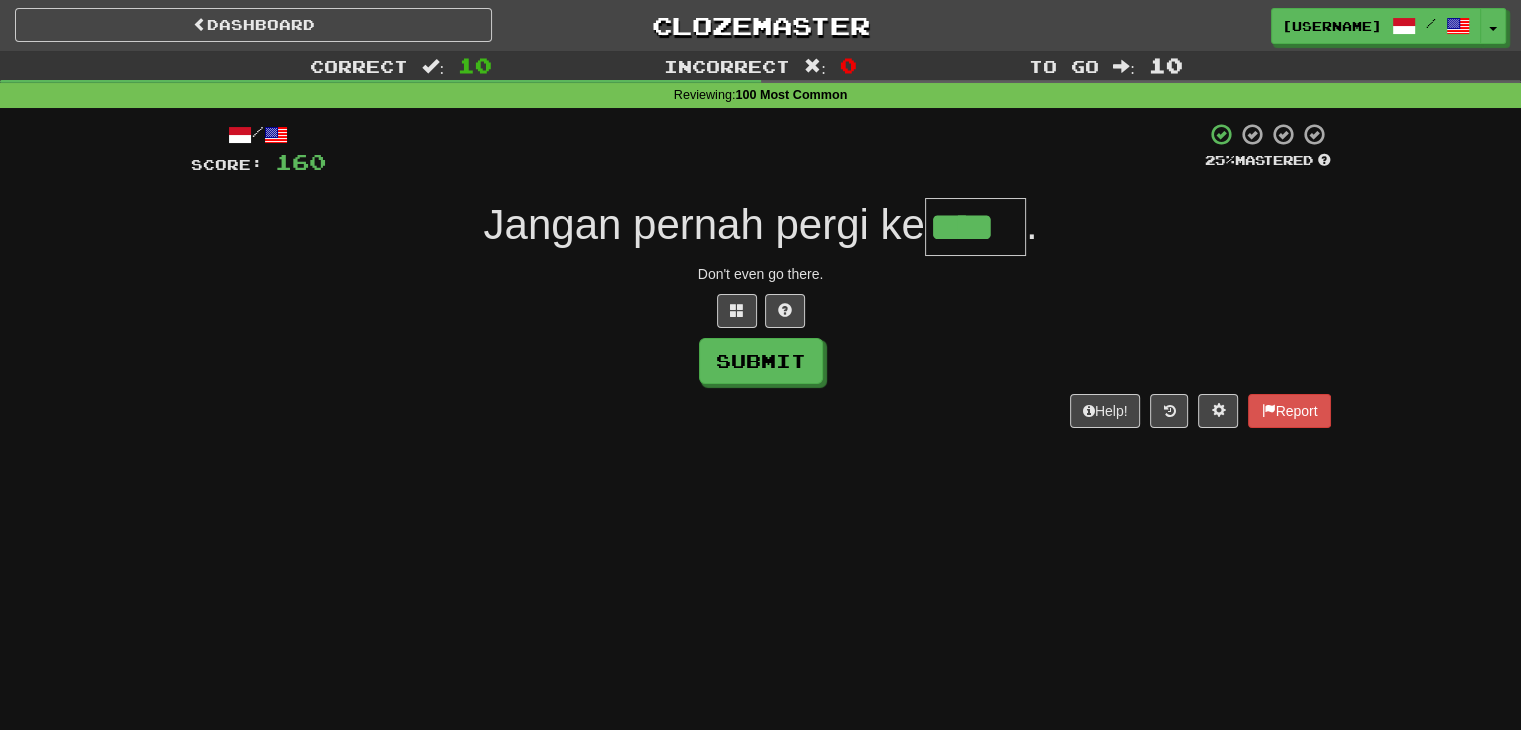 type on "****" 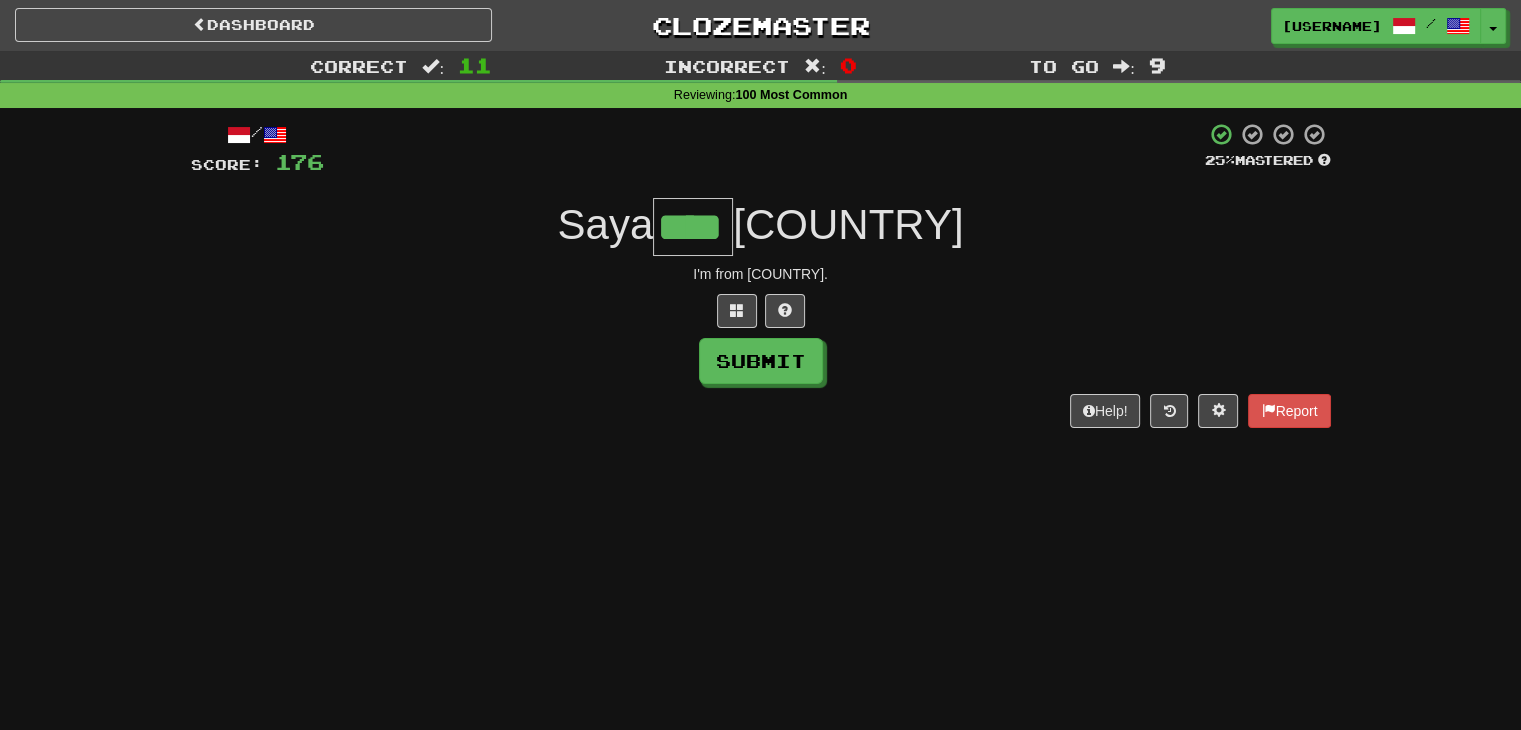 type on "****" 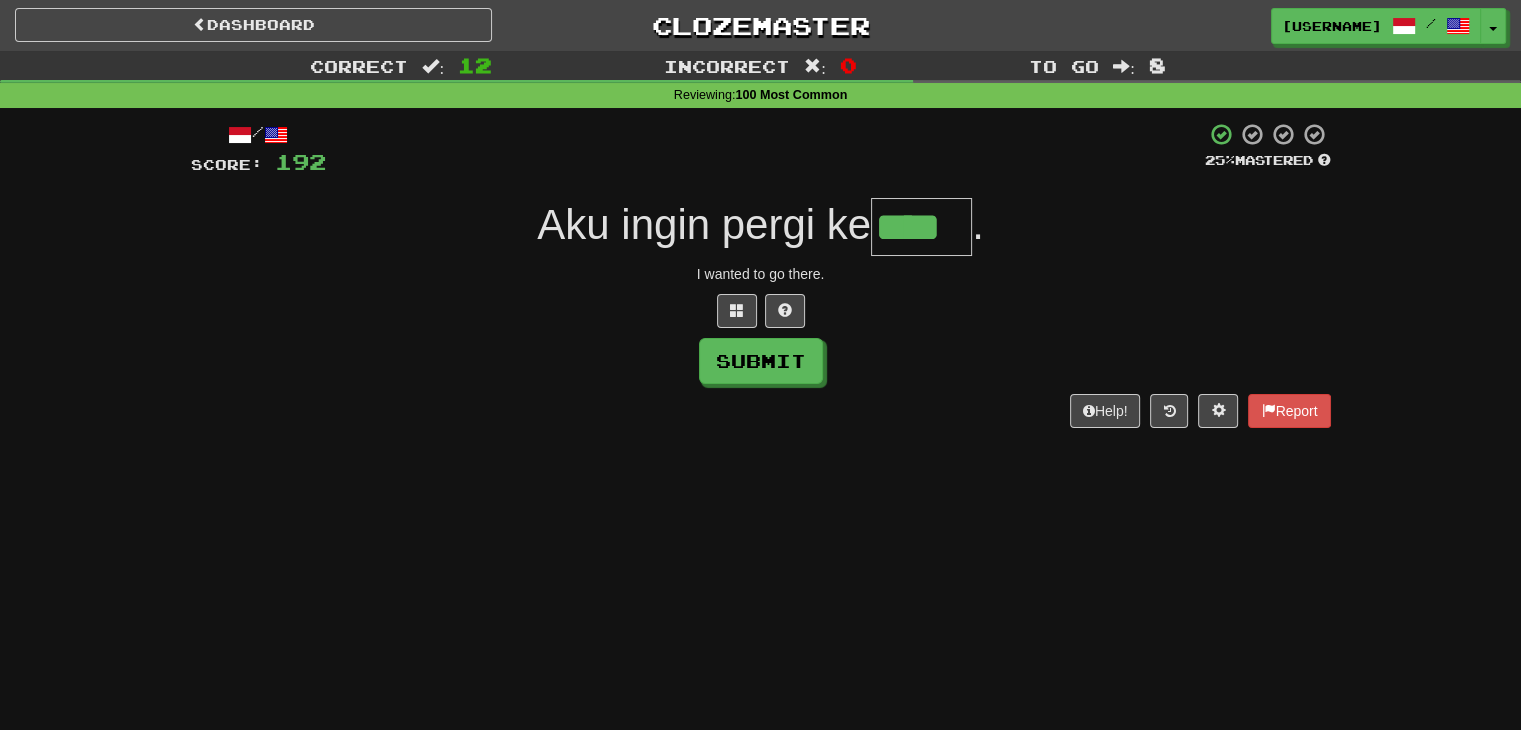 type on "****" 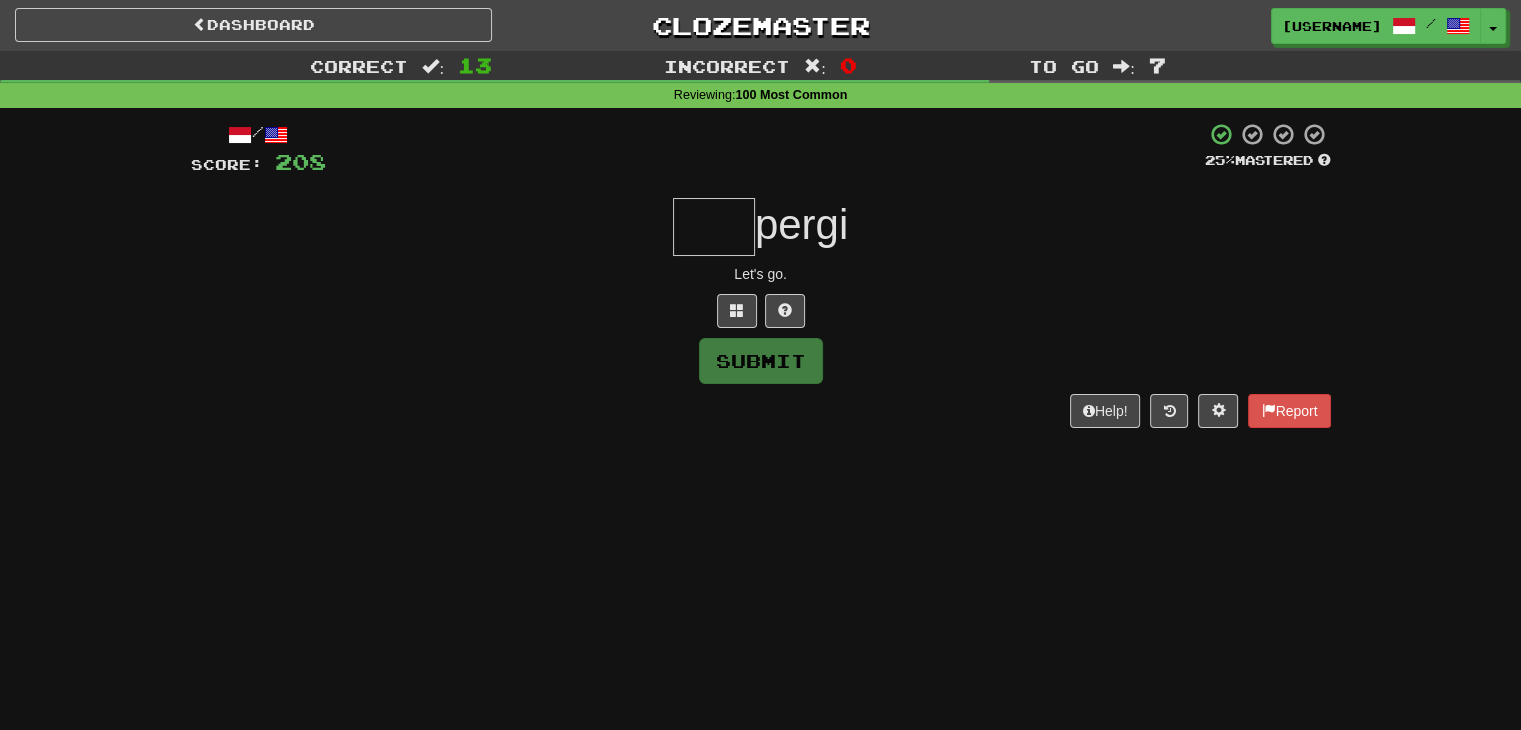type on "*" 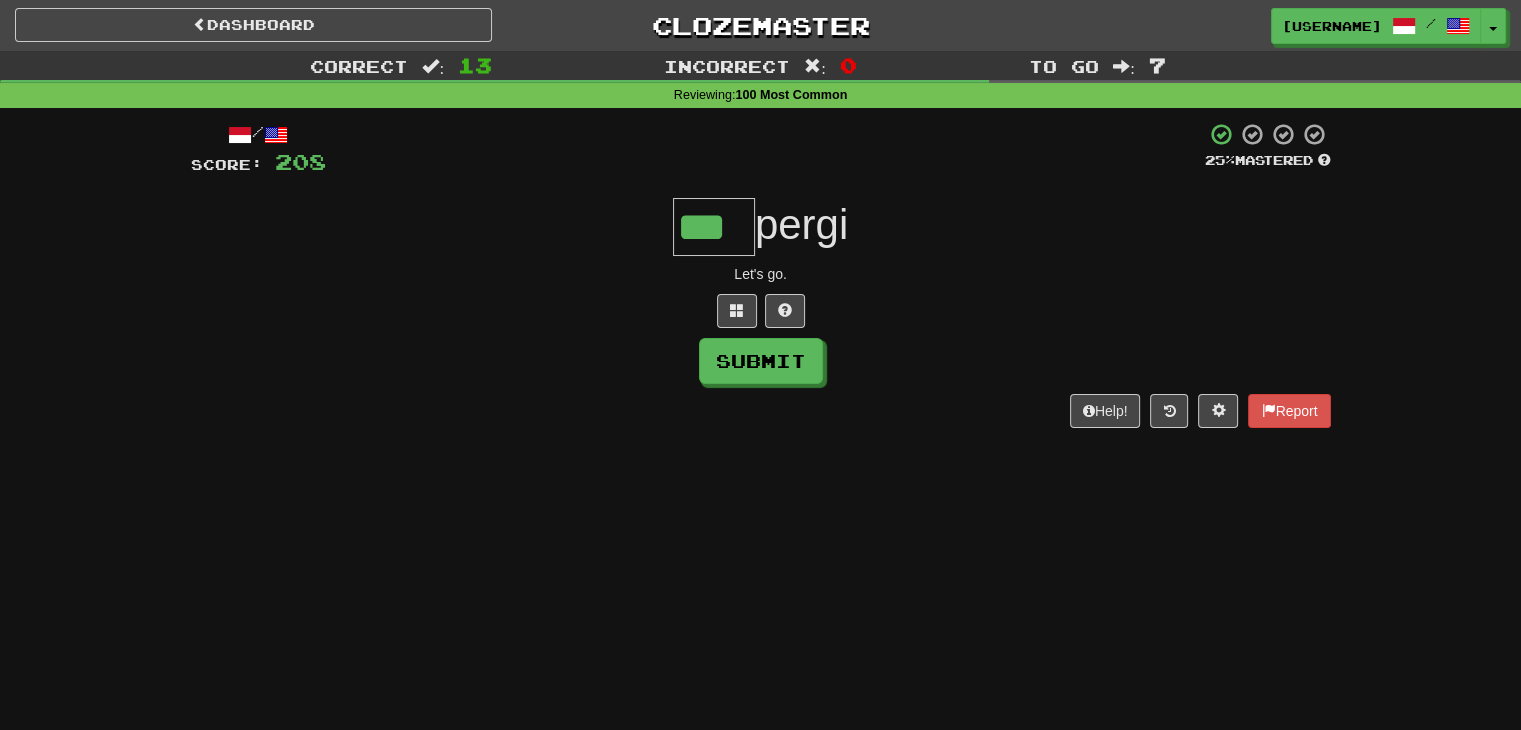 type on "***" 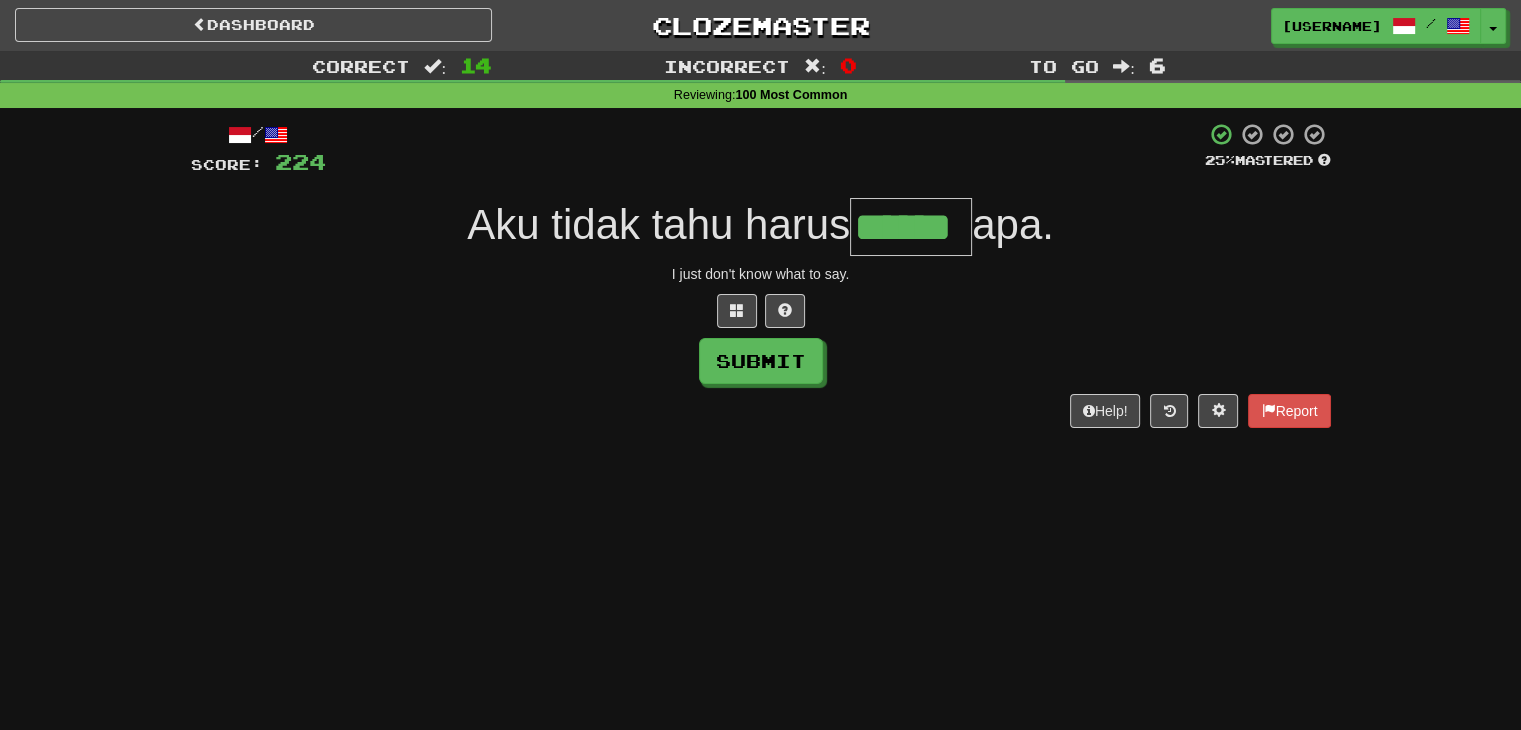 type on "******" 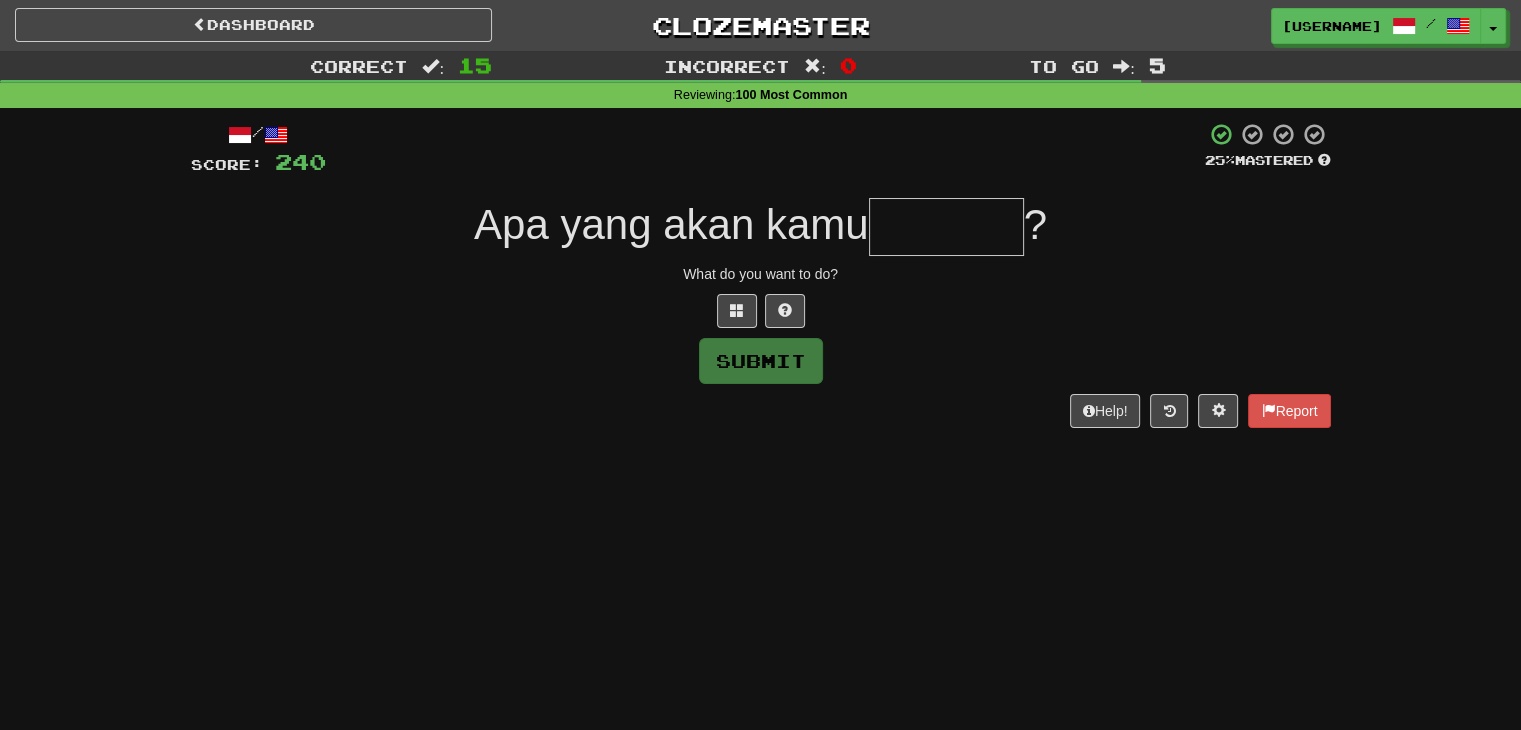type on "*" 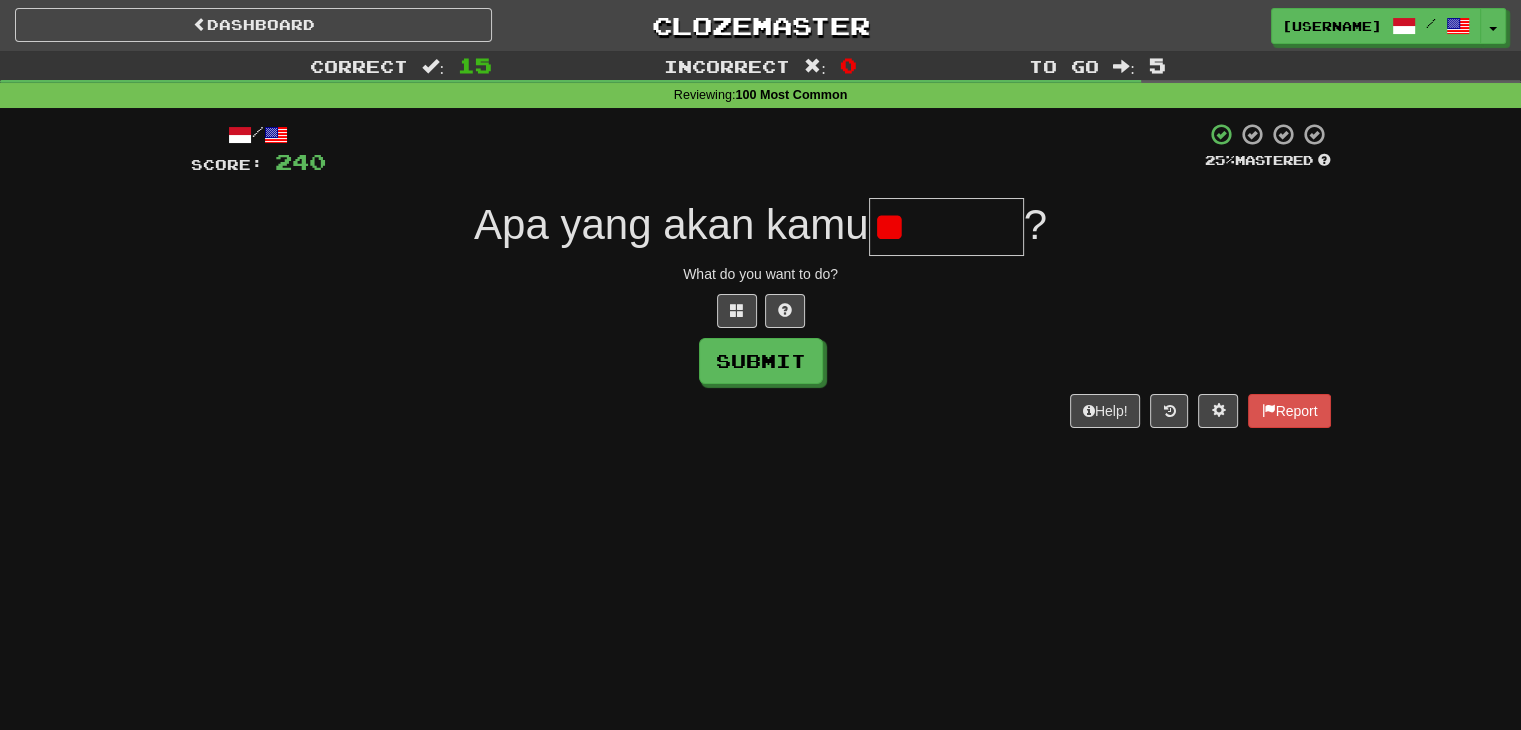 type on "*" 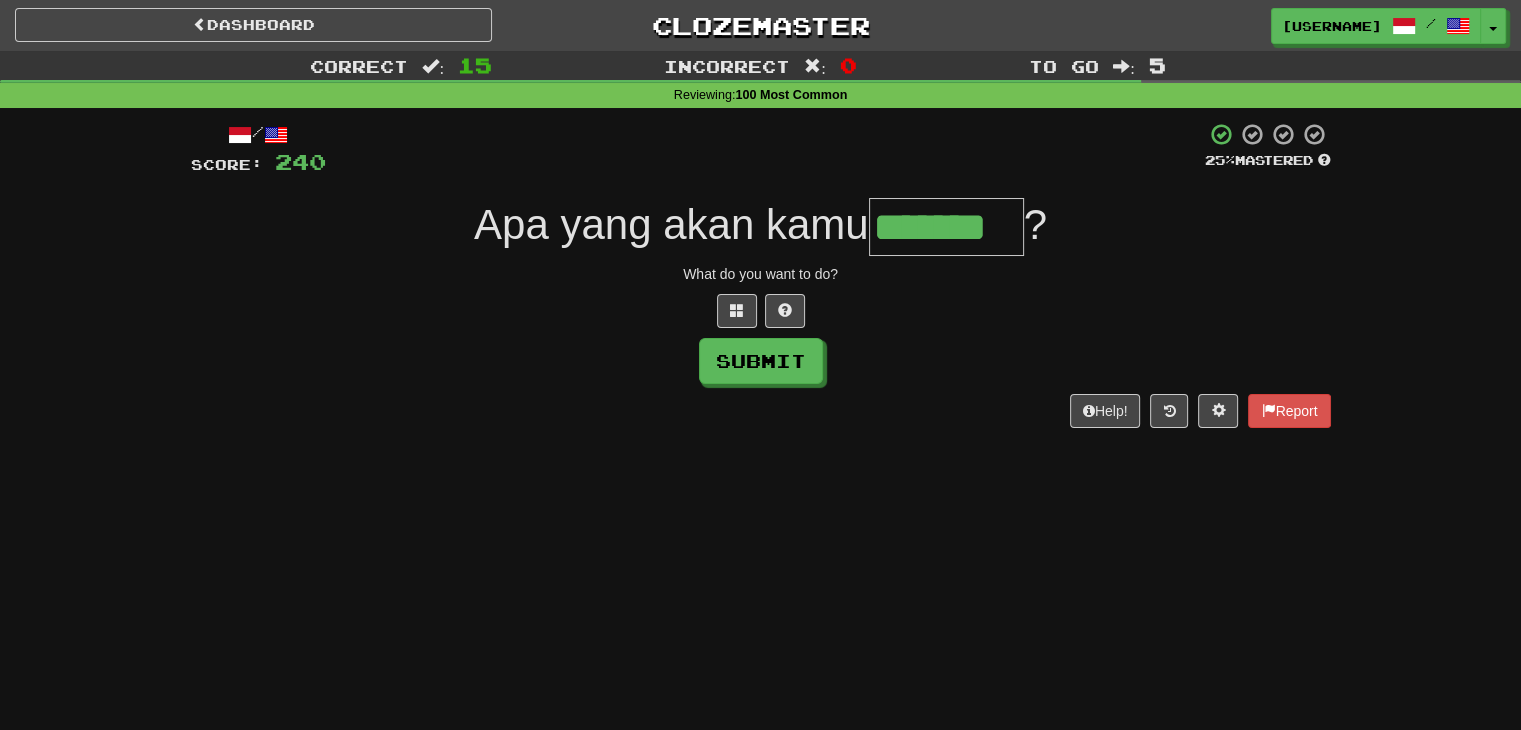 type on "*******" 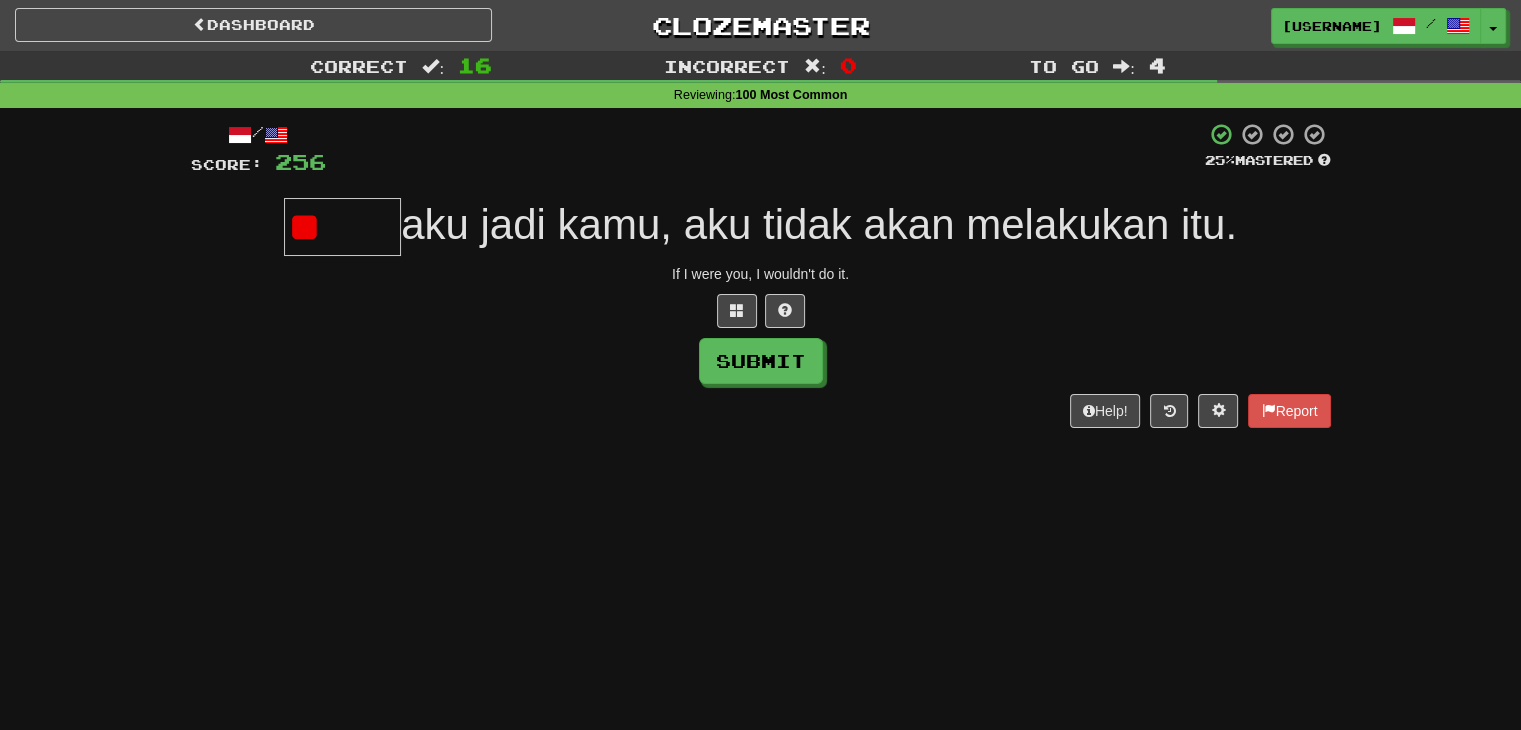 type on "*" 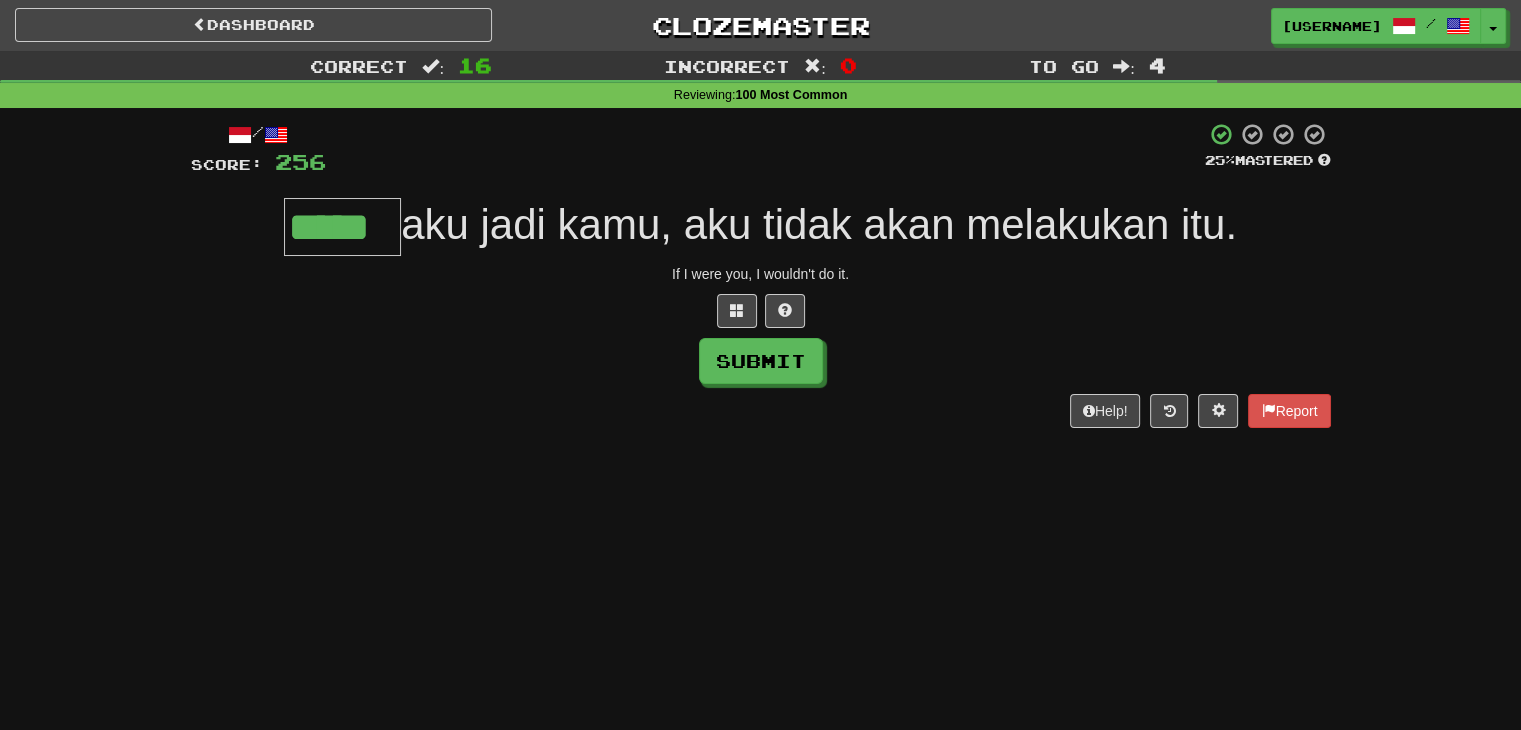 type on "*****" 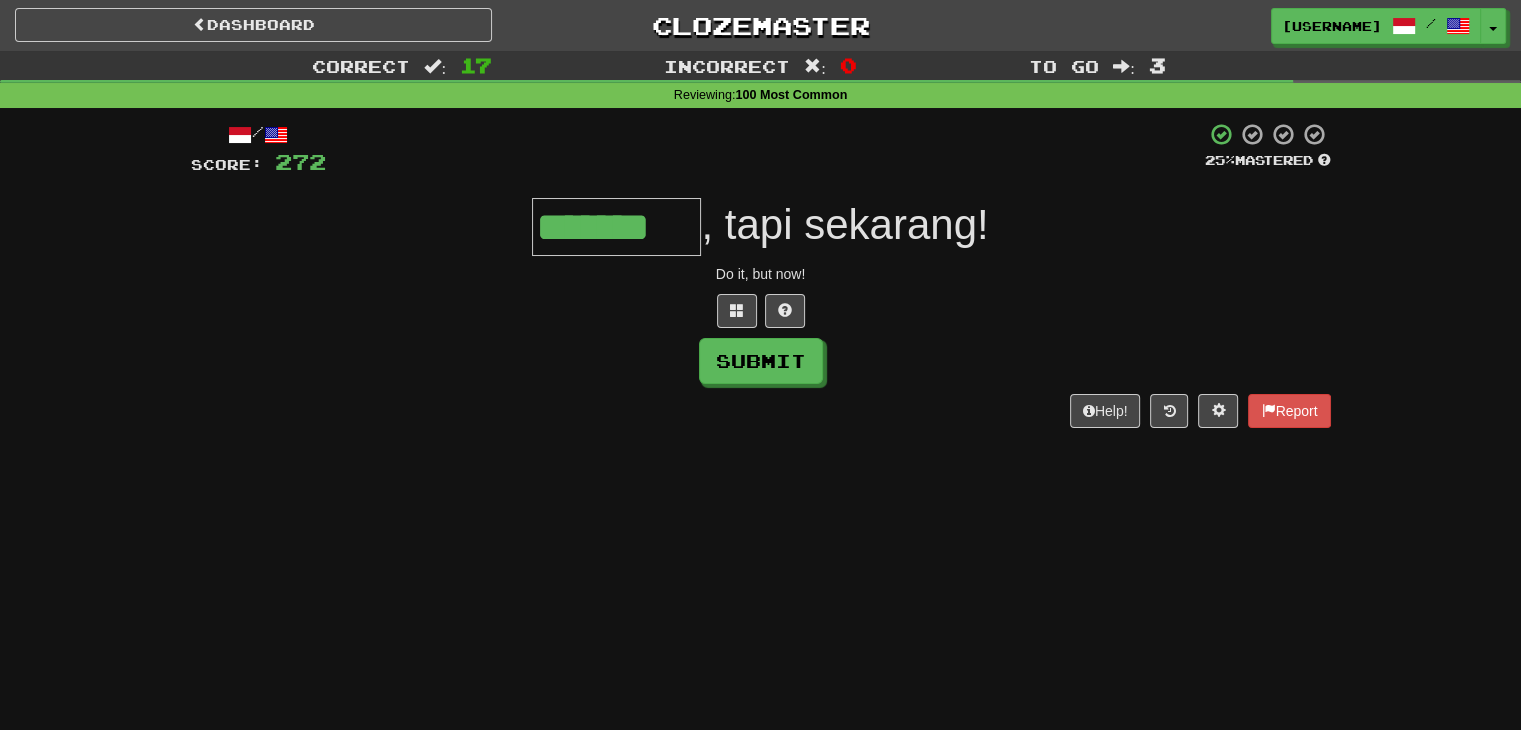 type on "*******" 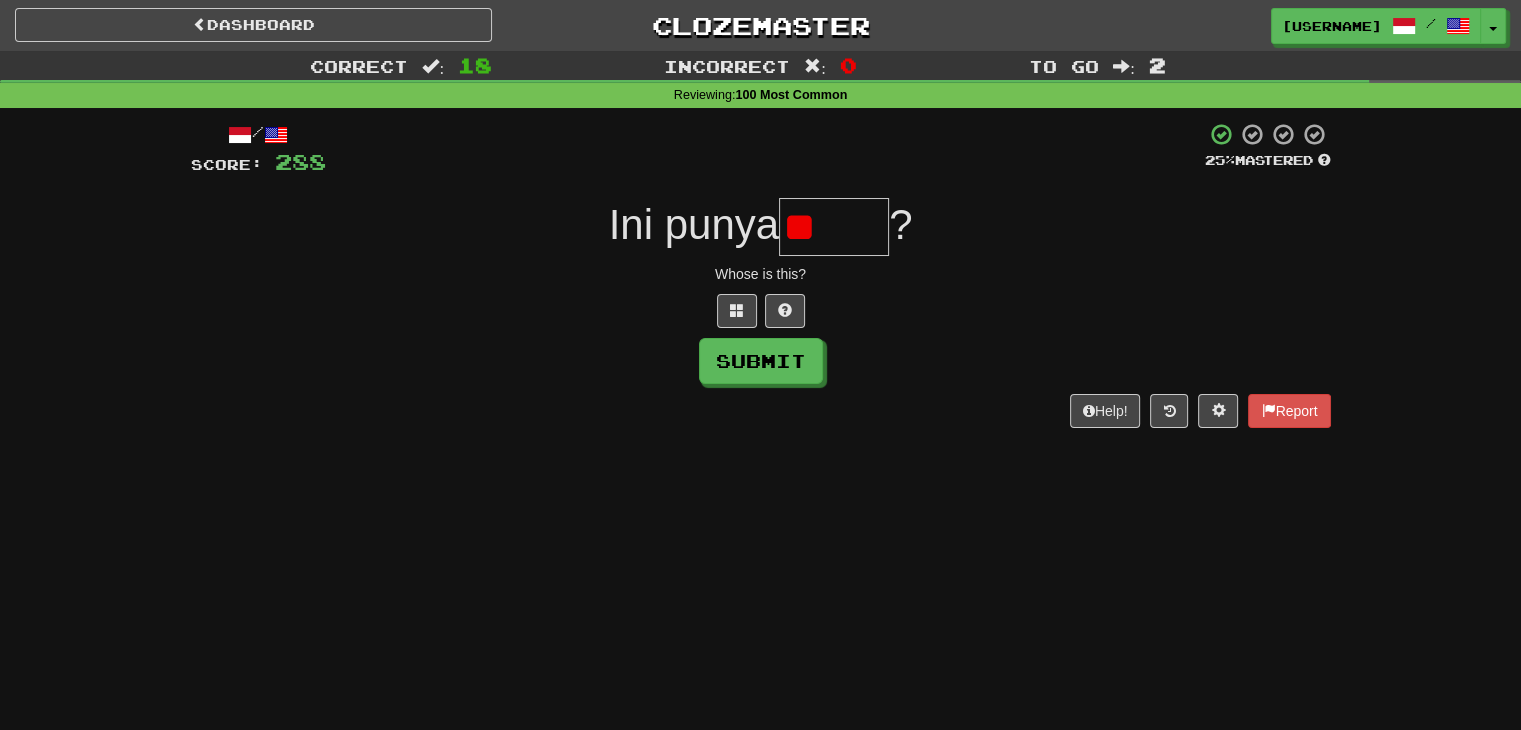 type on "*" 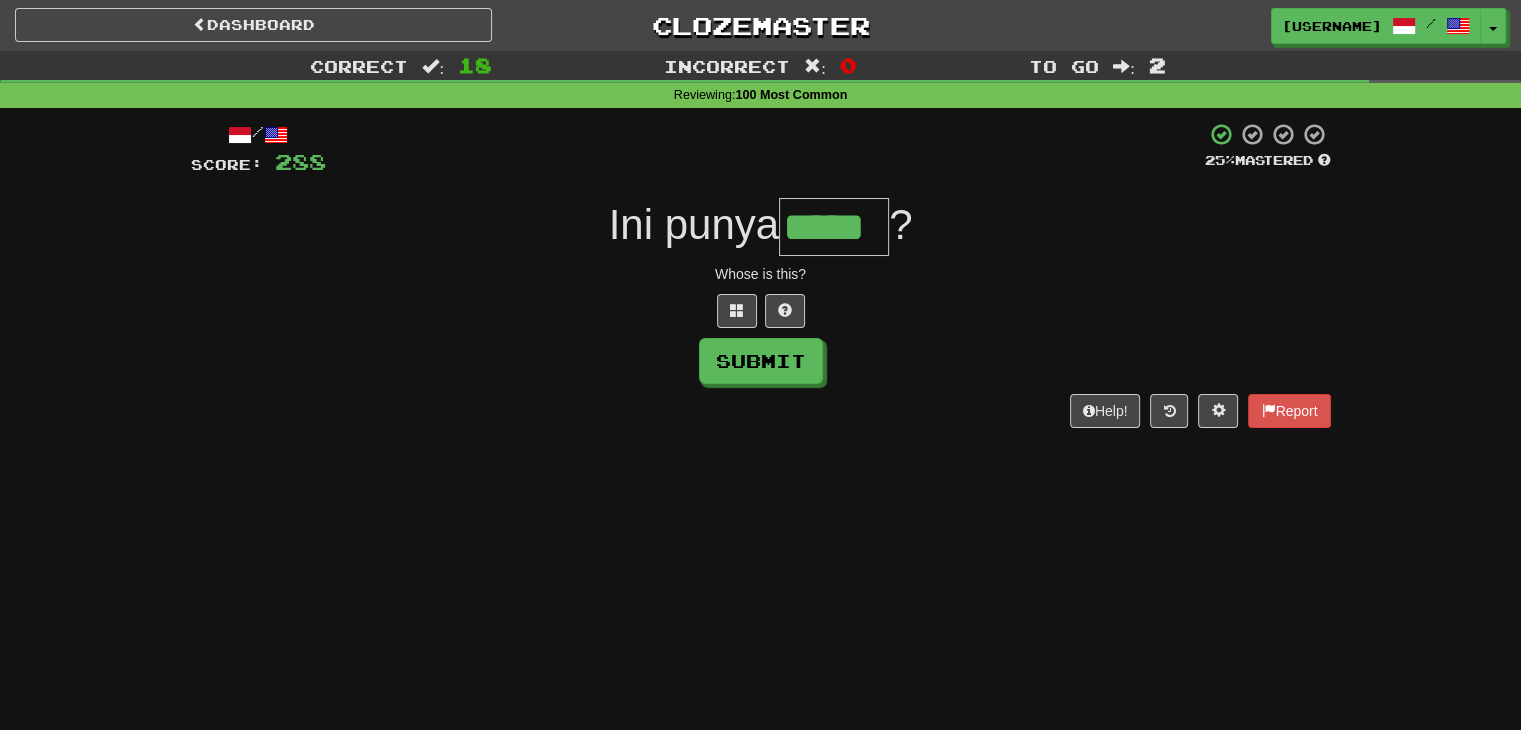type on "*****" 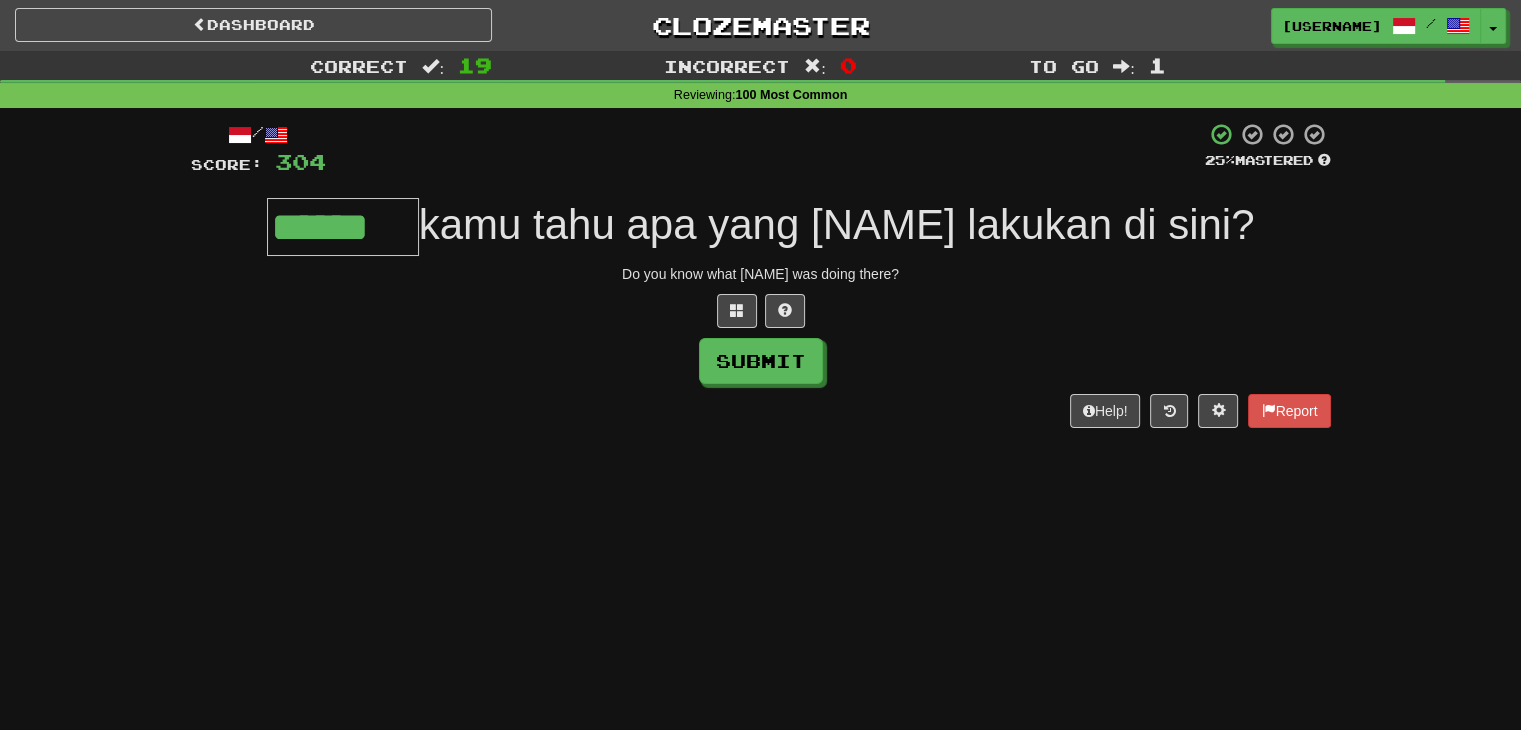 type on "******" 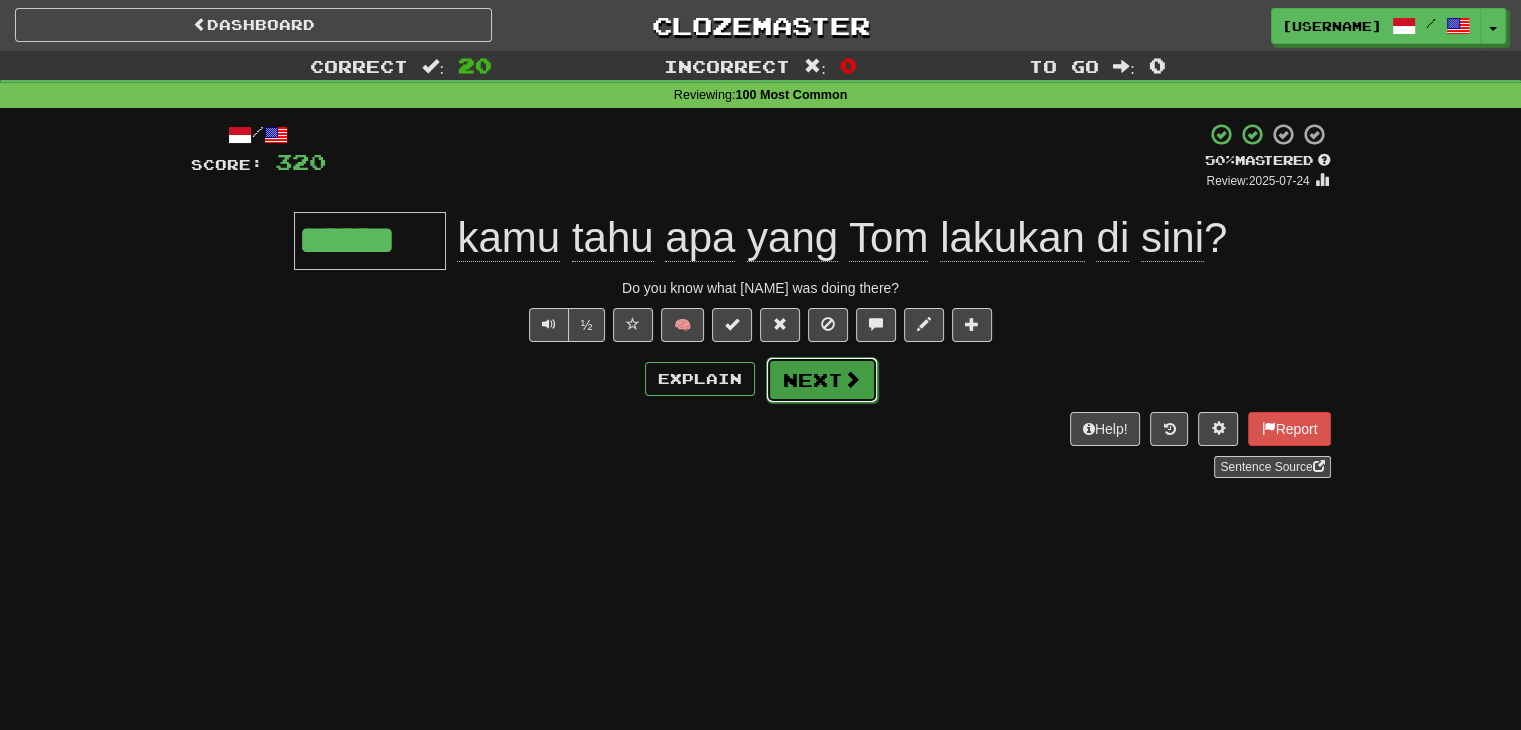 click at bounding box center [852, 379] 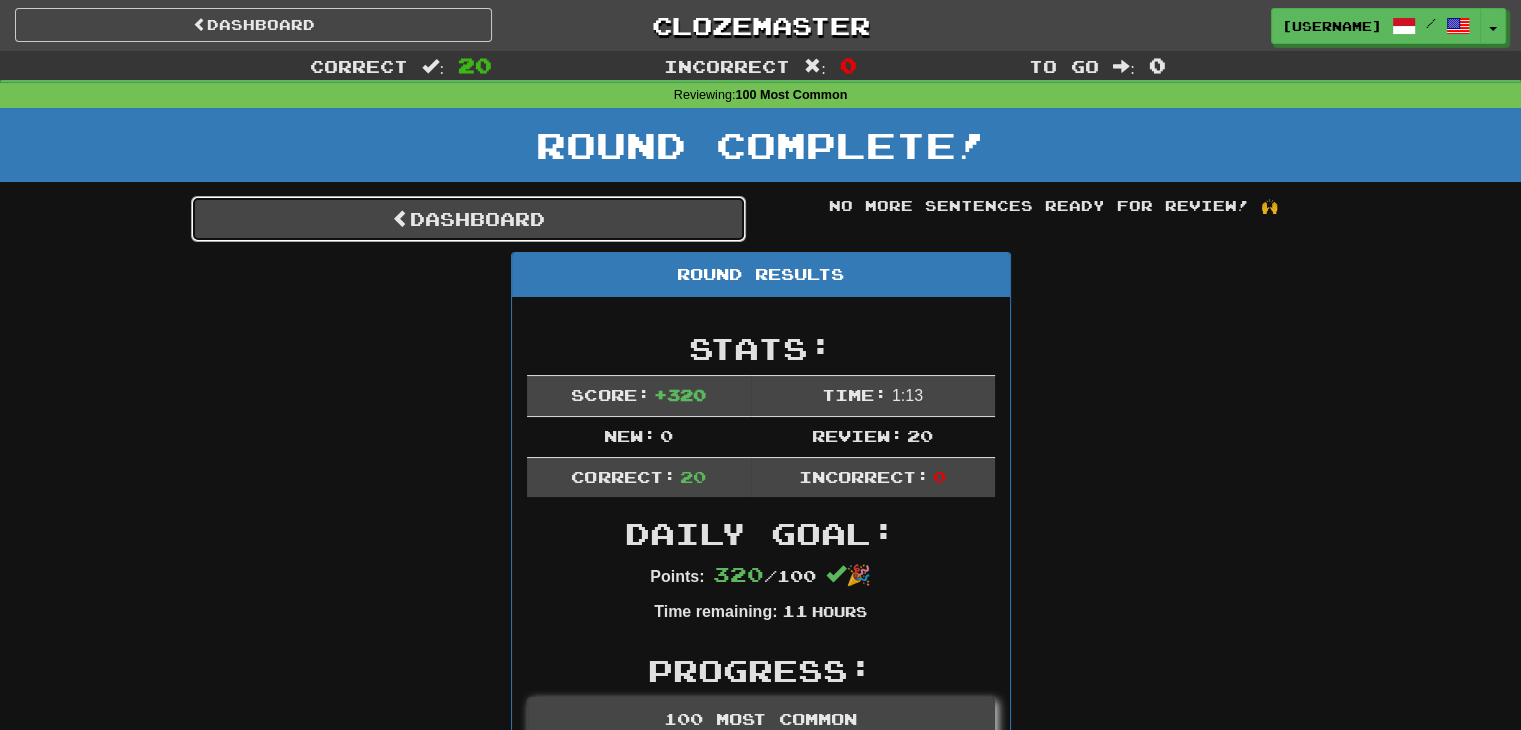 click on "Dashboard" at bounding box center [468, 219] 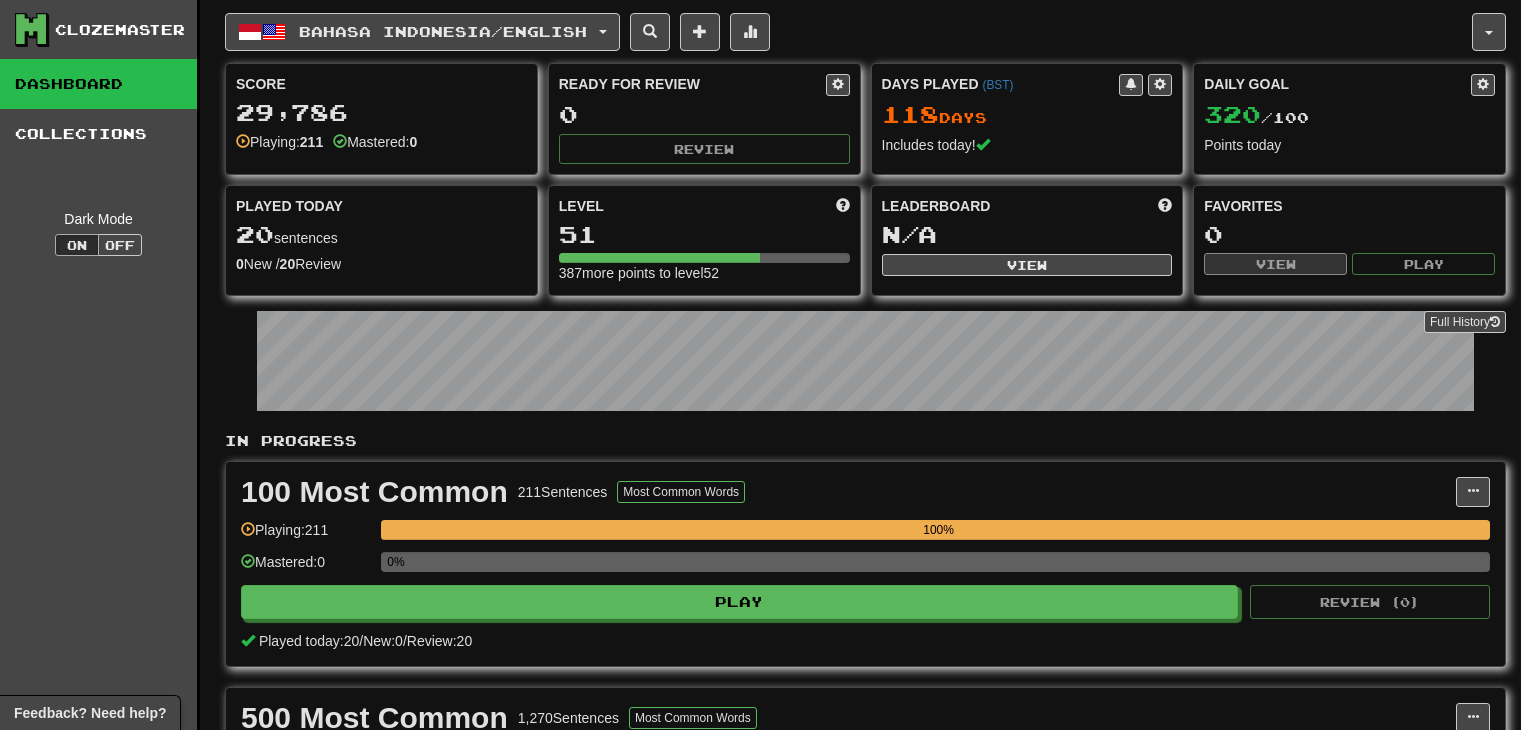 scroll, scrollTop: 0, scrollLeft: 0, axis: both 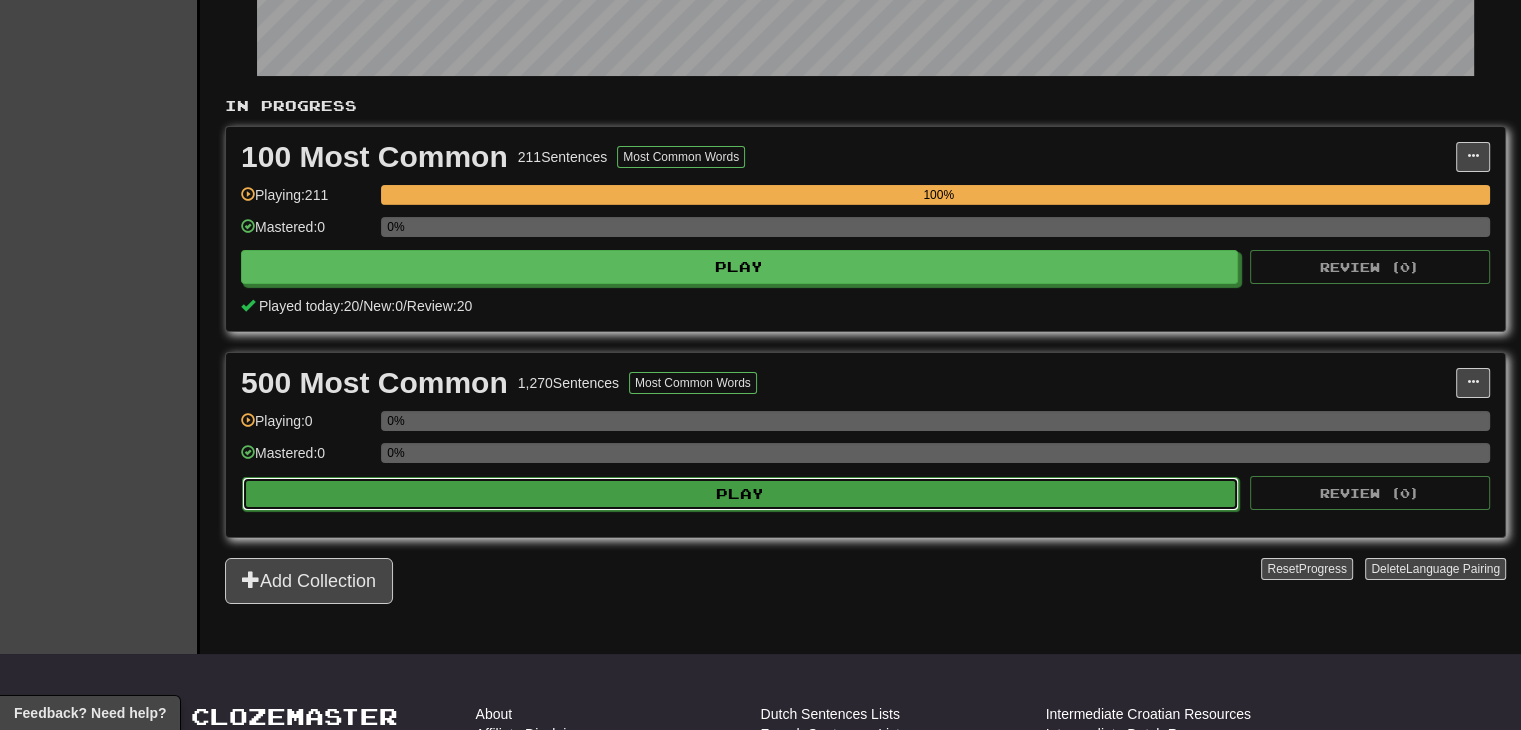 click on "Play" at bounding box center (740, 494) 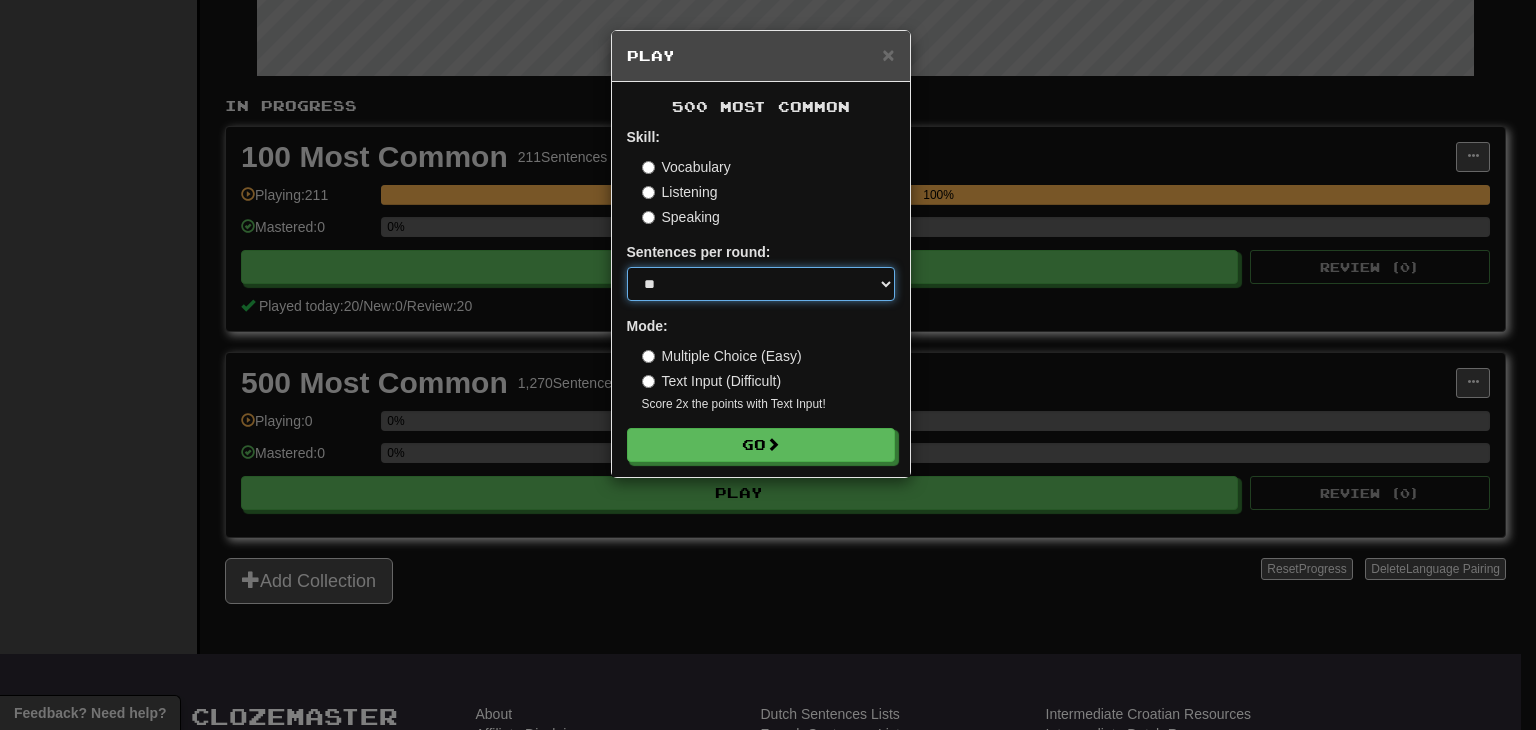 click on "* ** ** ** ** ** *** ********" at bounding box center (761, 284) 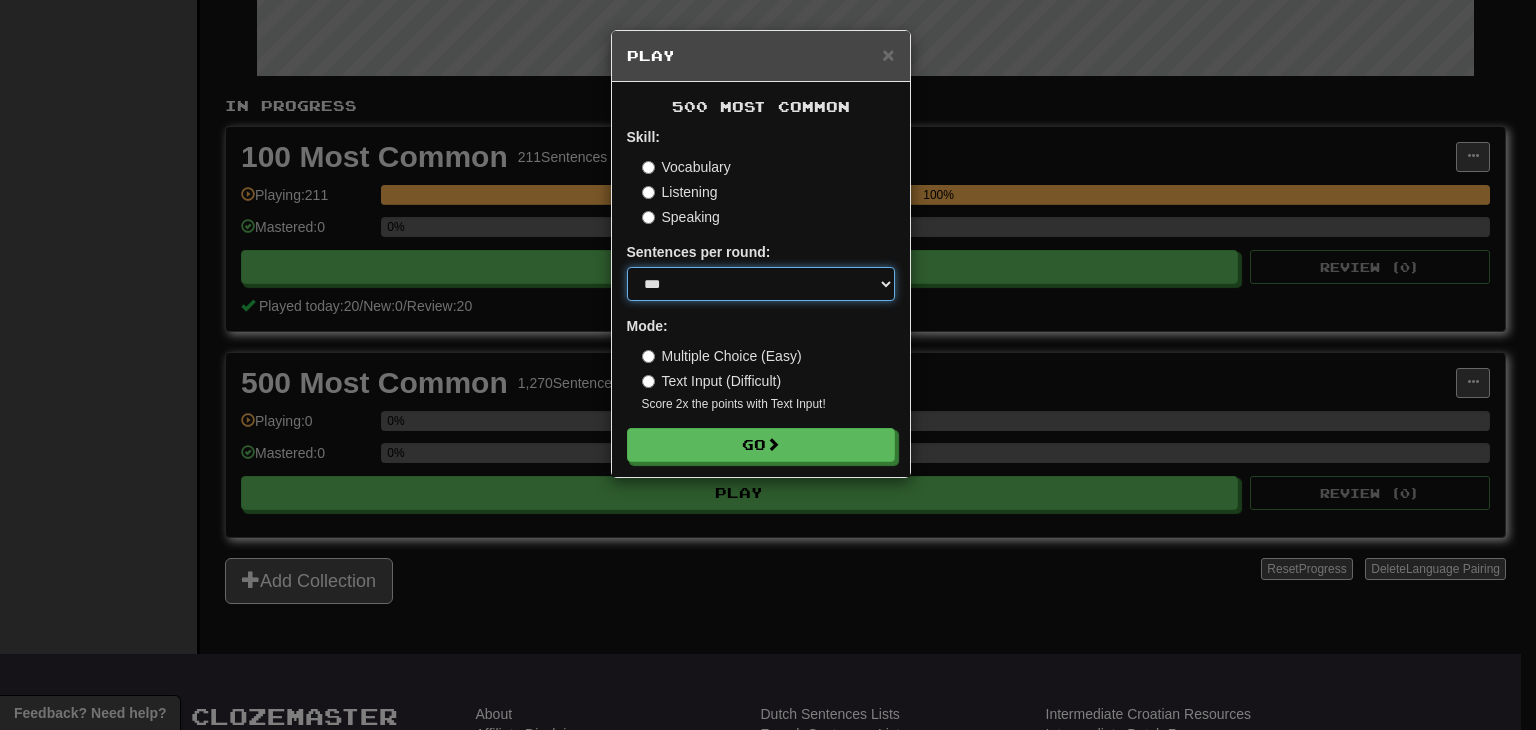 click on "* ** ** ** ** ** *** ********" at bounding box center (761, 284) 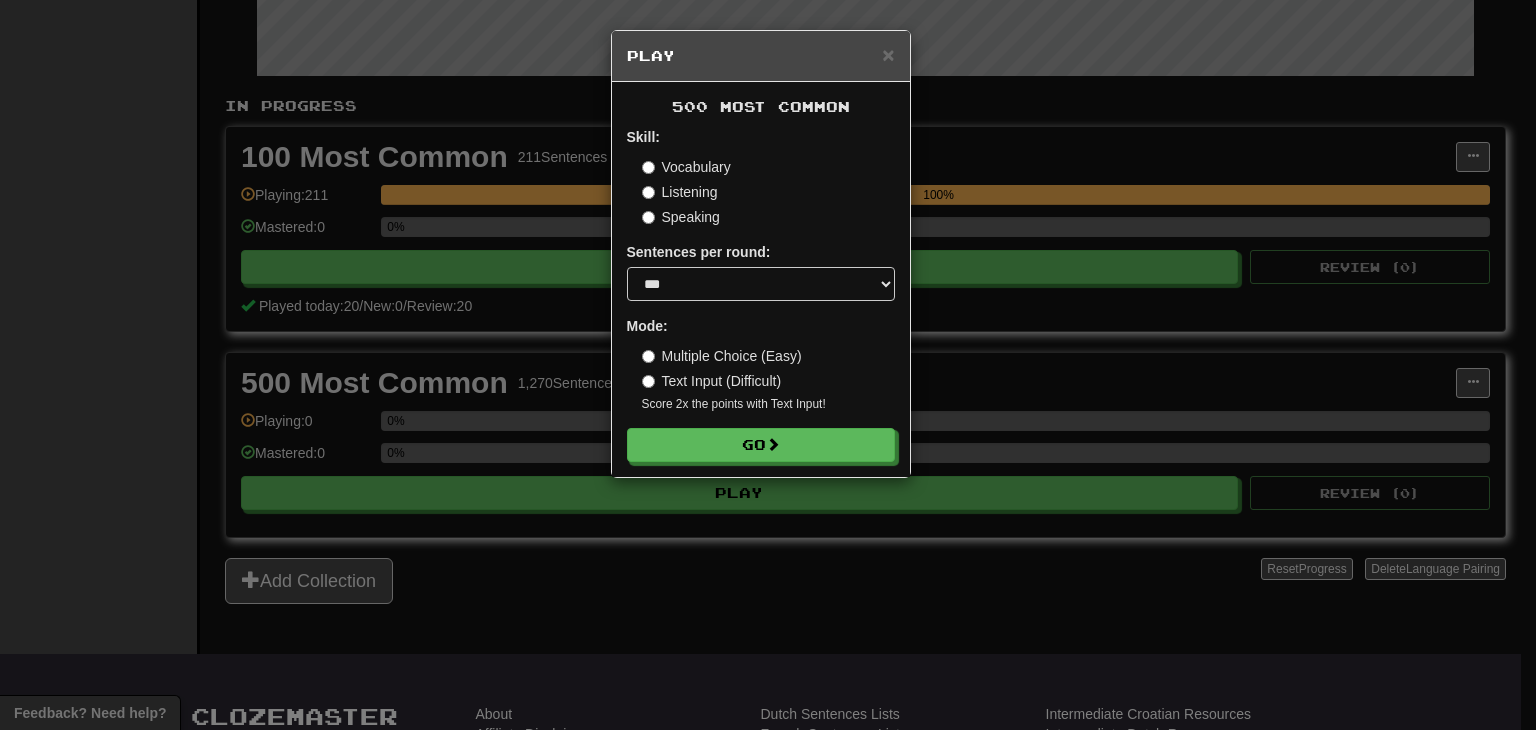 click on "Multiple Choice (Easy)" at bounding box center [722, 356] 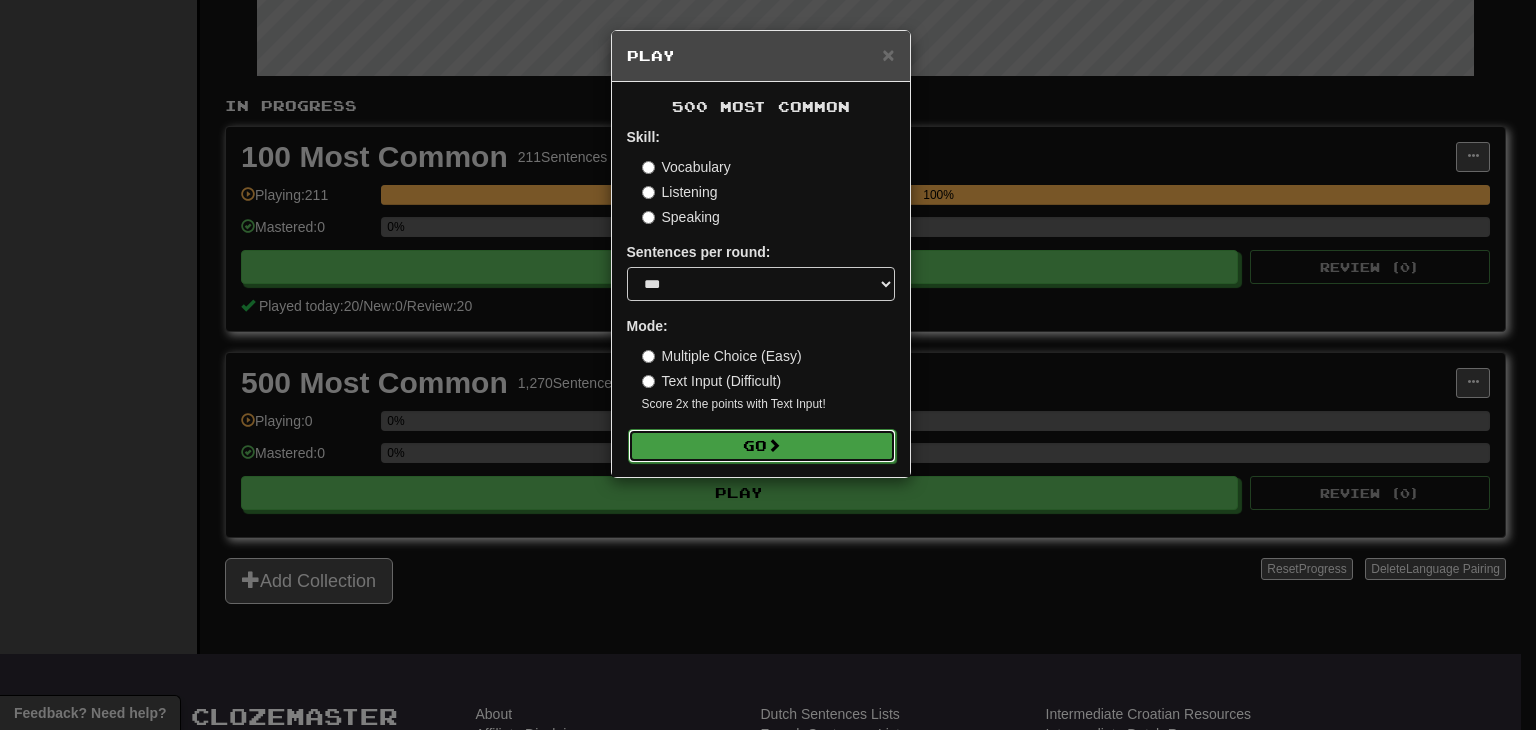 click on "Go" at bounding box center (762, 446) 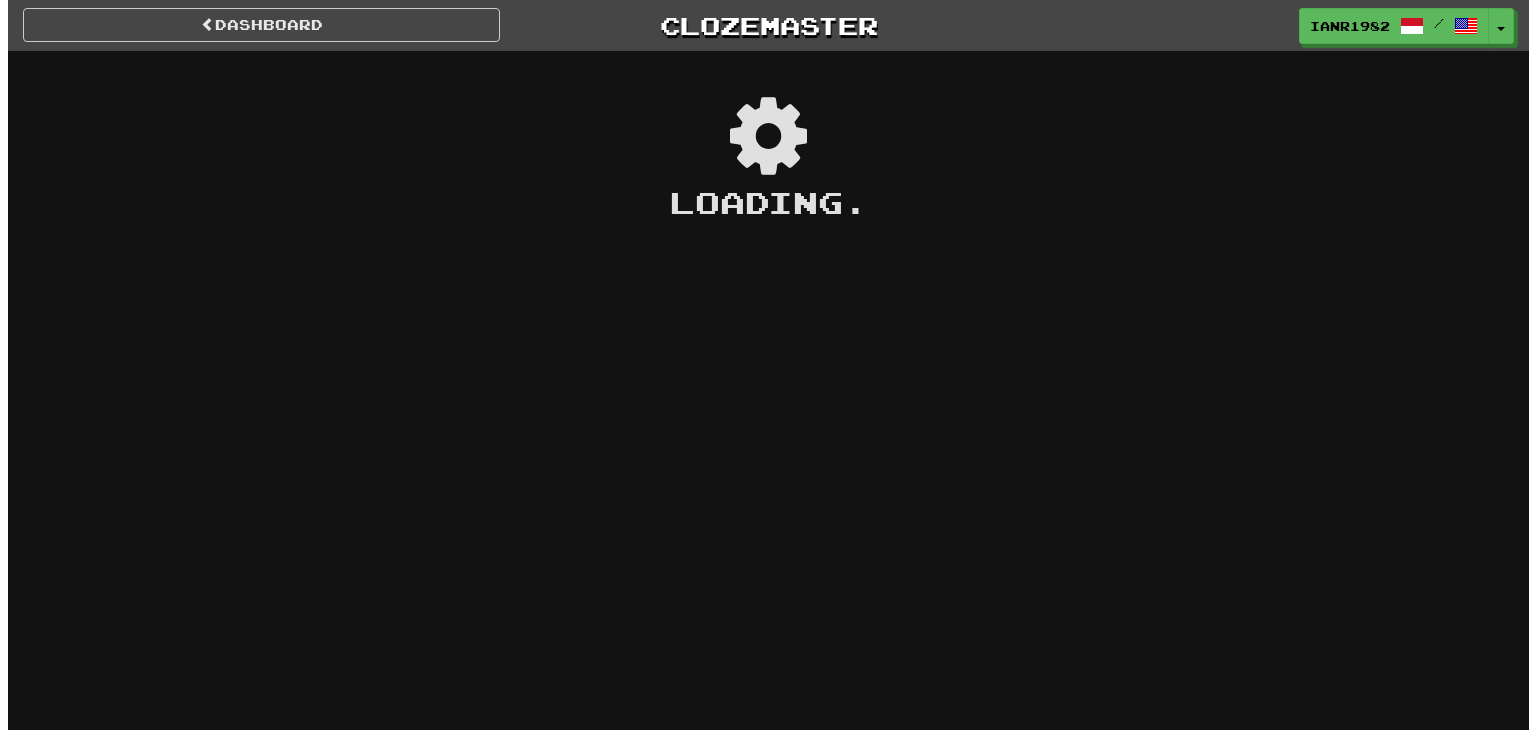 scroll, scrollTop: 0, scrollLeft: 0, axis: both 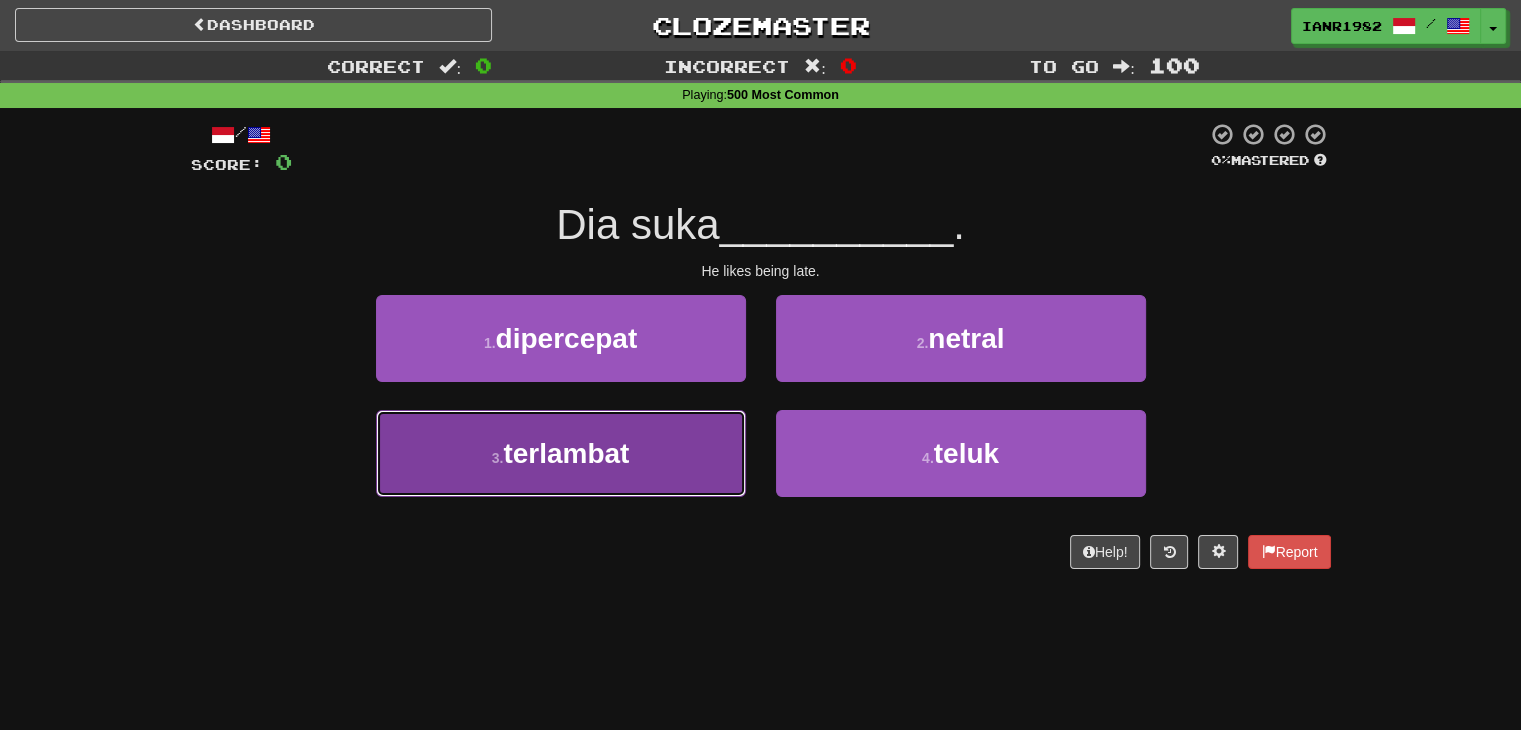 click on "terlambat" at bounding box center (566, 453) 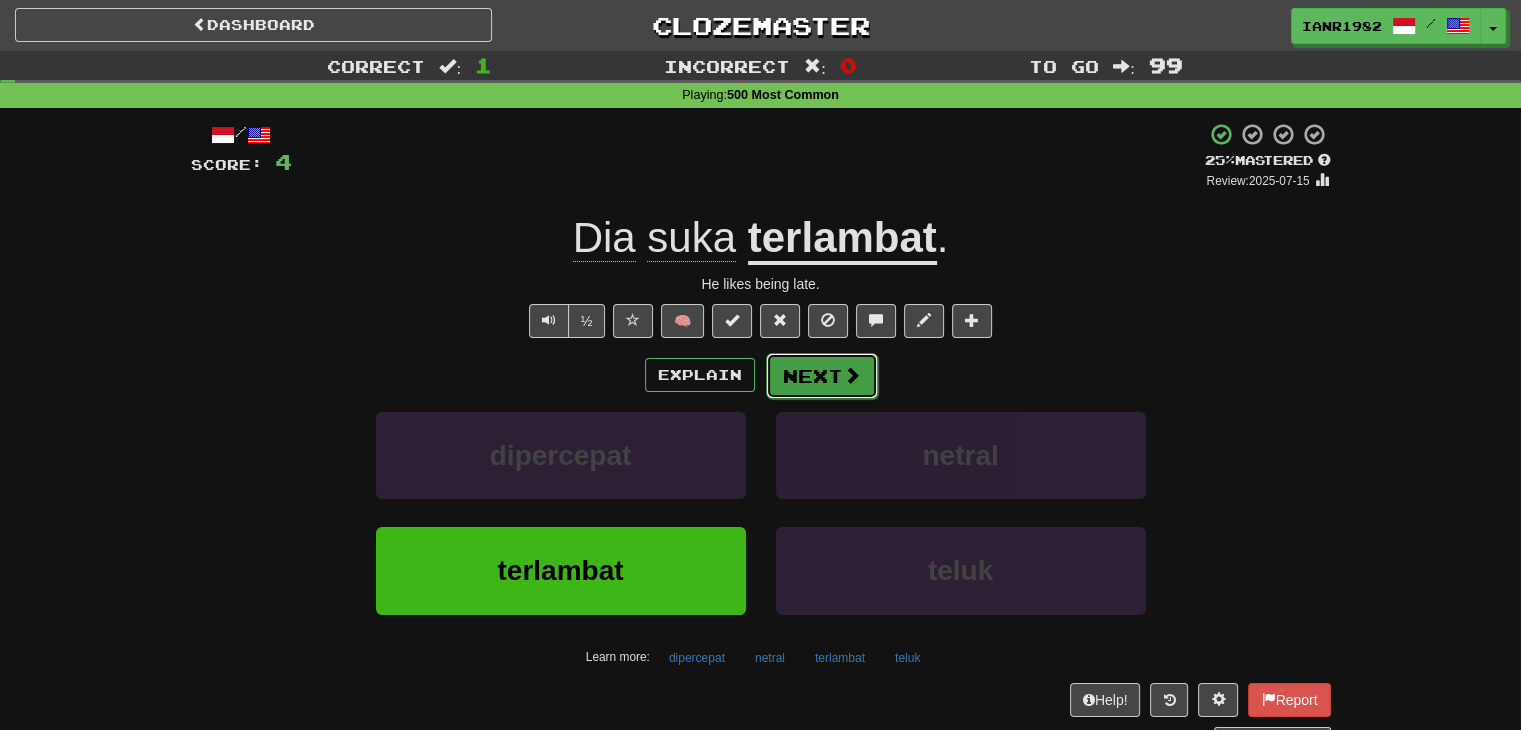 click on "Next" at bounding box center [822, 376] 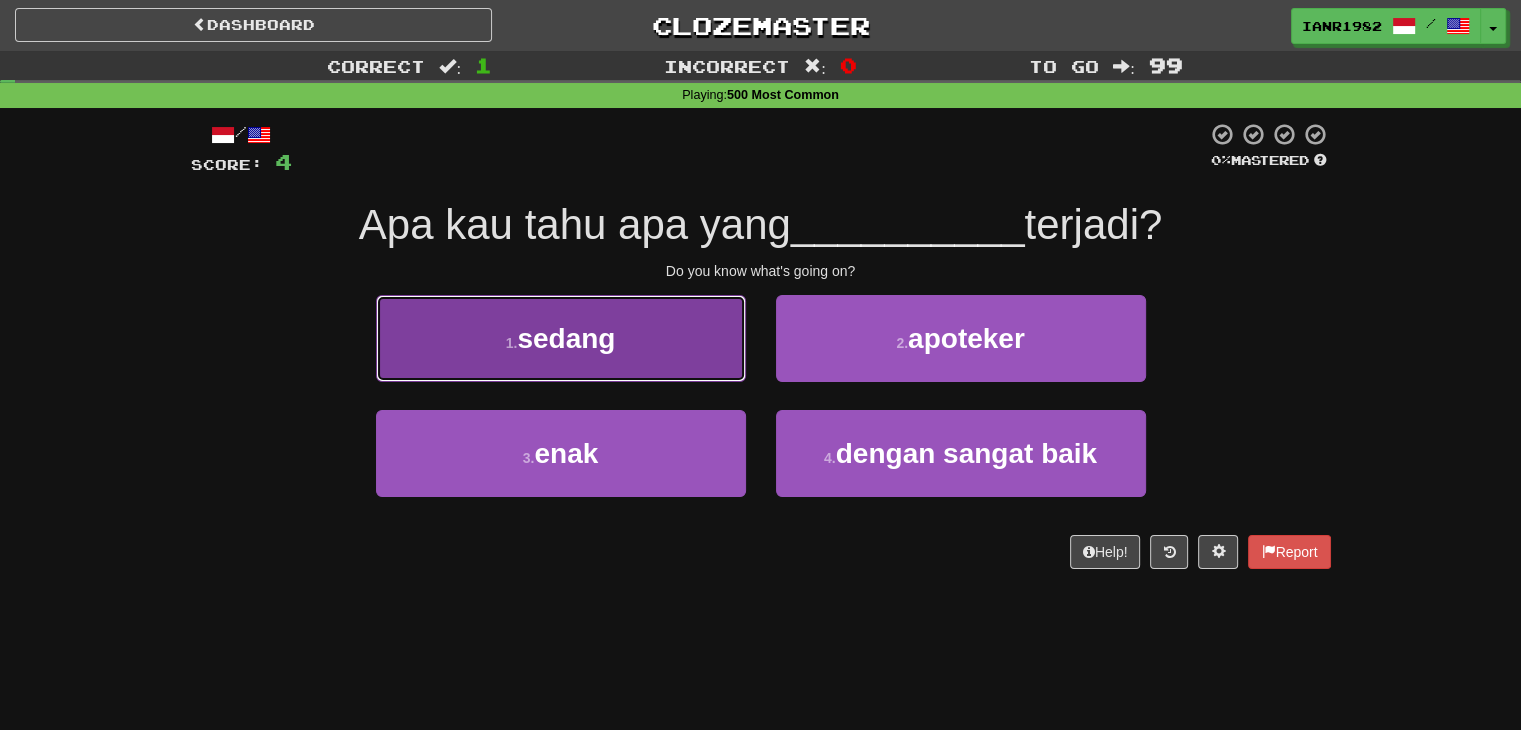 click on "1 .  sedang" at bounding box center (561, 338) 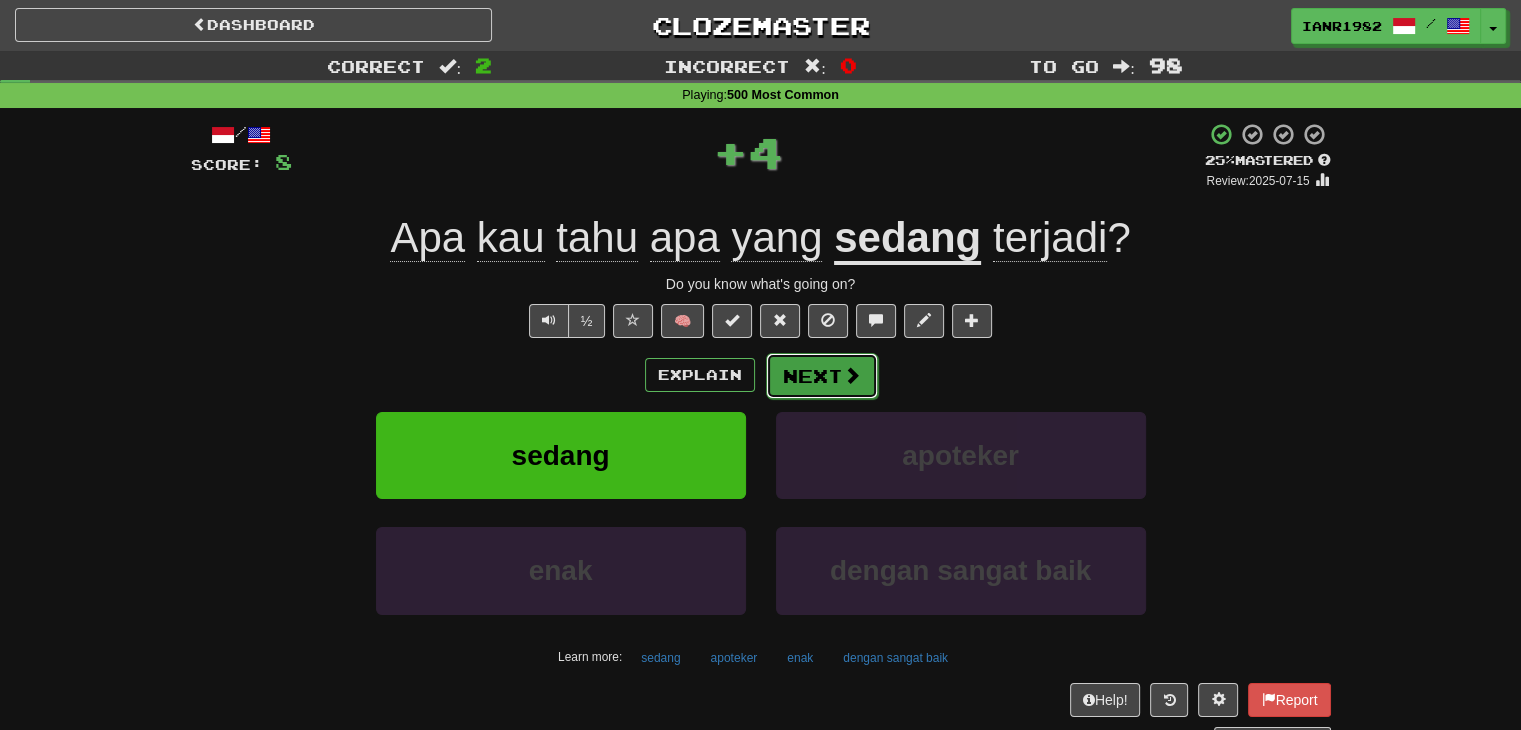 click on "Next" at bounding box center (822, 376) 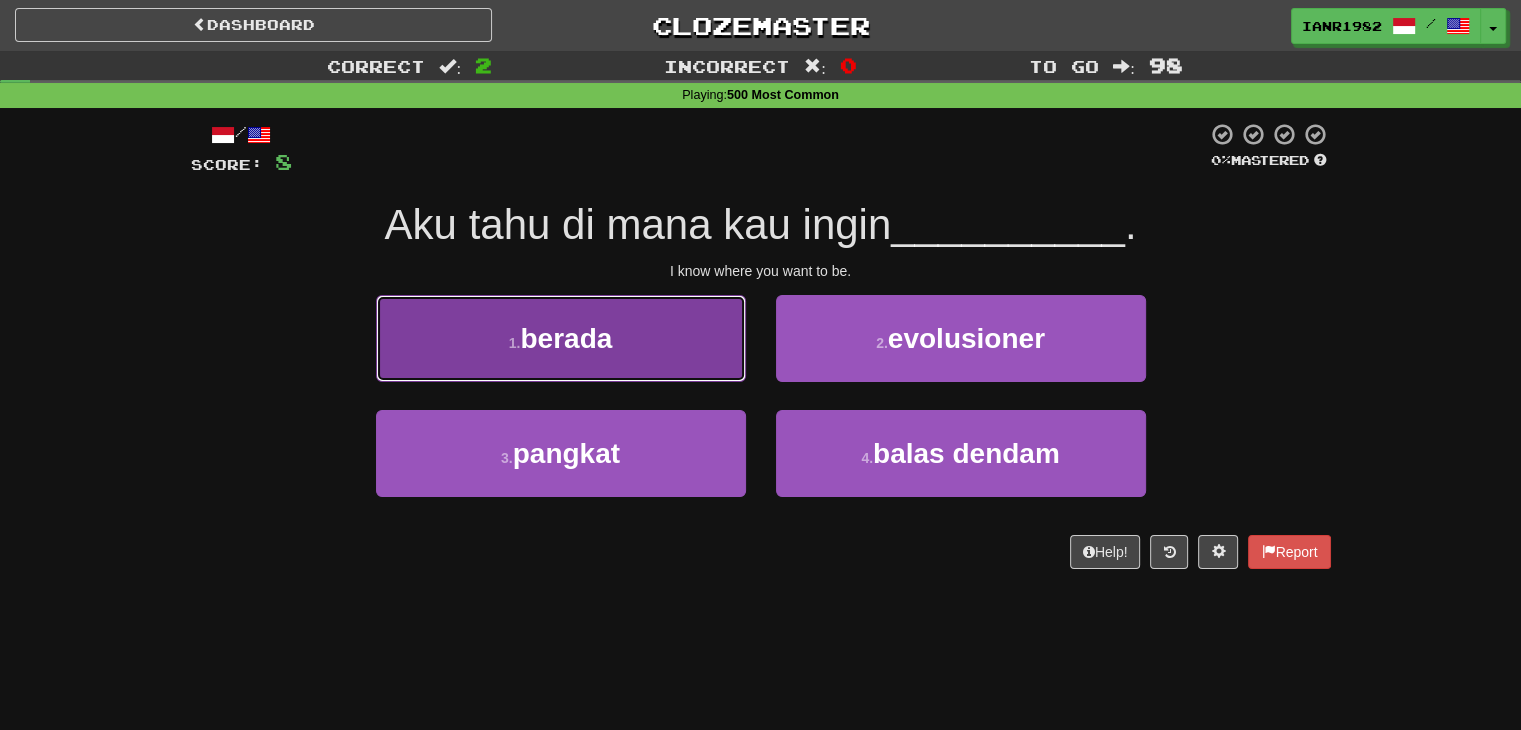 click on "berada" at bounding box center [566, 338] 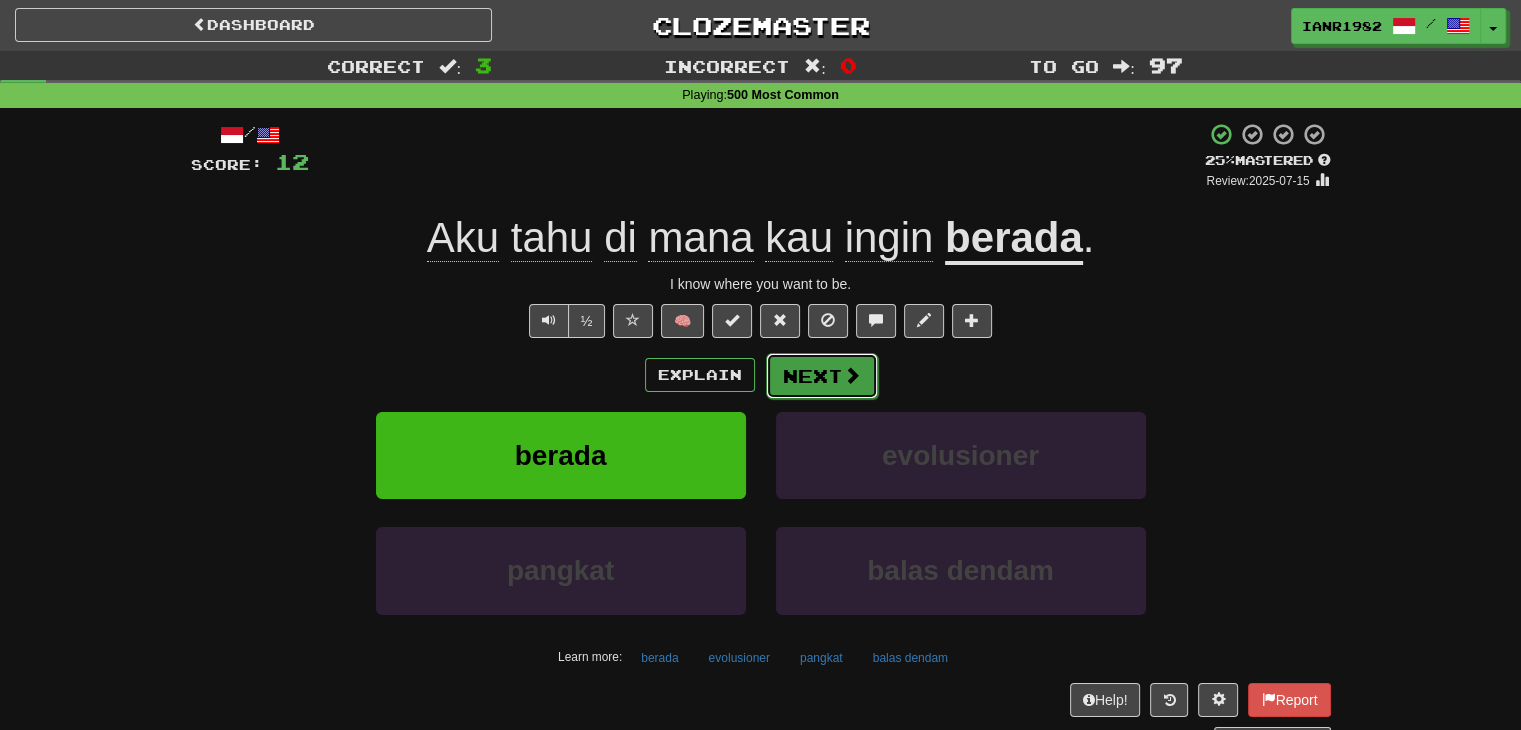 click on "Next" at bounding box center [822, 376] 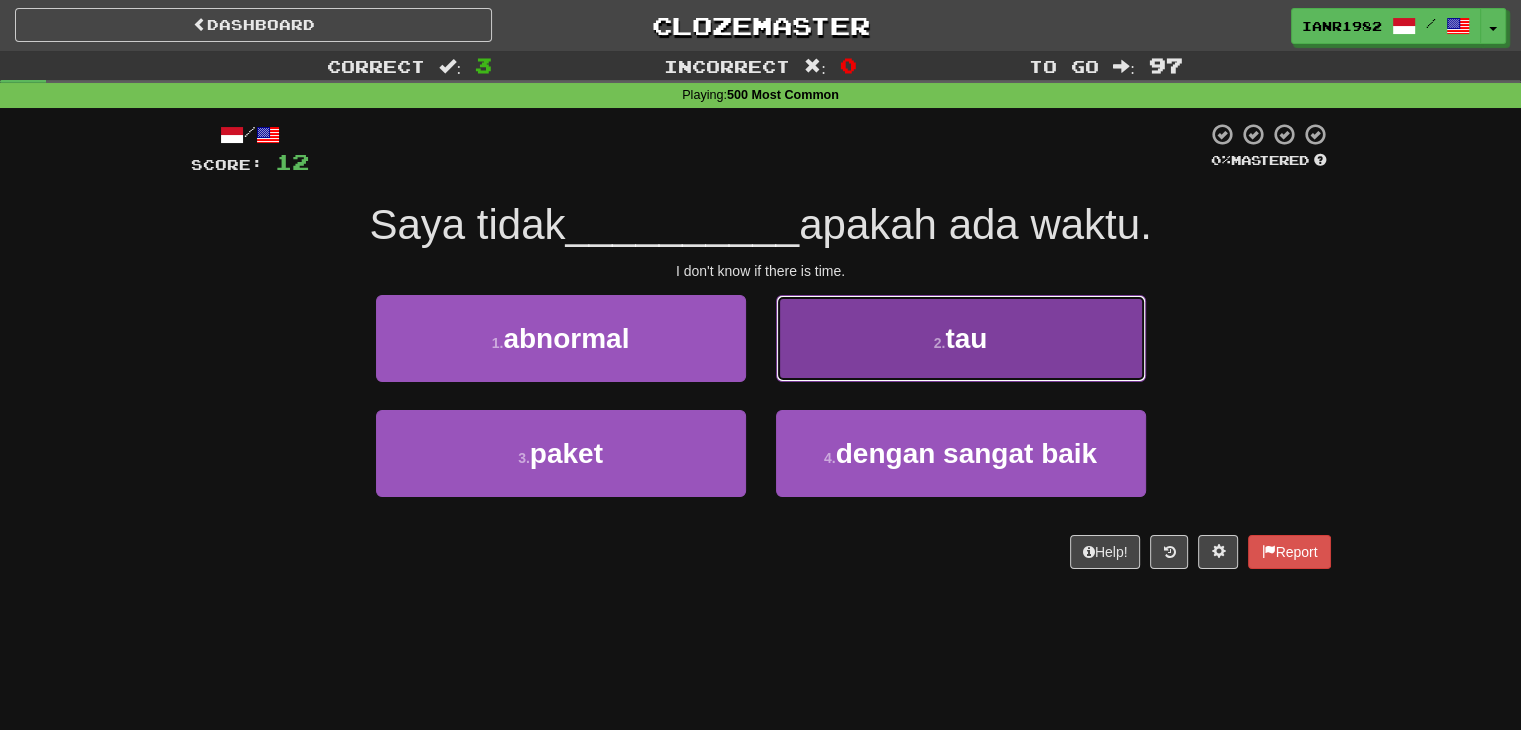 click on "2 .  tau" at bounding box center [961, 338] 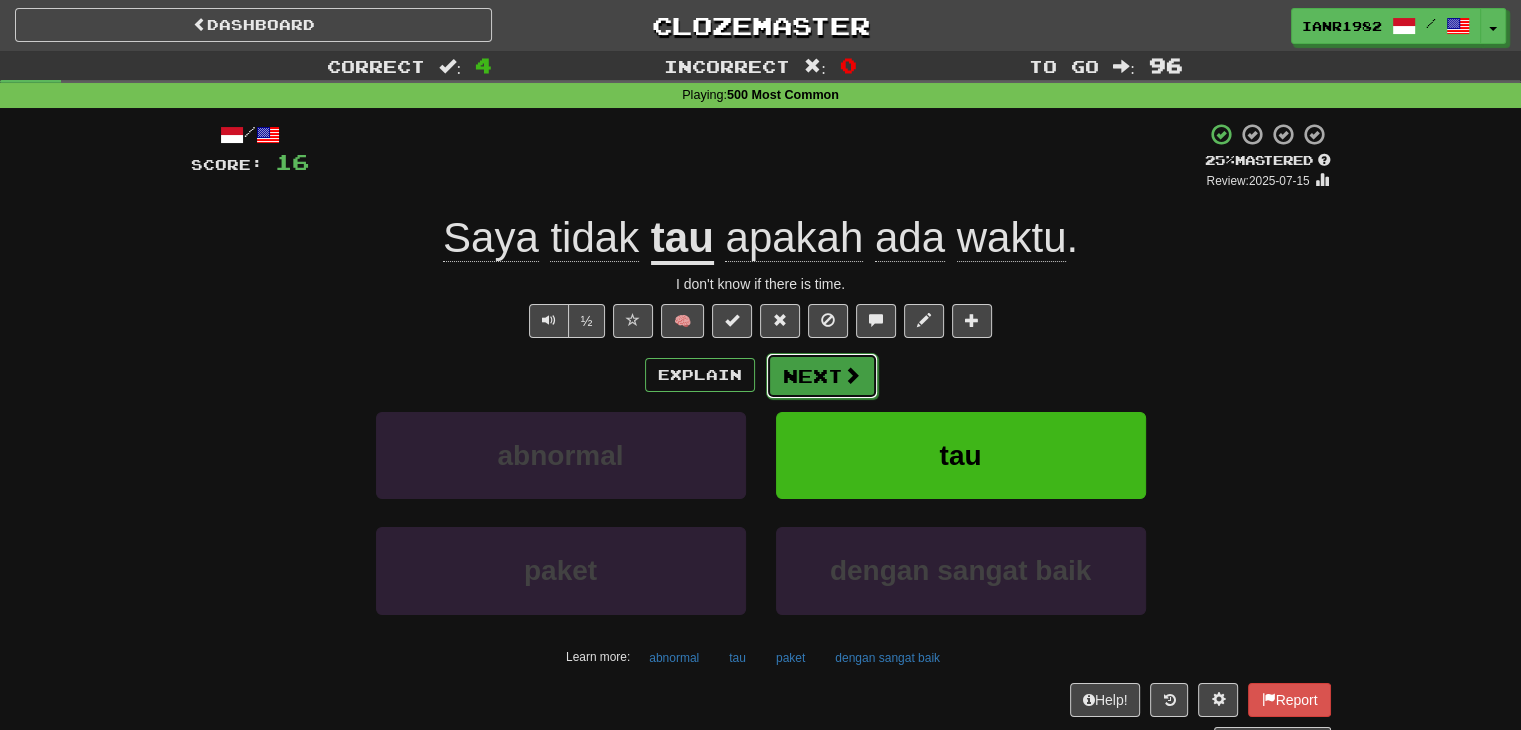 click on "Next" at bounding box center [822, 376] 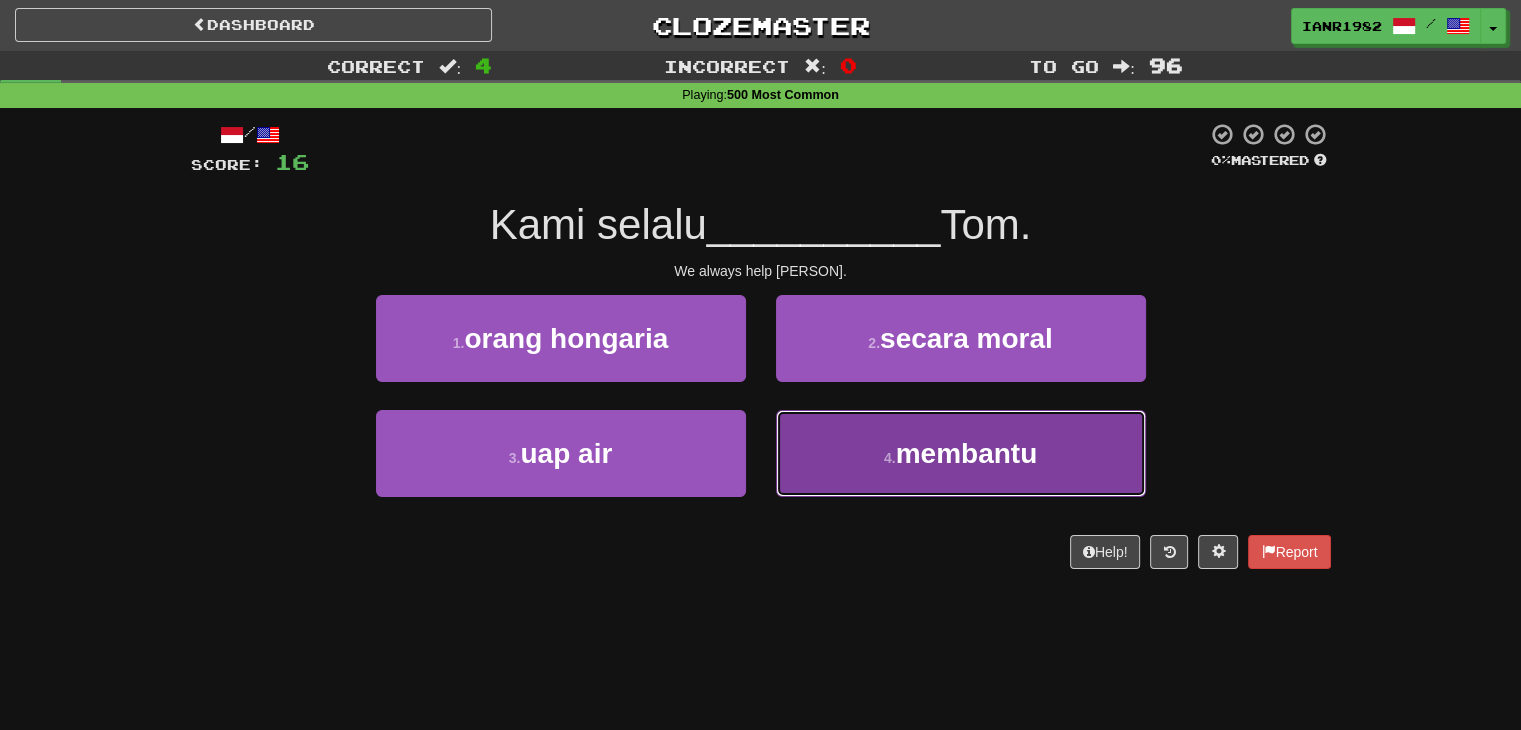 click on "membantu" at bounding box center (967, 453) 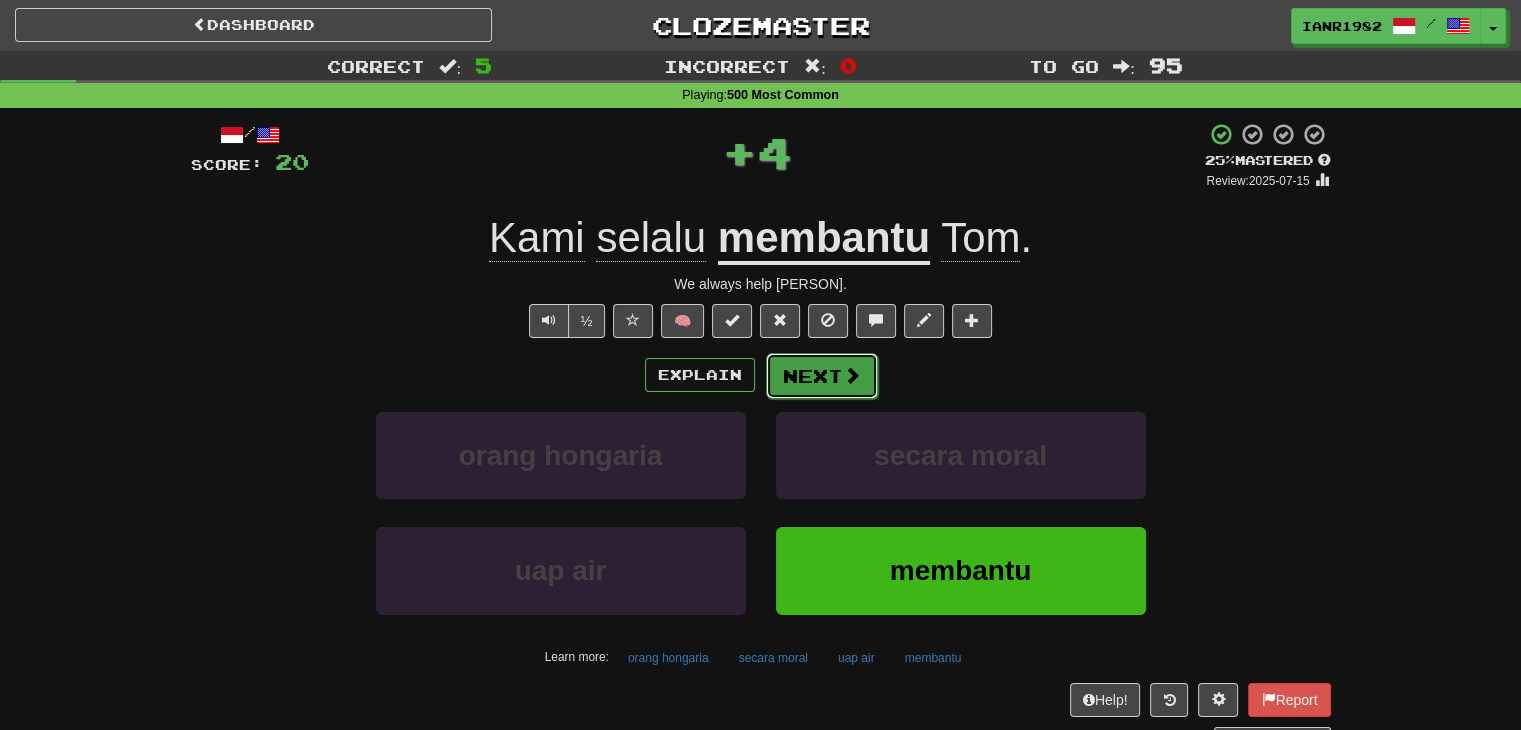 click at bounding box center (852, 375) 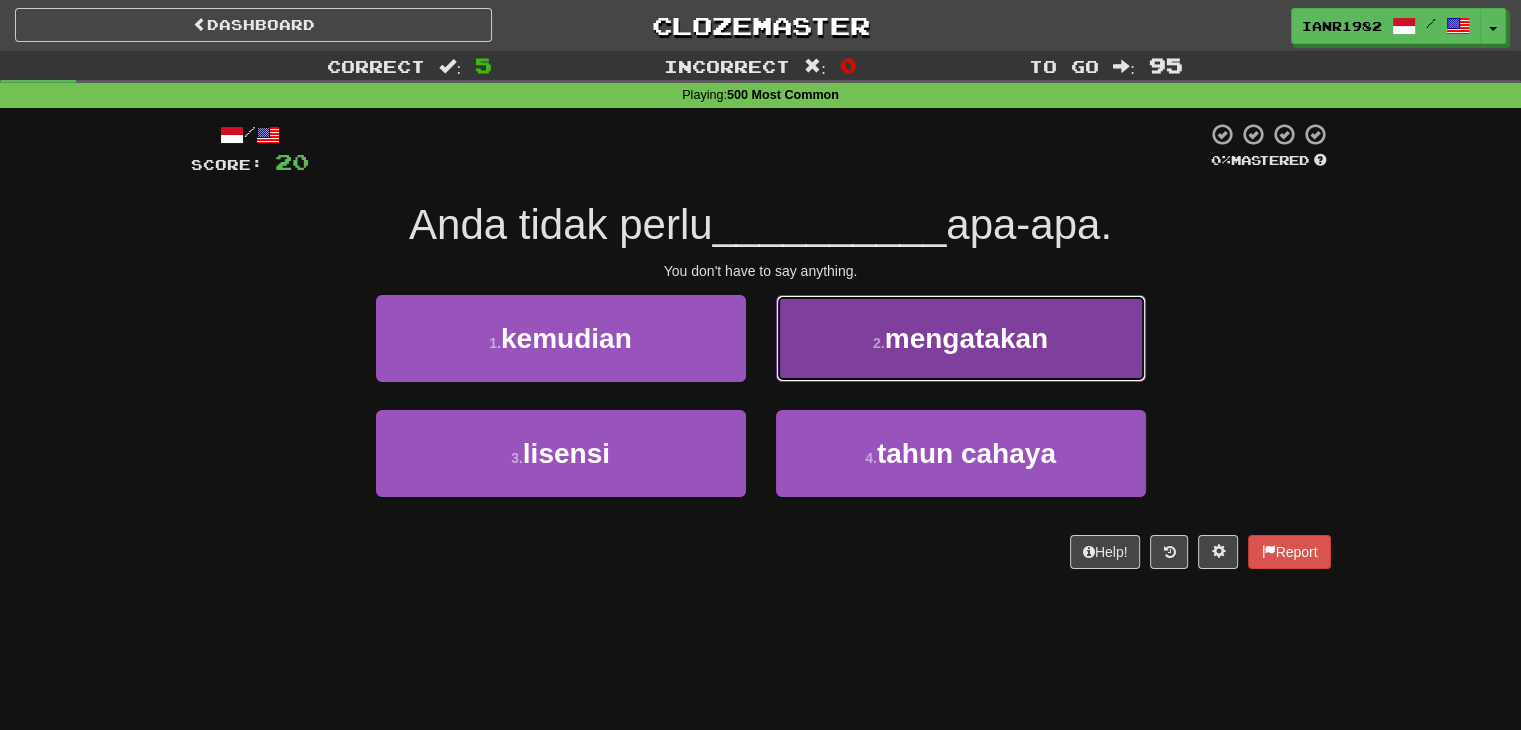 click on "2 .  mengatakan" at bounding box center (961, 338) 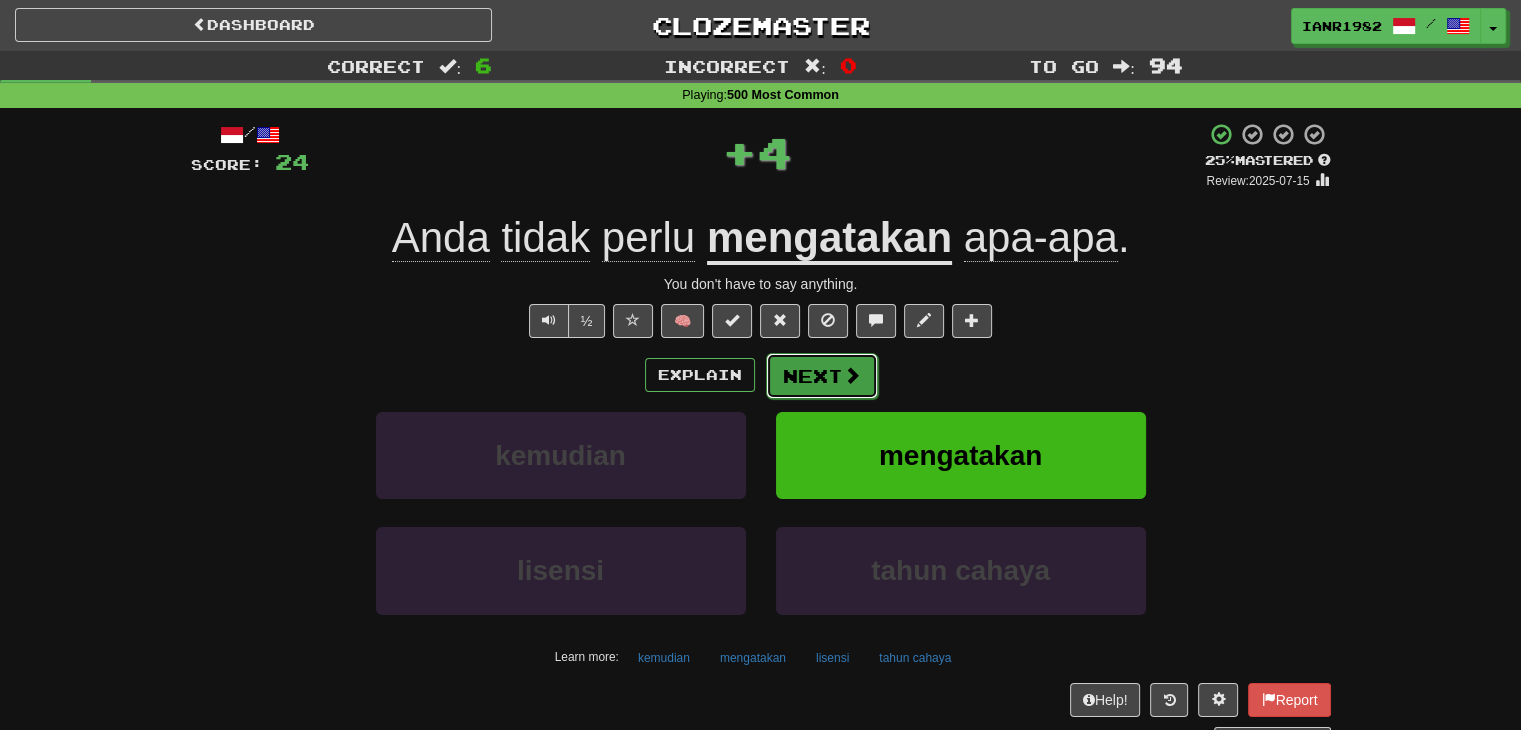 click at bounding box center [852, 375] 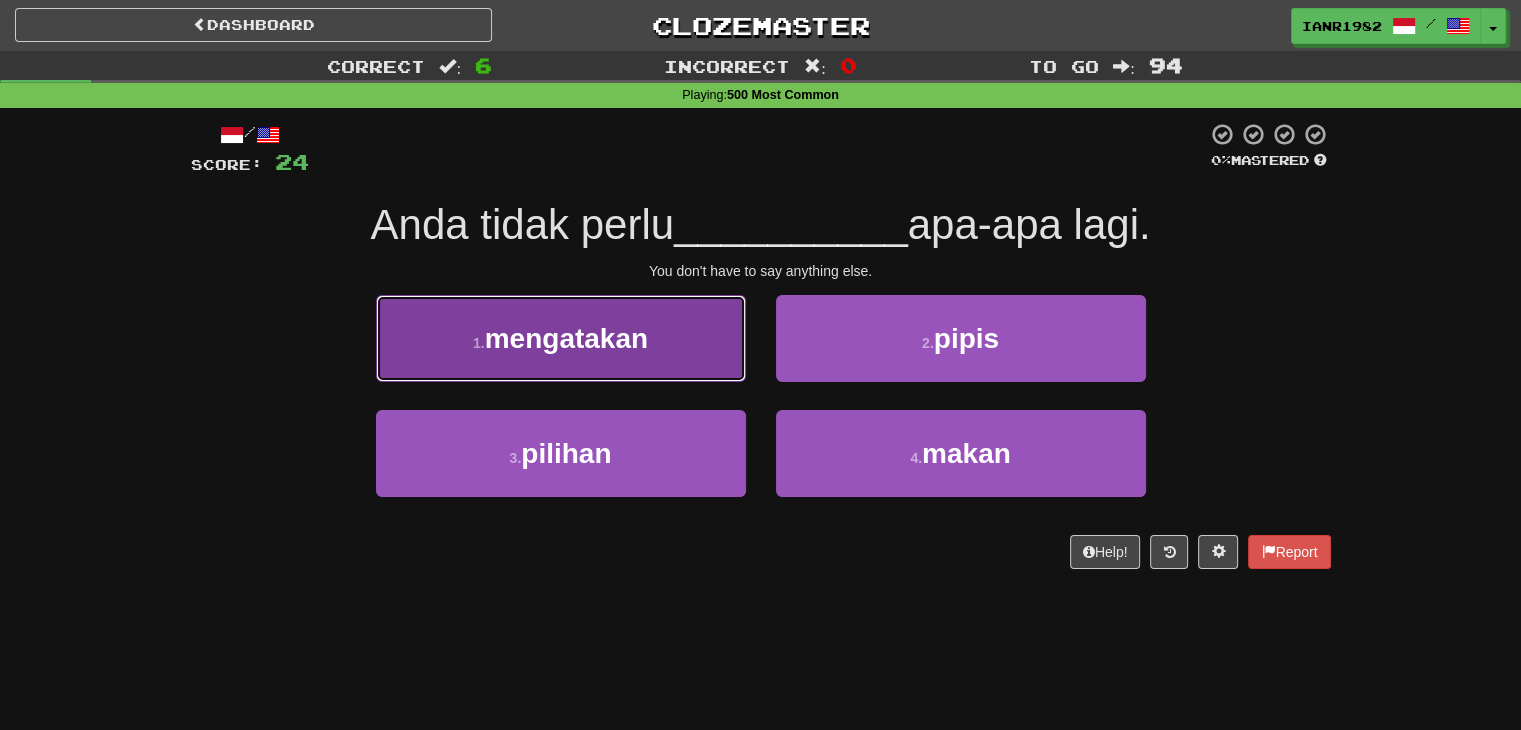 click on "1 .  mengatakan" at bounding box center (561, 338) 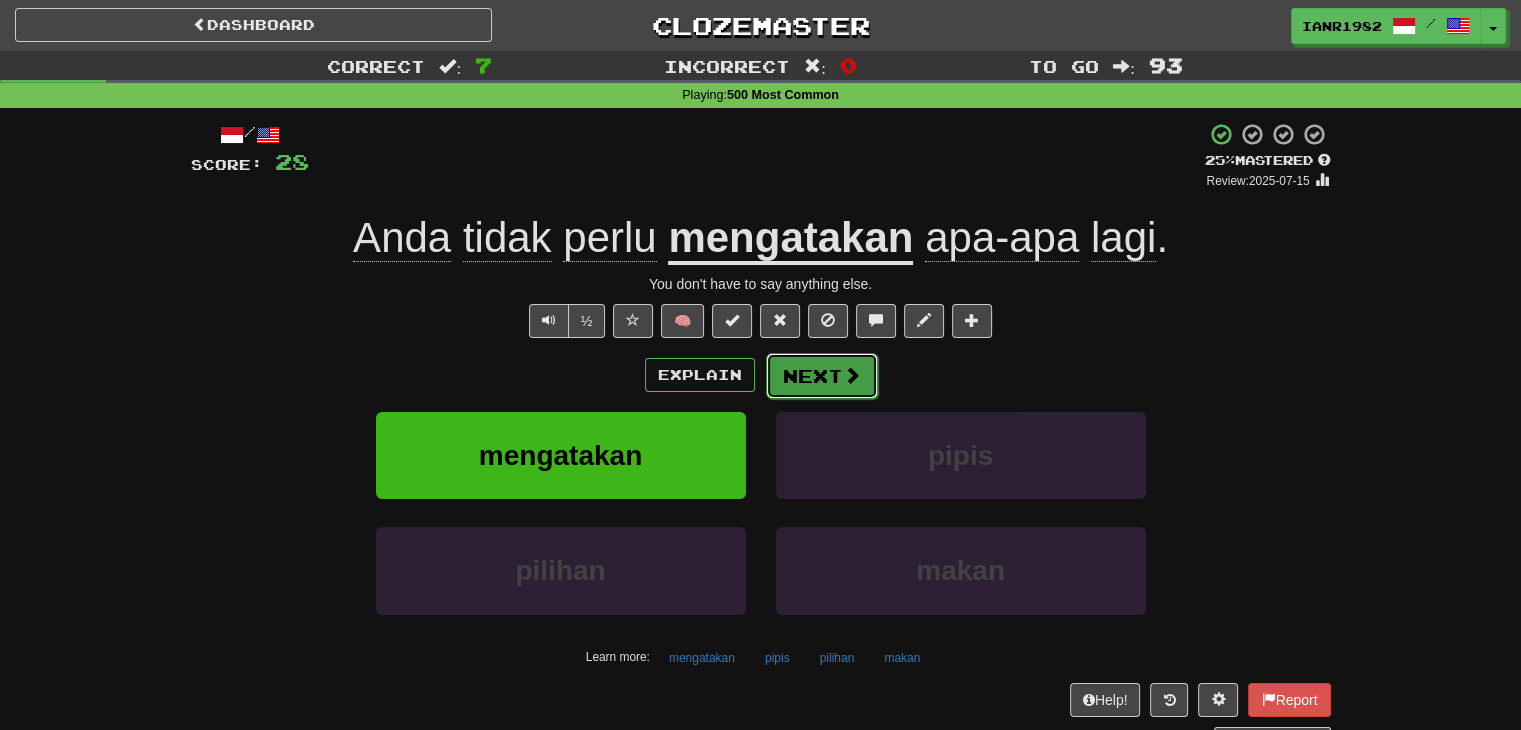 click at bounding box center (852, 375) 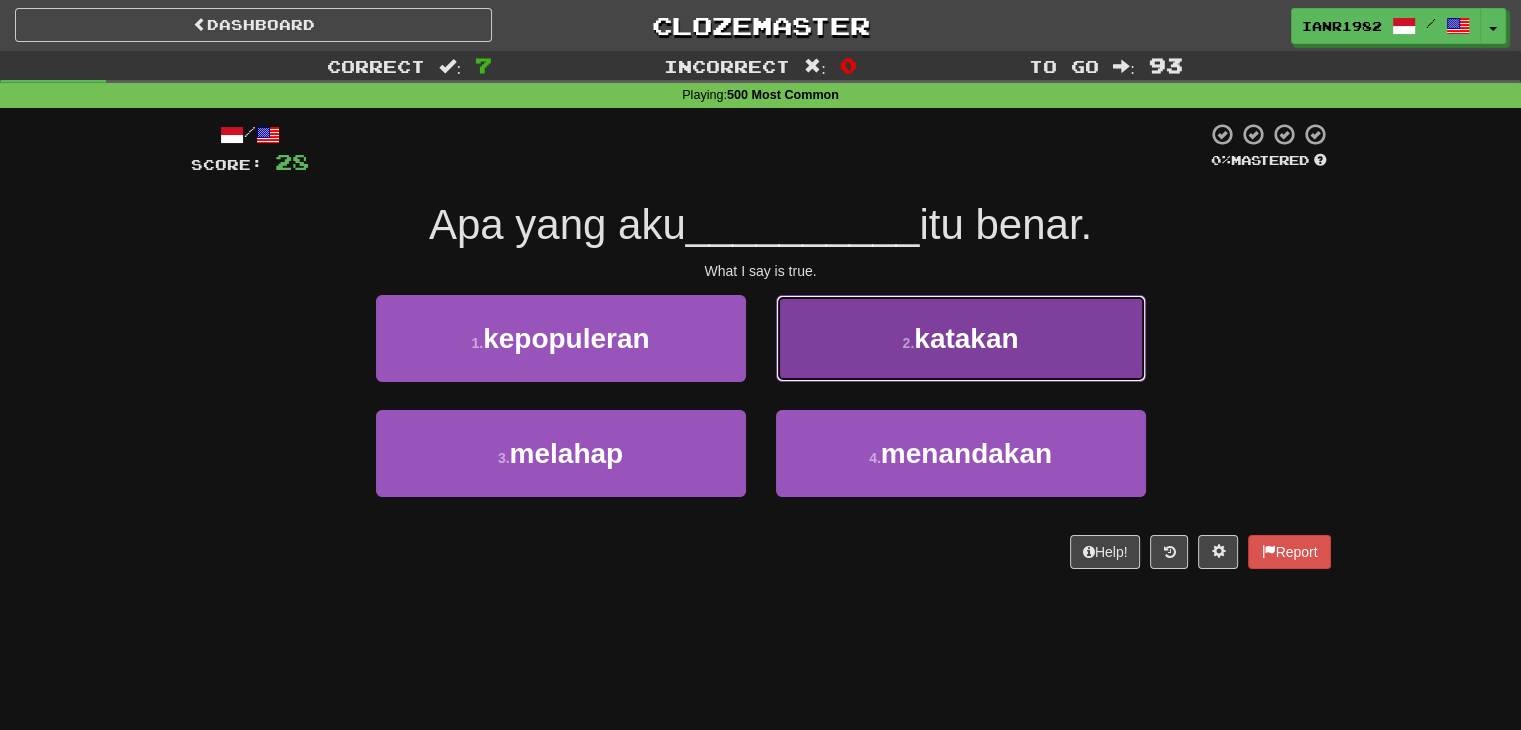 click on "2 ." at bounding box center [909, 343] 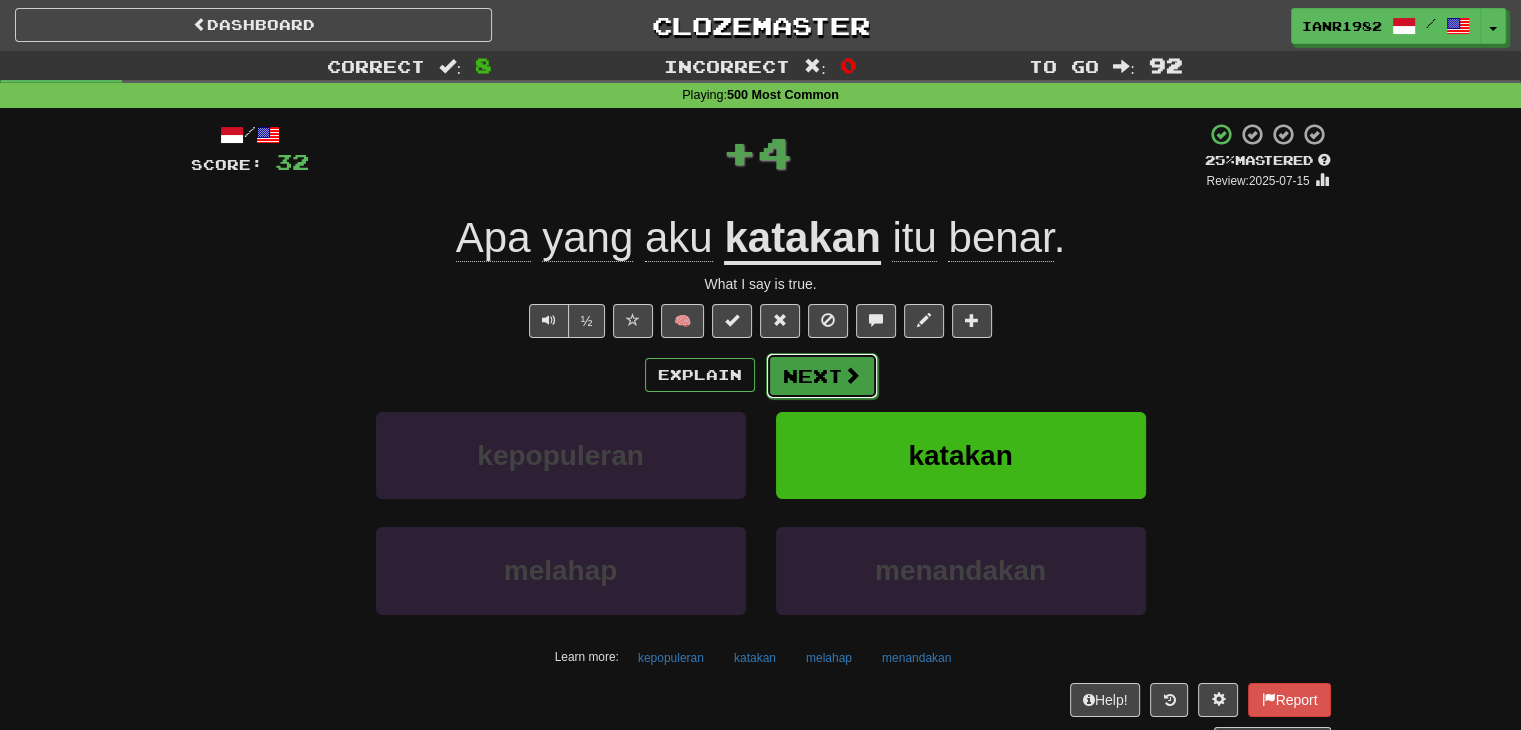 click on "Next" at bounding box center [822, 376] 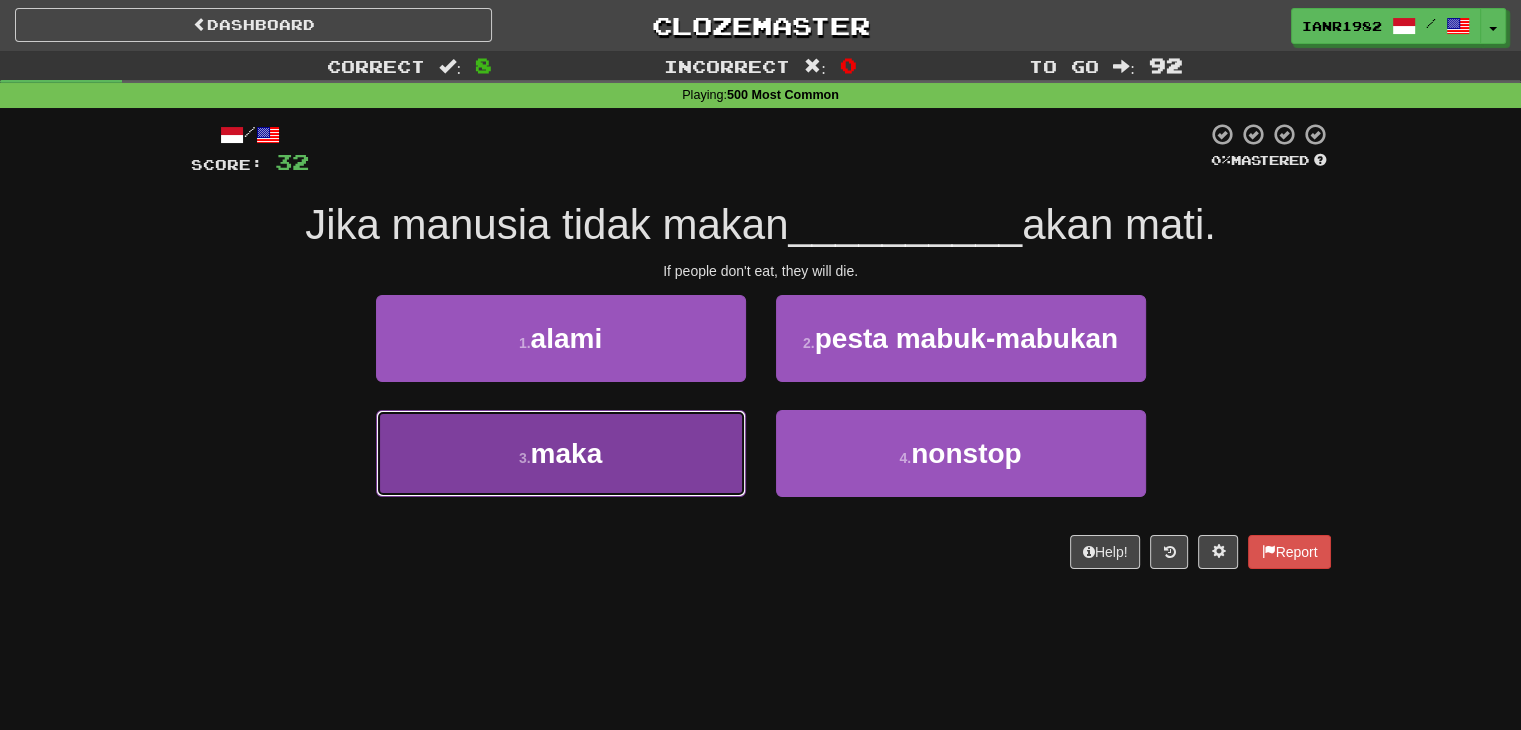 click on "maka" at bounding box center [567, 453] 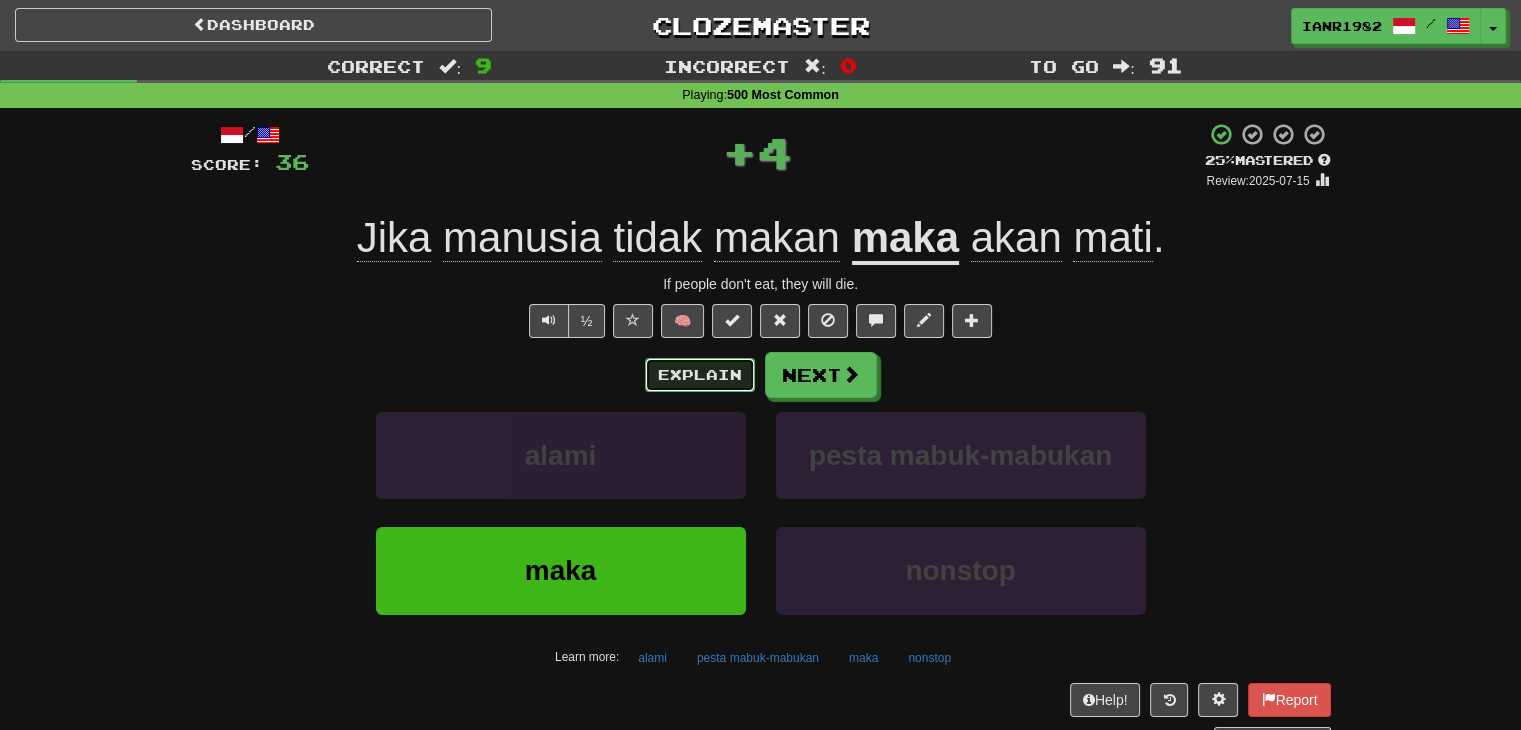 click on "Explain" at bounding box center (700, 375) 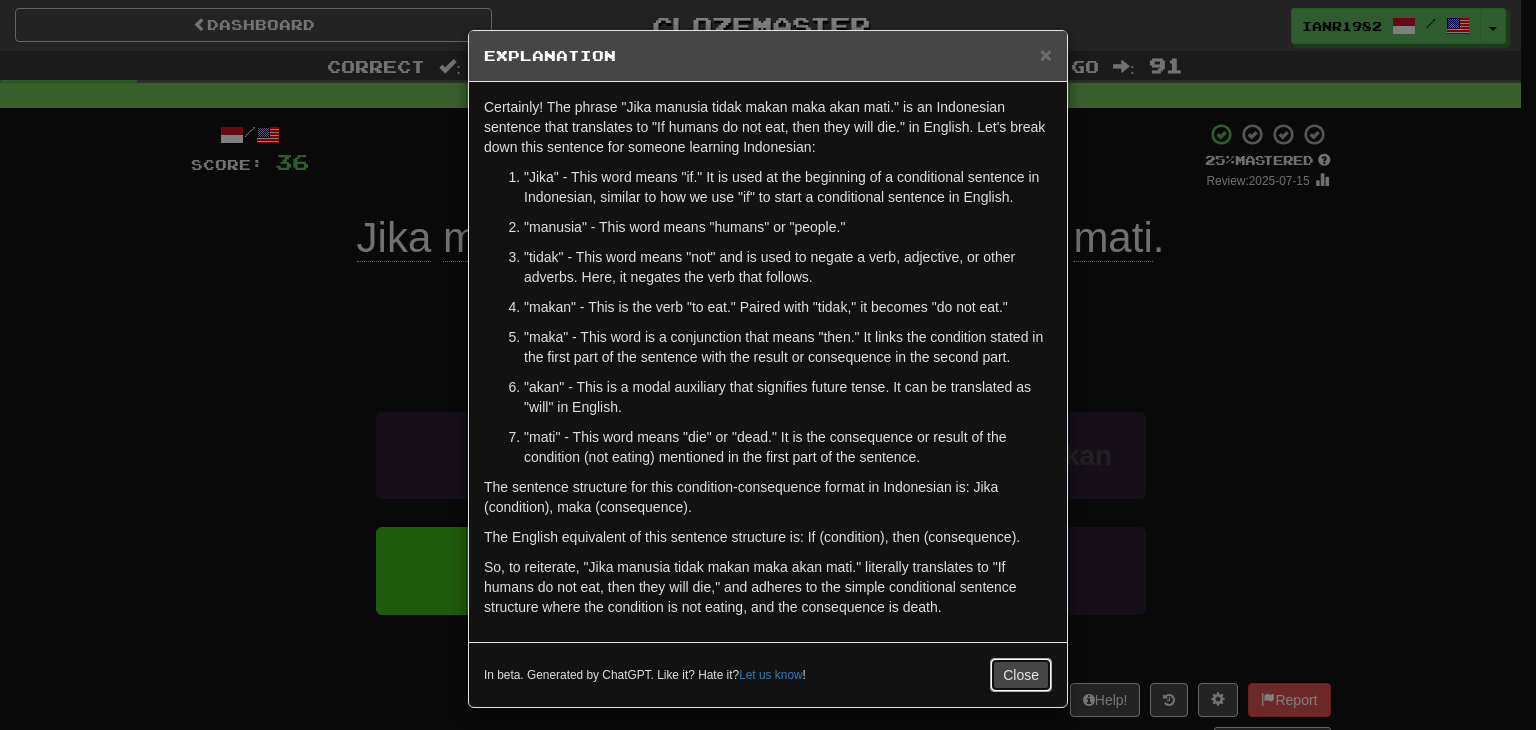 click on "Close" at bounding box center (1021, 675) 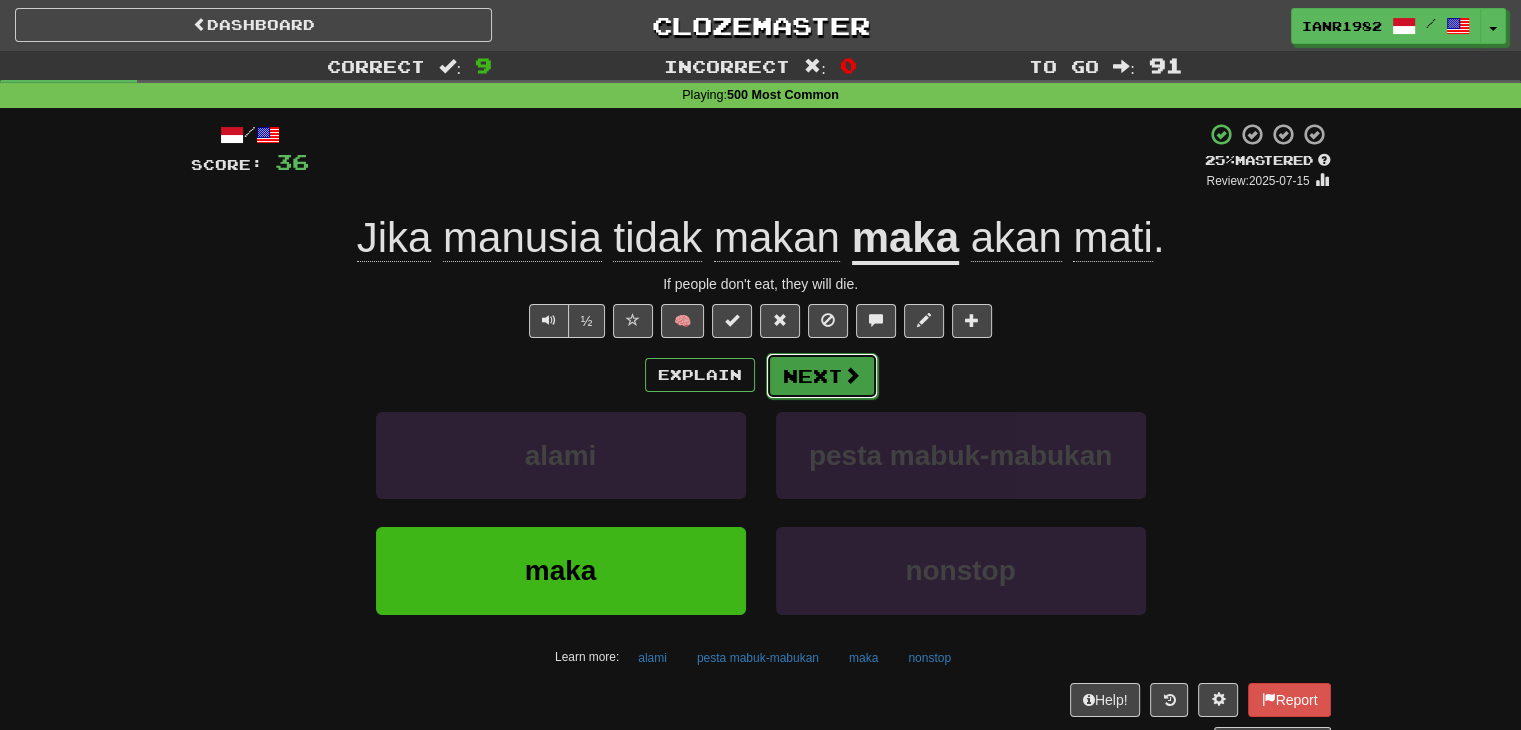 click on "Next" at bounding box center (822, 376) 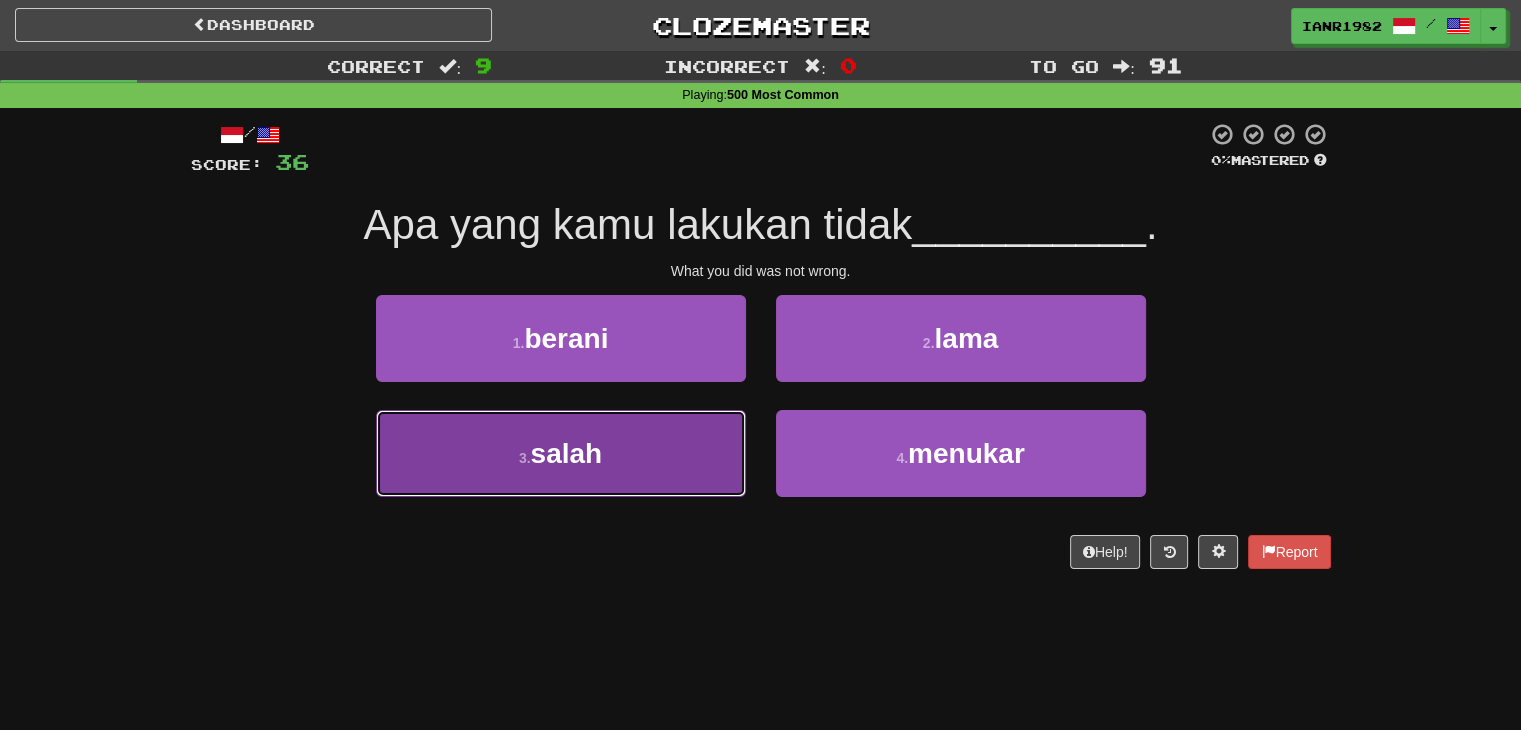 click on "3 .  salah" at bounding box center [561, 453] 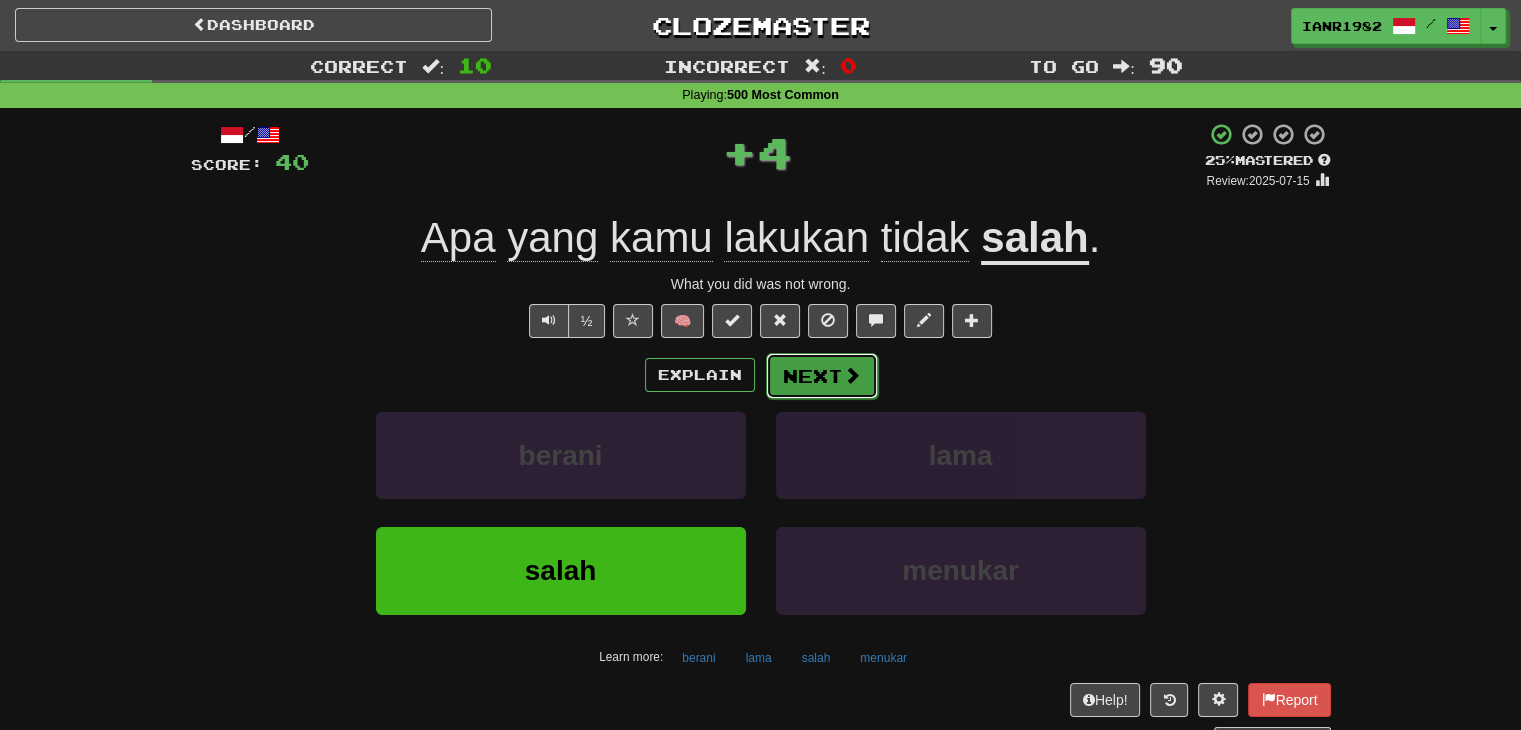 click on "Next" at bounding box center (822, 376) 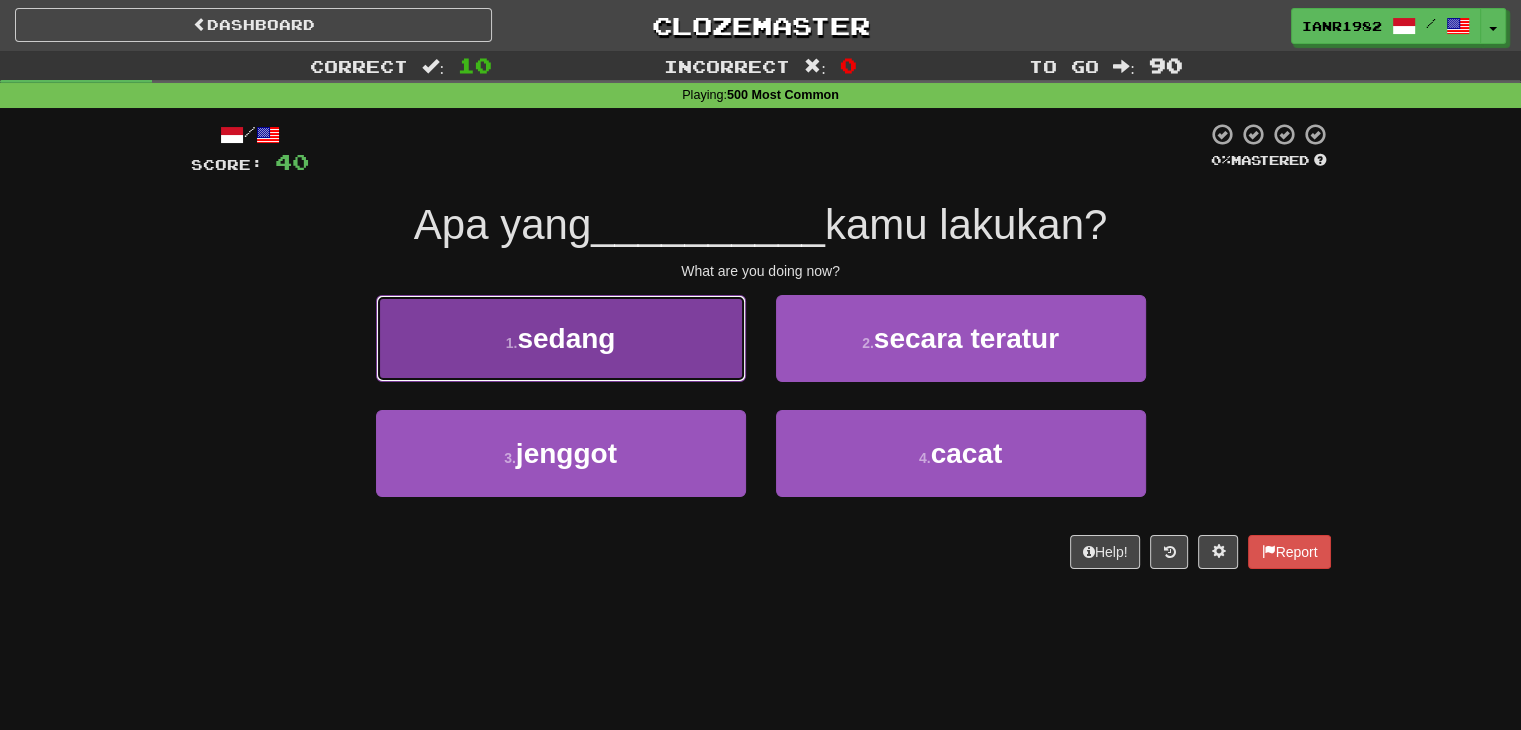 click on "1 .  sedang" at bounding box center (561, 338) 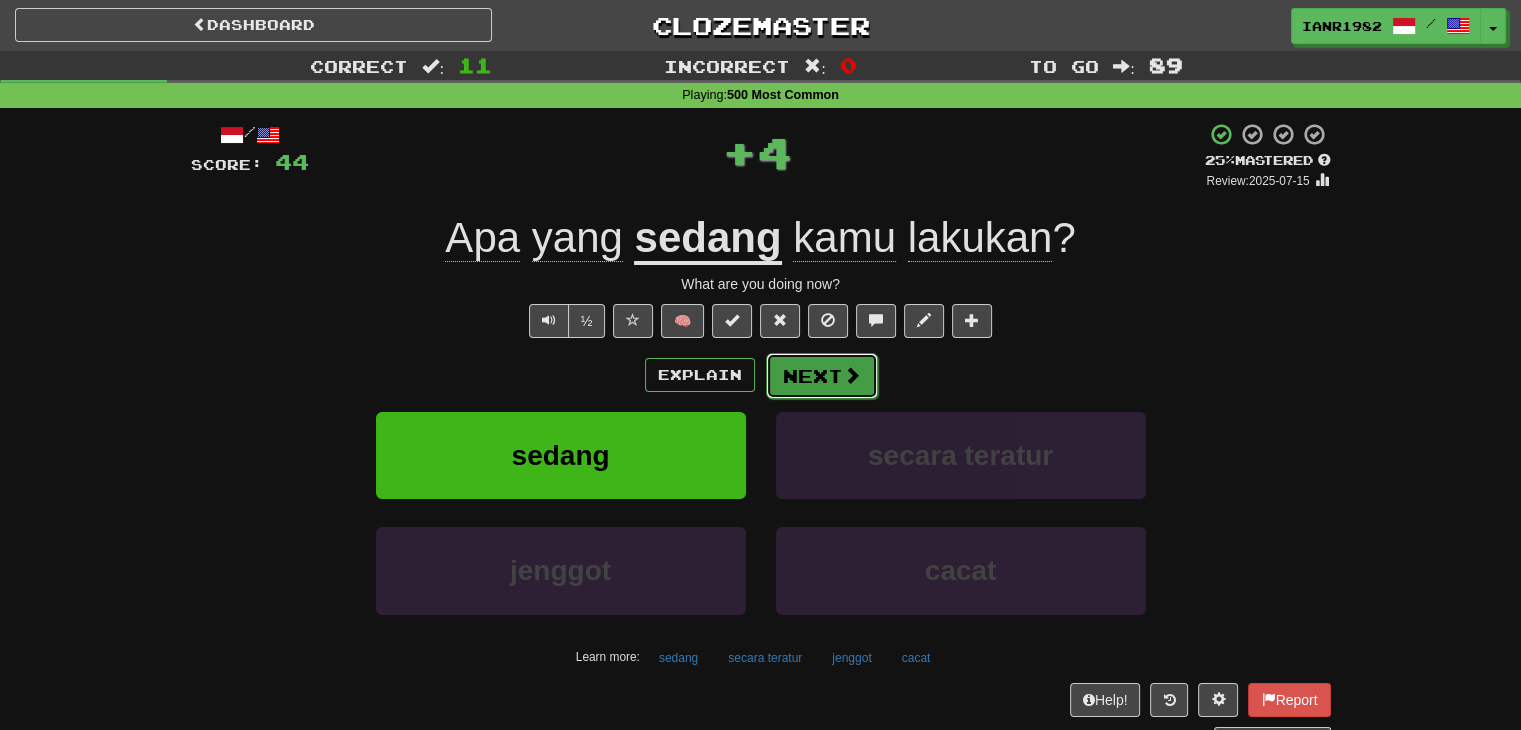 click at bounding box center [852, 375] 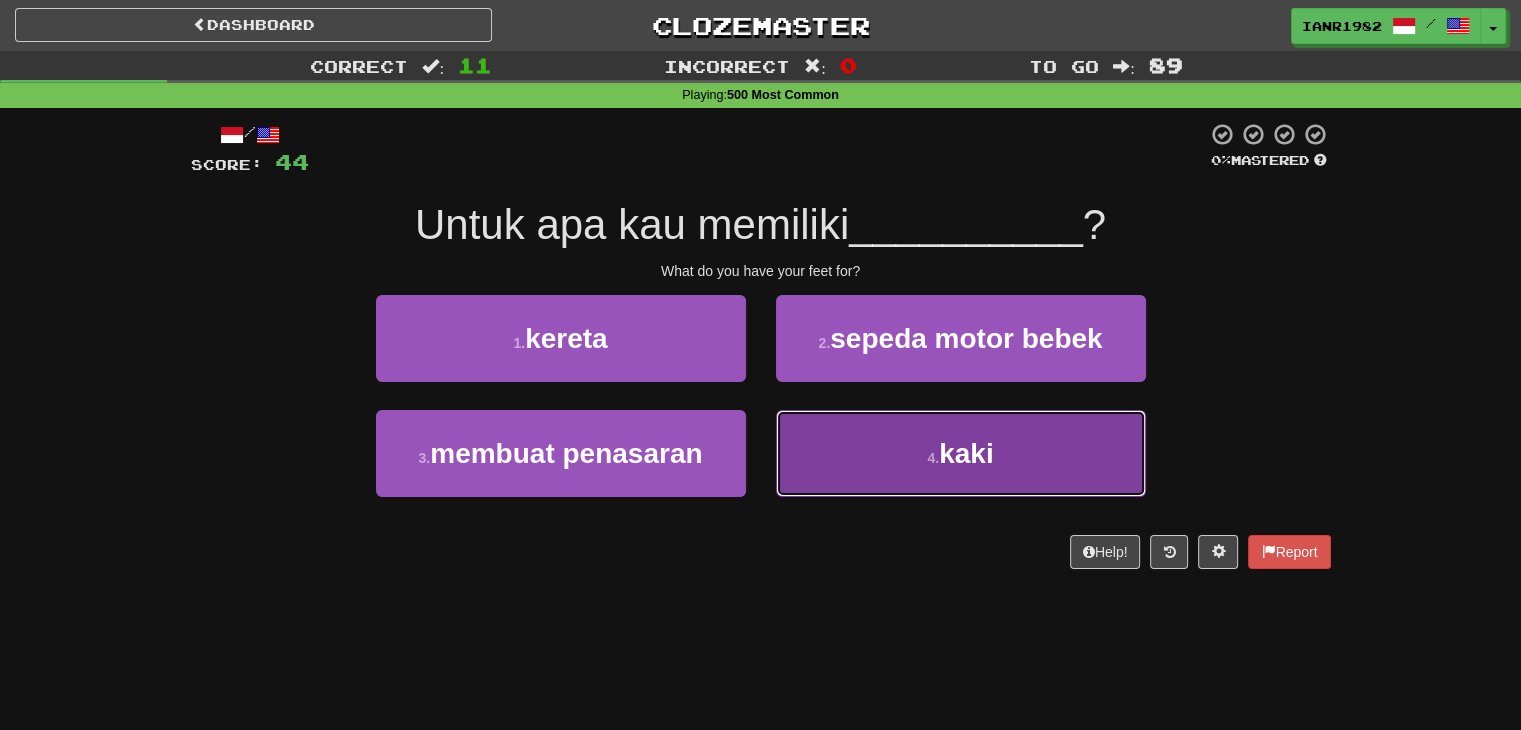 click on "kaki" at bounding box center (966, 453) 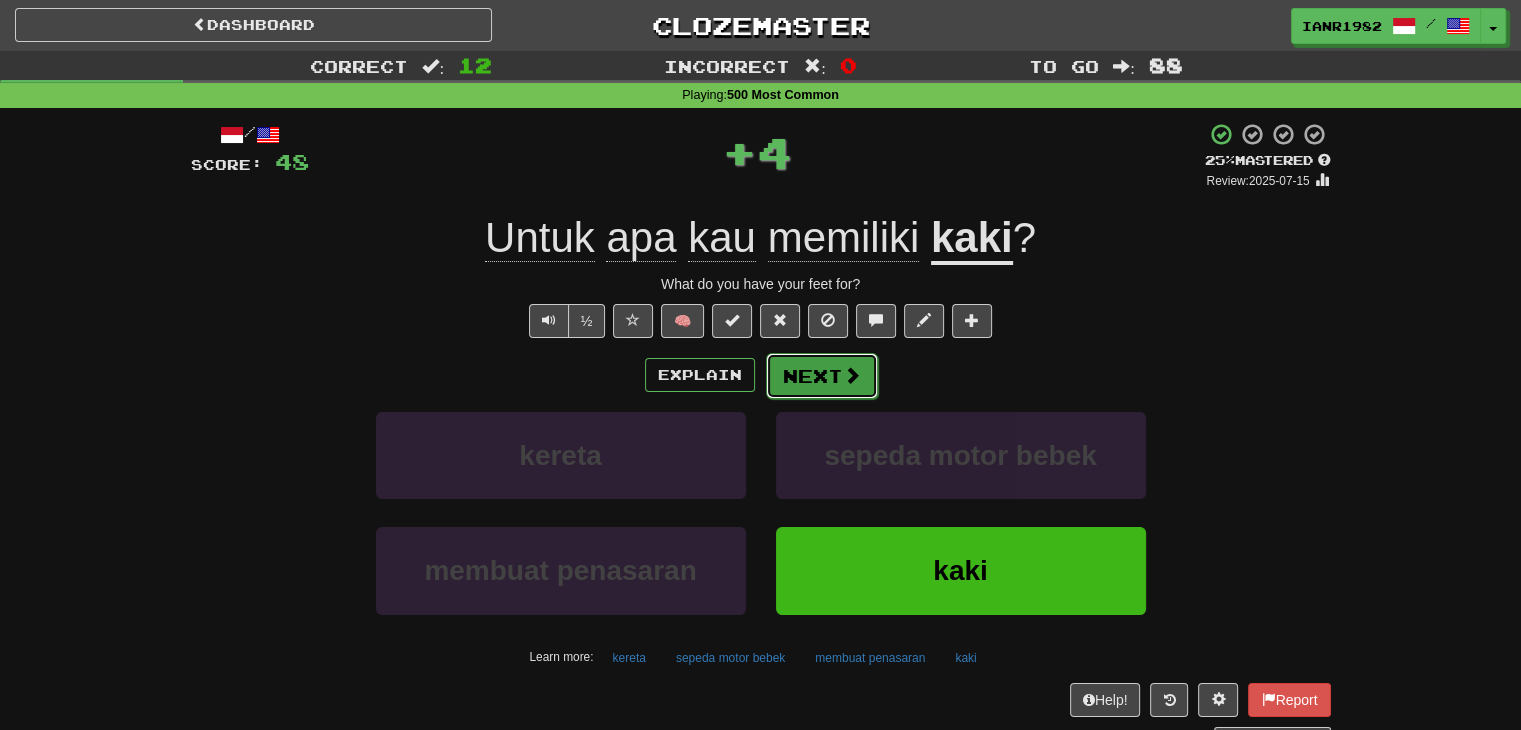 click on "Next" at bounding box center (822, 376) 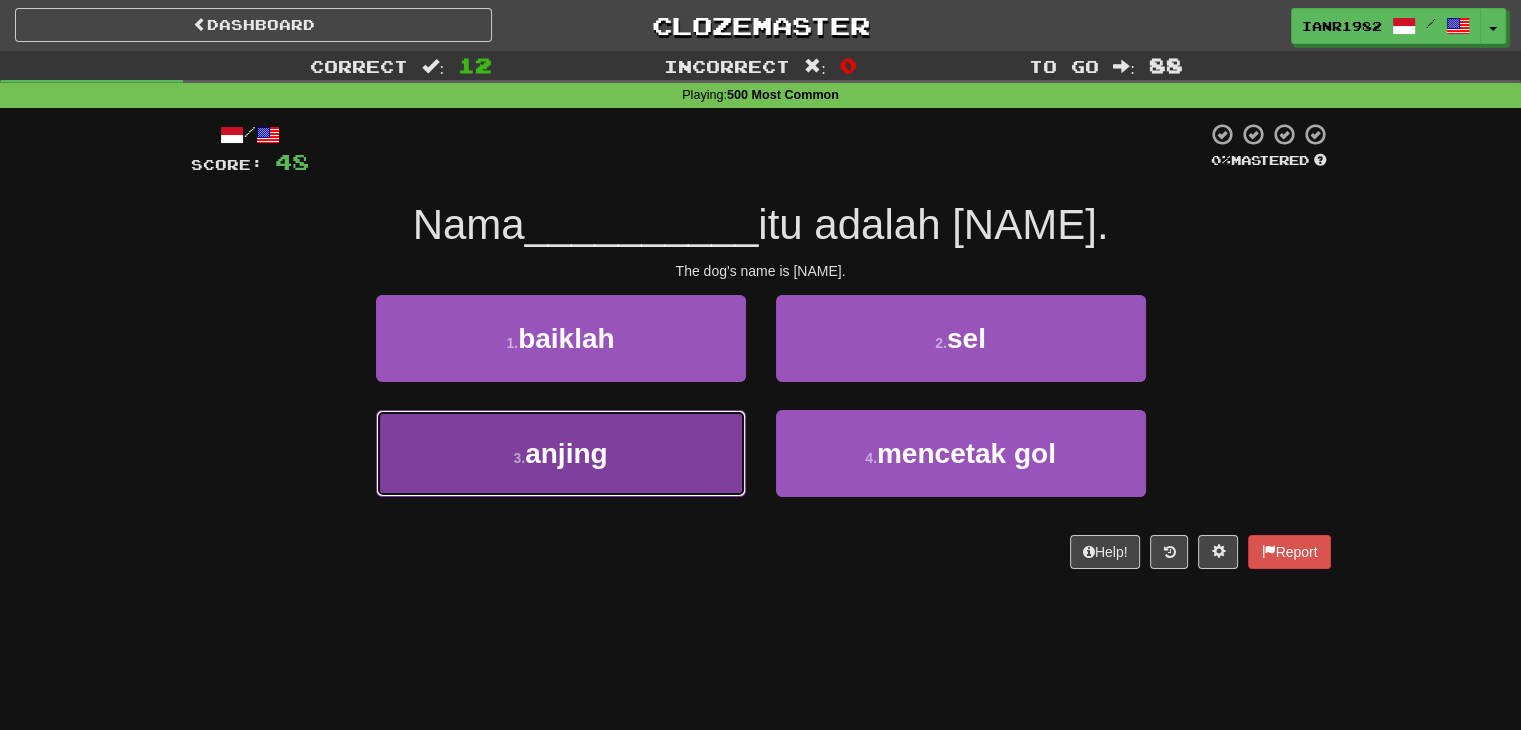 click on "3 .  anjing" at bounding box center [561, 453] 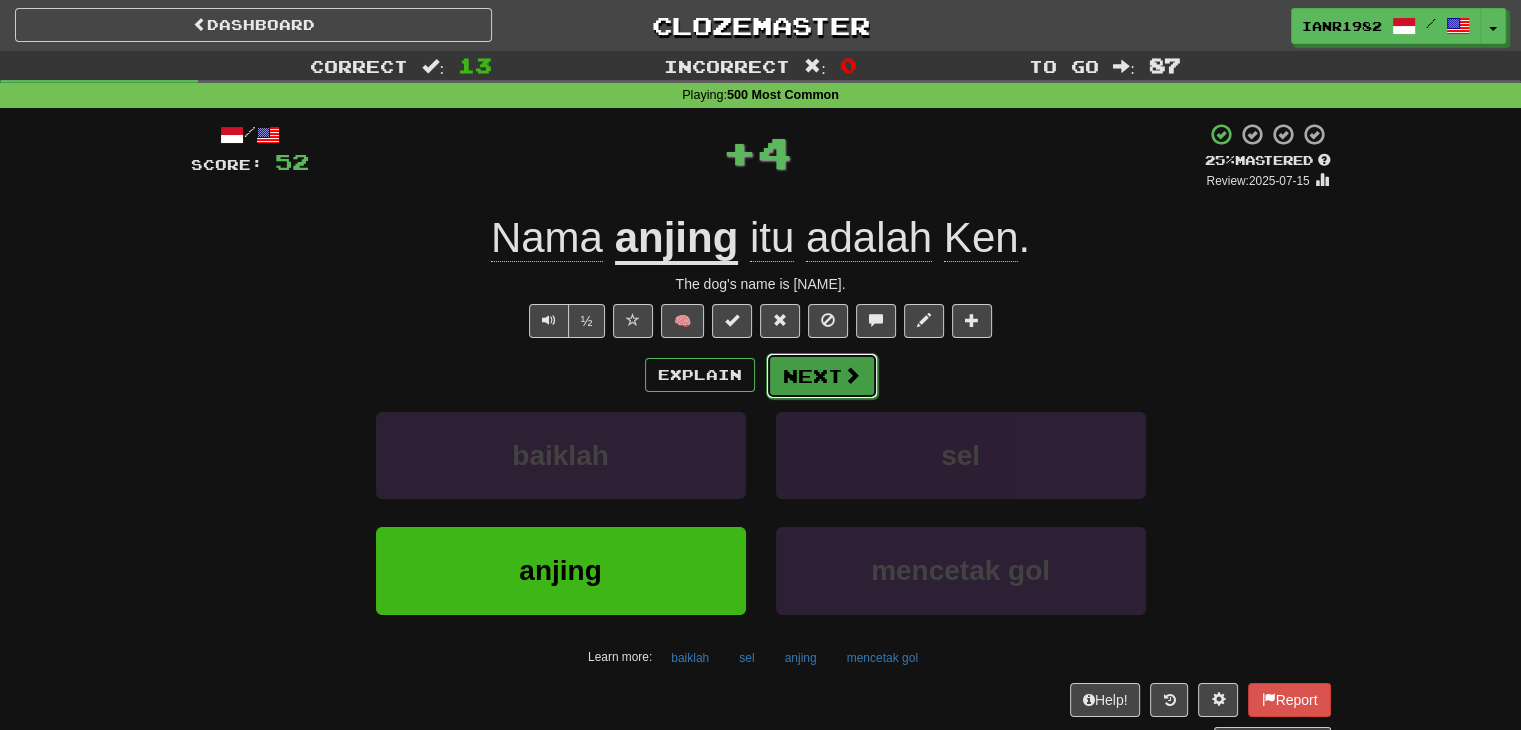 click at bounding box center [852, 375] 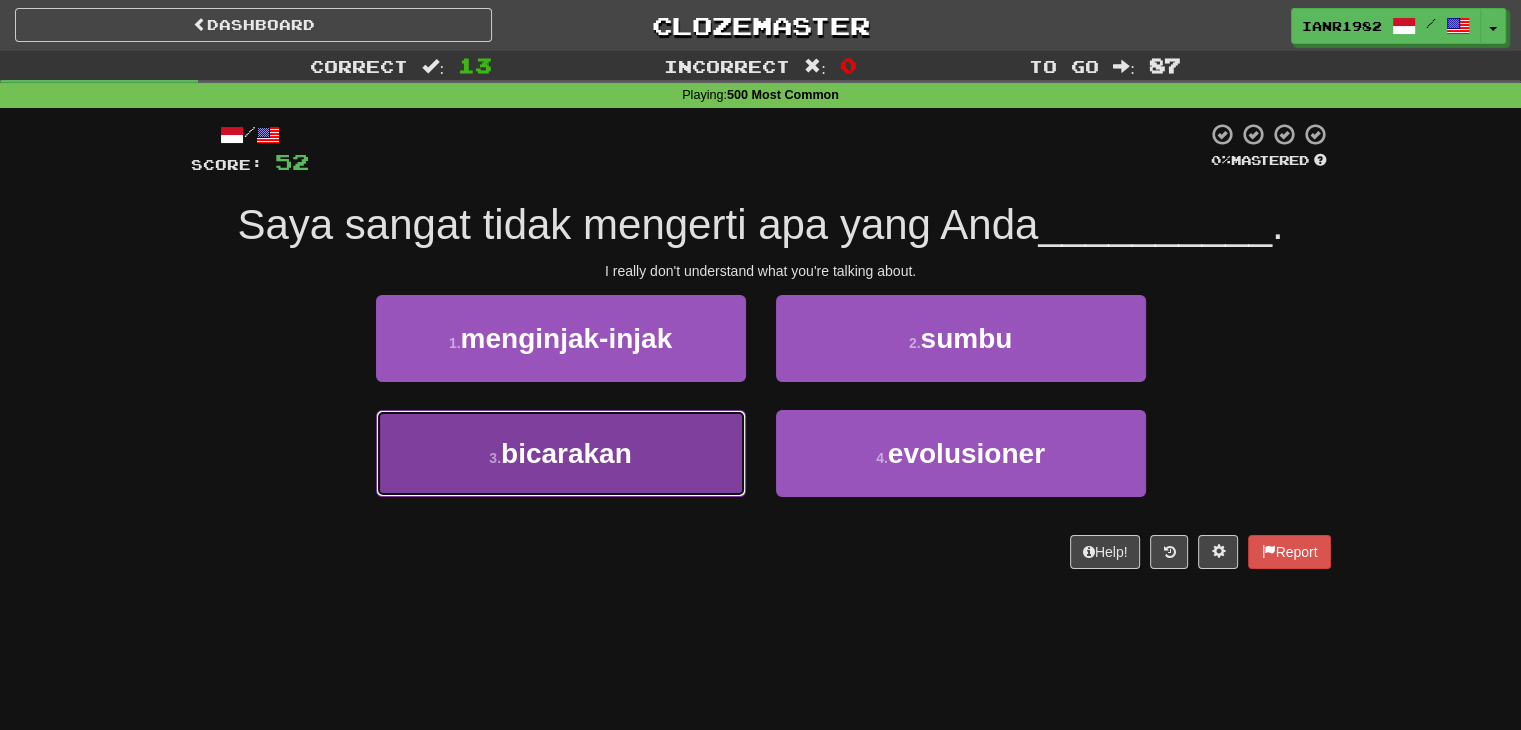 click on "bicarakan" at bounding box center (566, 453) 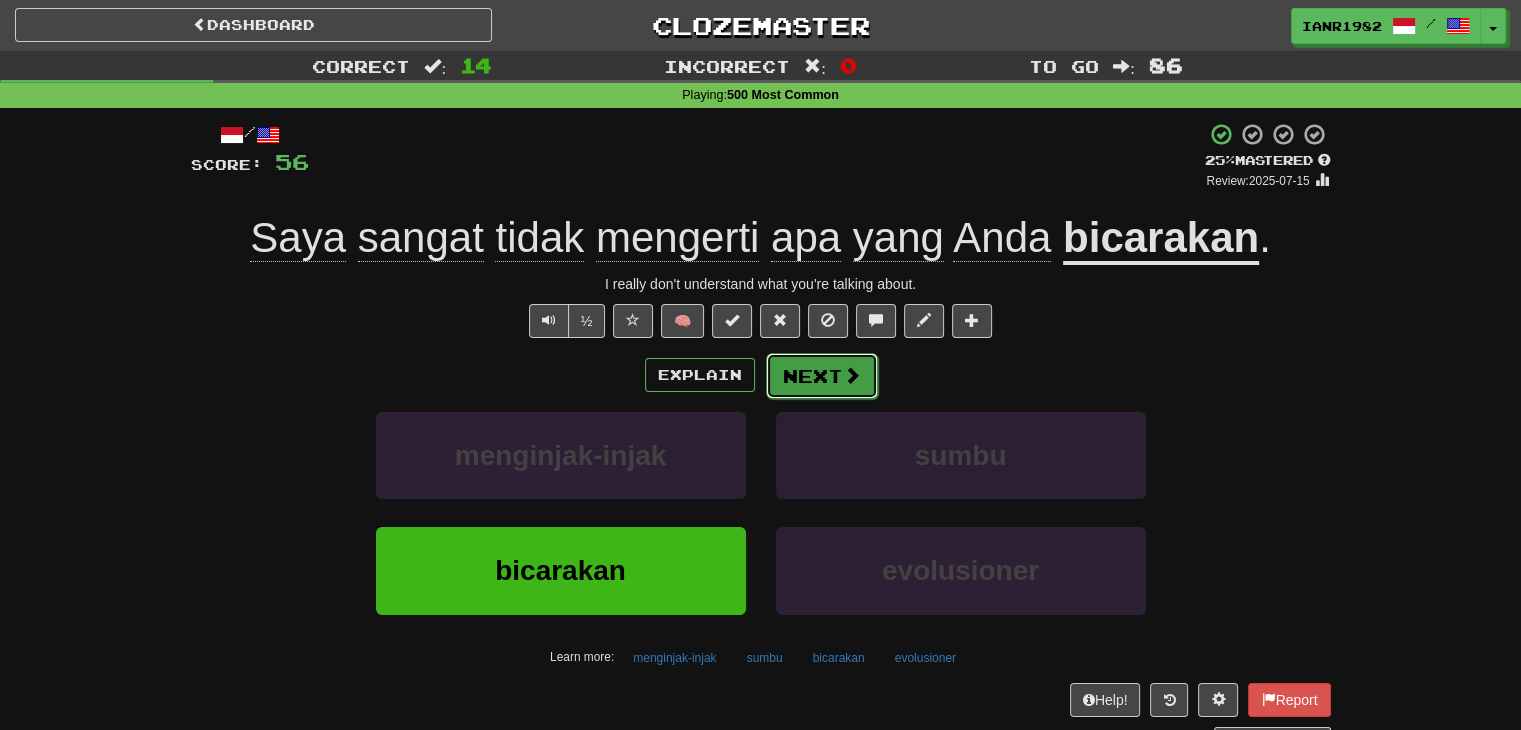 click on "Next" at bounding box center (822, 376) 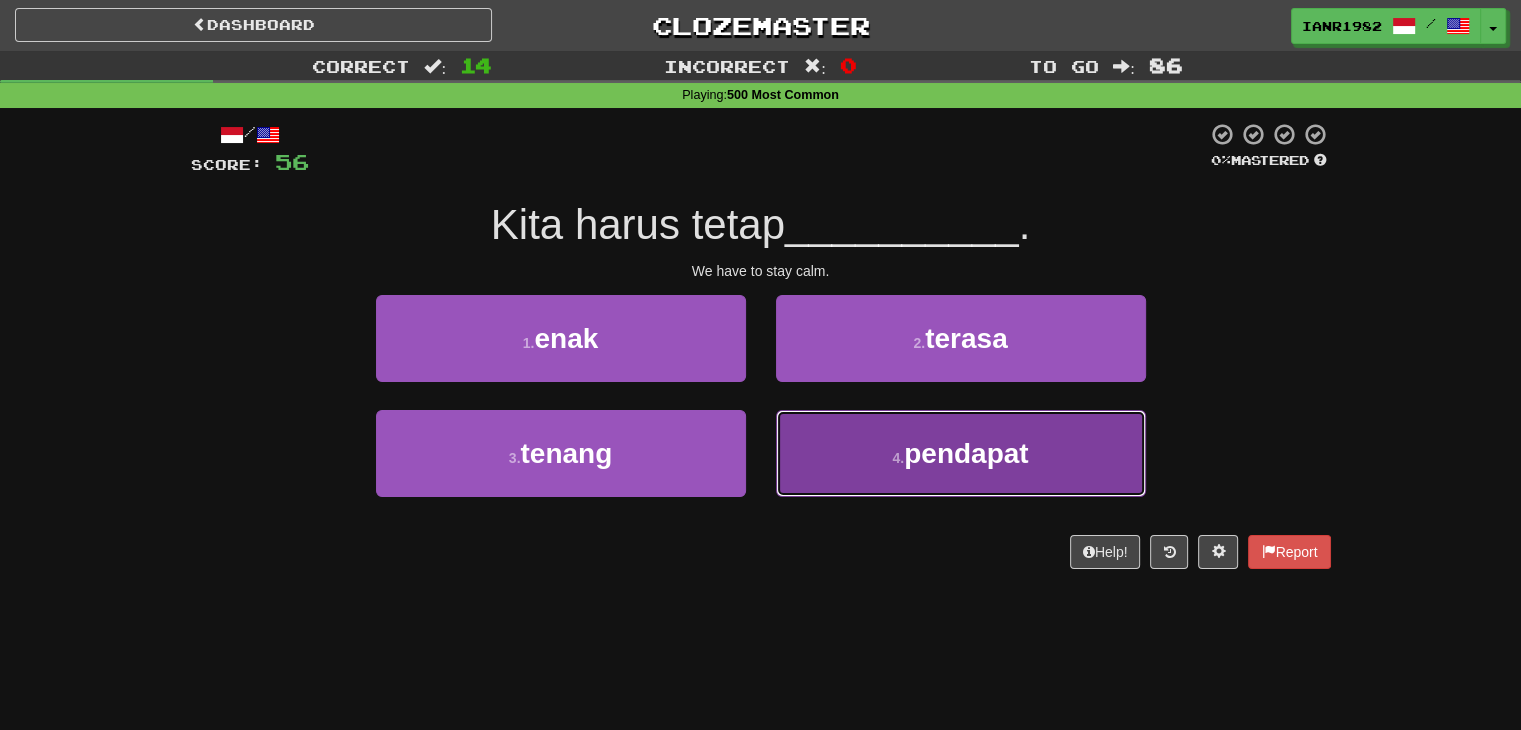 click on "4 .  pendapat" at bounding box center (961, 453) 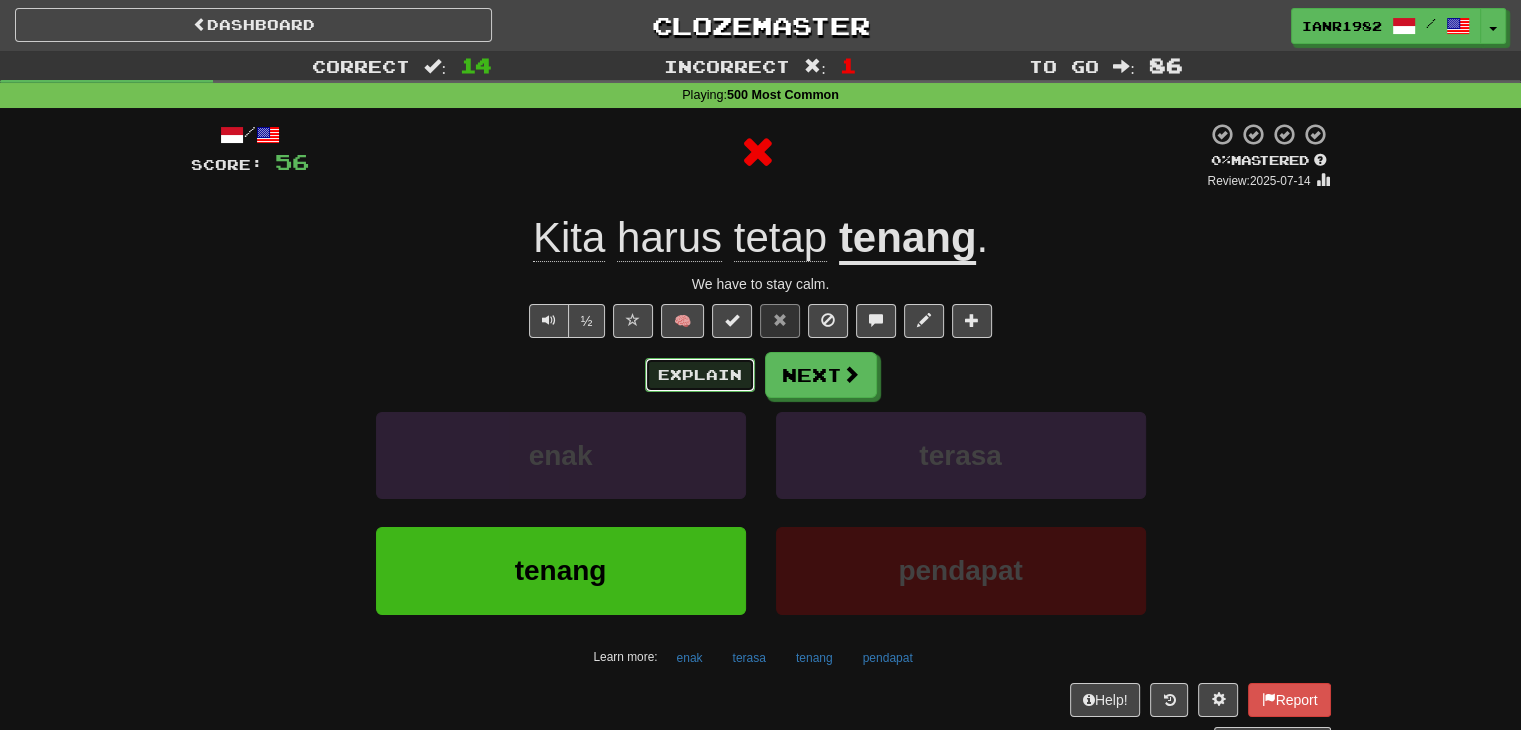 click on "Explain" at bounding box center (700, 375) 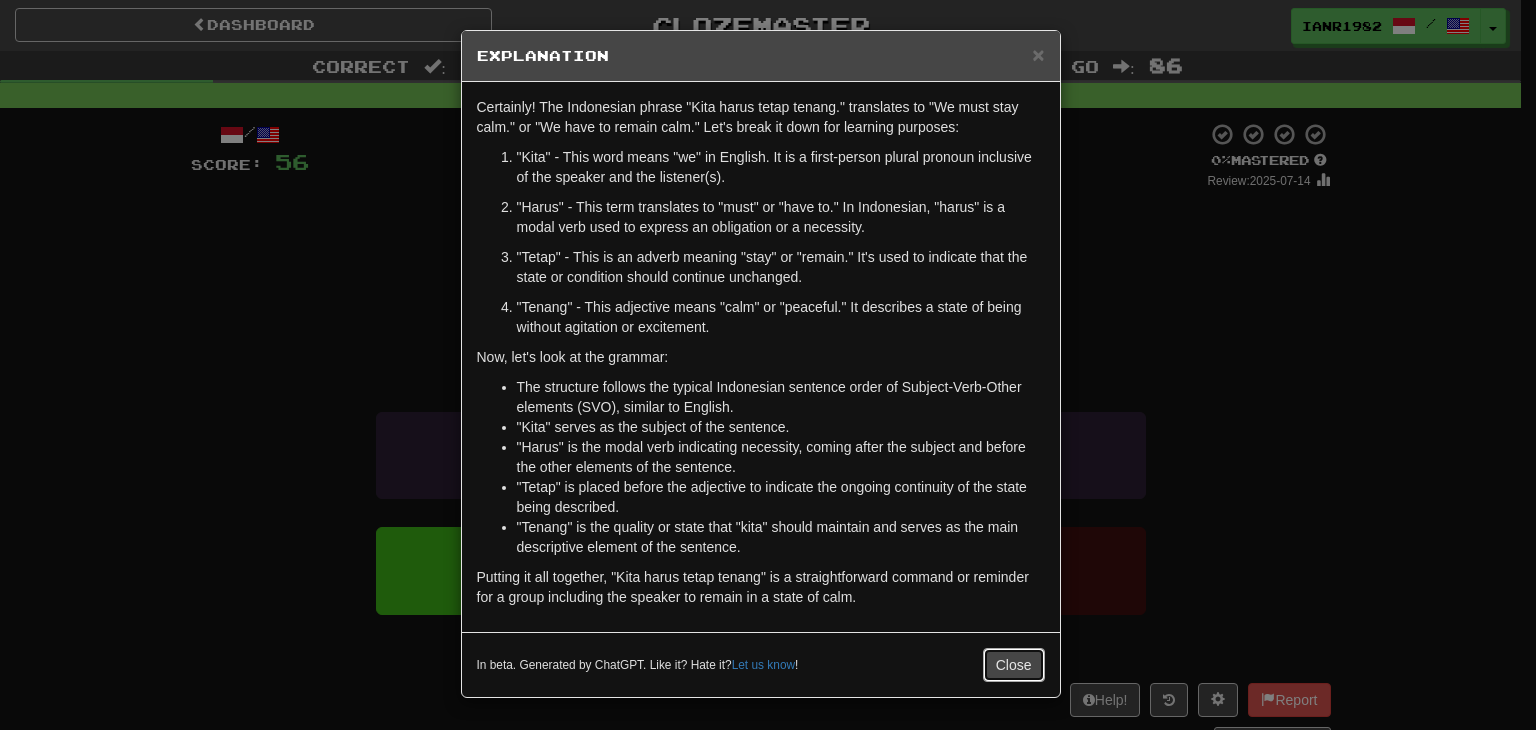 click on "Close" at bounding box center [1014, 665] 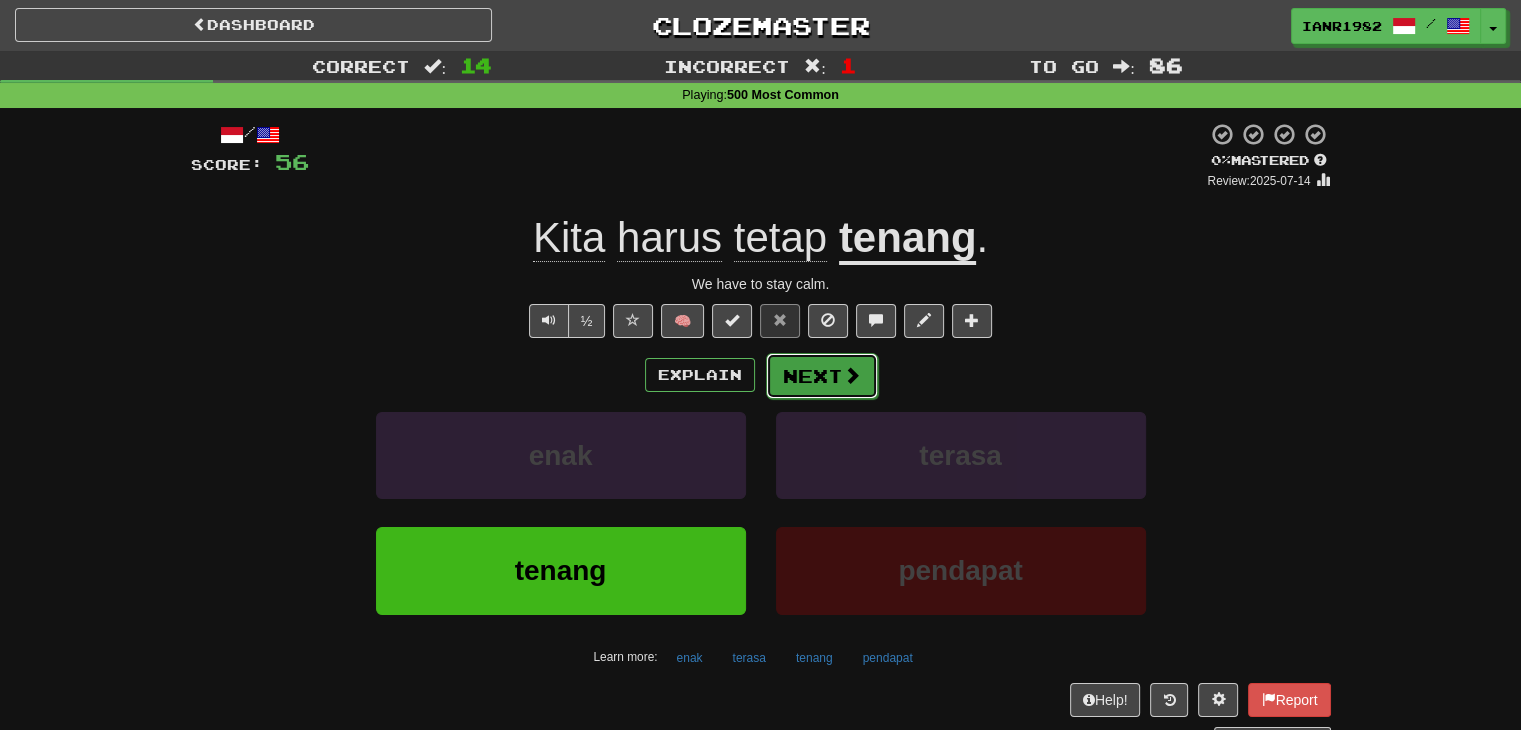 click at bounding box center [852, 375] 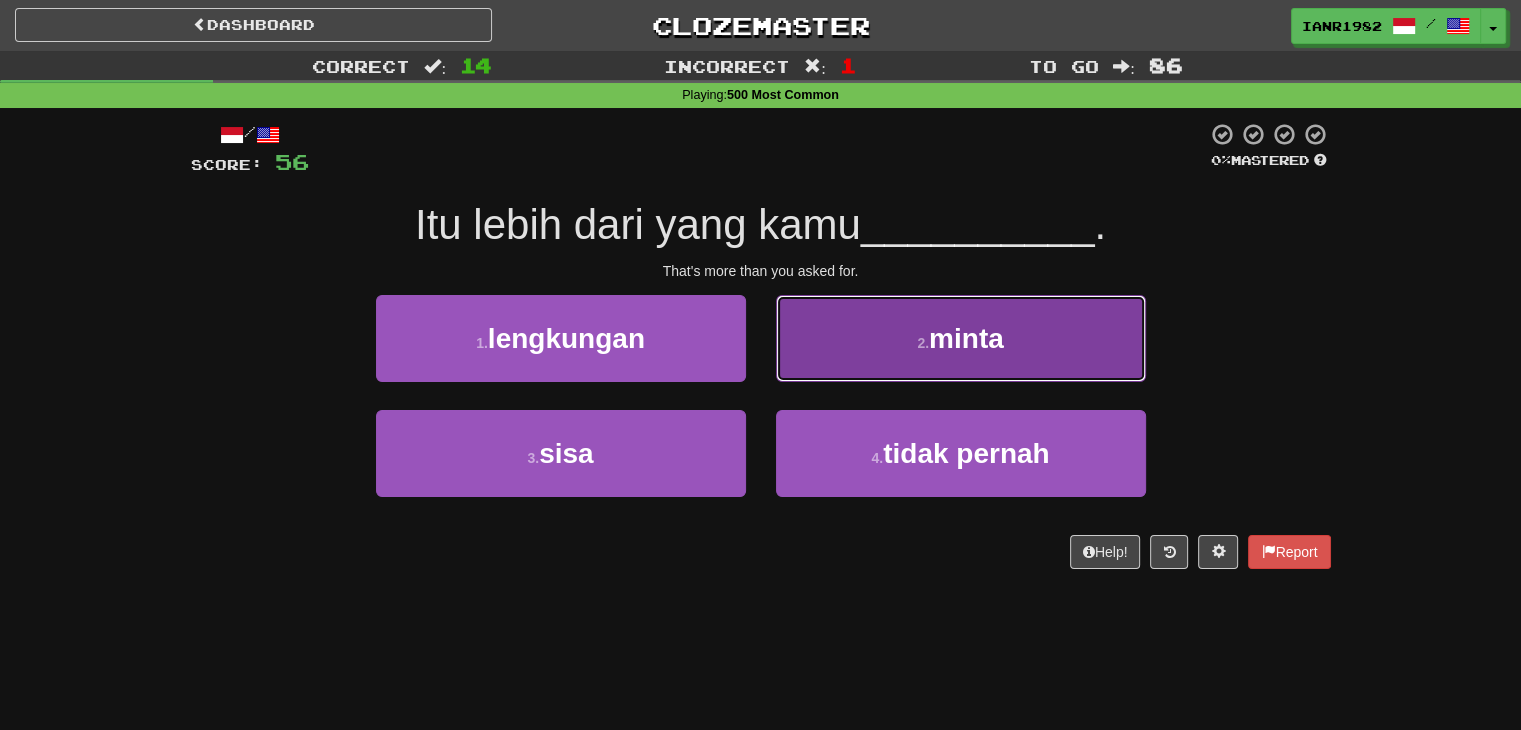 click on "2 .  minta" at bounding box center [961, 338] 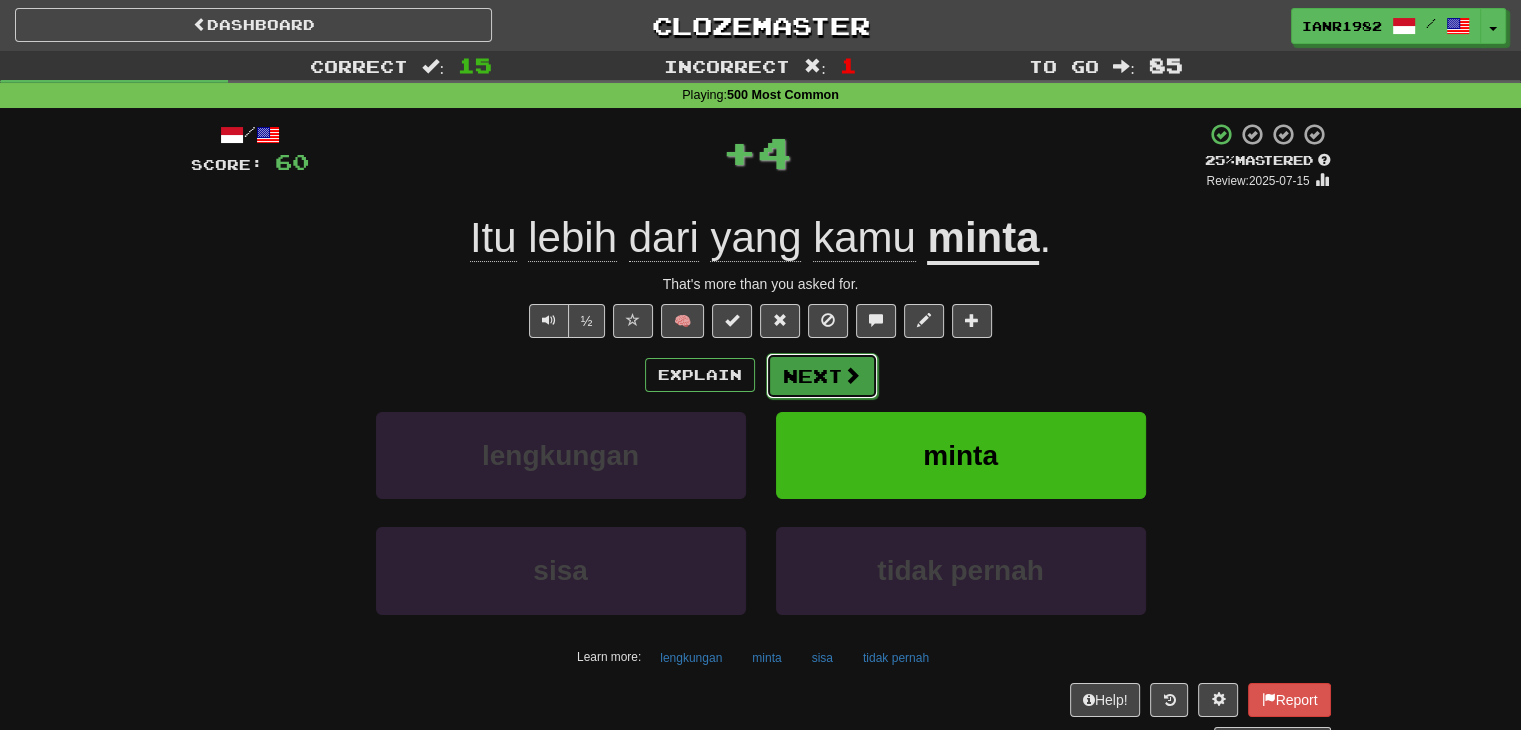 click at bounding box center (852, 375) 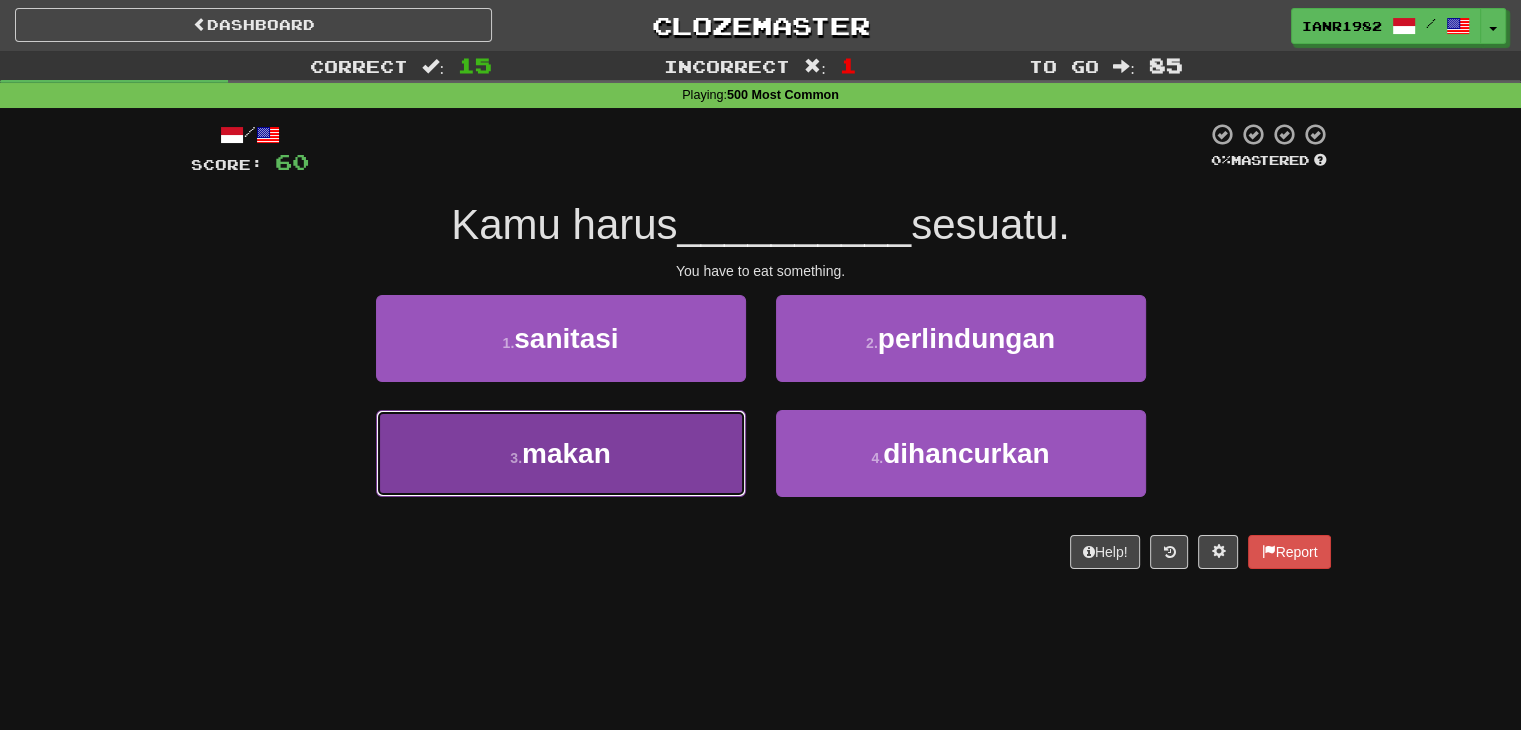 click on "3 .  makan" at bounding box center [561, 453] 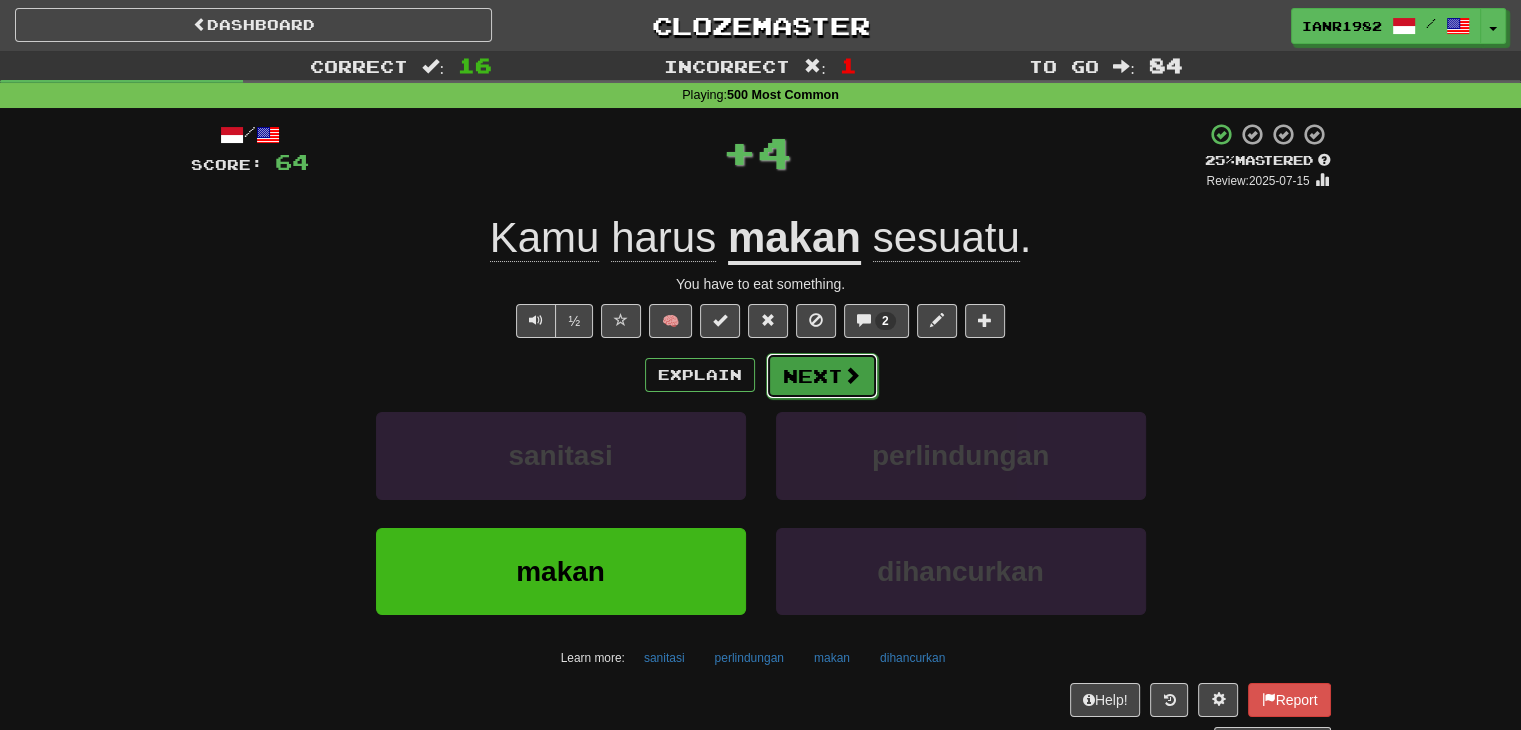 click at bounding box center [852, 375] 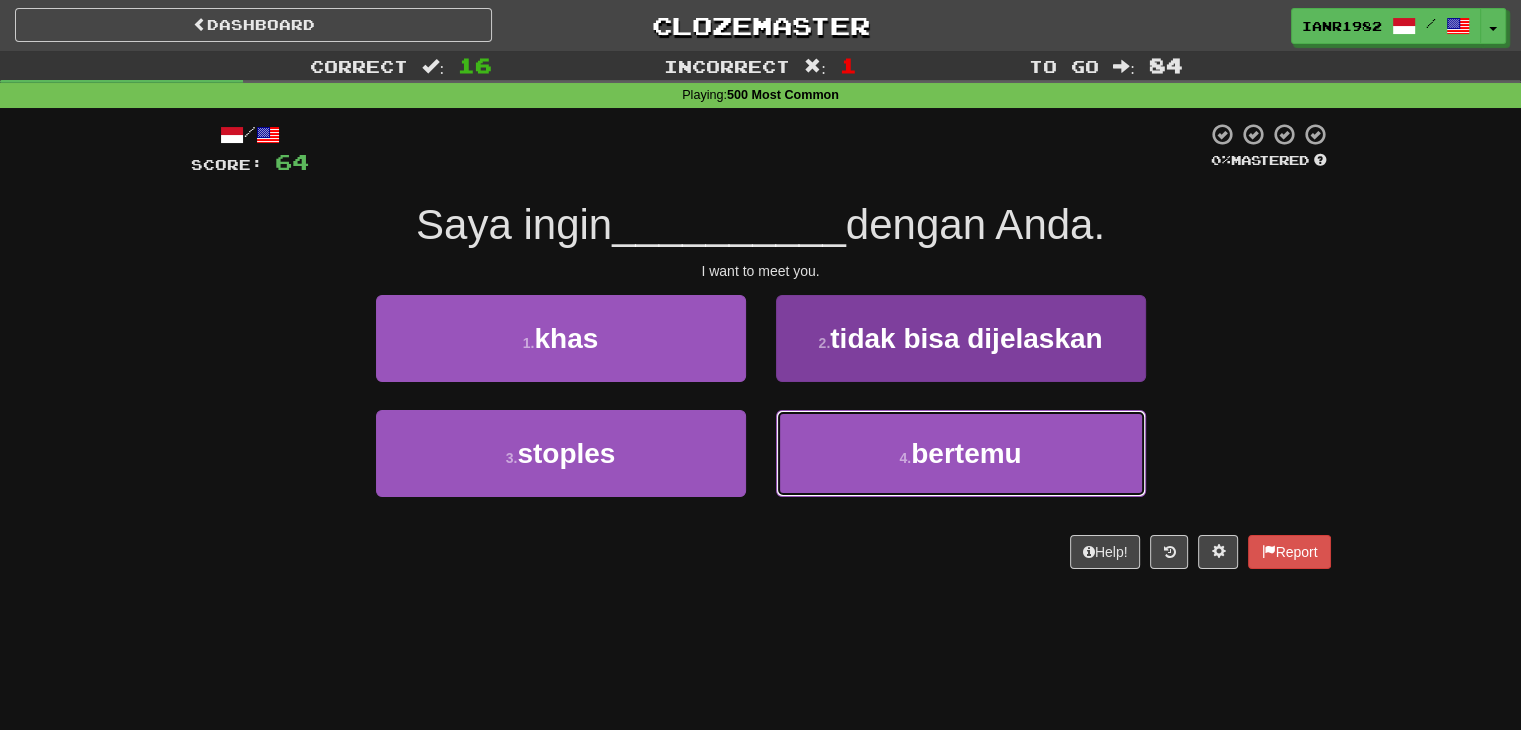 click on "bertemu" at bounding box center [966, 453] 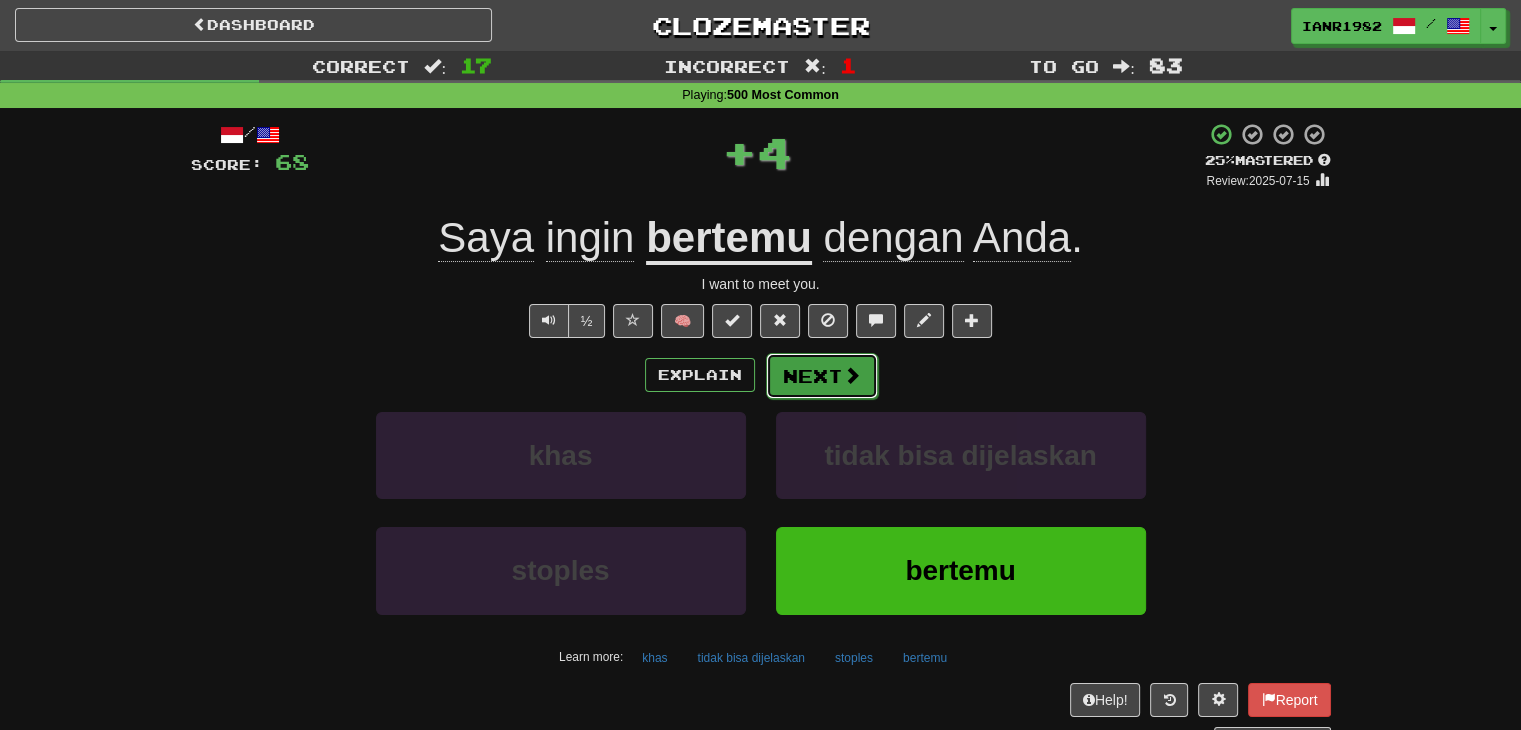 click on "Next" at bounding box center (822, 376) 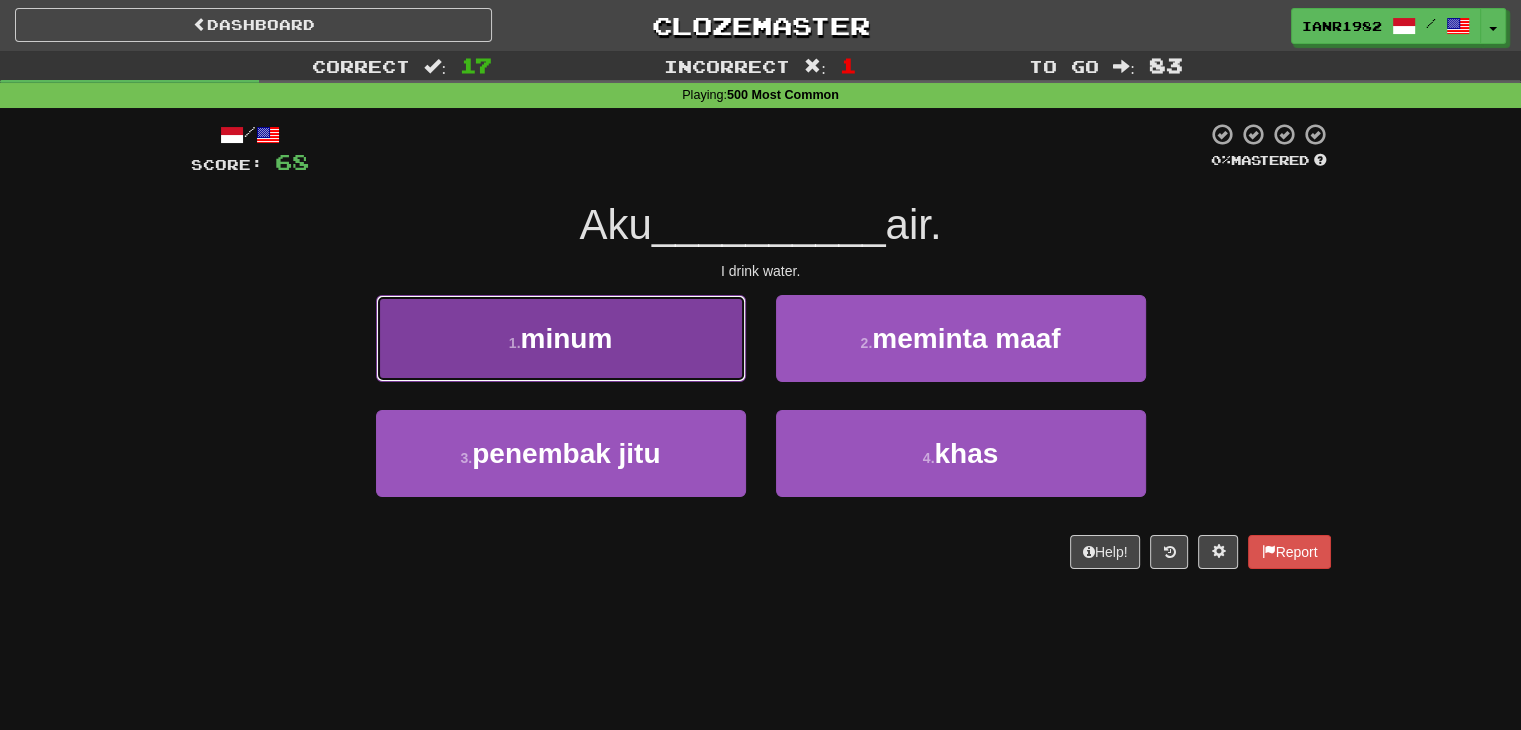 click on "1 .  minum" at bounding box center (561, 338) 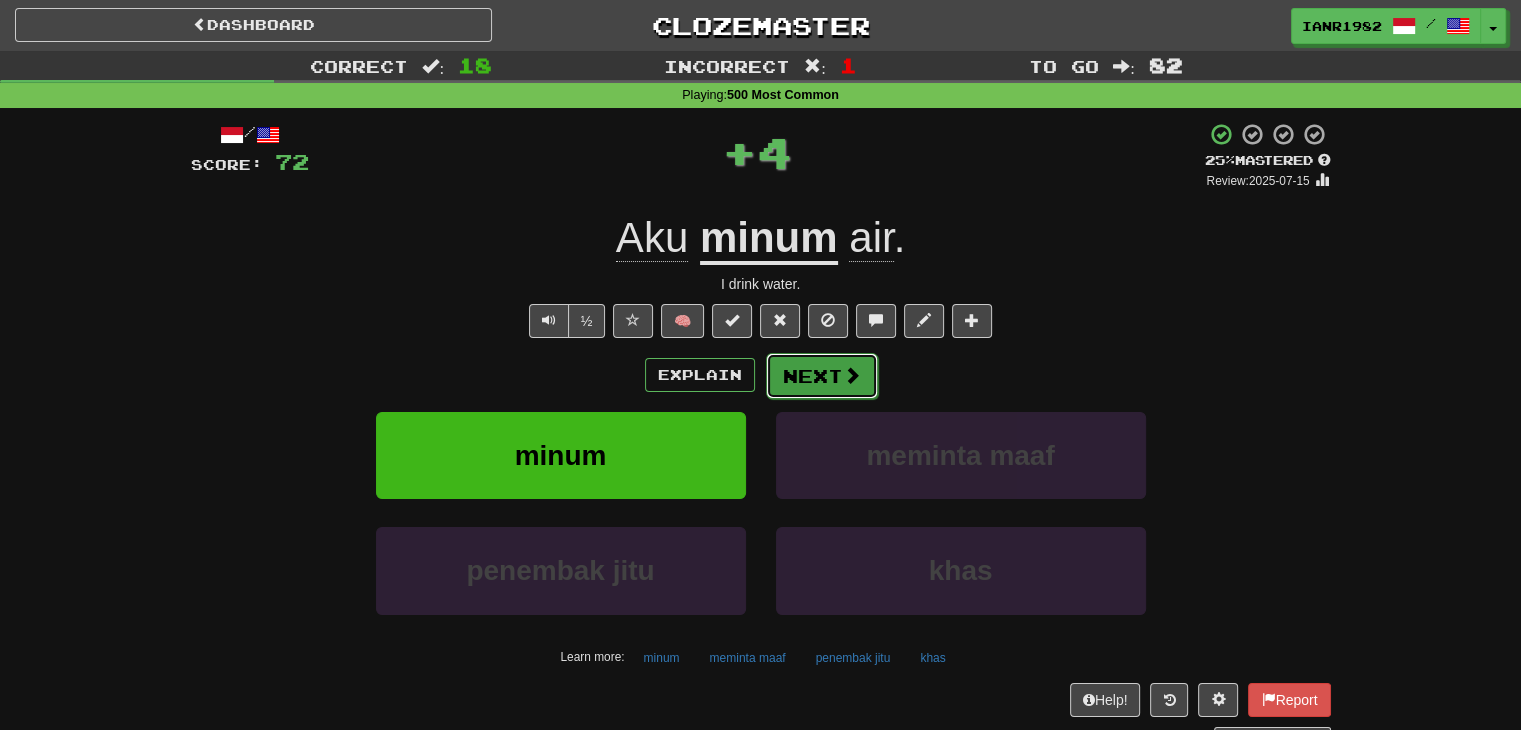 click on "Next" at bounding box center [822, 376] 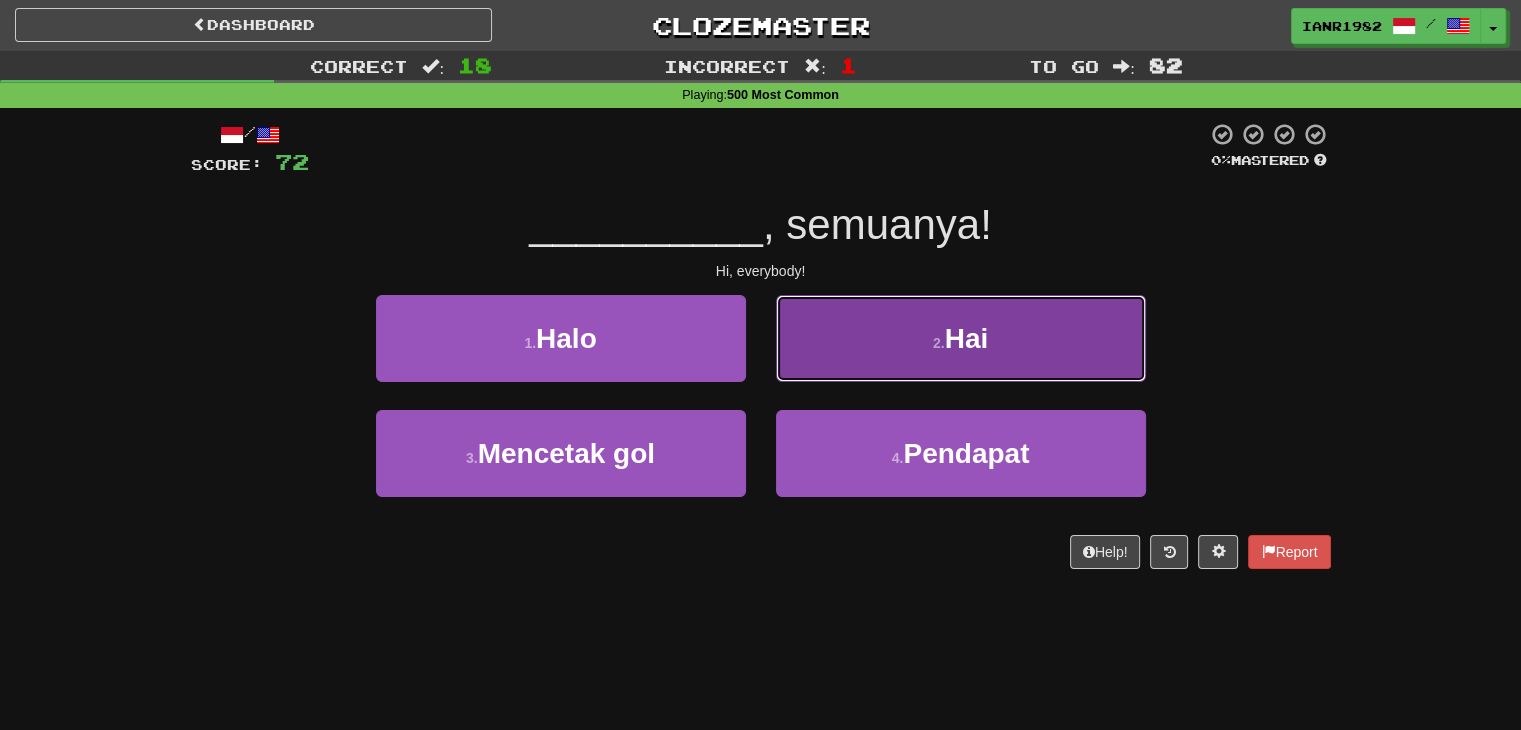 click on "2 .  Hai" at bounding box center (961, 338) 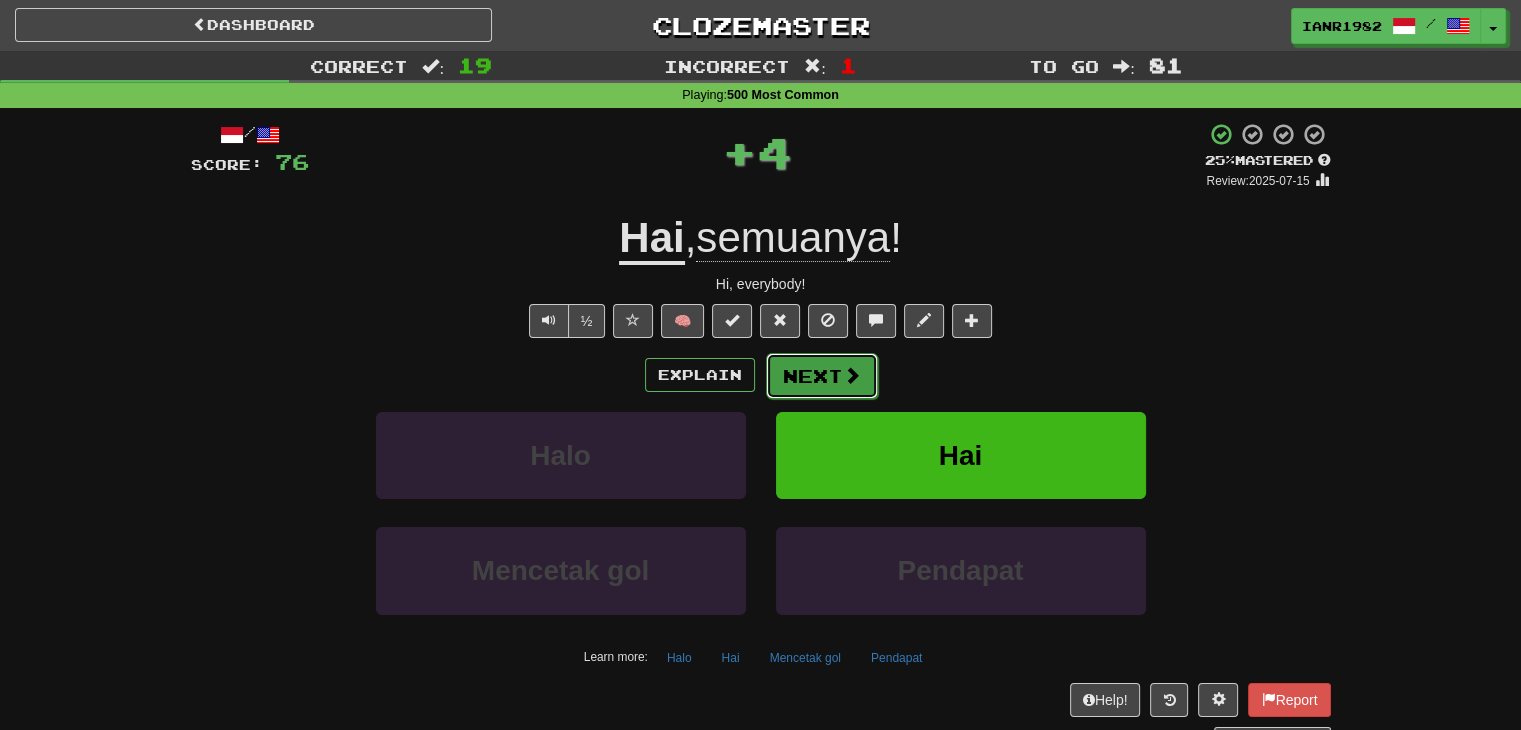 click on "Next" at bounding box center (822, 376) 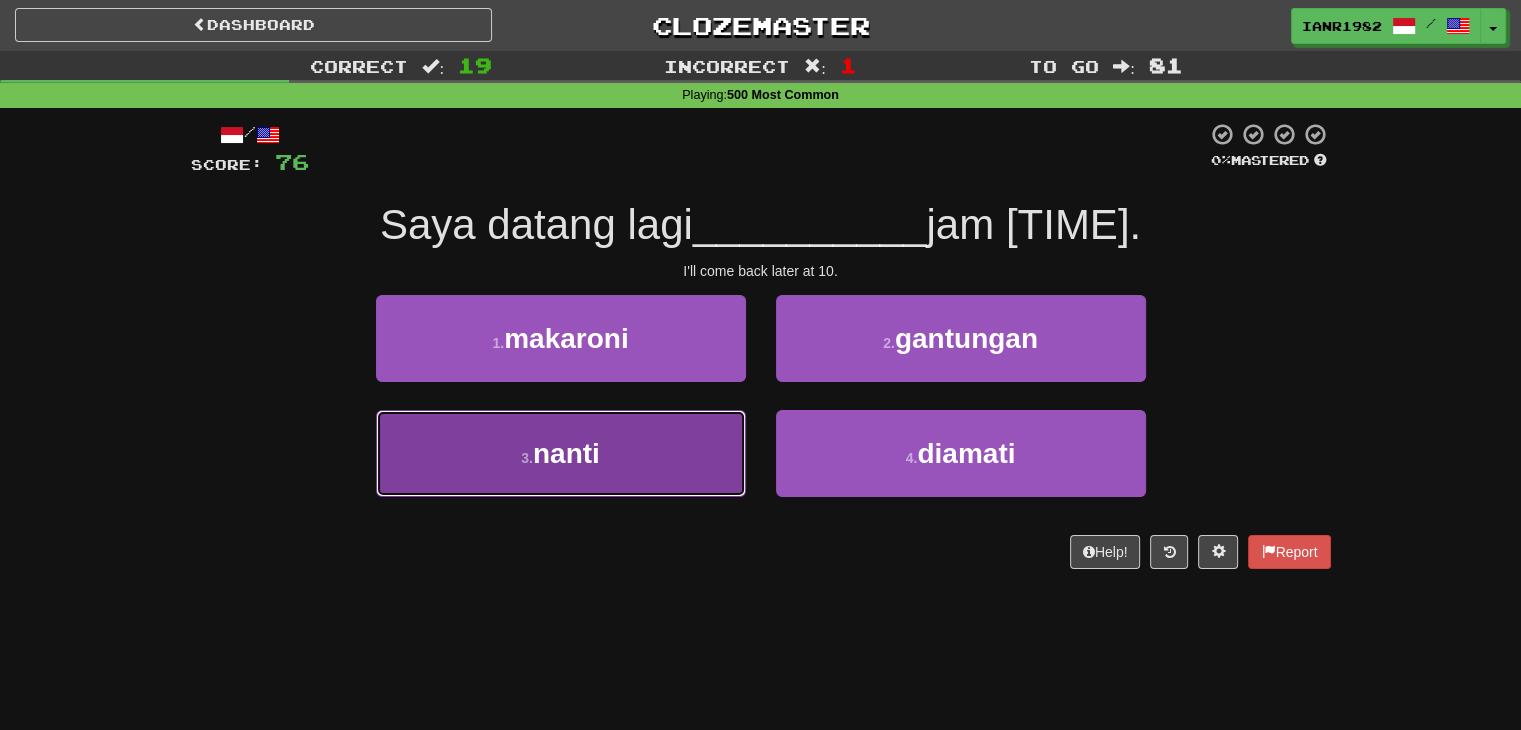 click on "3 .  nanti" at bounding box center (561, 453) 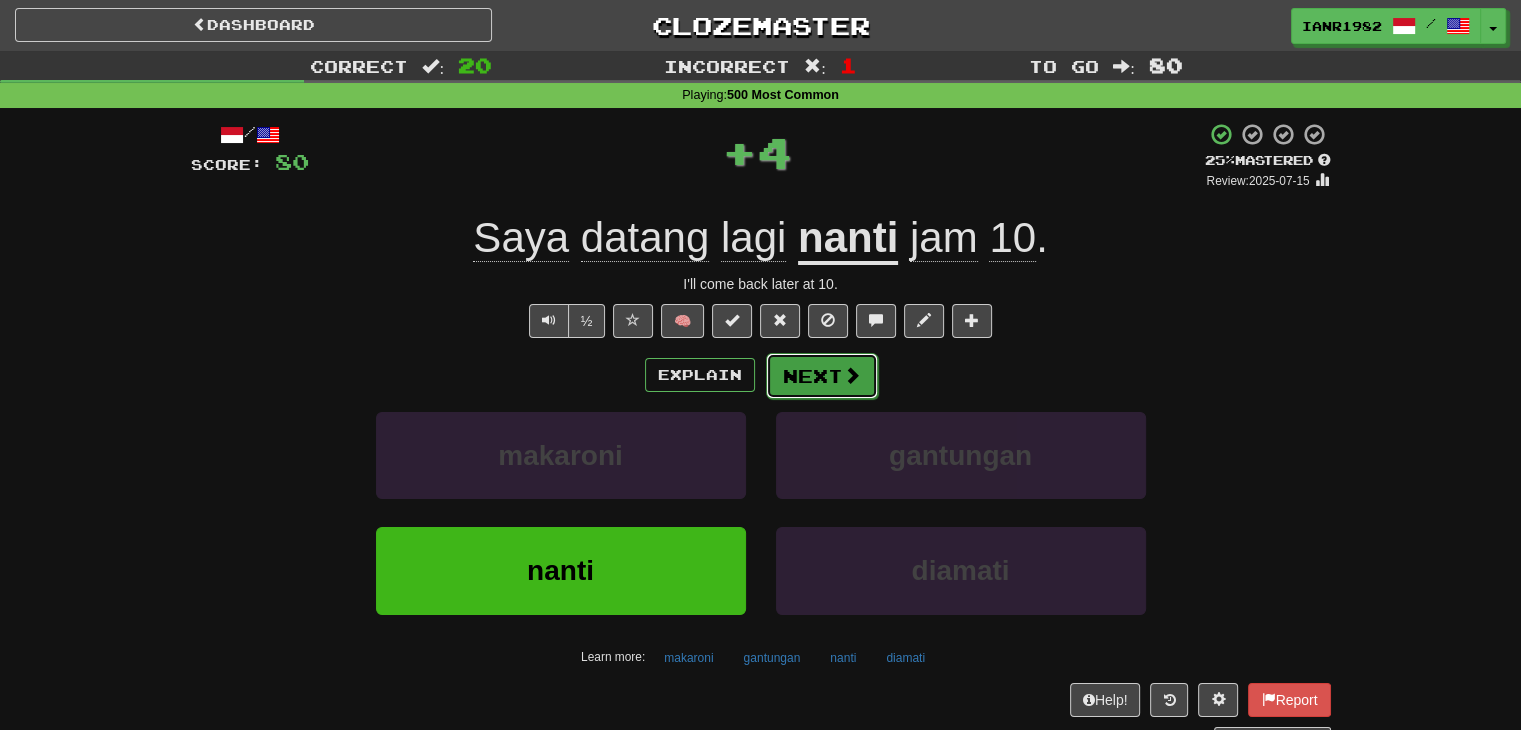 click at bounding box center [852, 375] 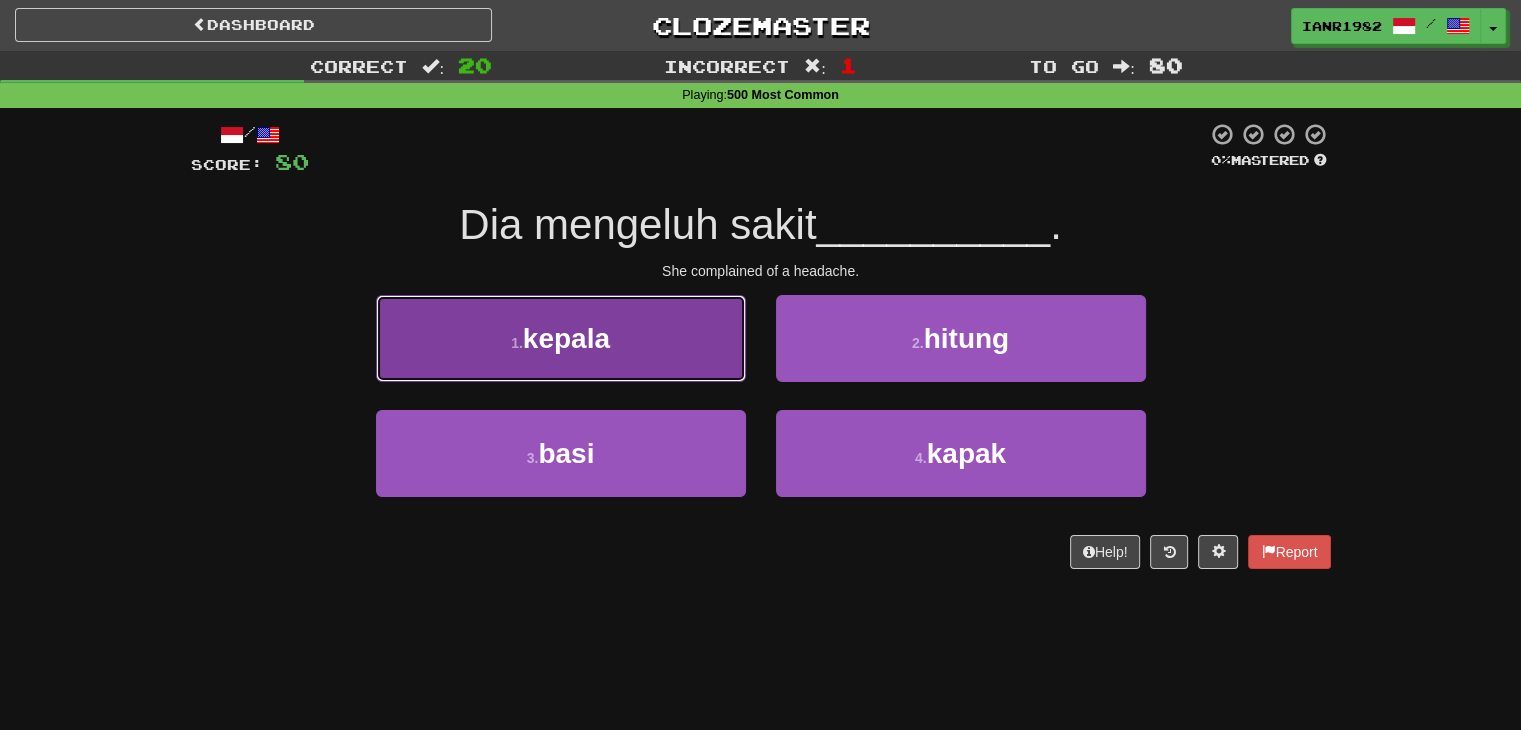 click on "1 .  kepala" at bounding box center [561, 338] 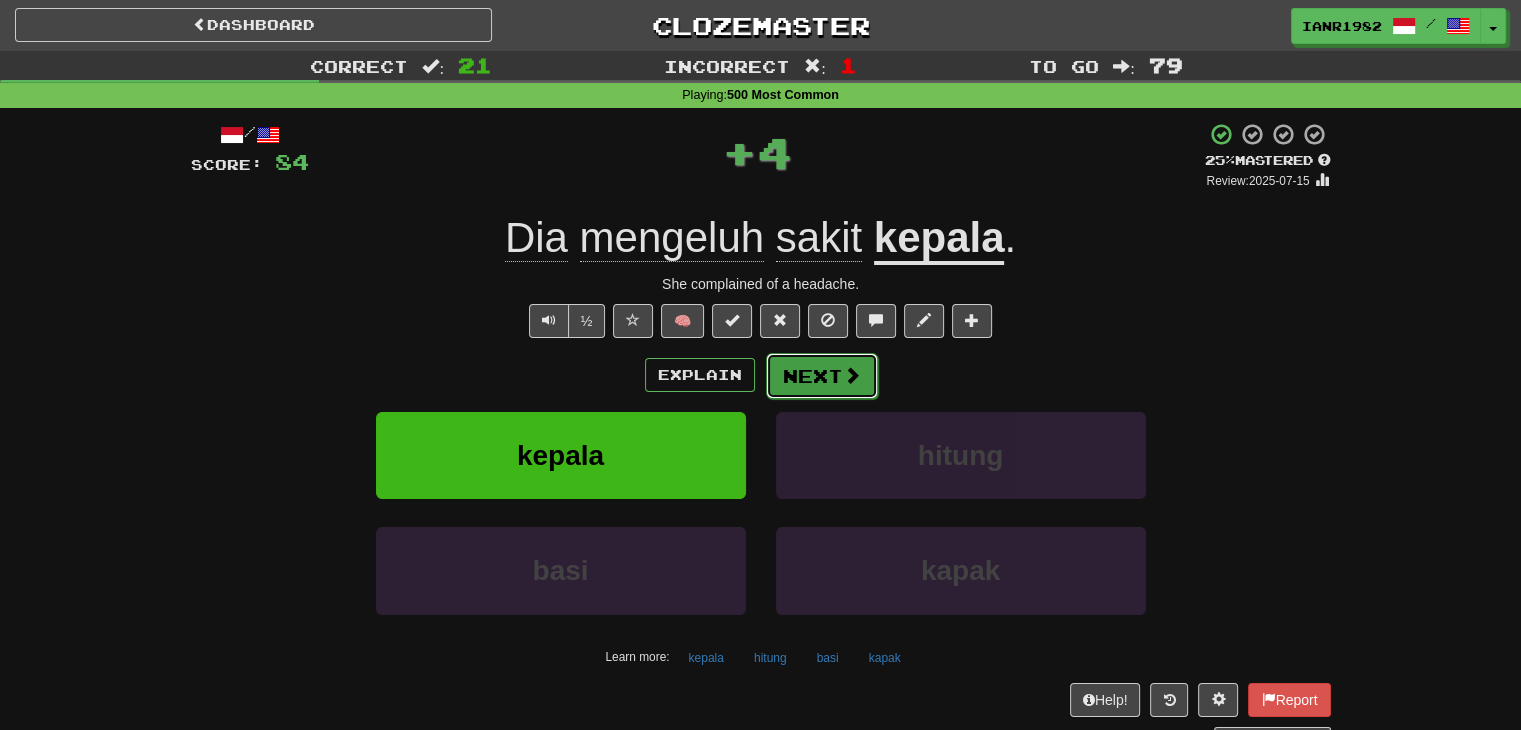 click at bounding box center (852, 375) 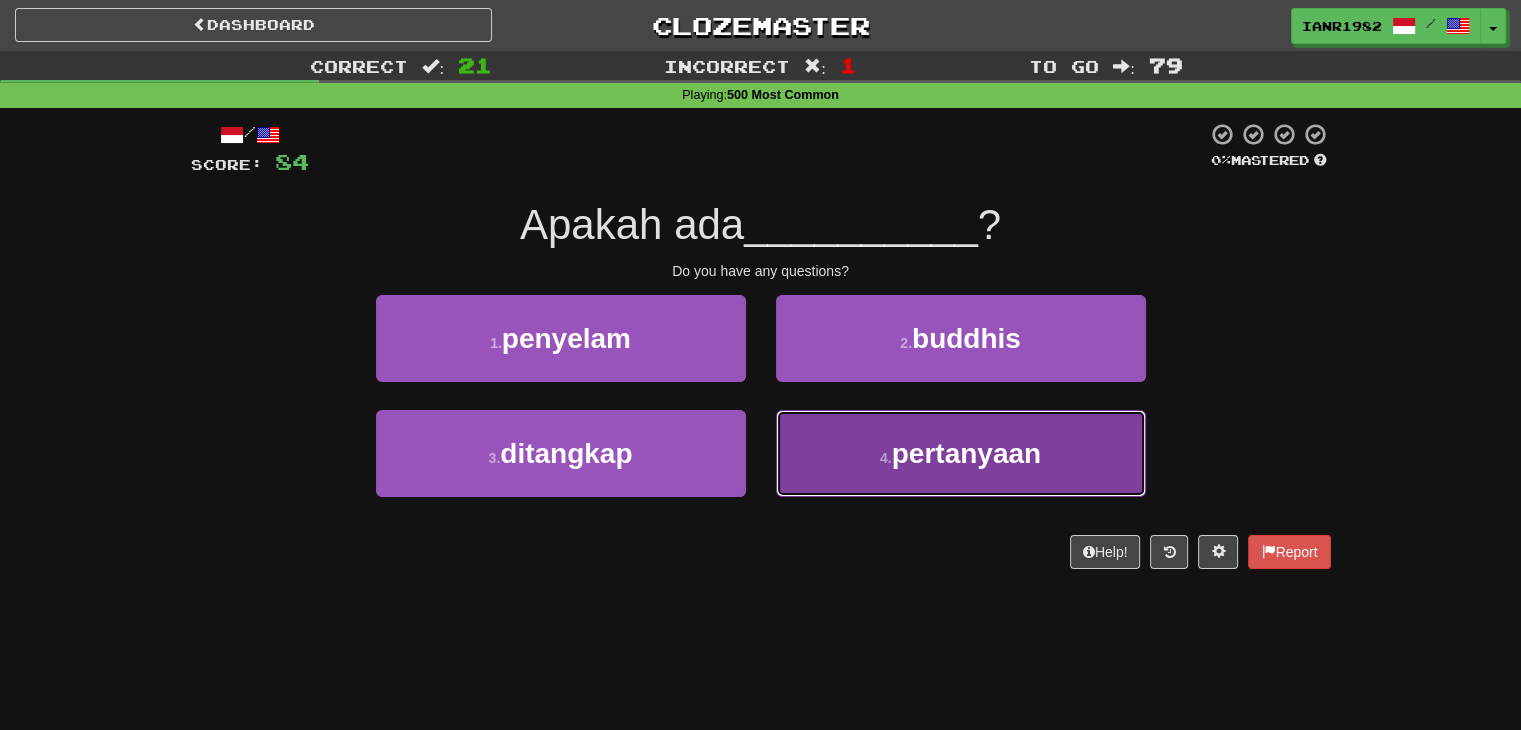 click on "pertanyaan" at bounding box center (966, 453) 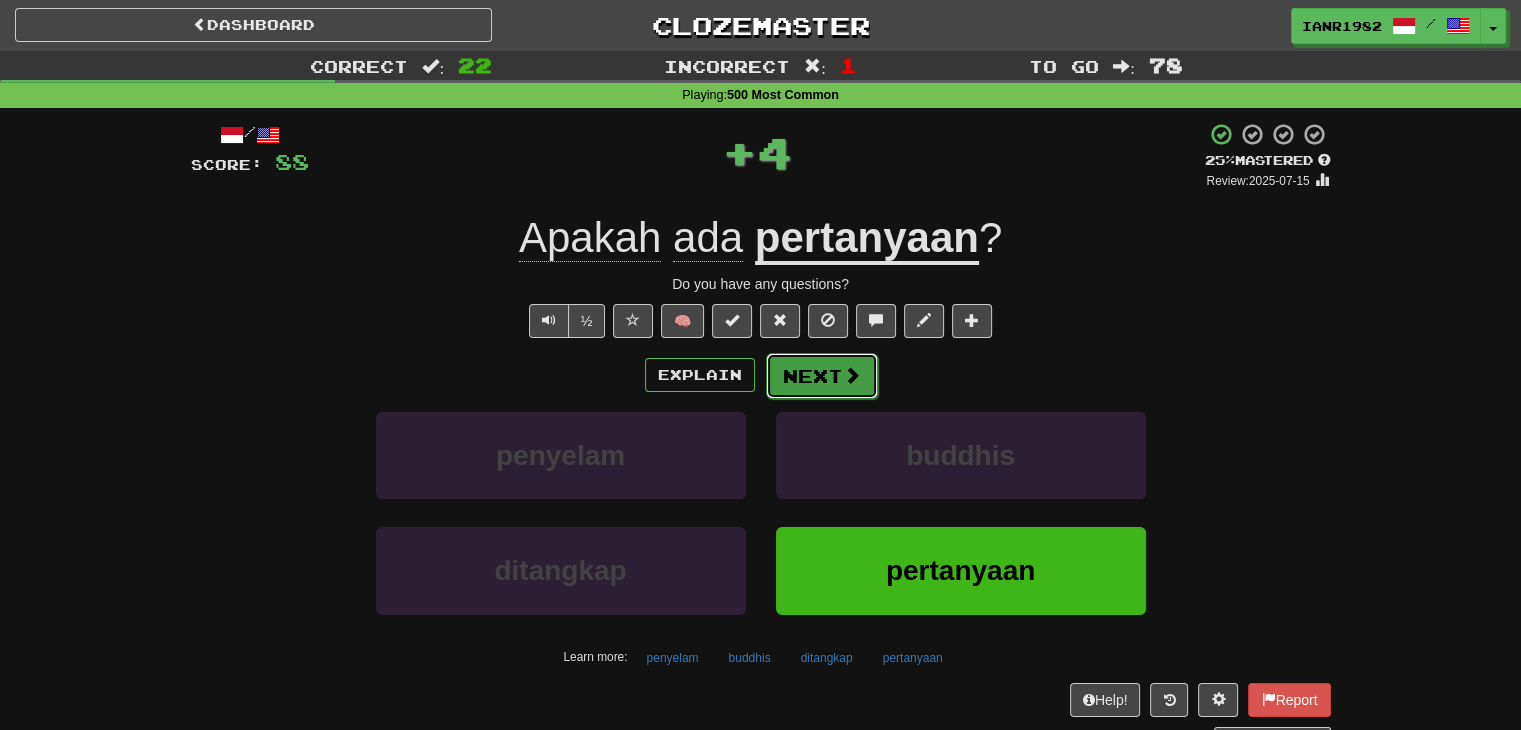 click on "Next" at bounding box center (822, 376) 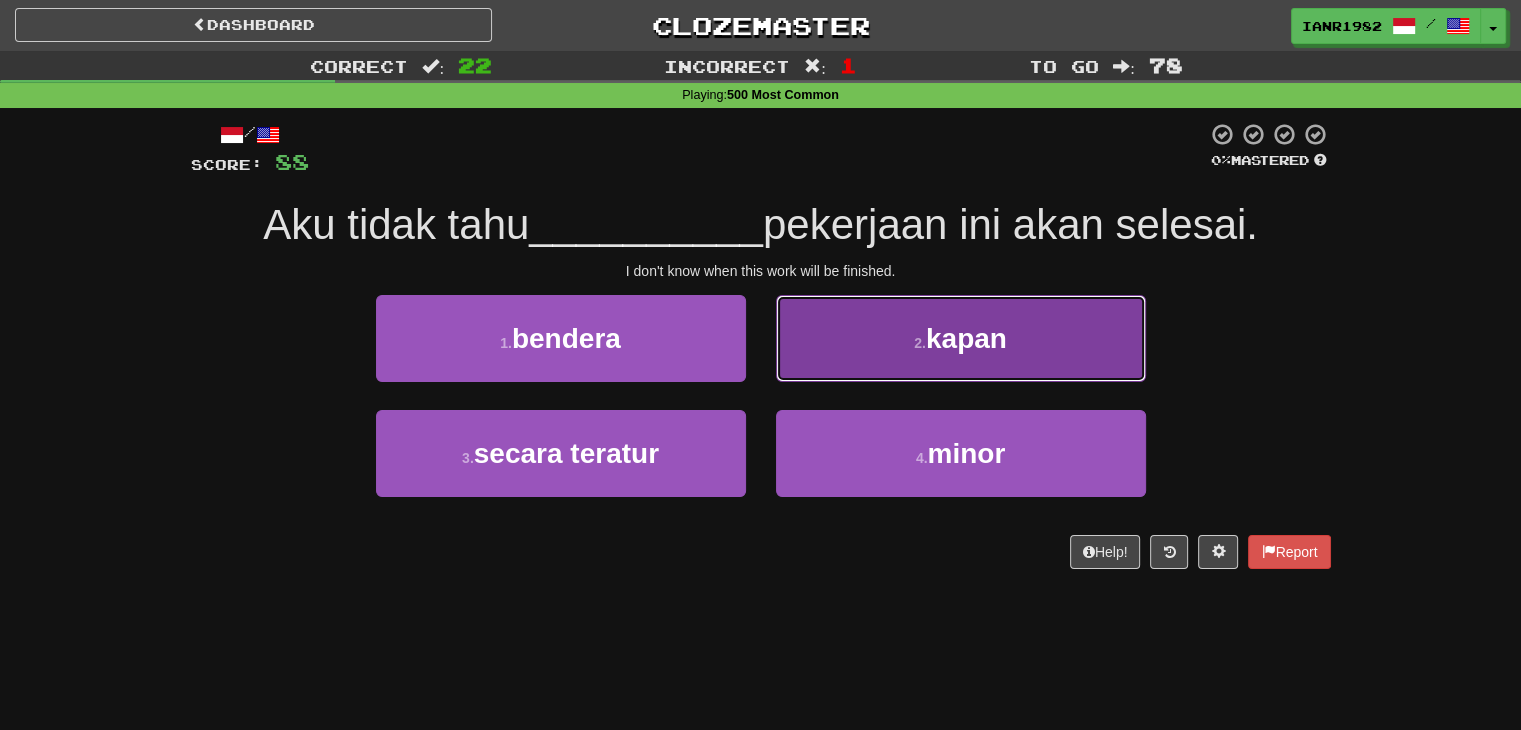 click on "kapan" at bounding box center (966, 338) 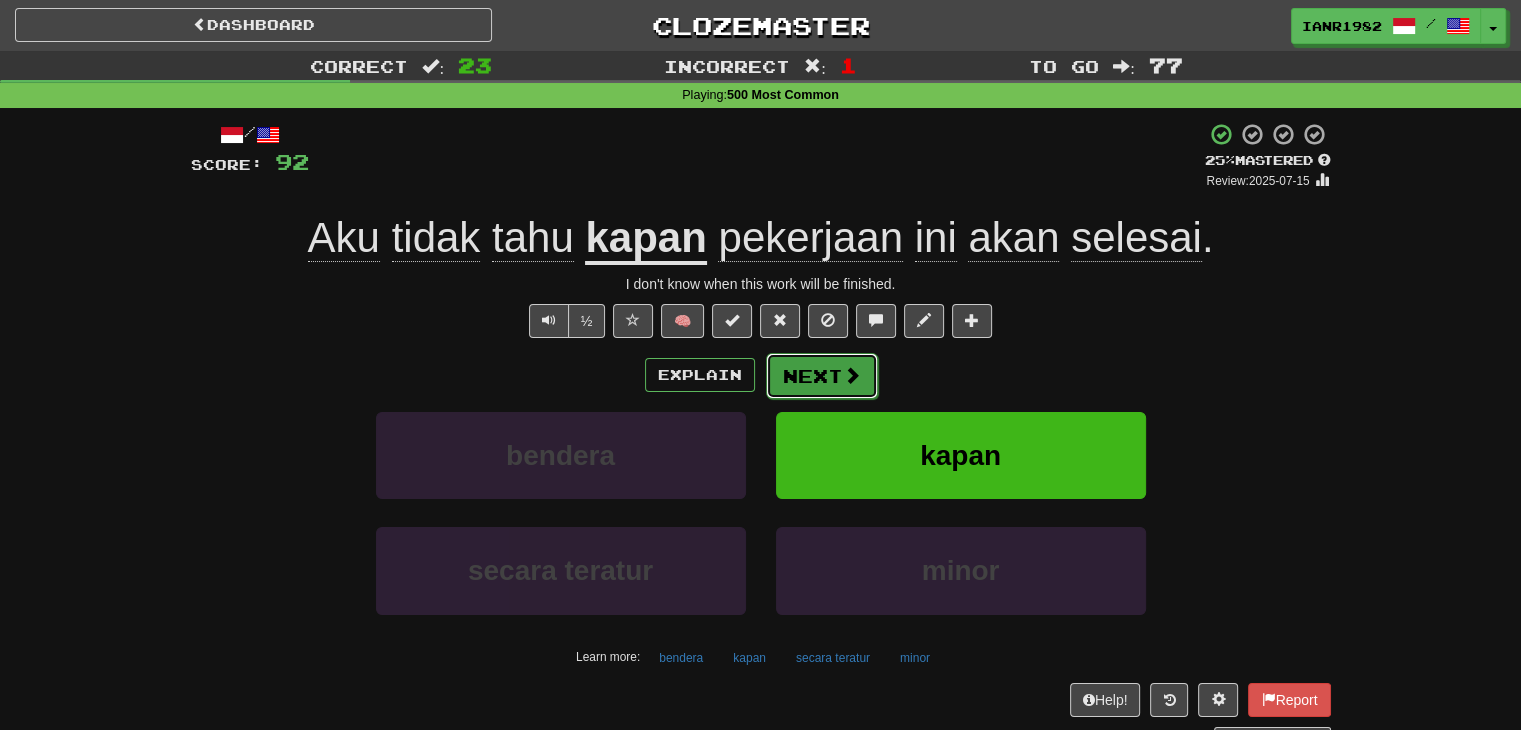 click on "Next" at bounding box center [822, 376] 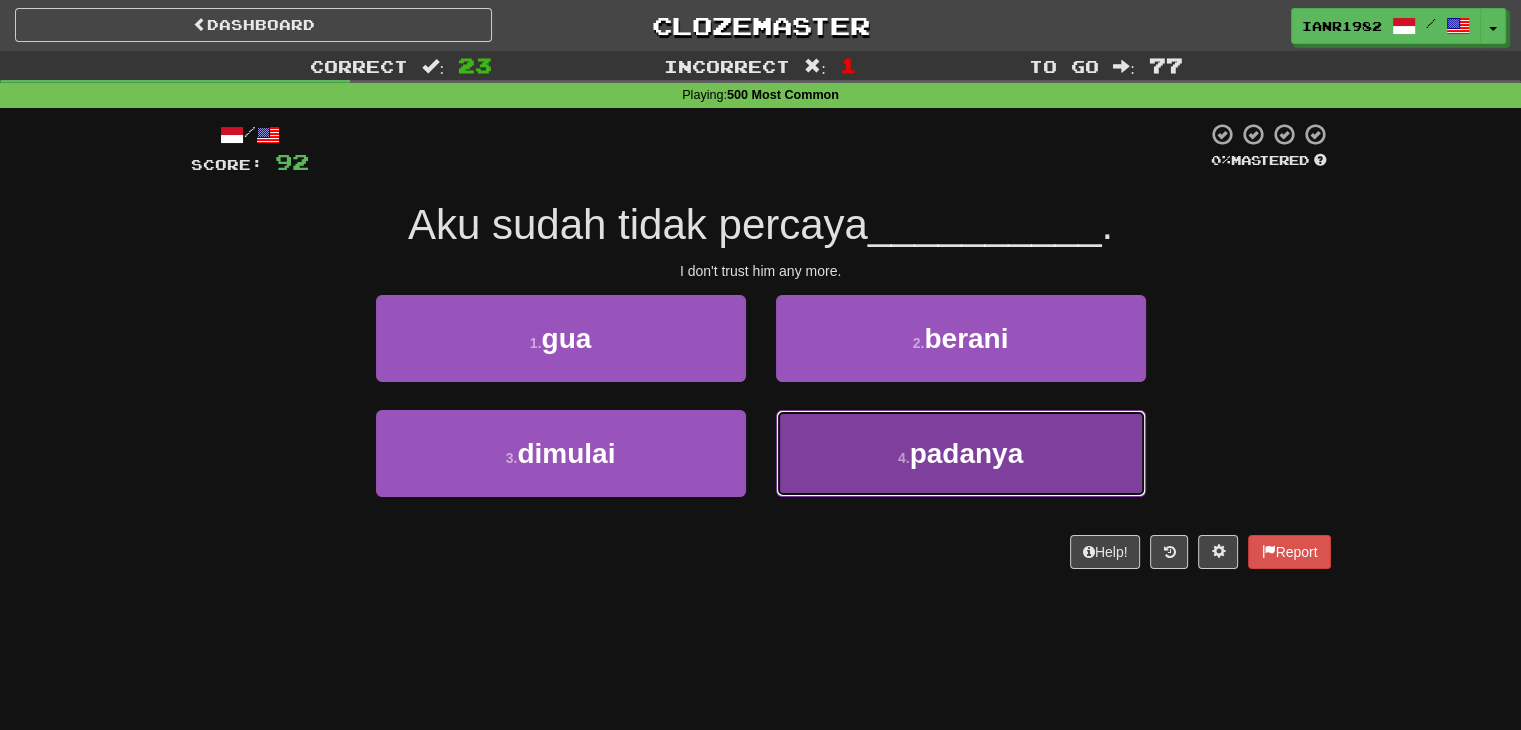 click on "padanya" at bounding box center (967, 453) 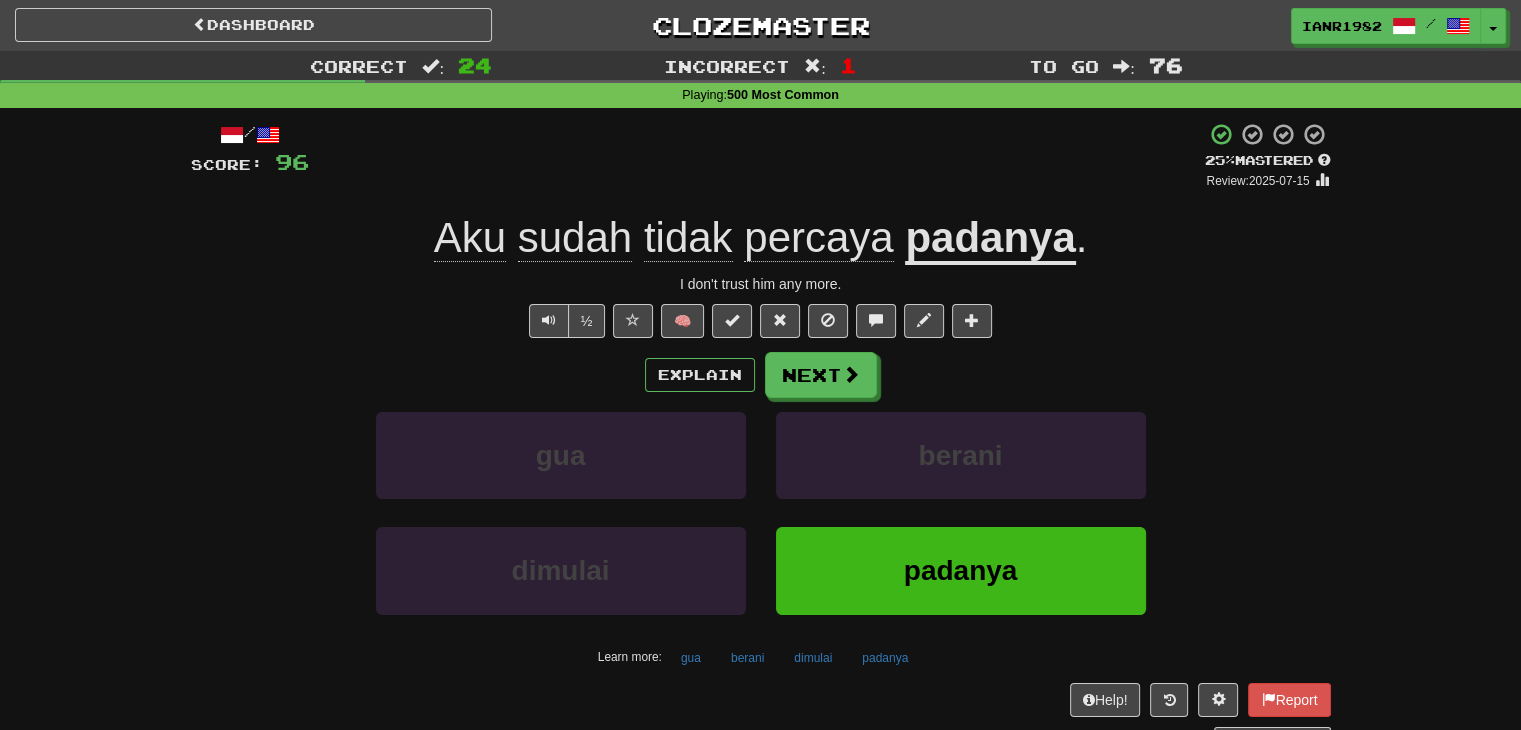 click on "Explain Next" at bounding box center (761, 375) 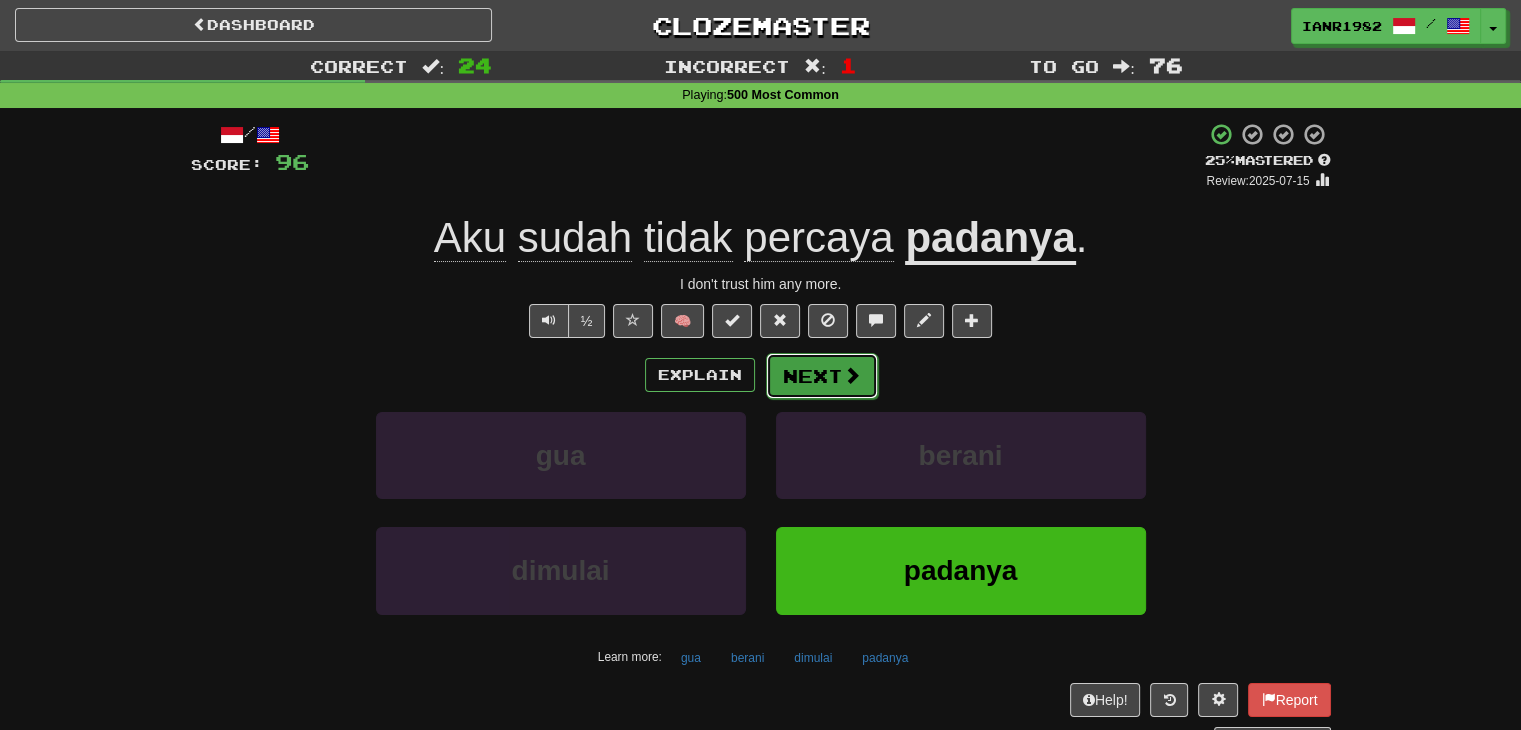 click at bounding box center (852, 375) 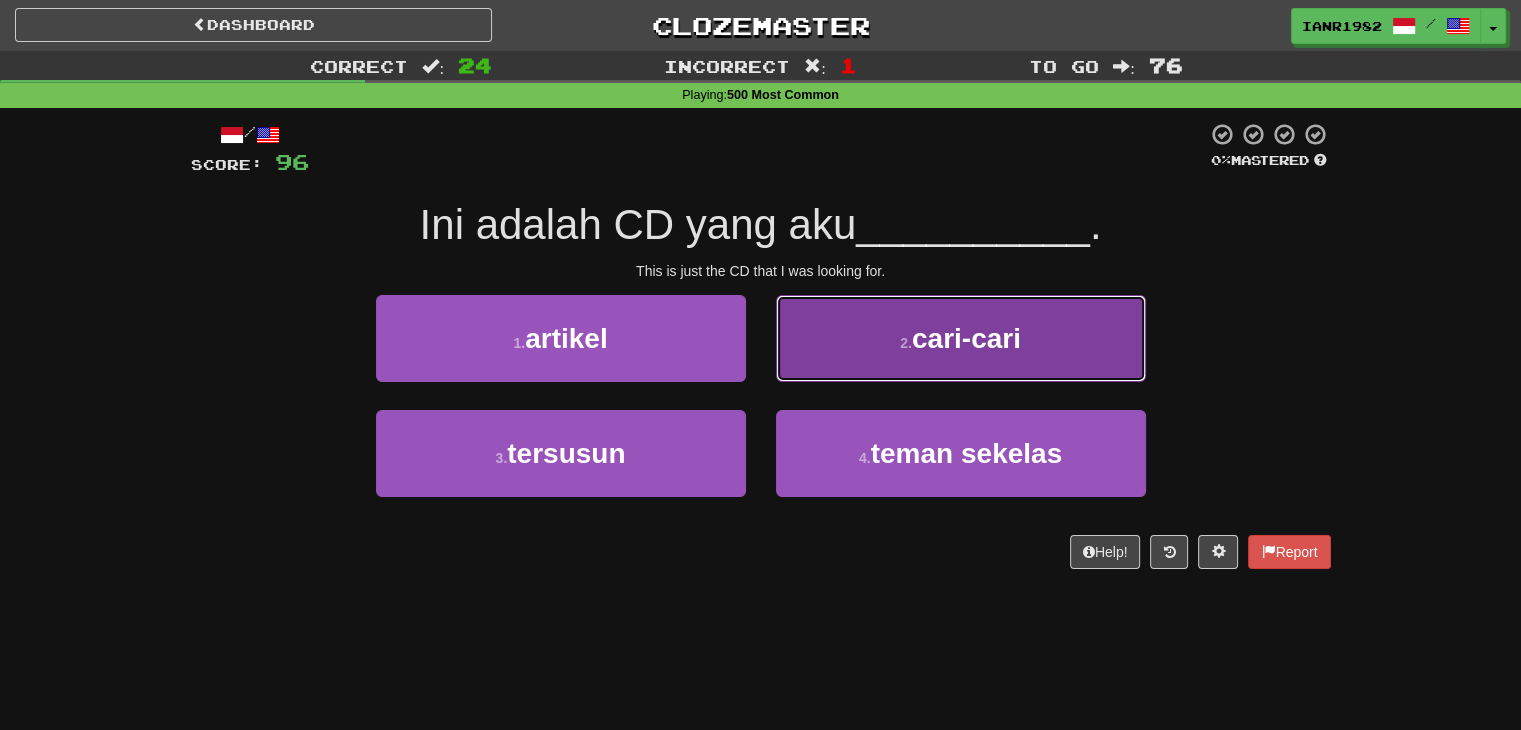 click on "cari-cari" at bounding box center (966, 338) 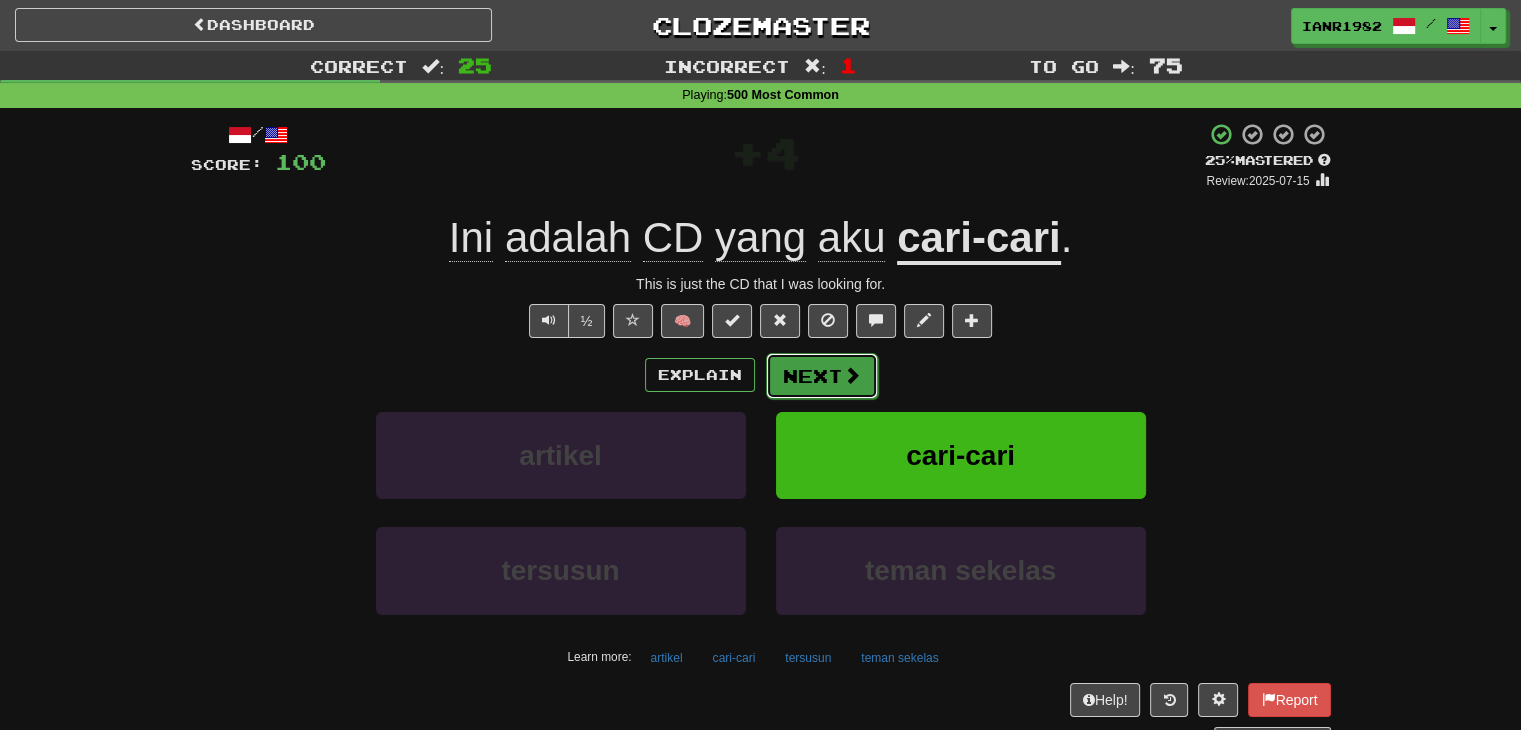 click at bounding box center (852, 375) 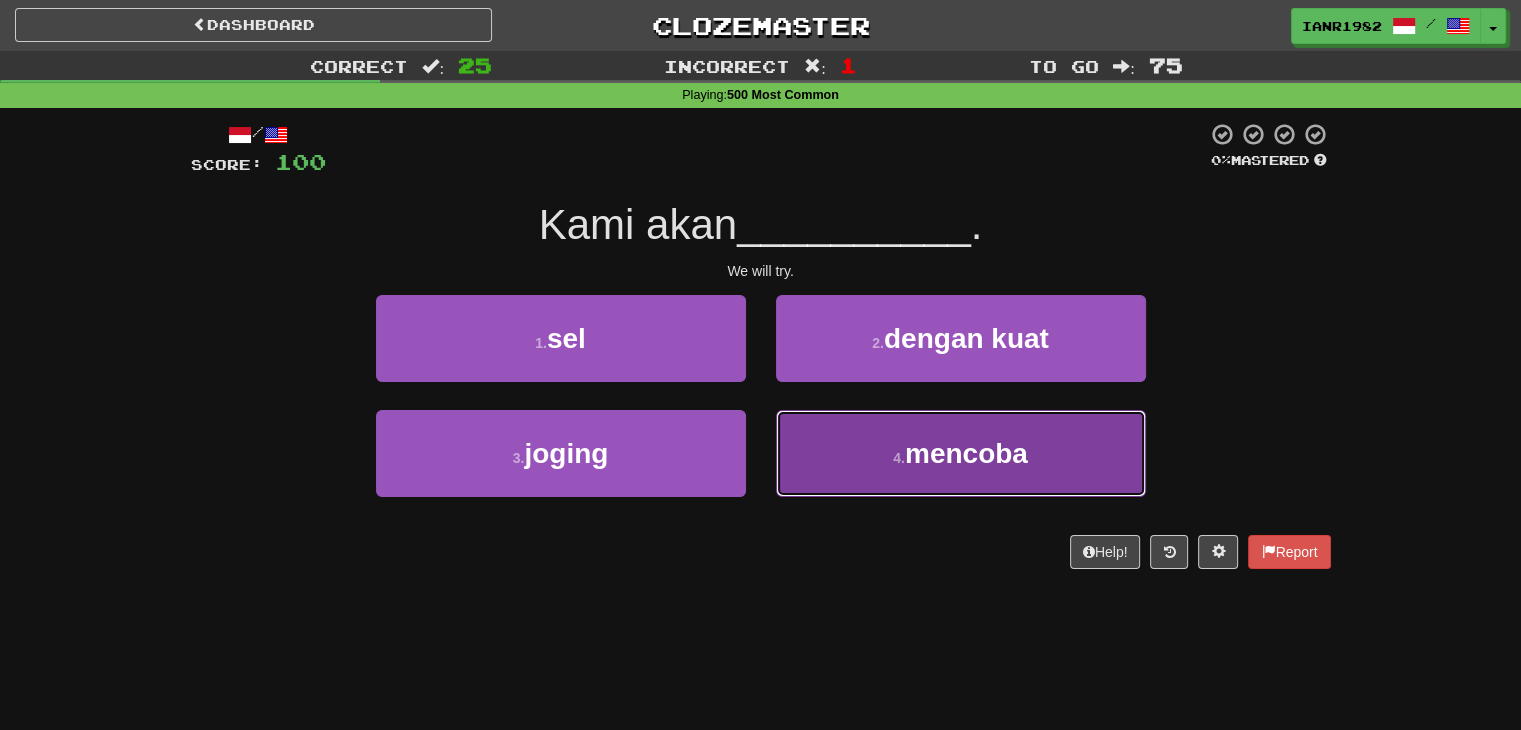 click on "mencoba" at bounding box center (966, 453) 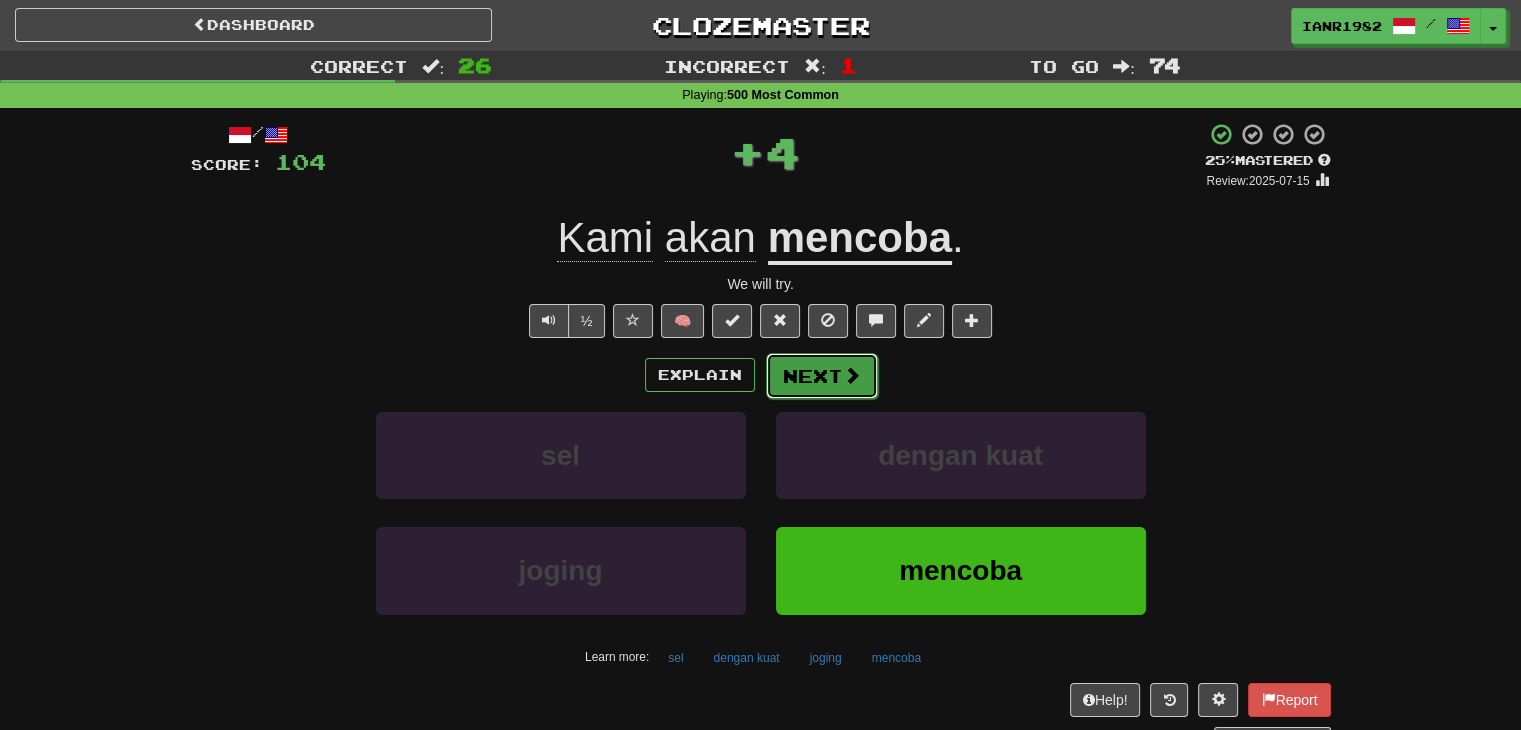 click at bounding box center [852, 375] 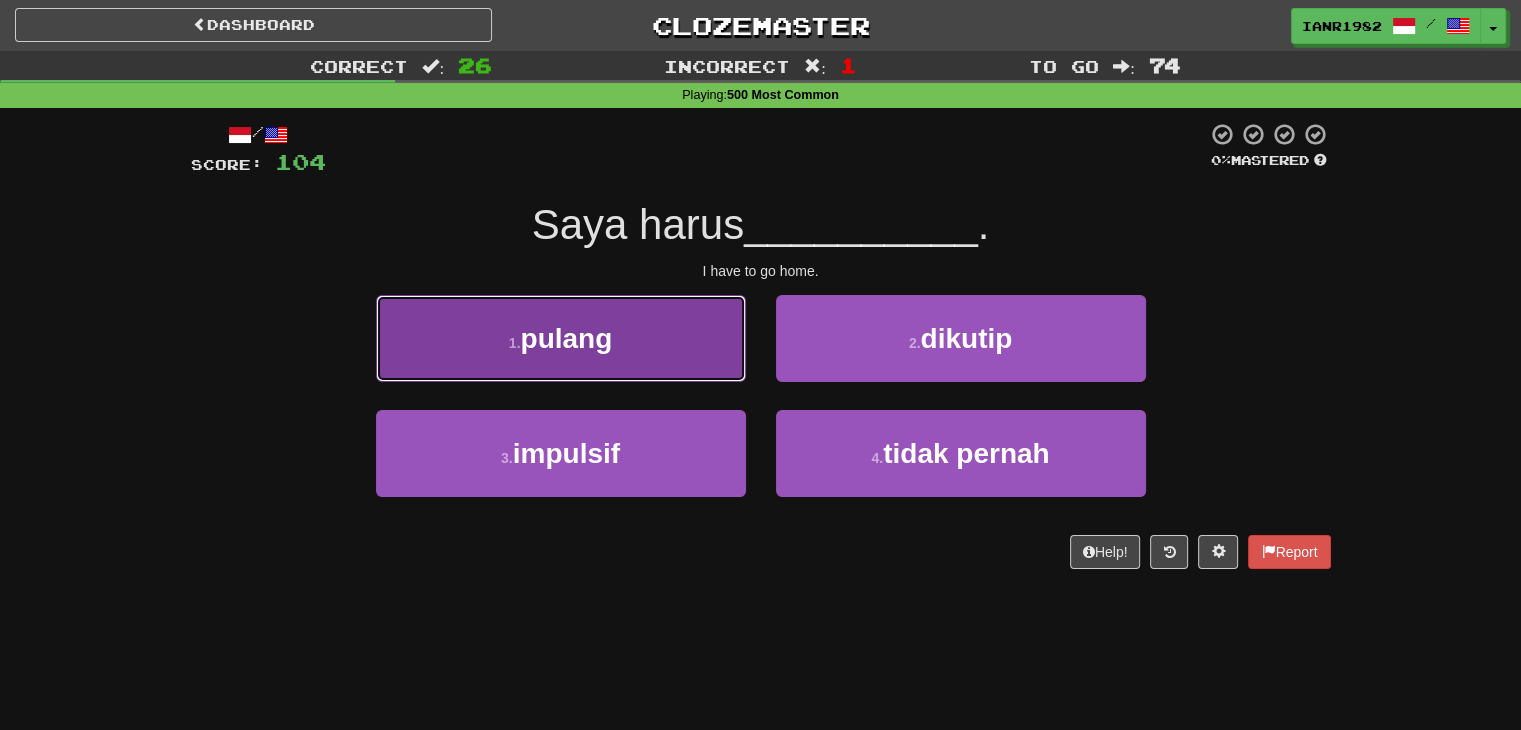 click on "1 .  pulang" at bounding box center [561, 338] 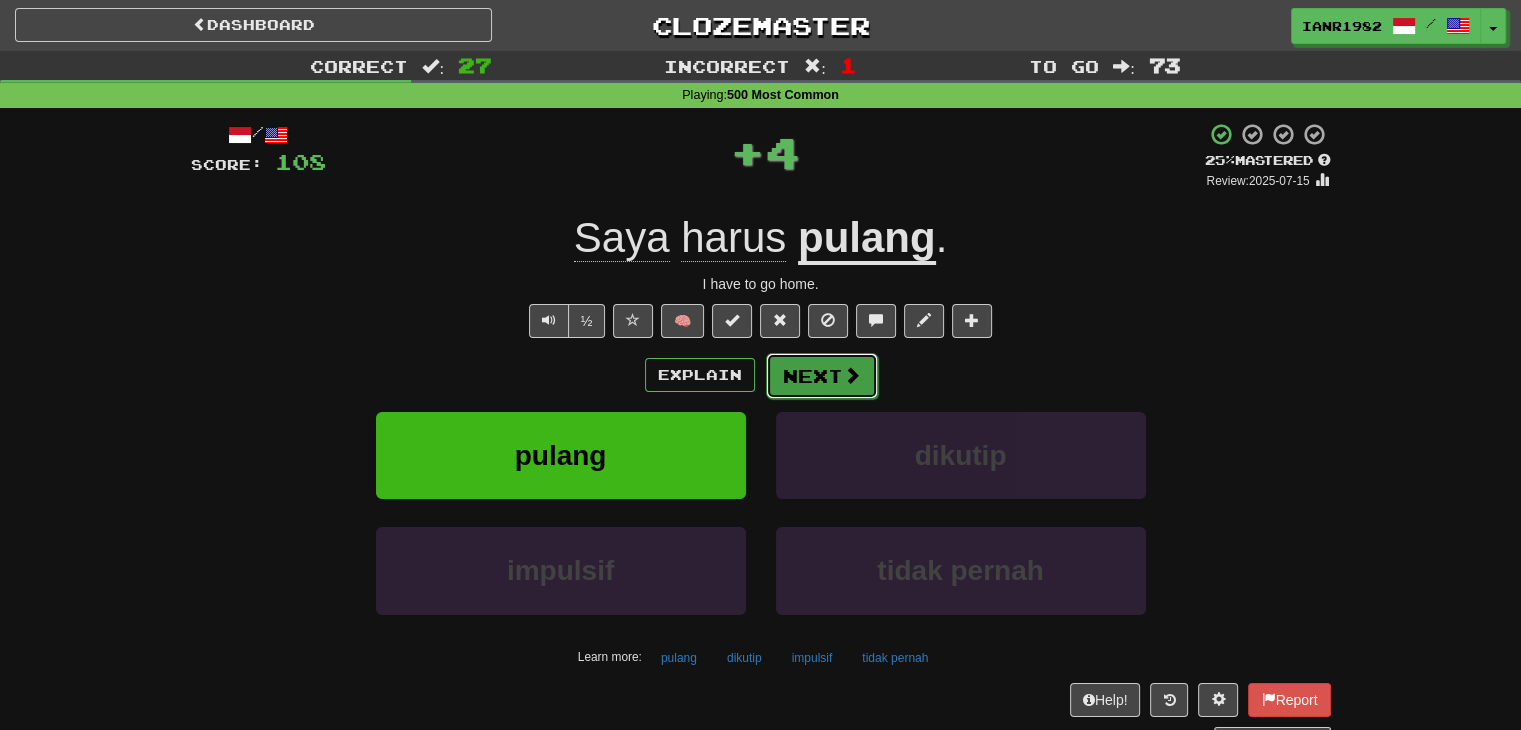 click at bounding box center (852, 375) 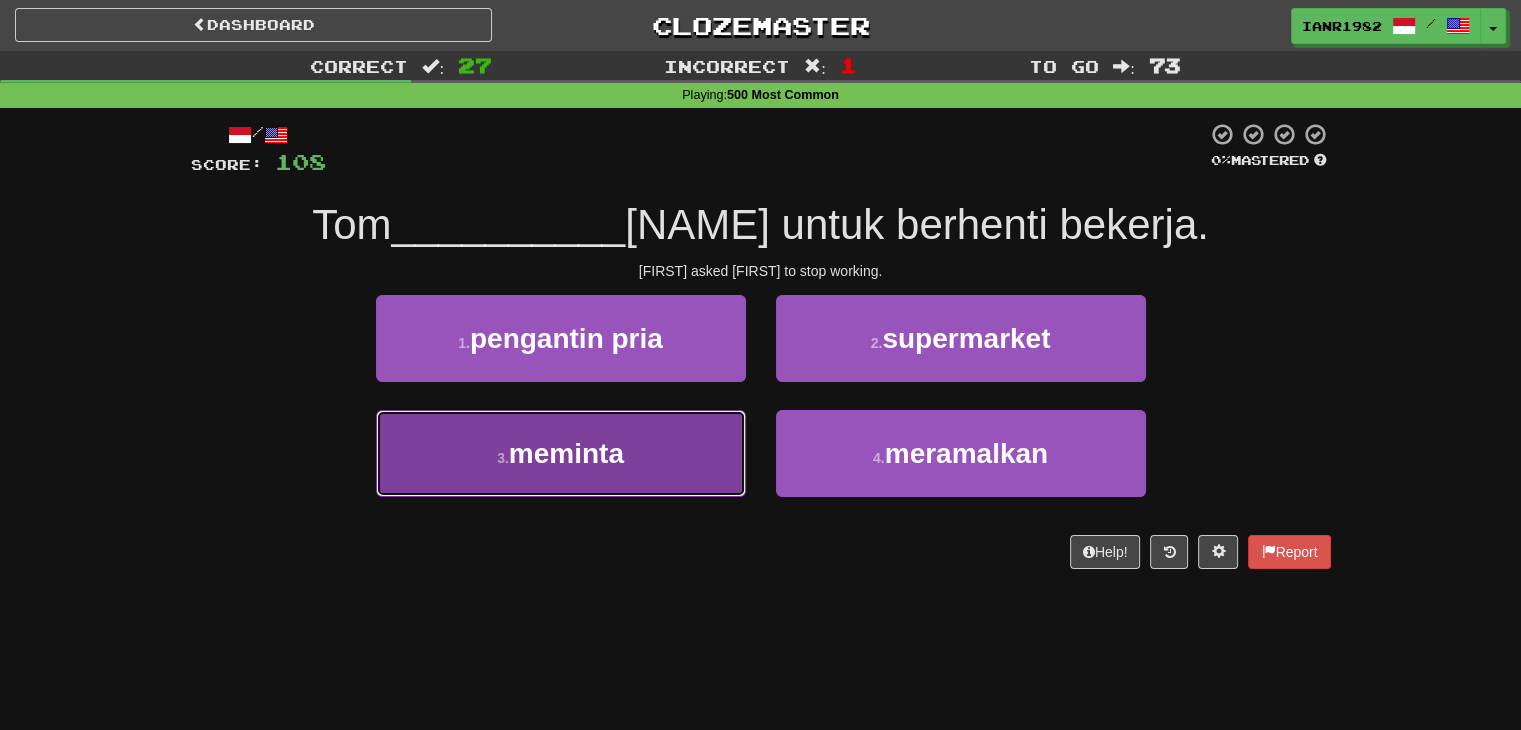 click on "3 .  meminta" at bounding box center [561, 453] 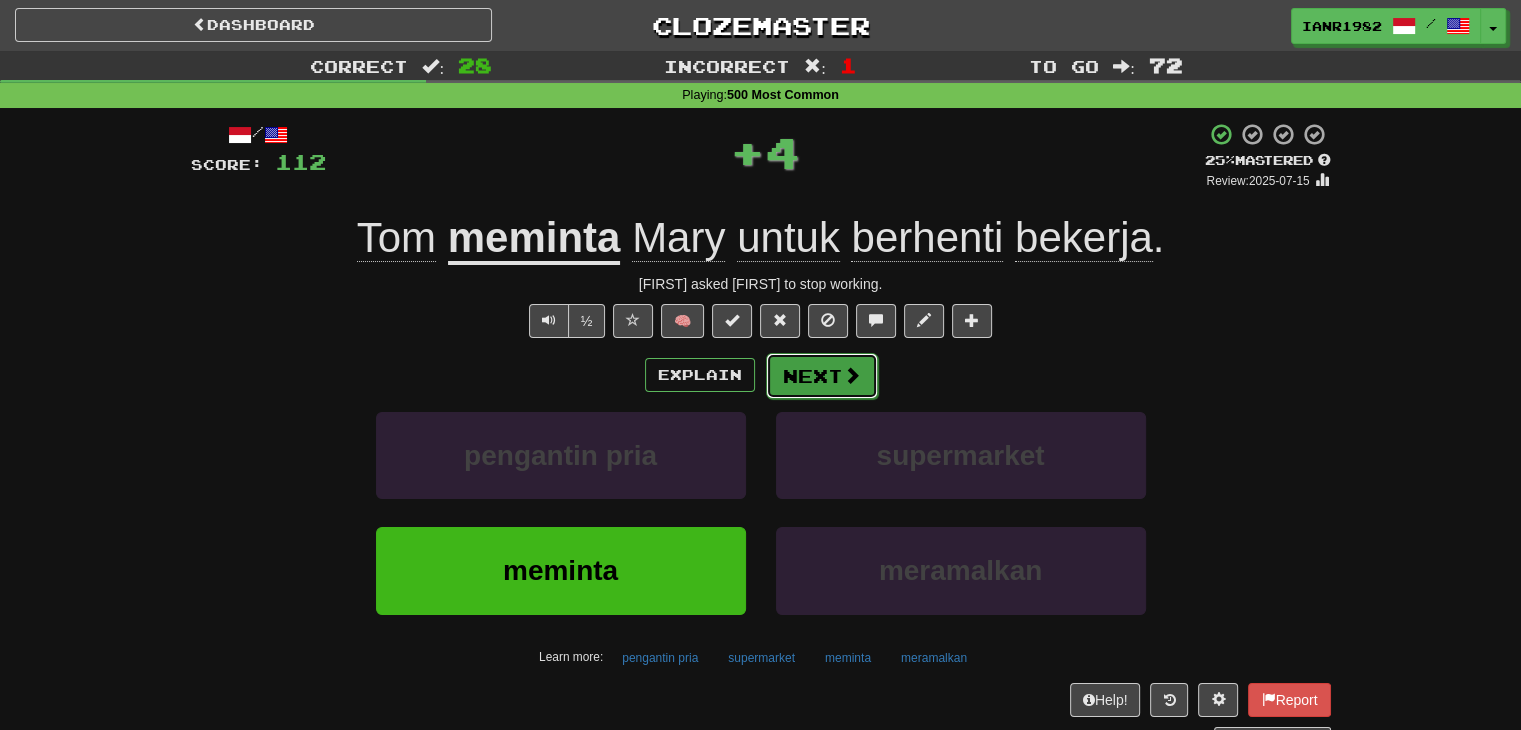 click at bounding box center [852, 375] 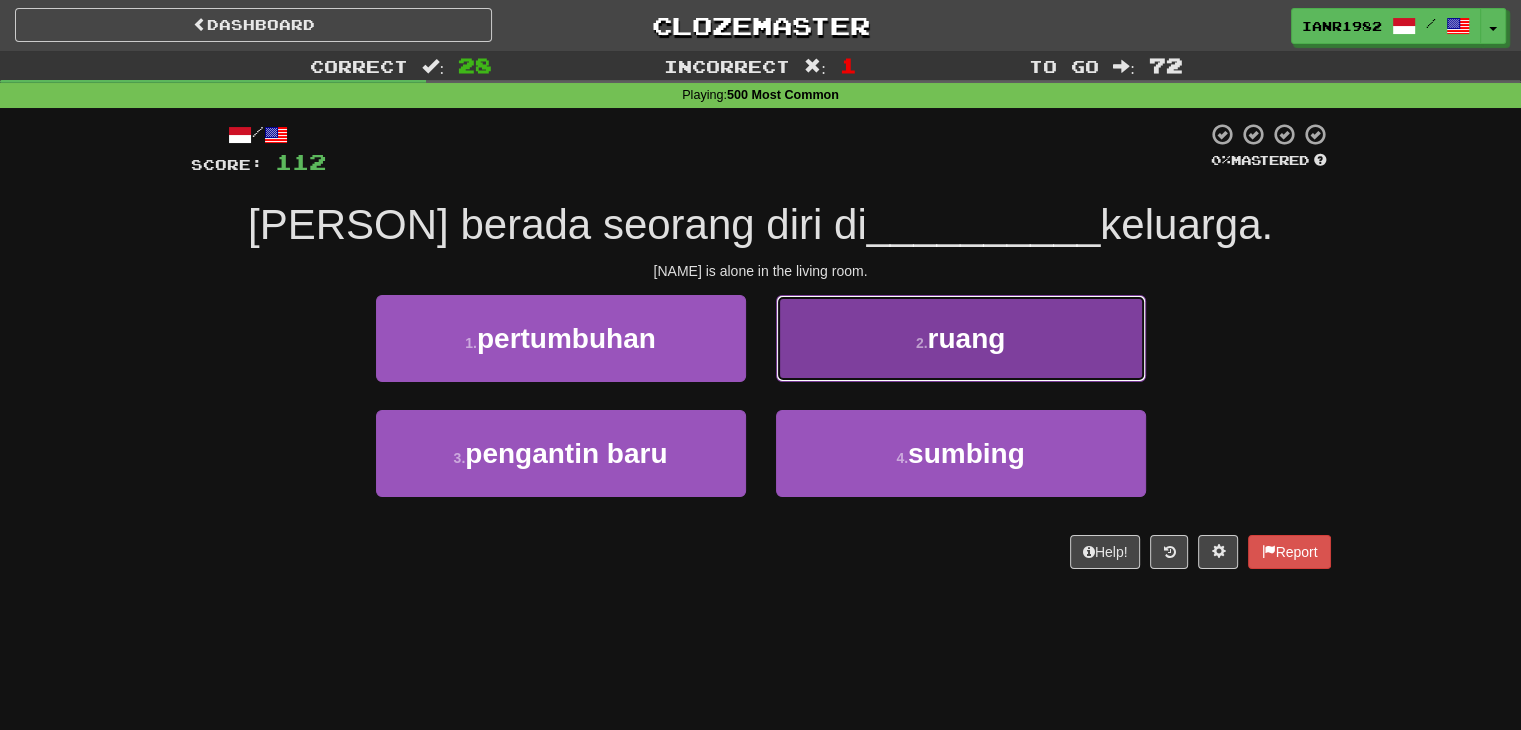 click on "2 .  ruang" at bounding box center [961, 338] 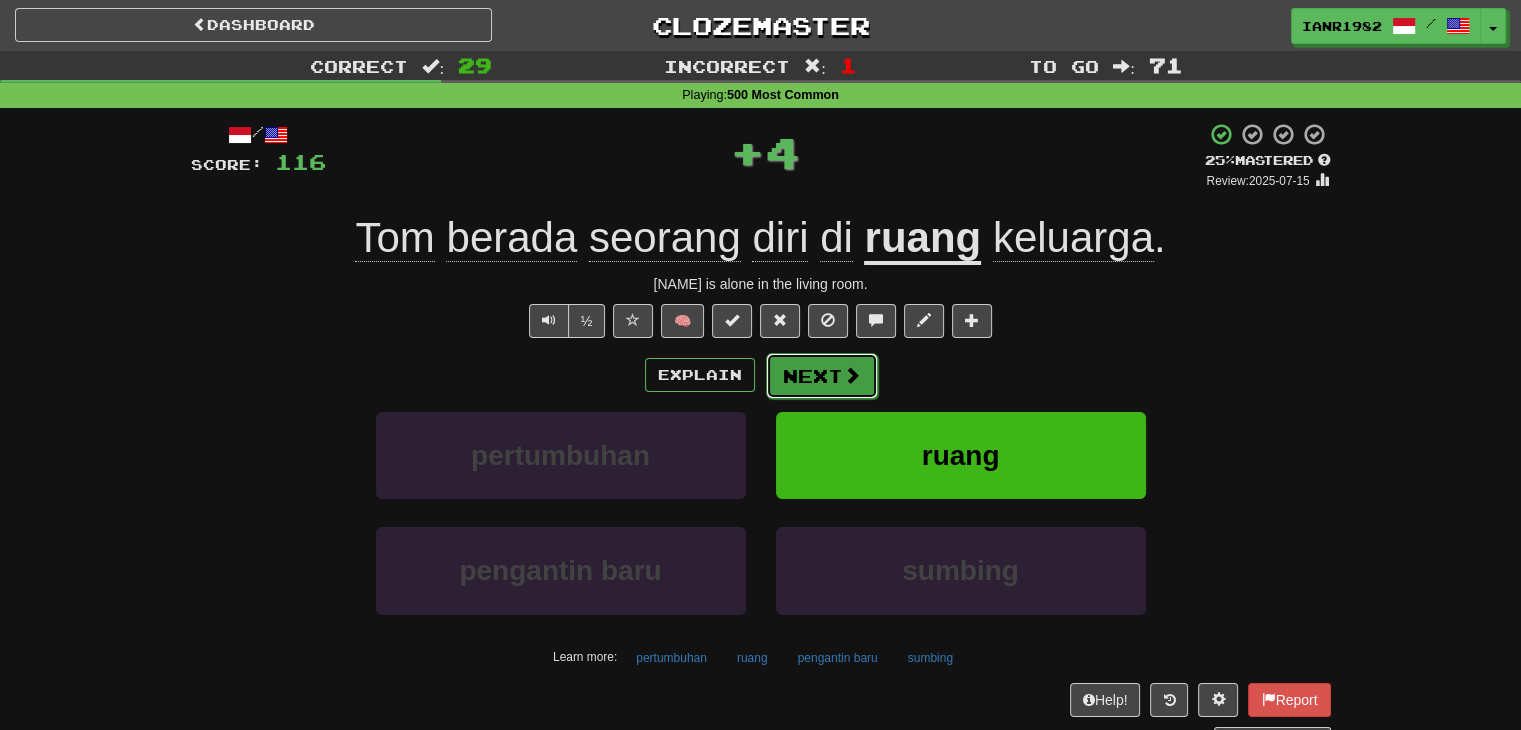 click on "Next" at bounding box center [822, 376] 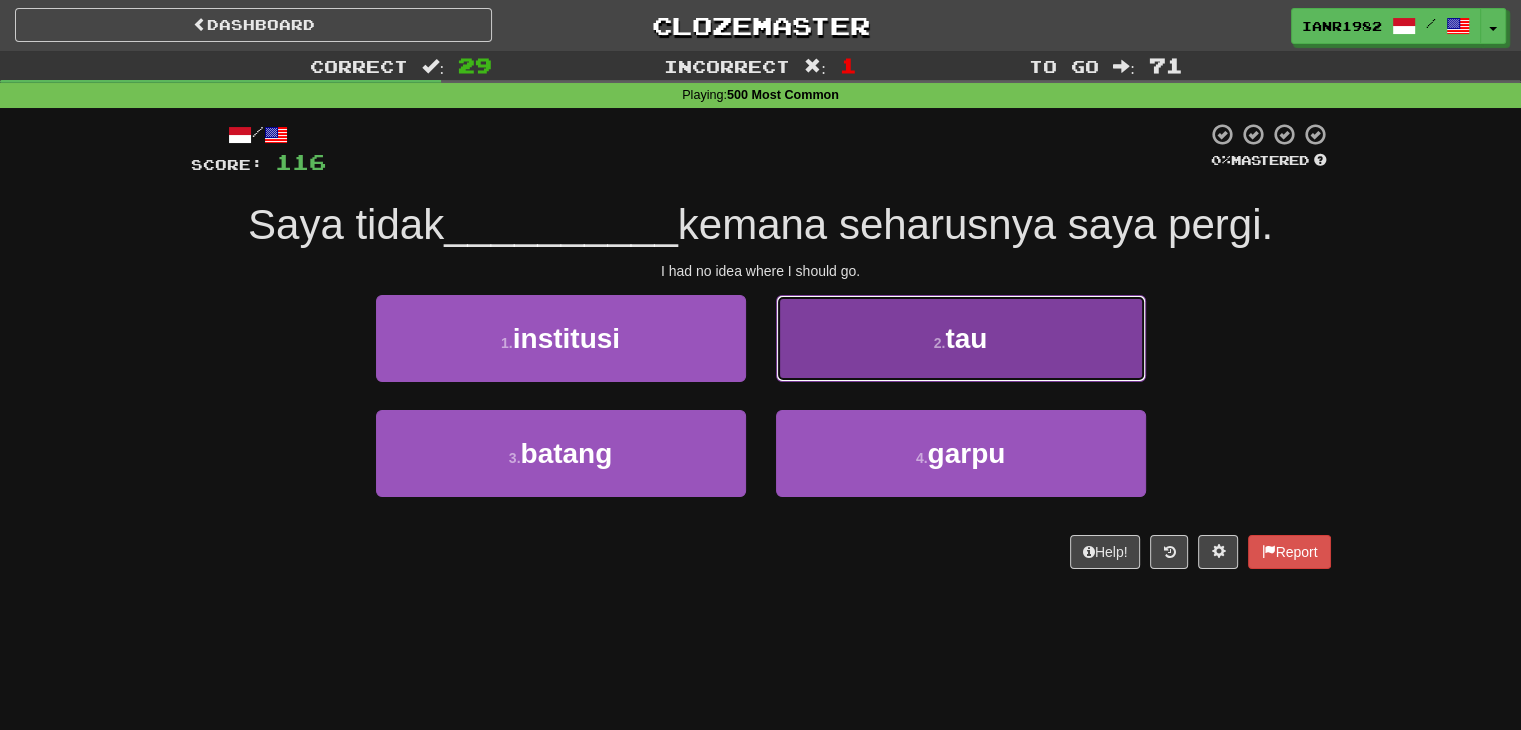 click on "2 .  tau" at bounding box center (961, 338) 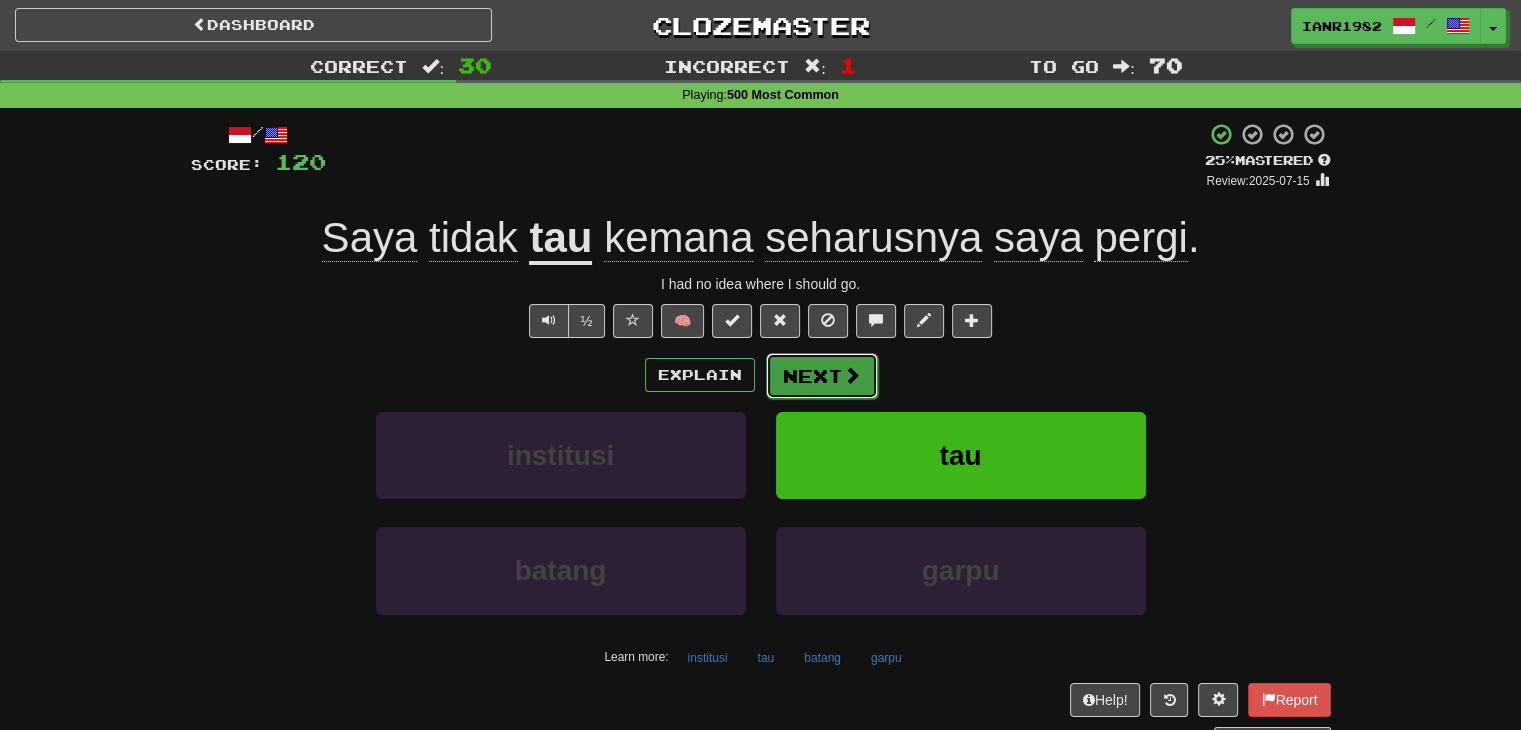 click at bounding box center [852, 375] 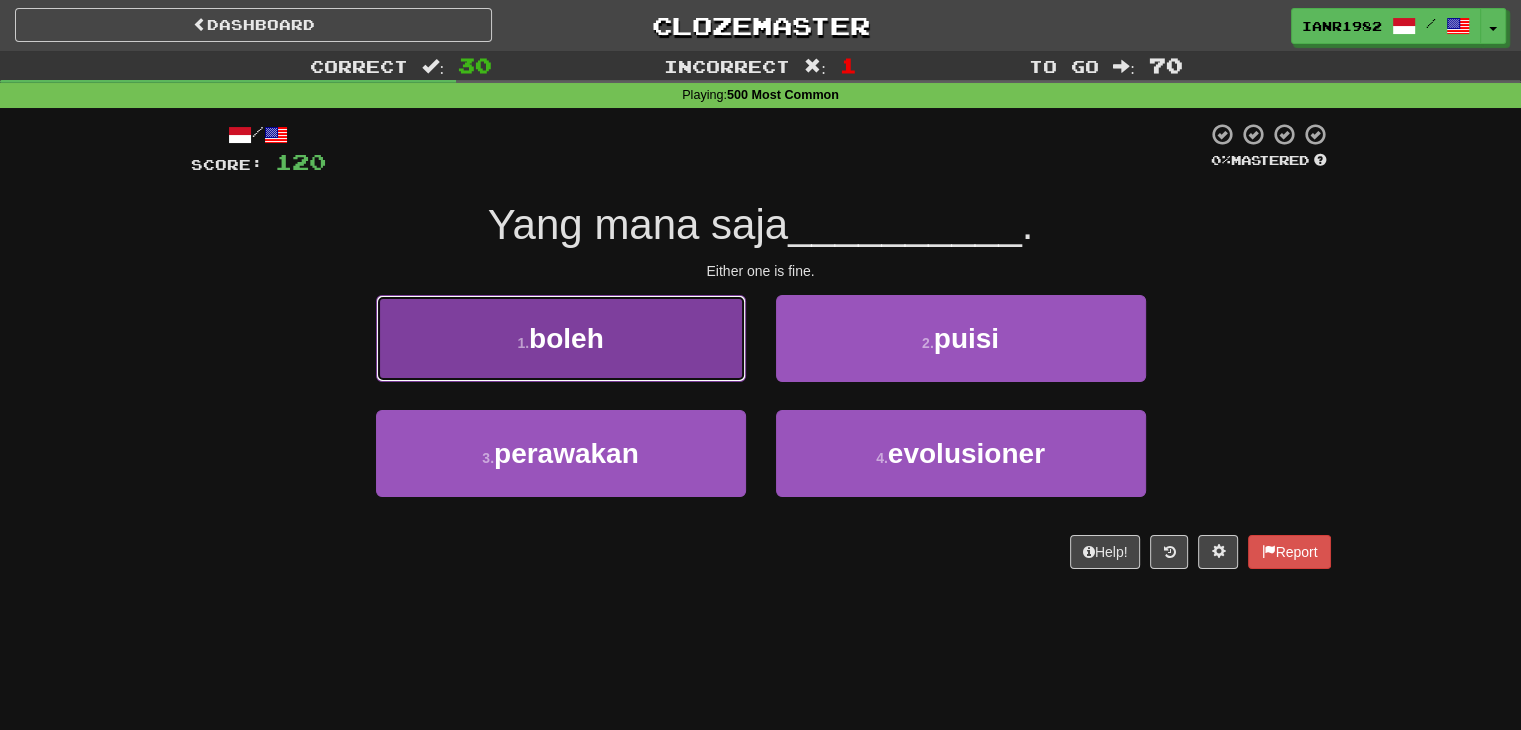 click on "1 .  boleh" at bounding box center [561, 338] 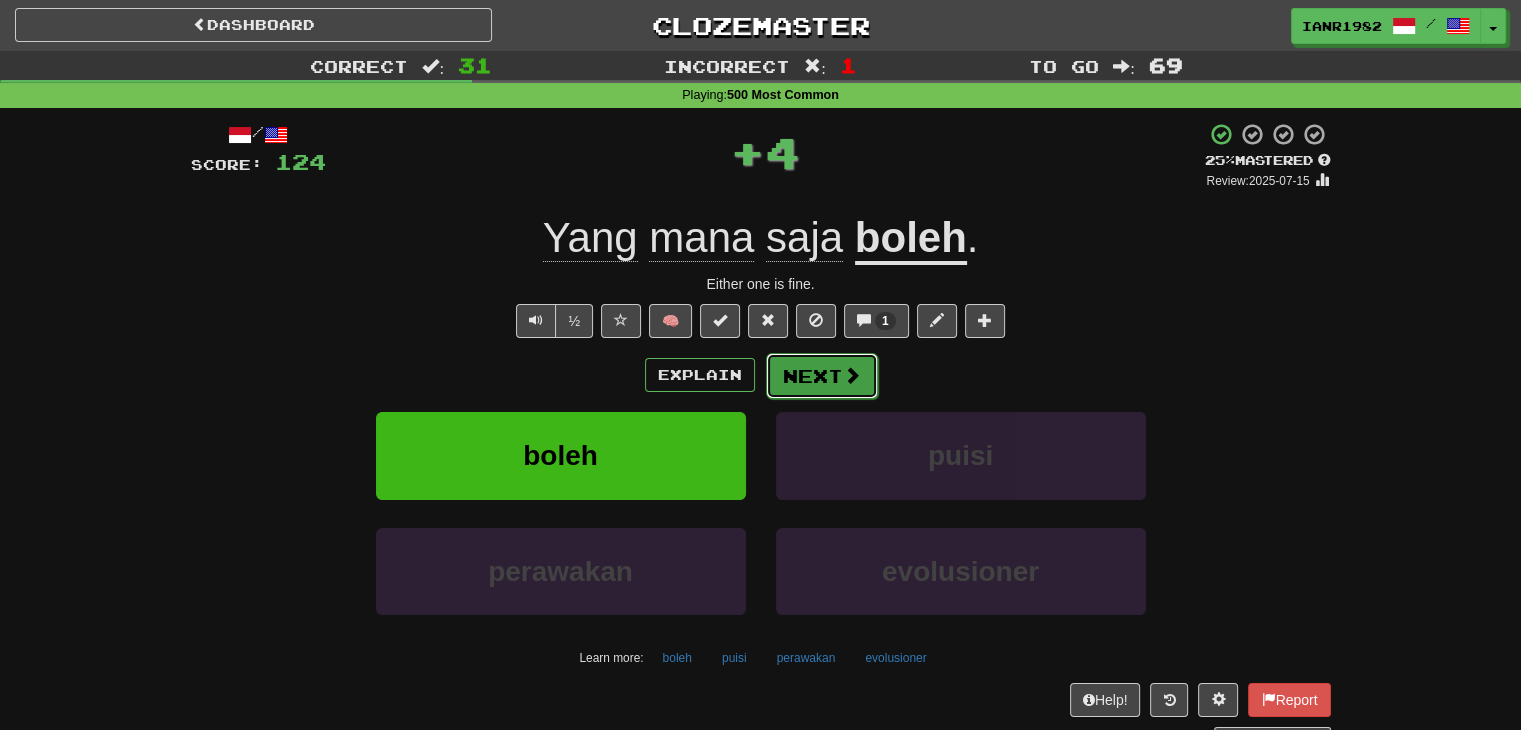 click at bounding box center [852, 375] 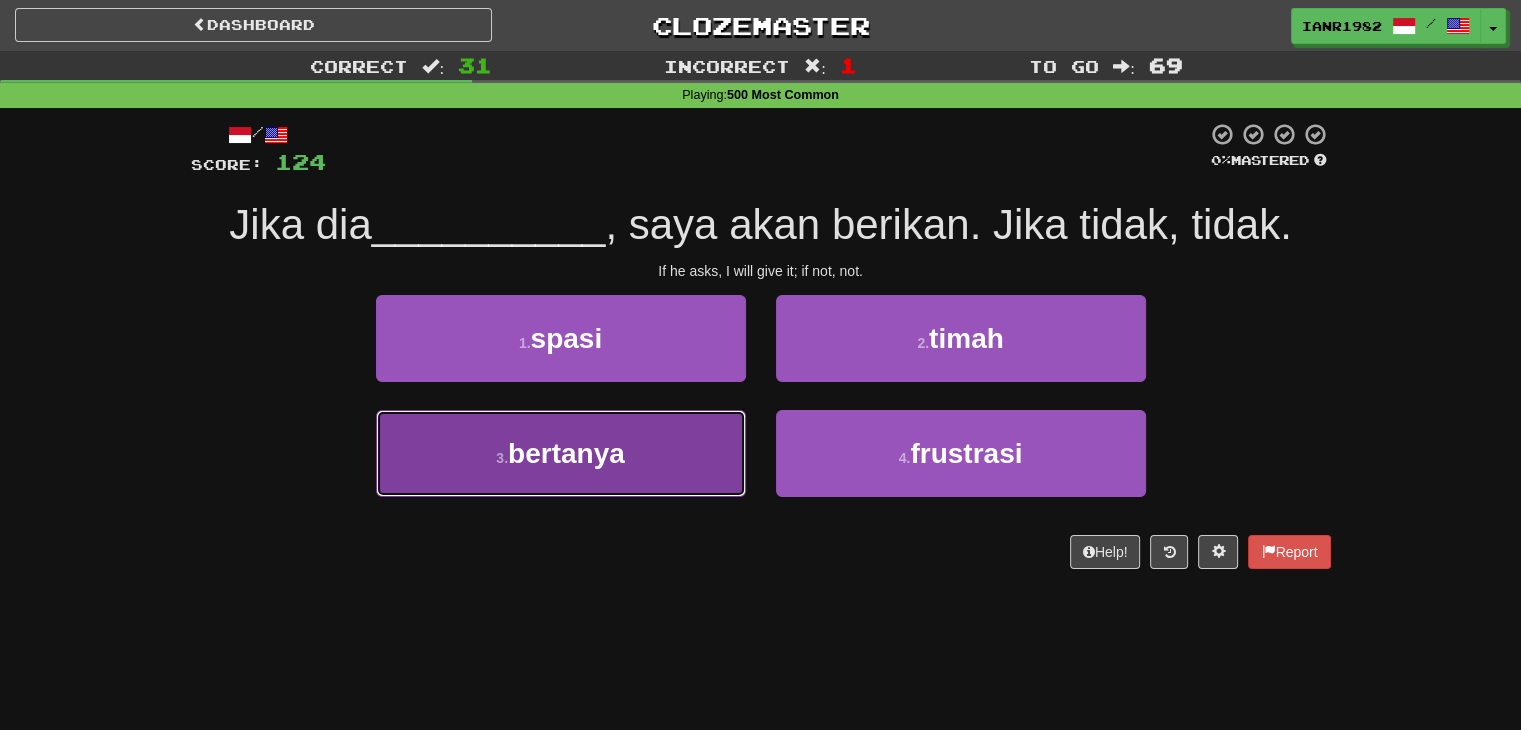 click on "3 .  bertanya" at bounding box center [561, 453] 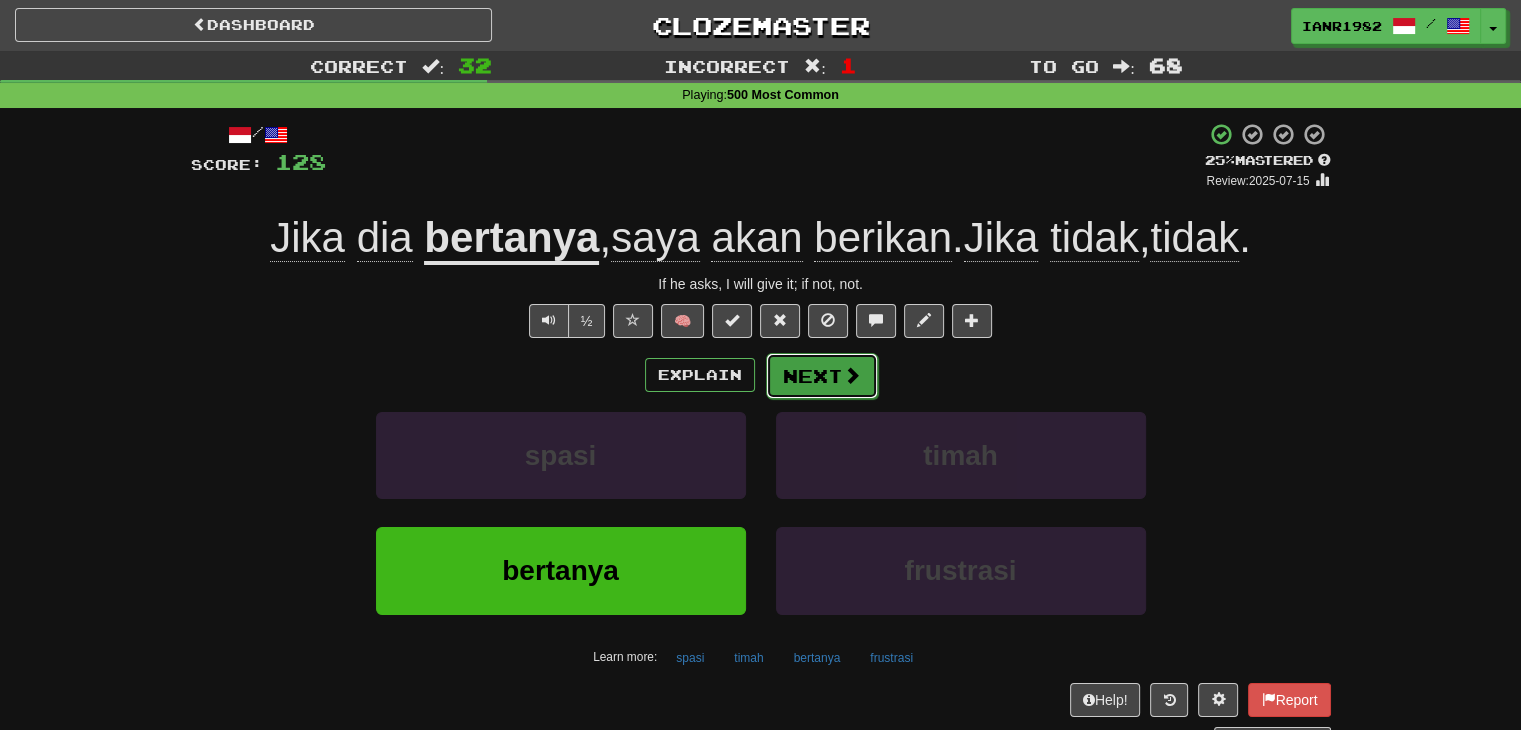 click at bounding box center (852, 375) 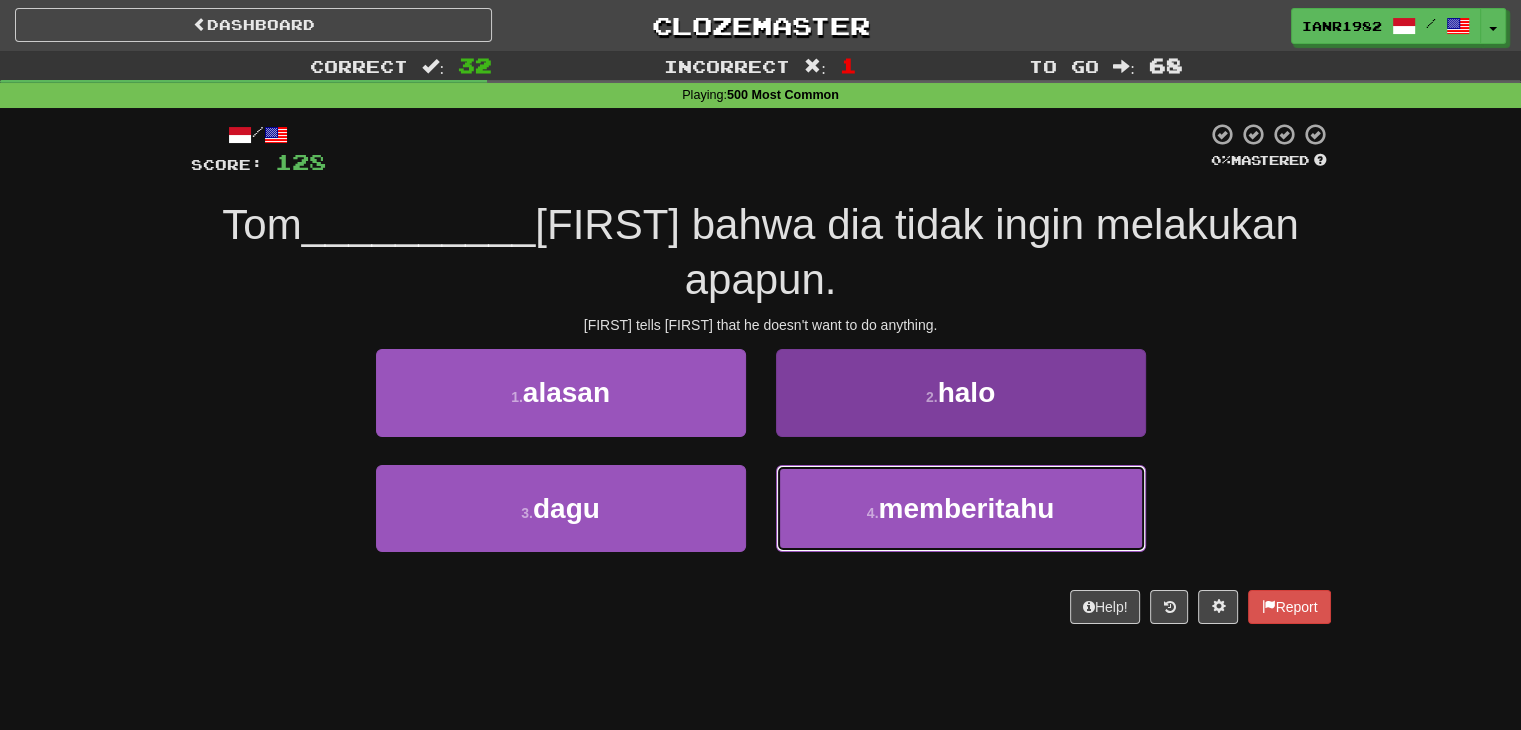 click on "memberitahu" at bounding box center [966, 508] 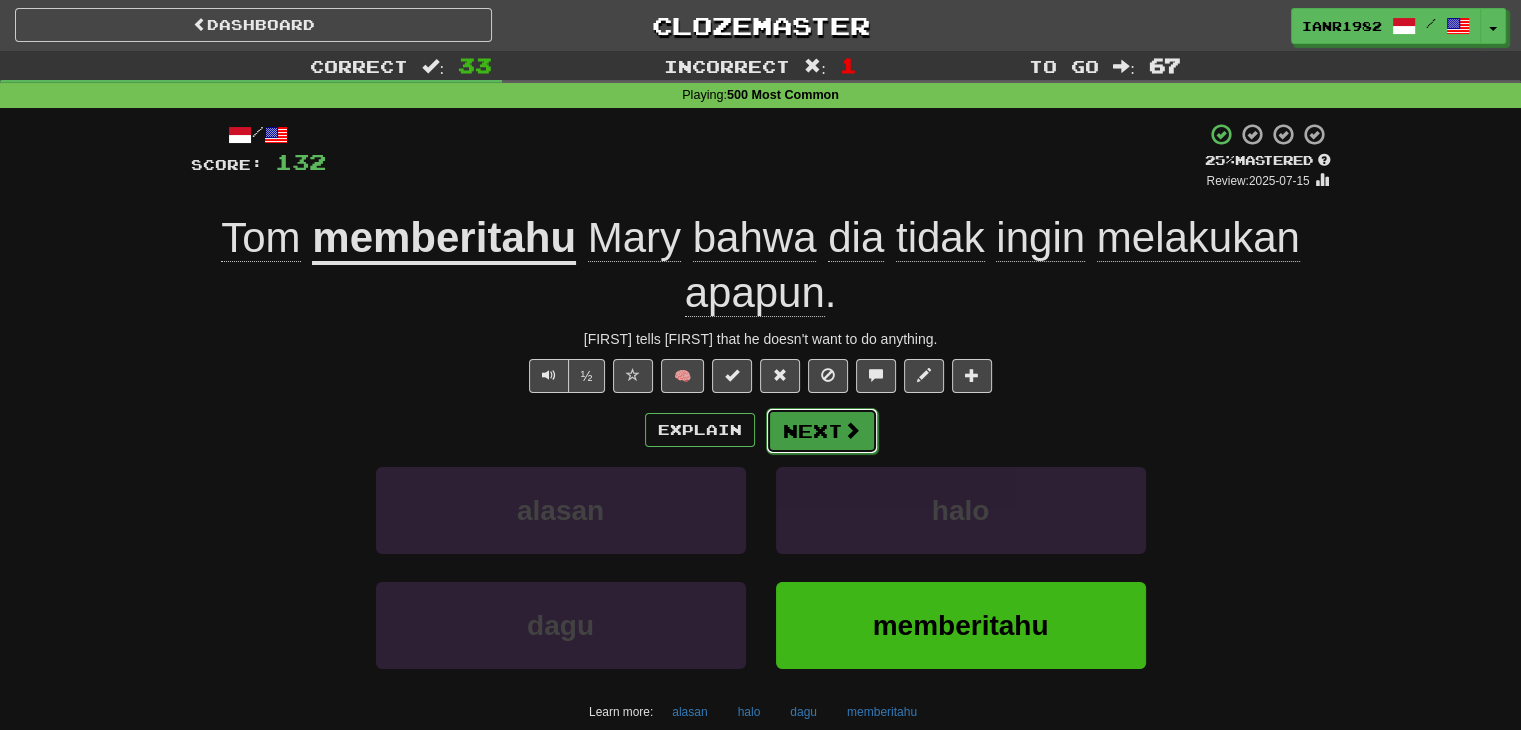 click on "Next" at bounding box center (822, 431) 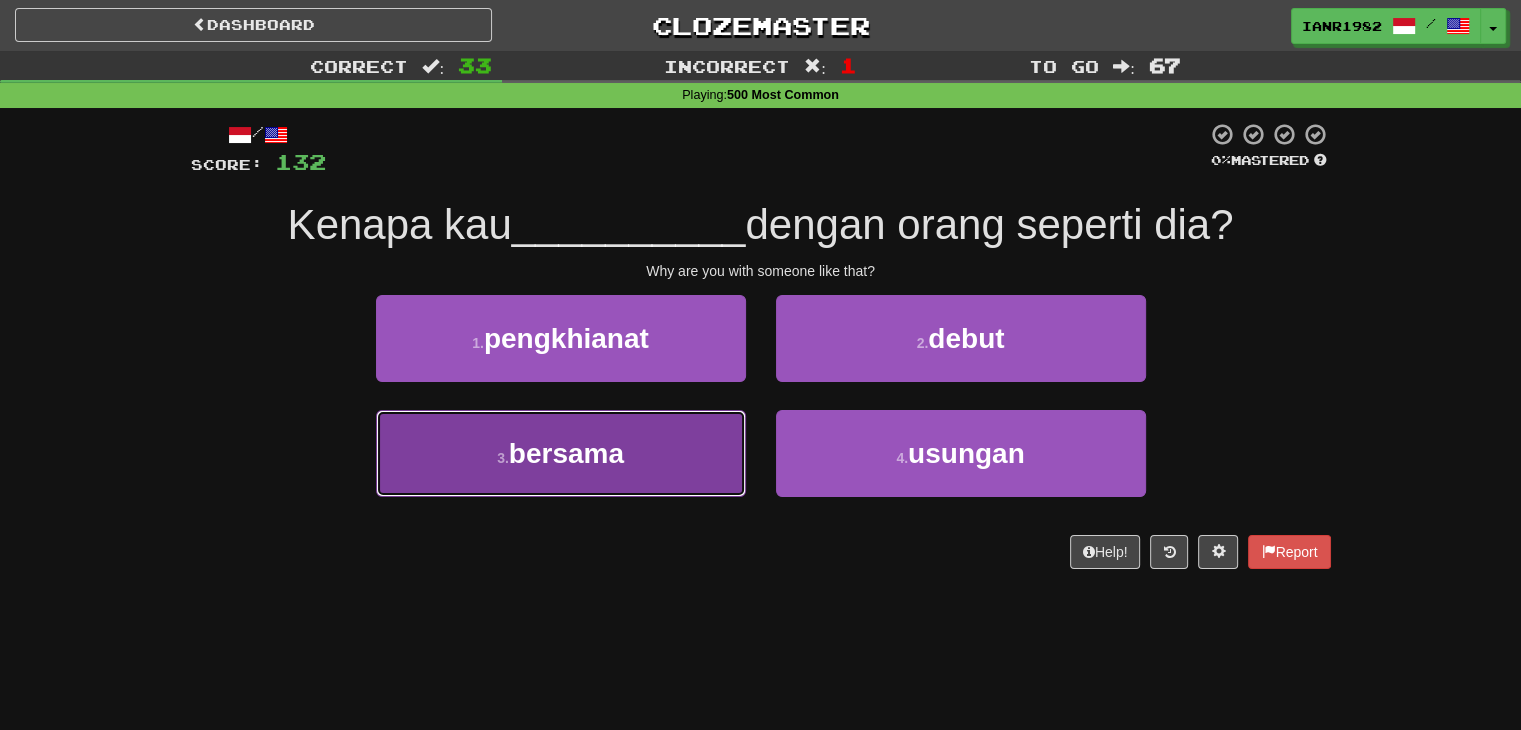 click on "3 .  bersama" at bounding box center [561, 453] 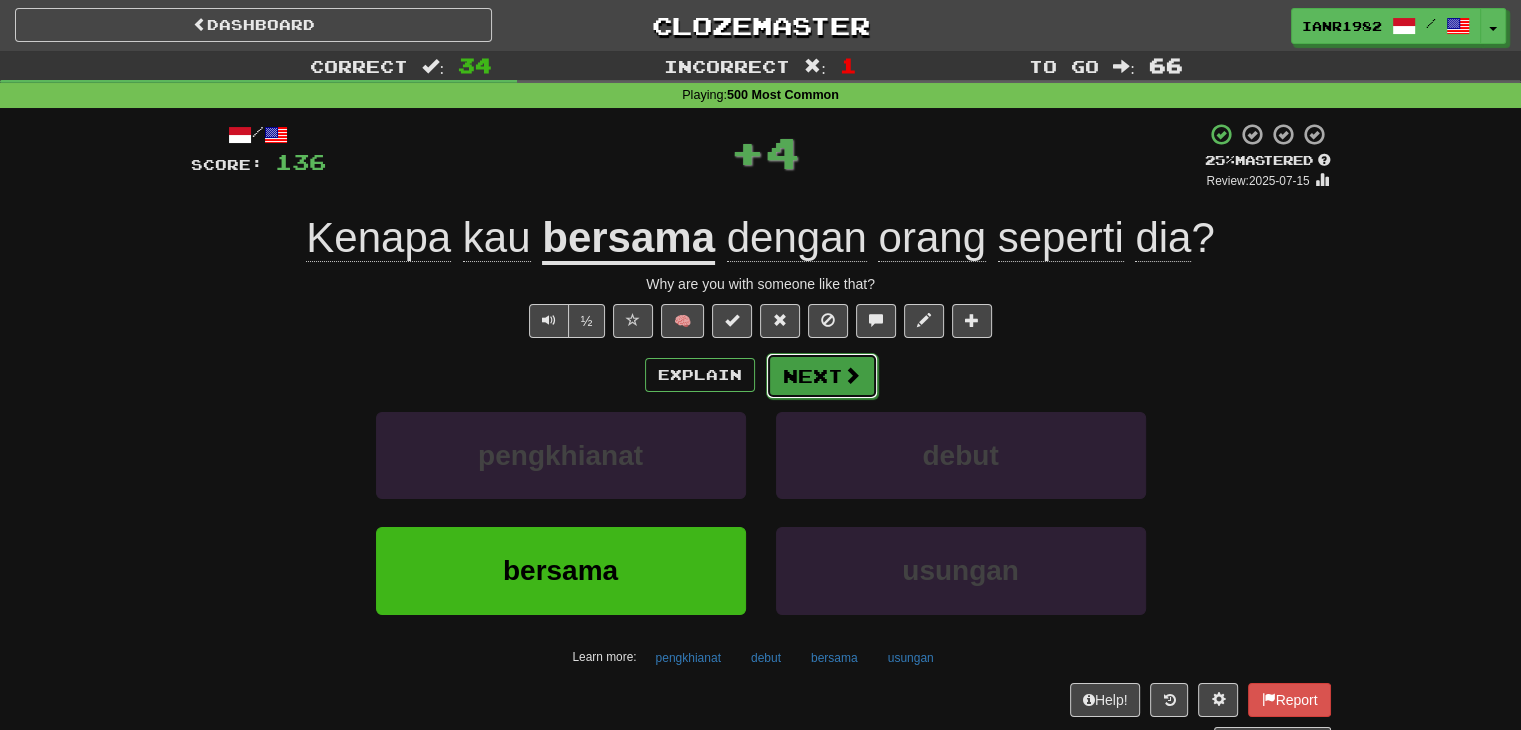 click on "Next" at bounding box center [822, 376] 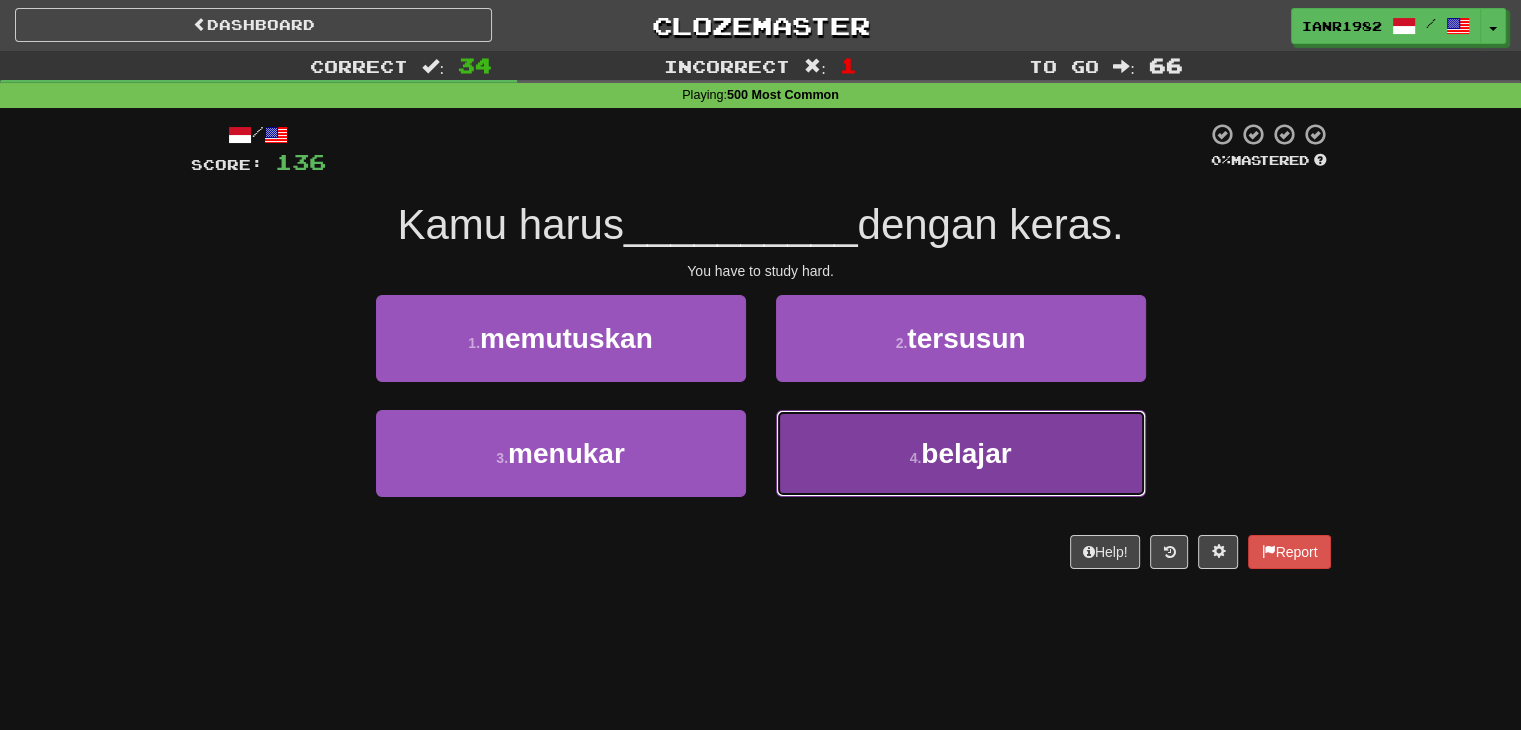 click on "4 .  belajar" at bounding box center [961, 453] 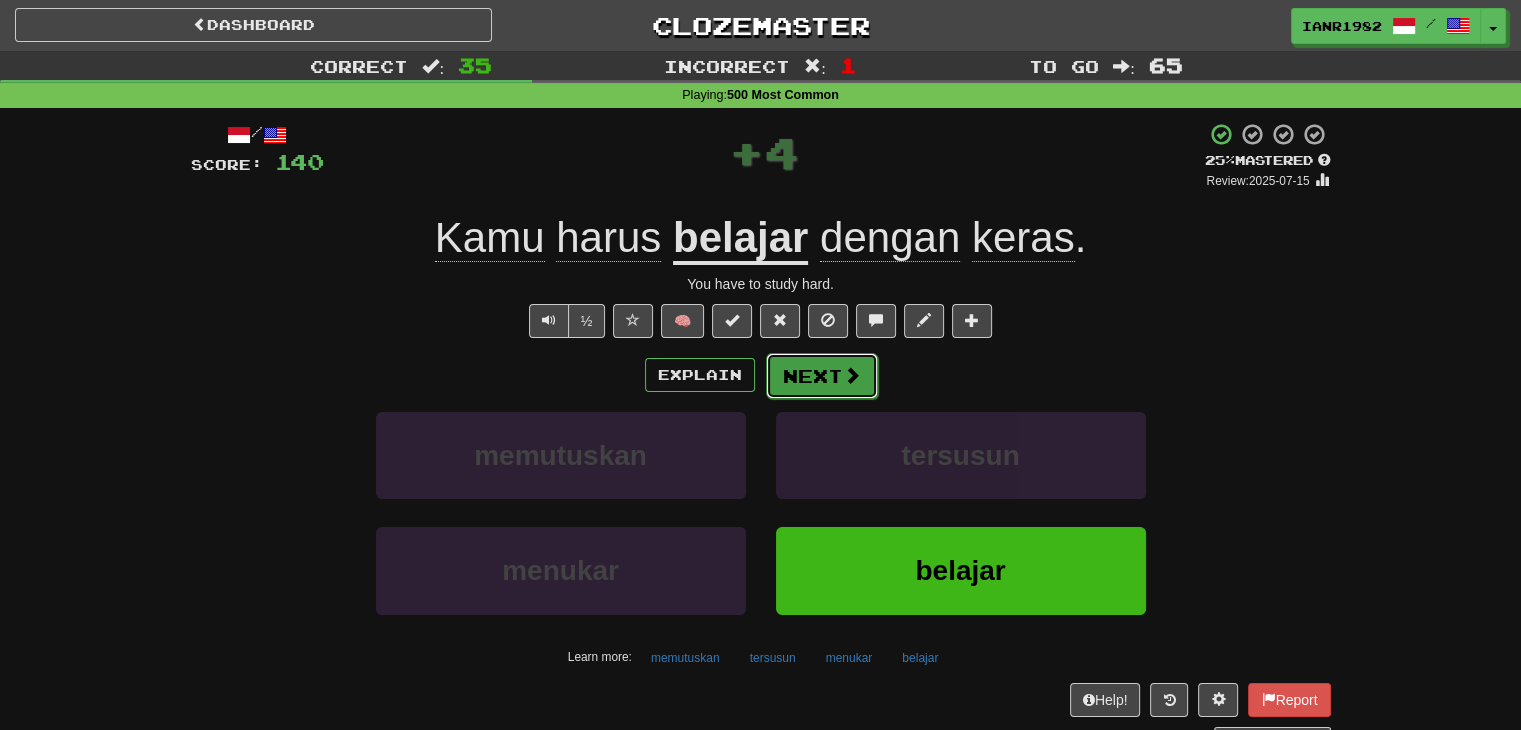 click at bounding box center (852, 375) 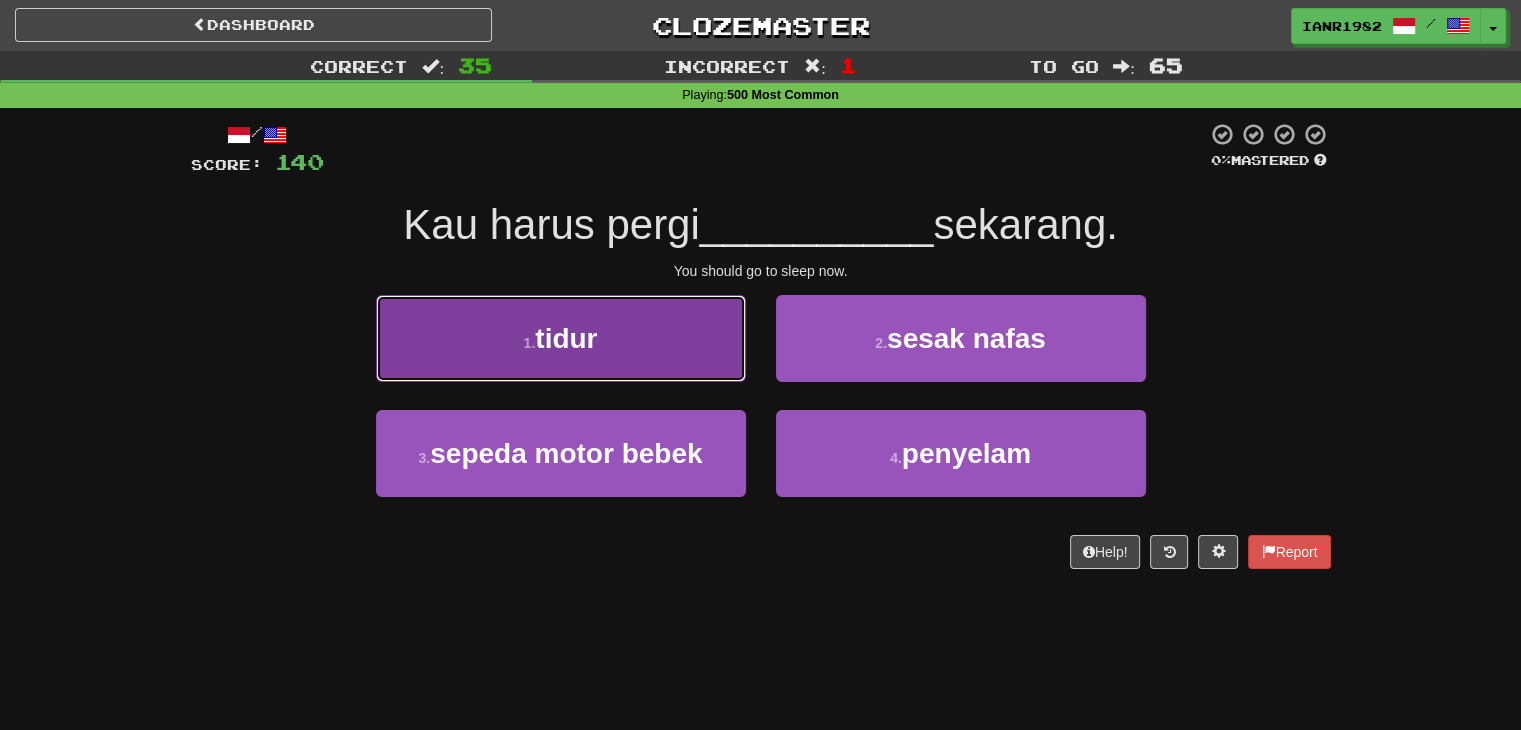 click on "1 .  tidur" at bounding box center [561, 338] 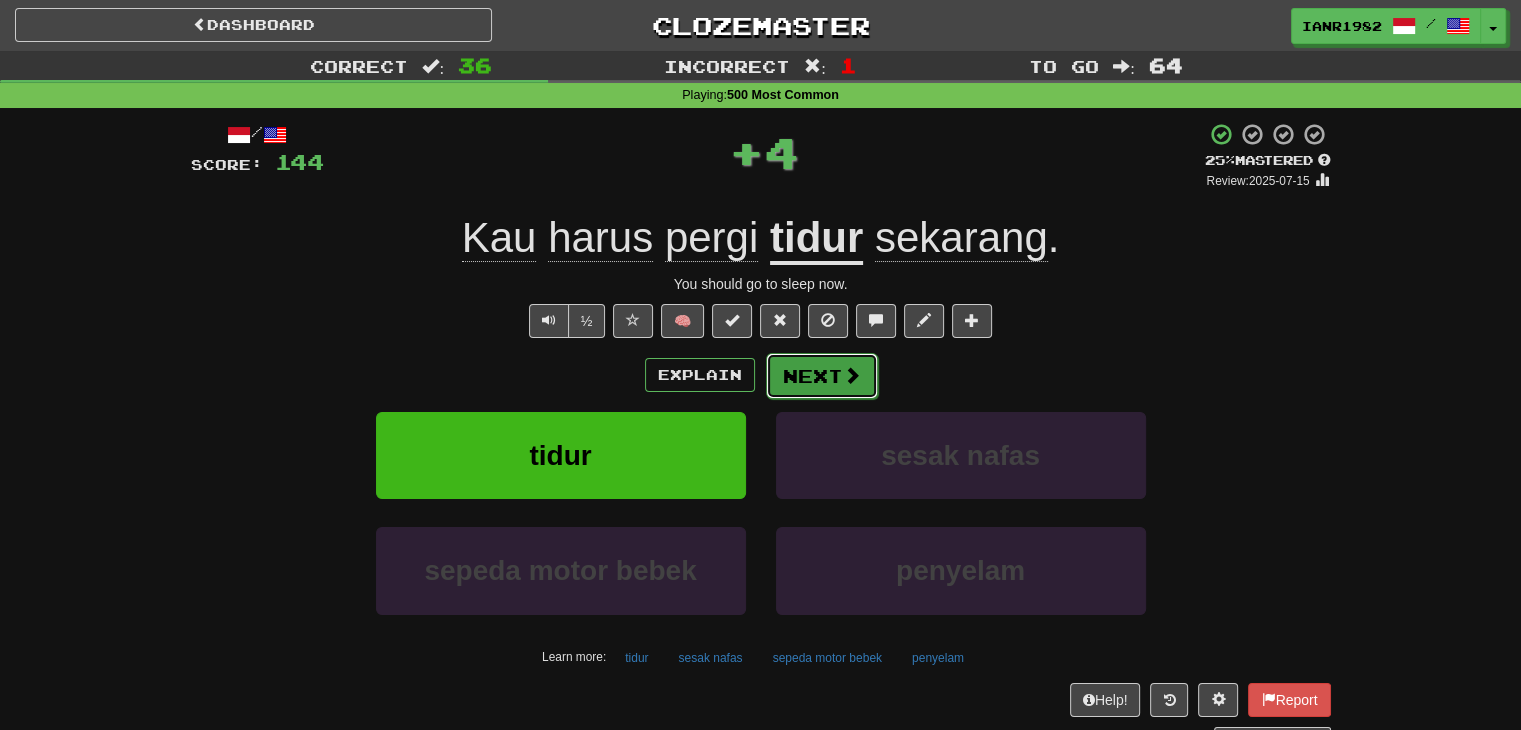 click at bounding box center [852, 375] 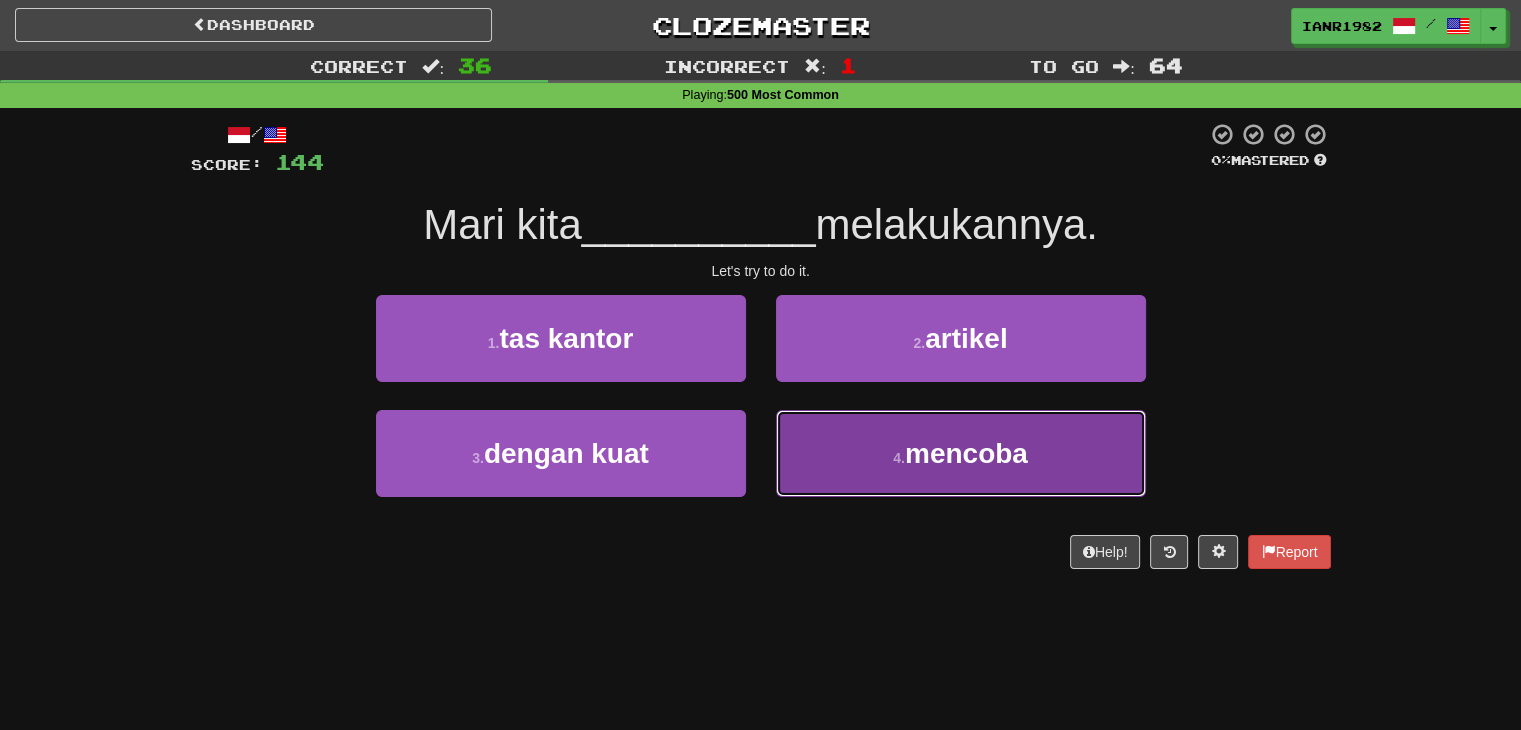 click on "mencoba" at bounding box center [966, 453] 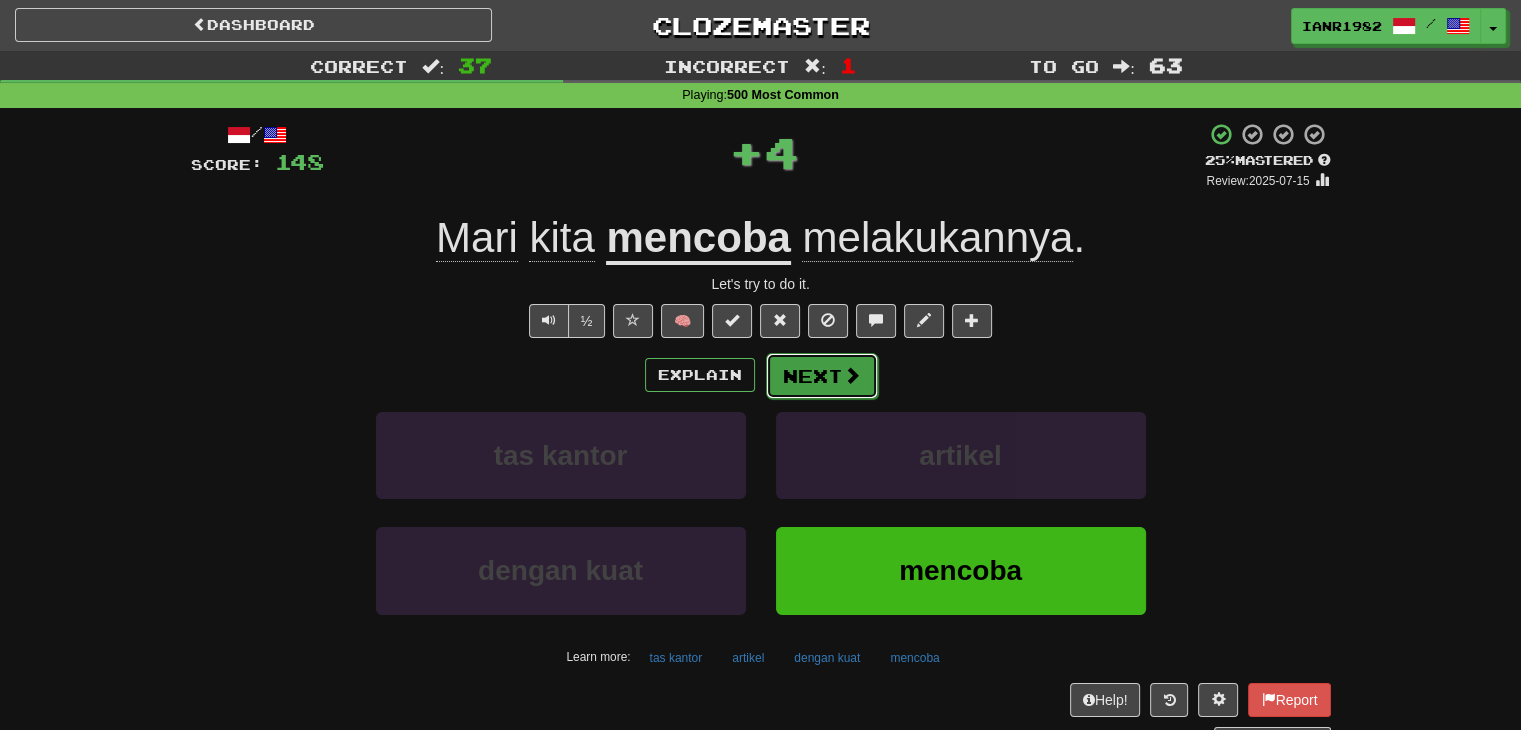 click on "Next" at bounding box center (822, 376) 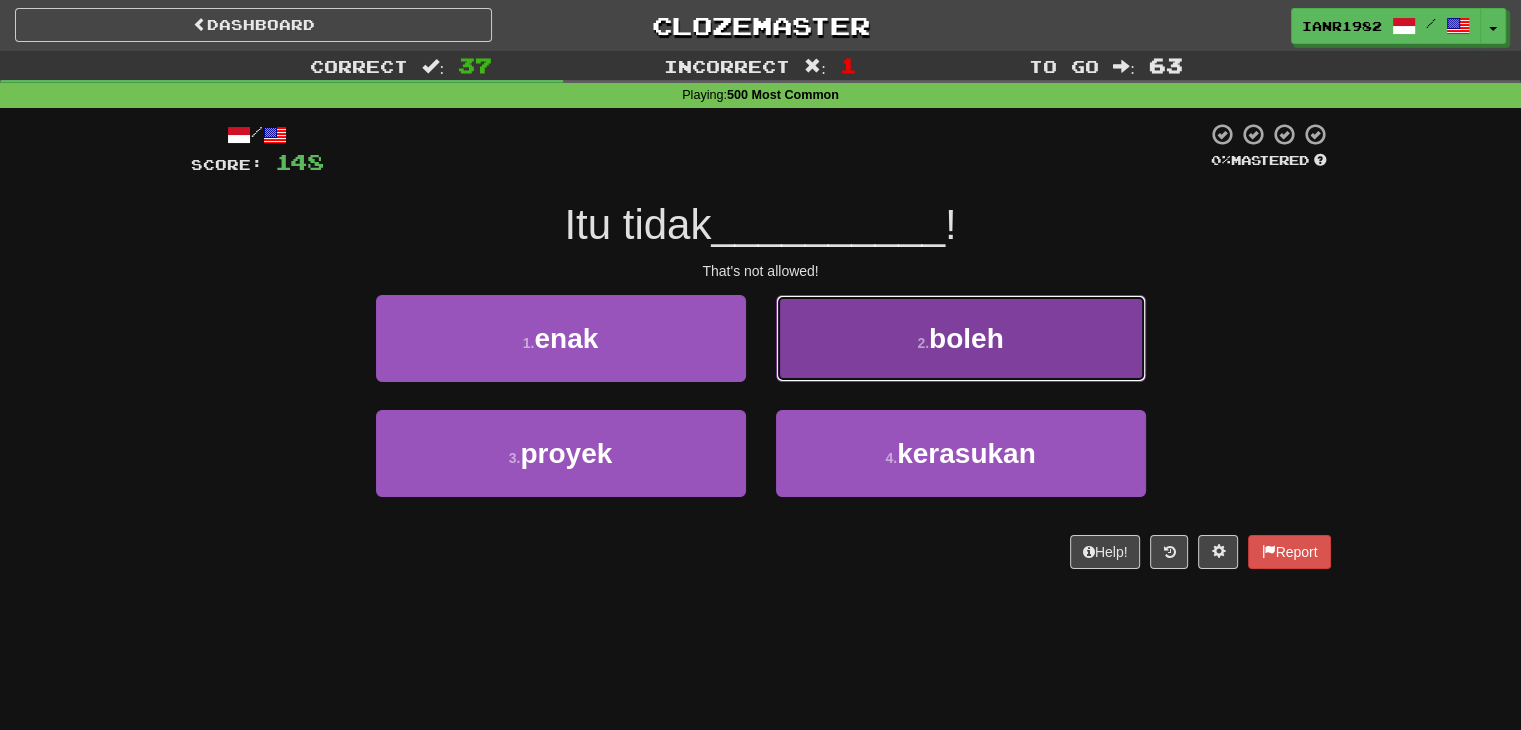 click on "2 .  boleh" at bounding box center [961, 338] 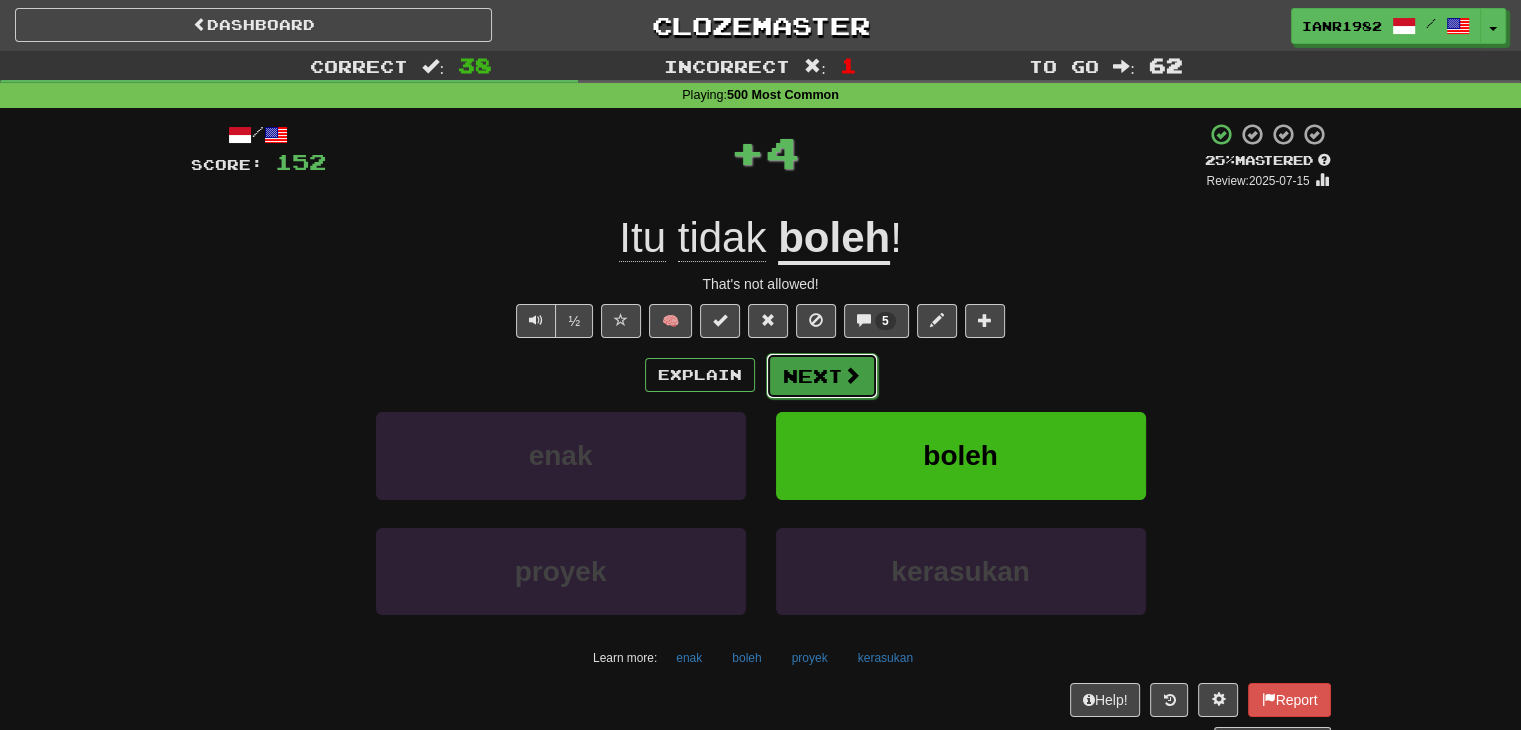 click at bounding box center [852, 375] 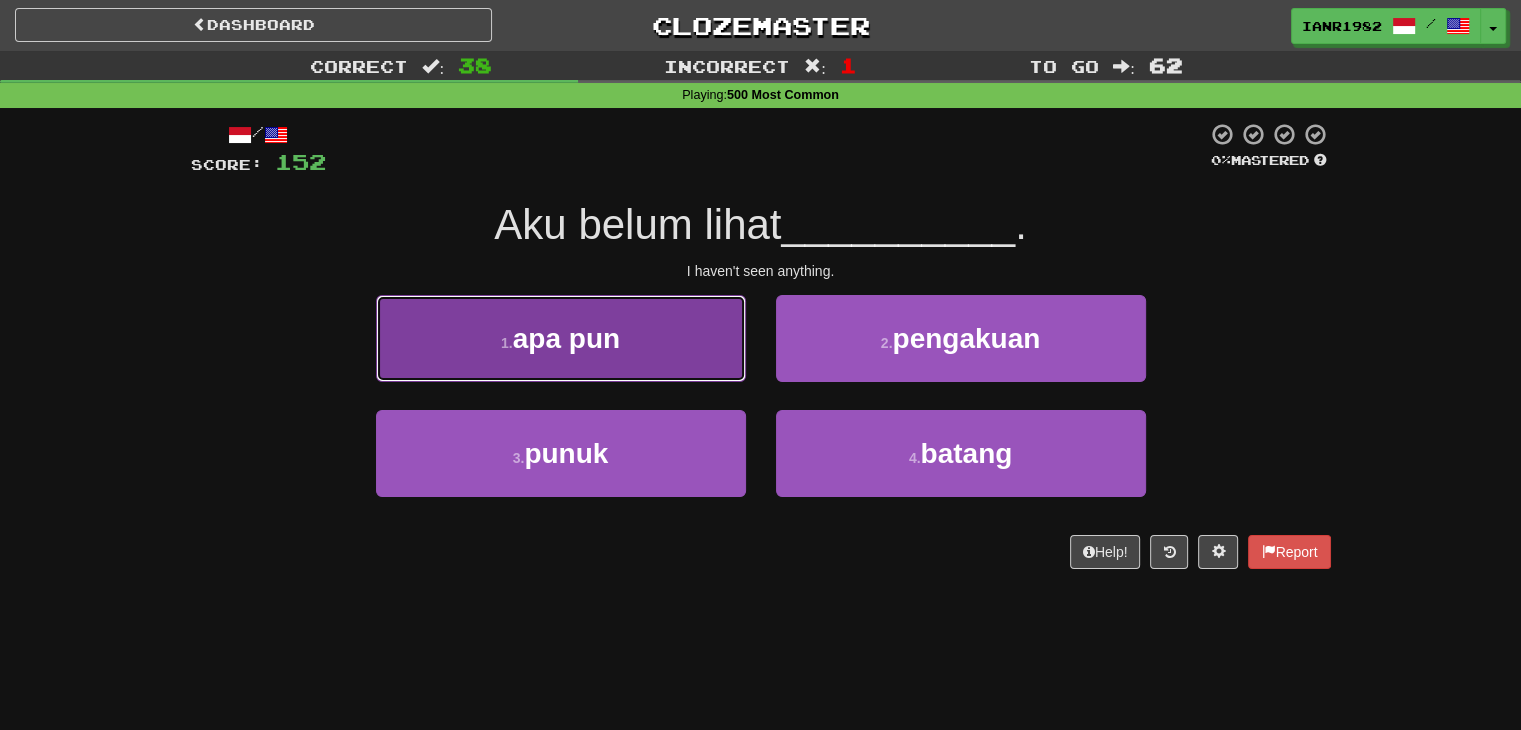 click on "1 .  apa pun" at bounding box center [561, 338] 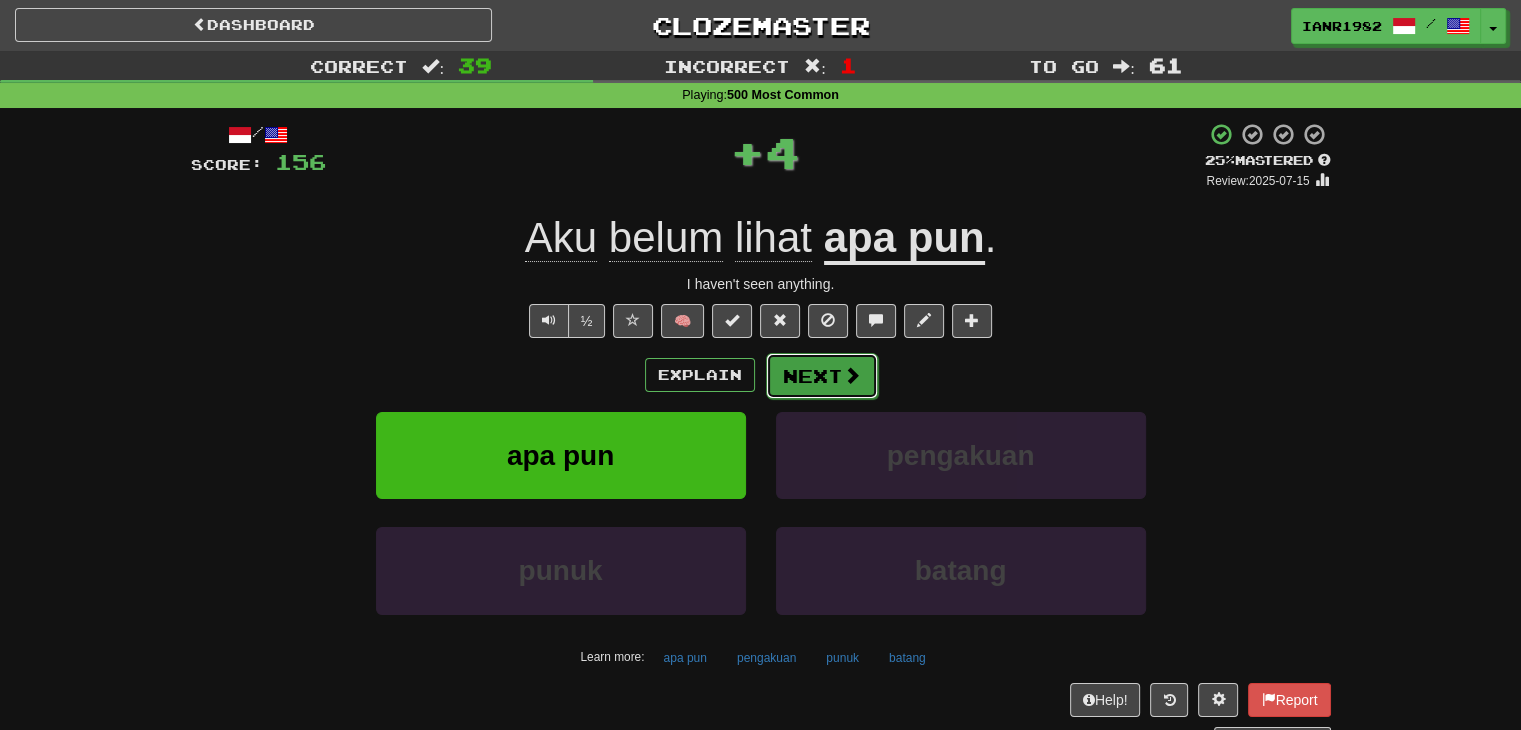 click at bounding box center [852, 375] 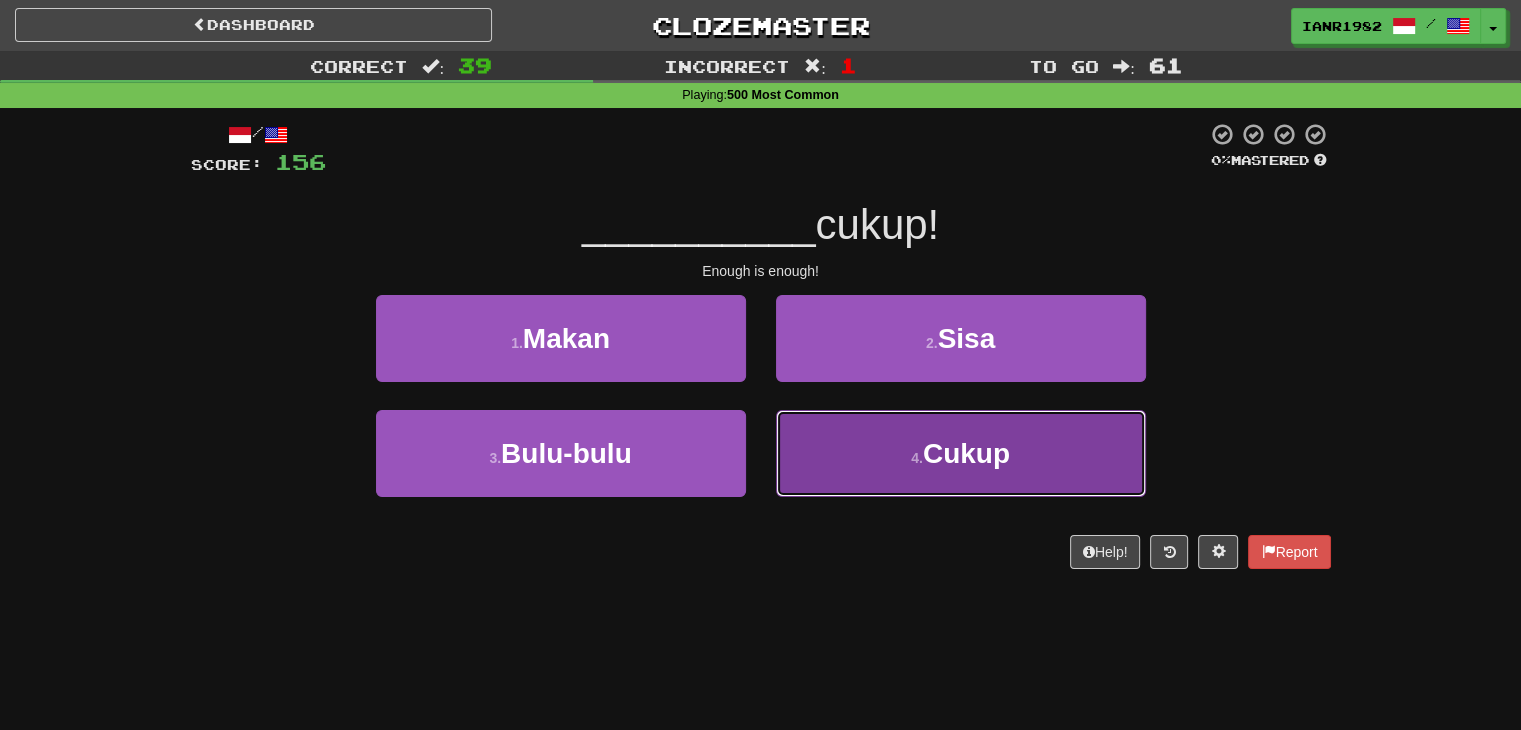 click on "4 .  Cukup" at bounding box center (961, 453) 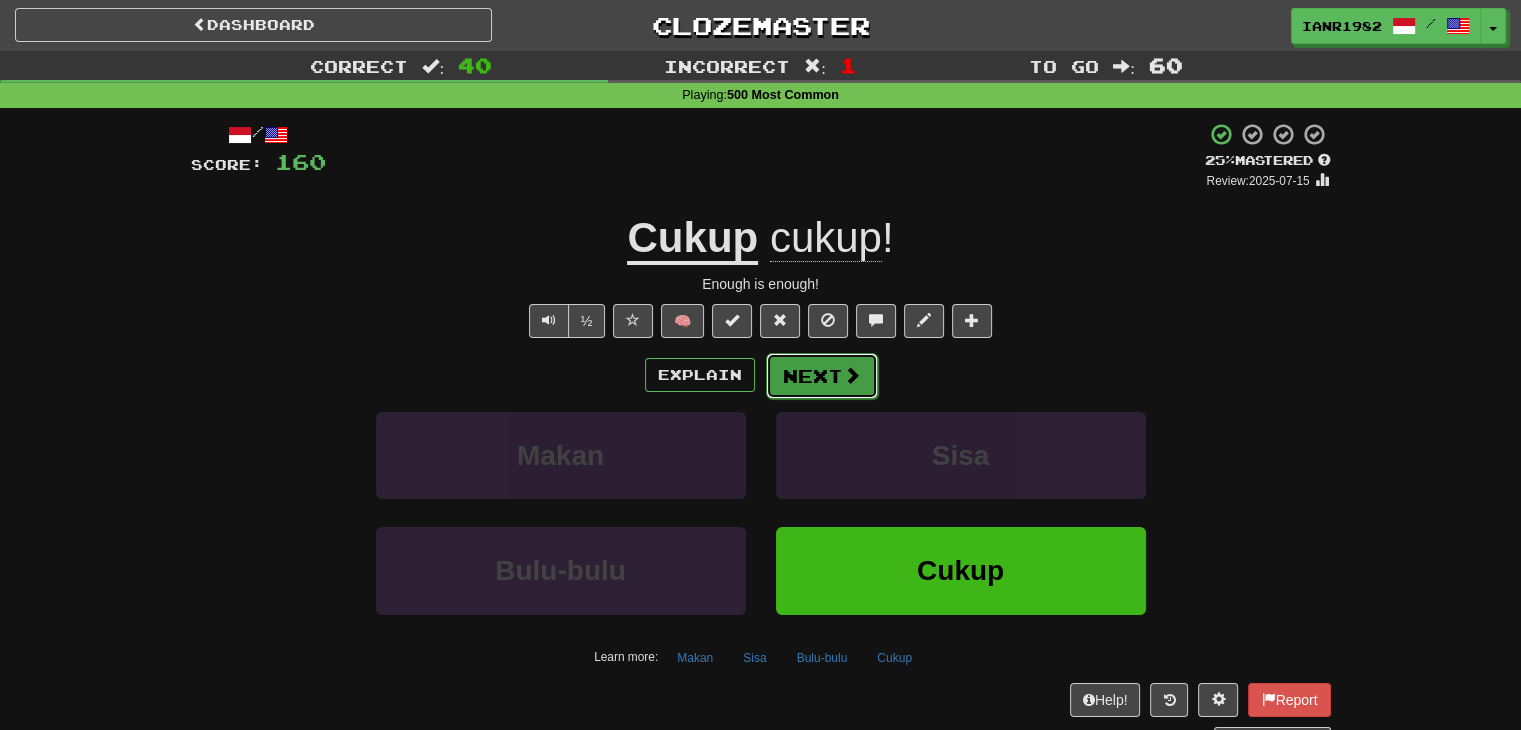click at bounding box center (852, 375) 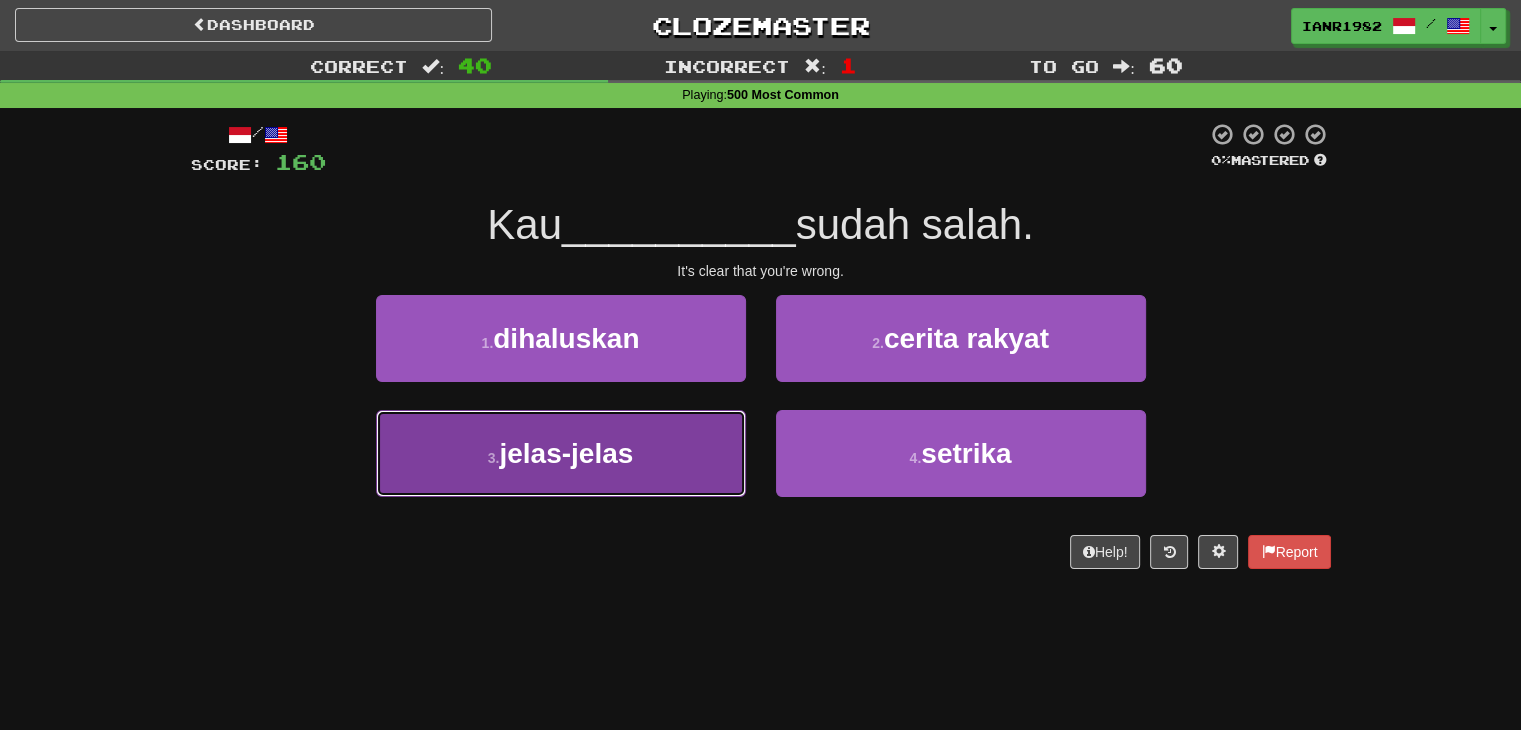 click on "3 .  jelas-jelas" at bounding box center (561, 453) 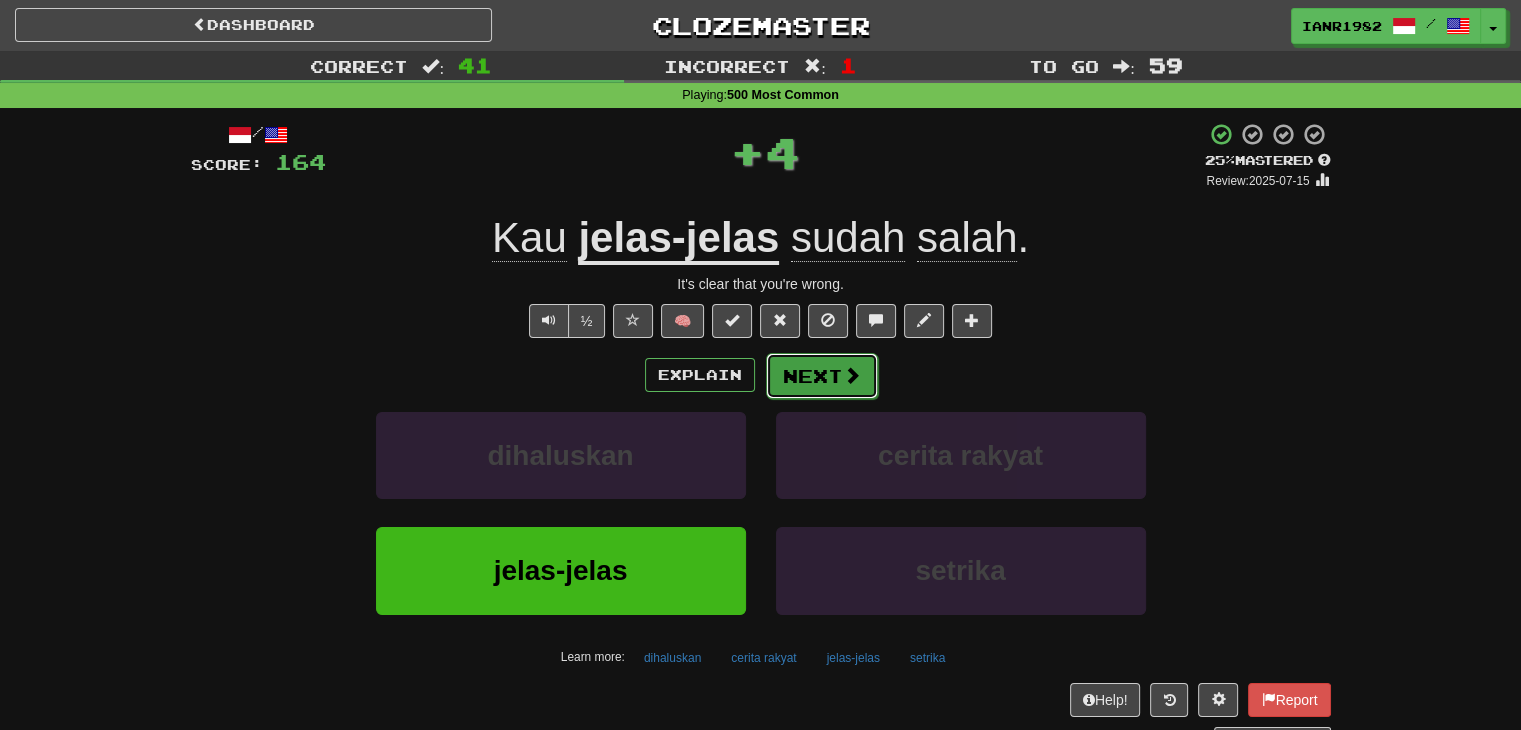 click at bounding box center [852, 375] 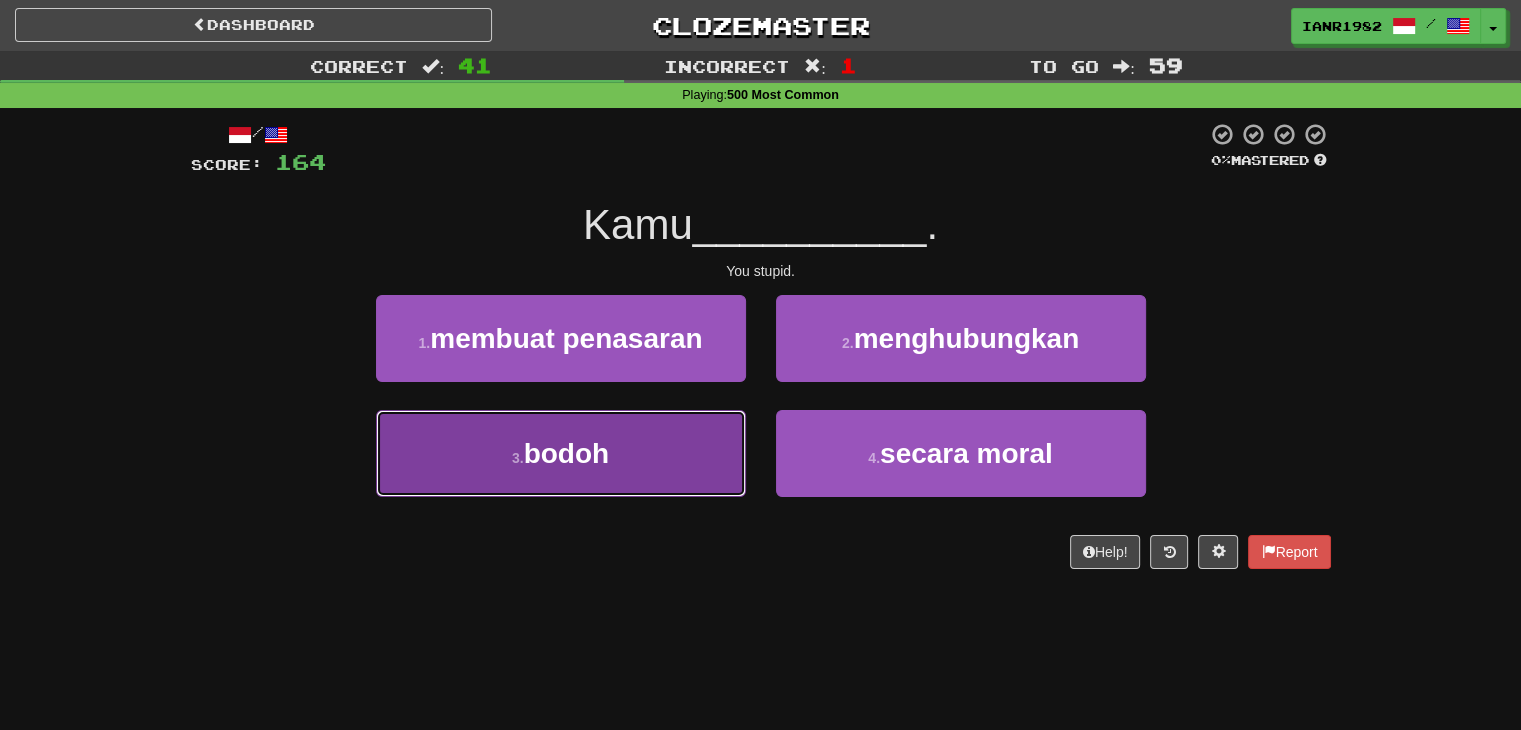 click on "3 .  bodoh" at bounding box center (561, 453) 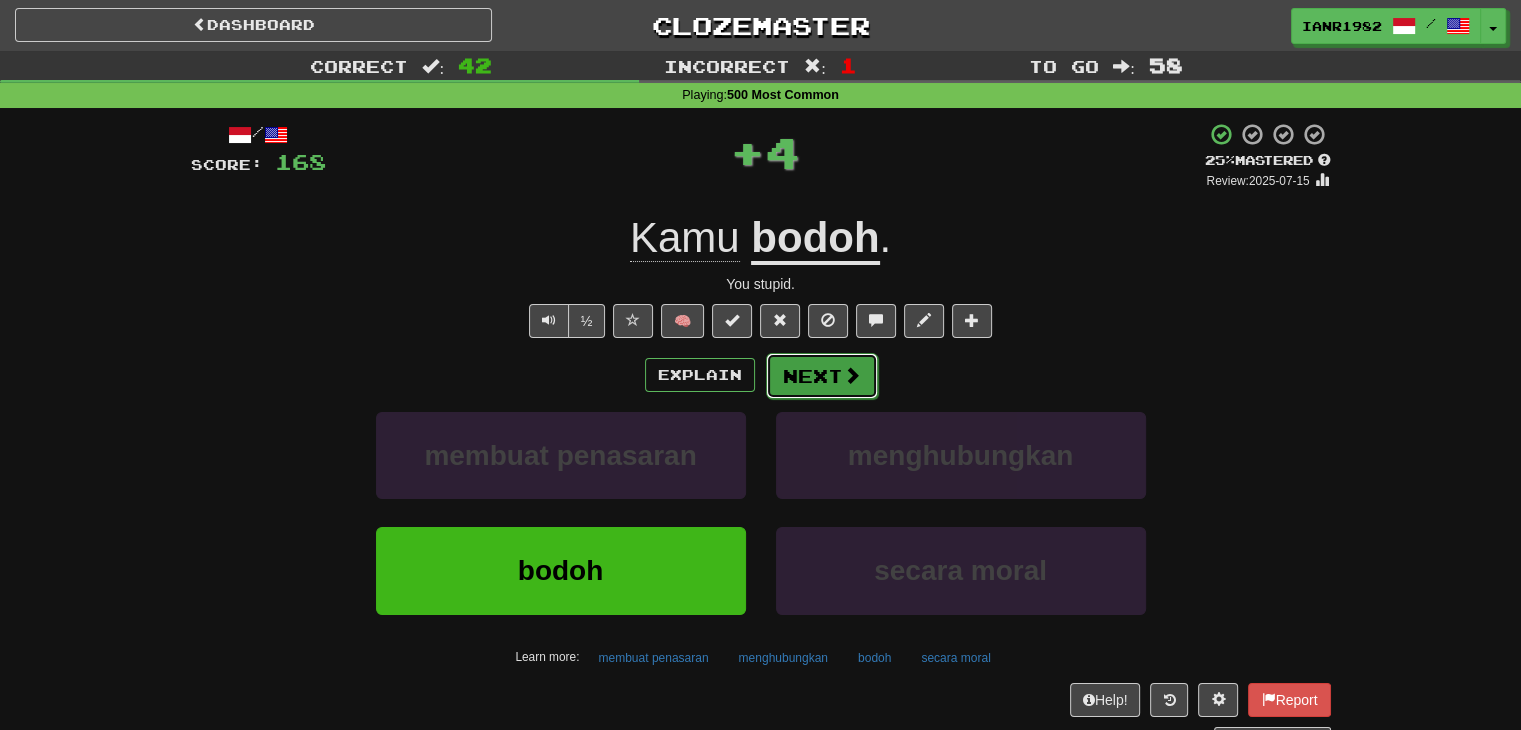 click on "Next" at bounding box center (822, 376) 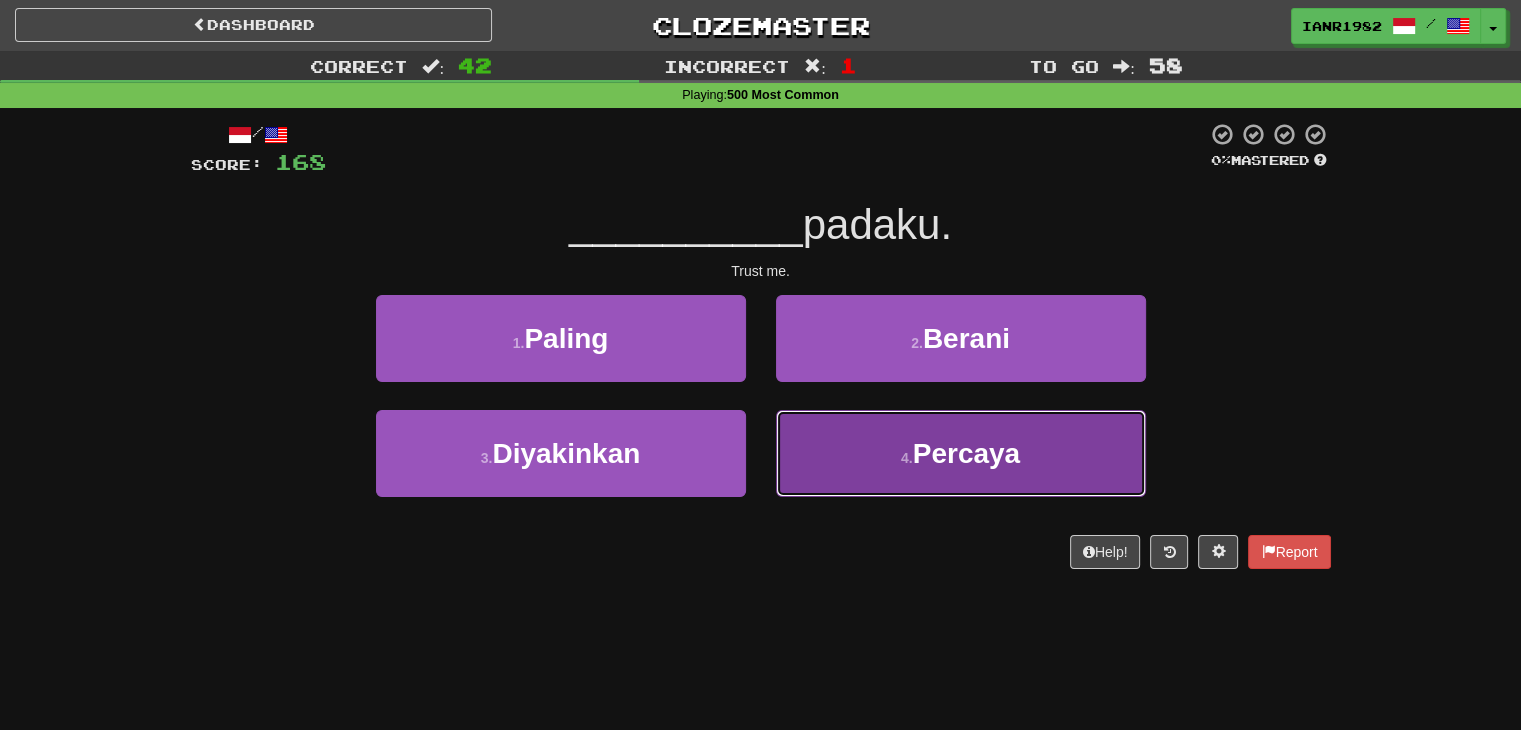 click on "Percaya" at bounding box center (966, 453) 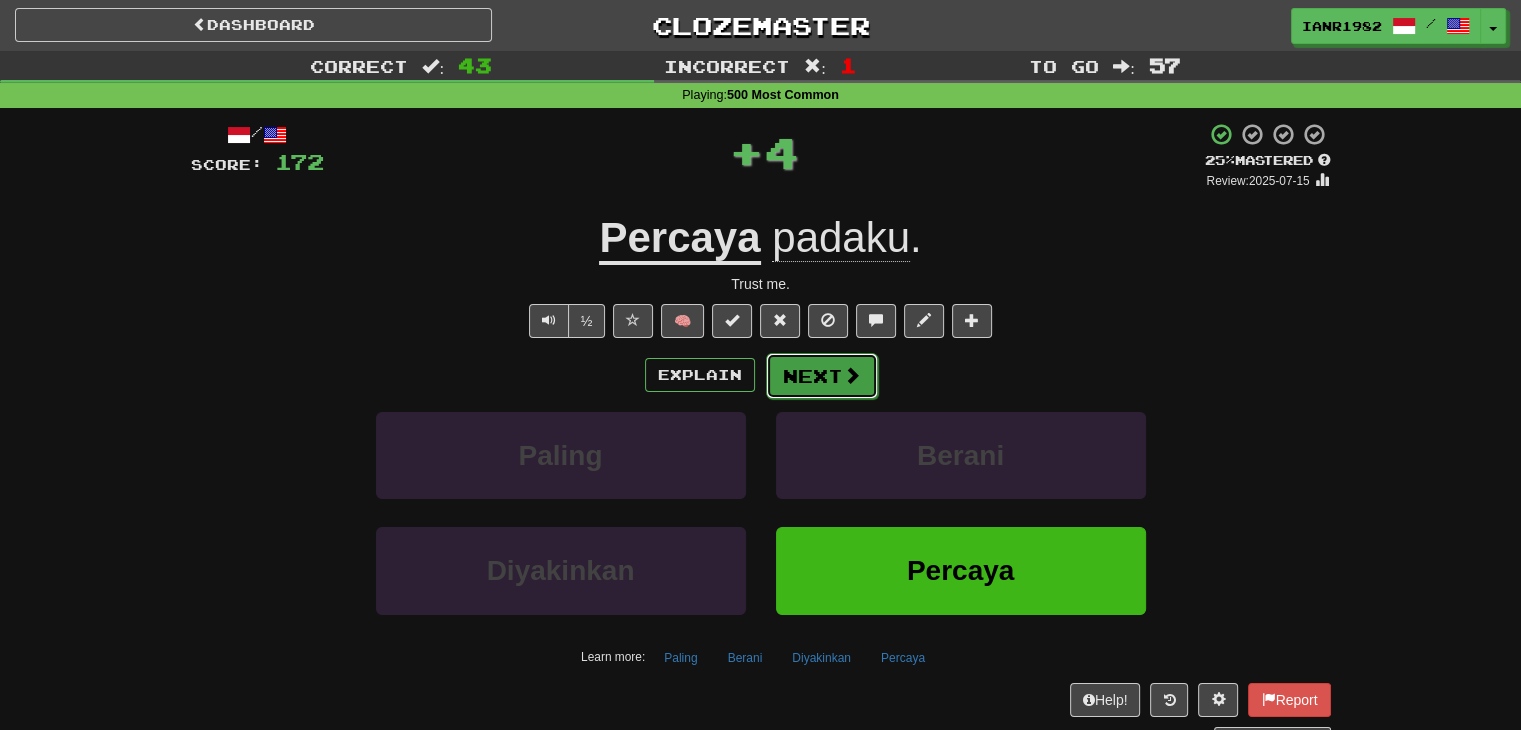 click at bounding box center [852, 375] 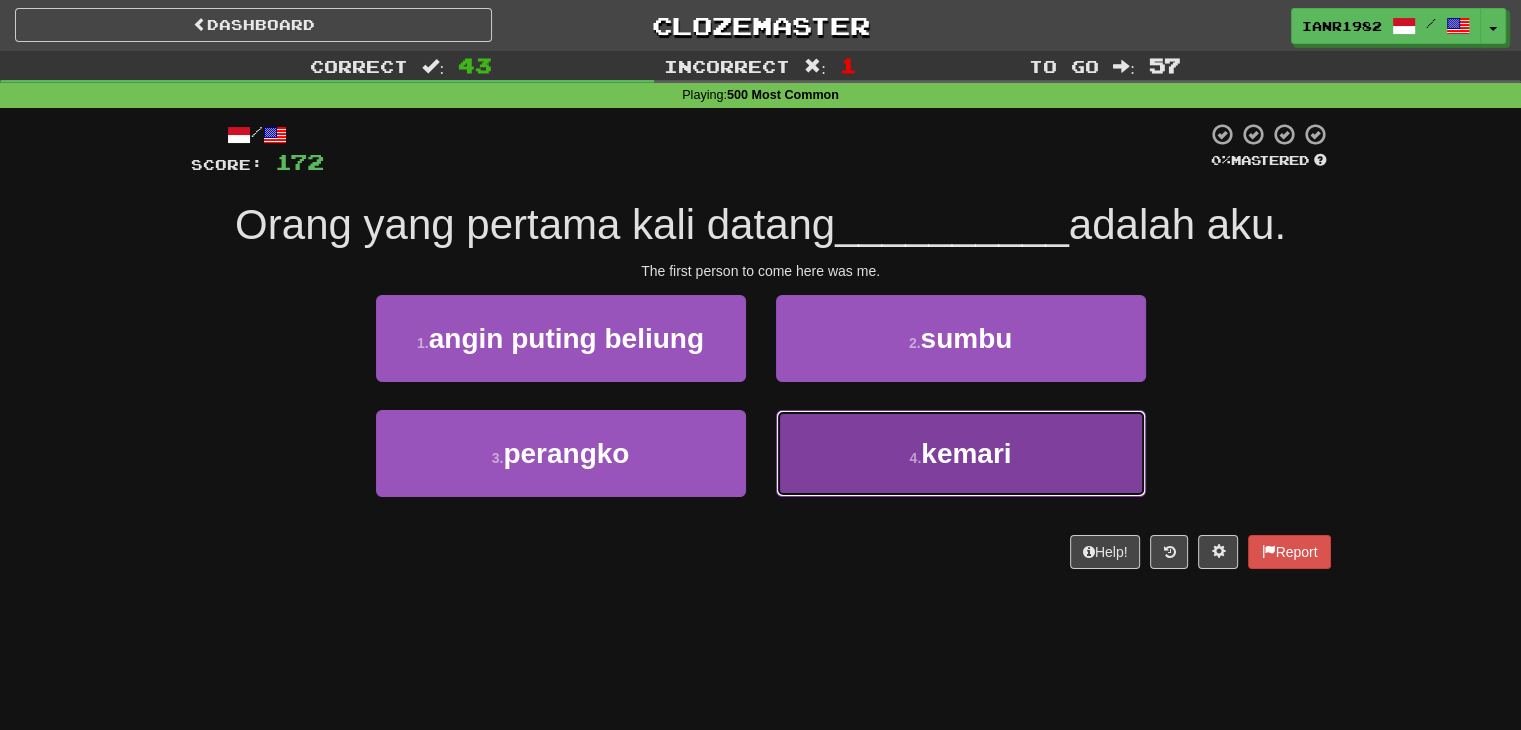 click on "4 .  kemari" at bounding box center [961, 453] 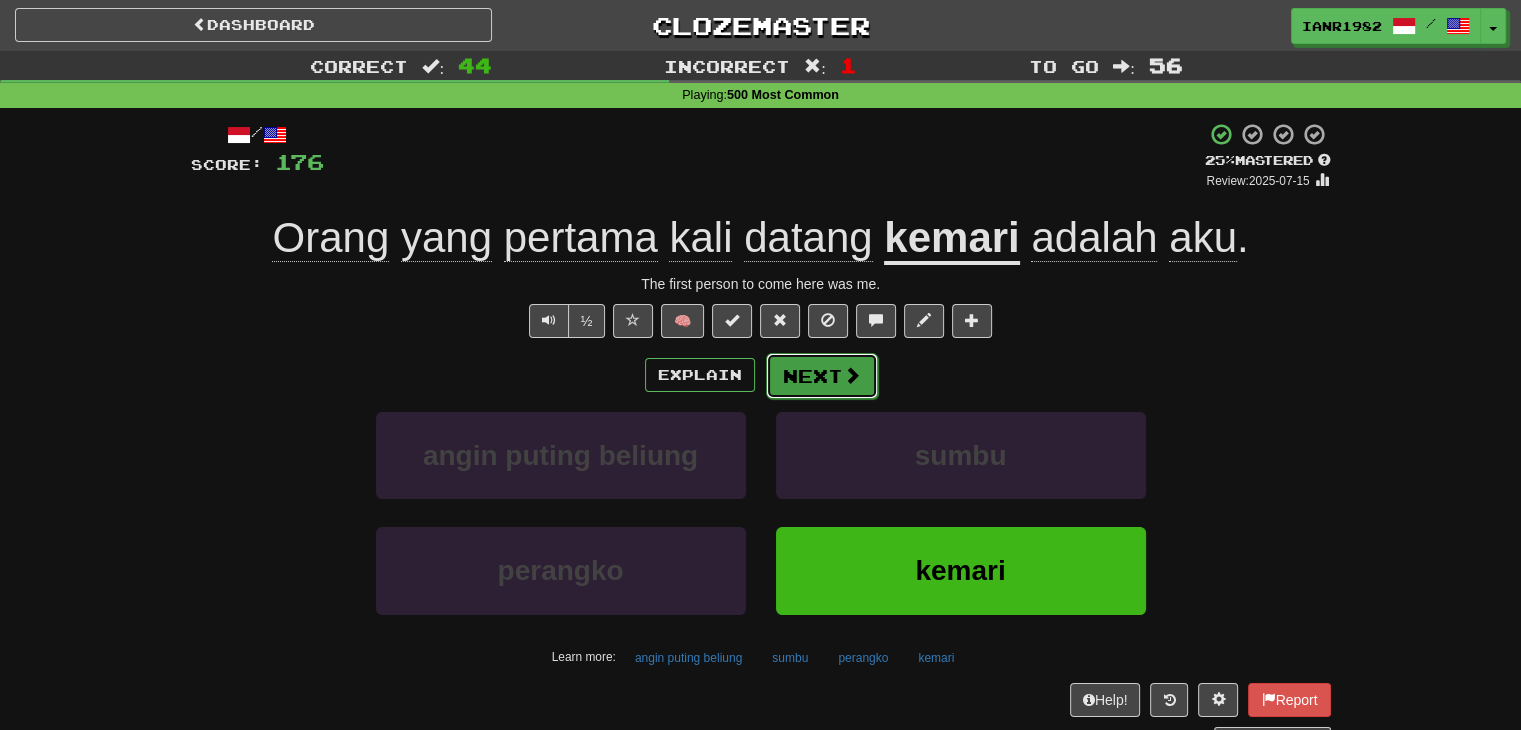 click at bounding box center (852, 375) 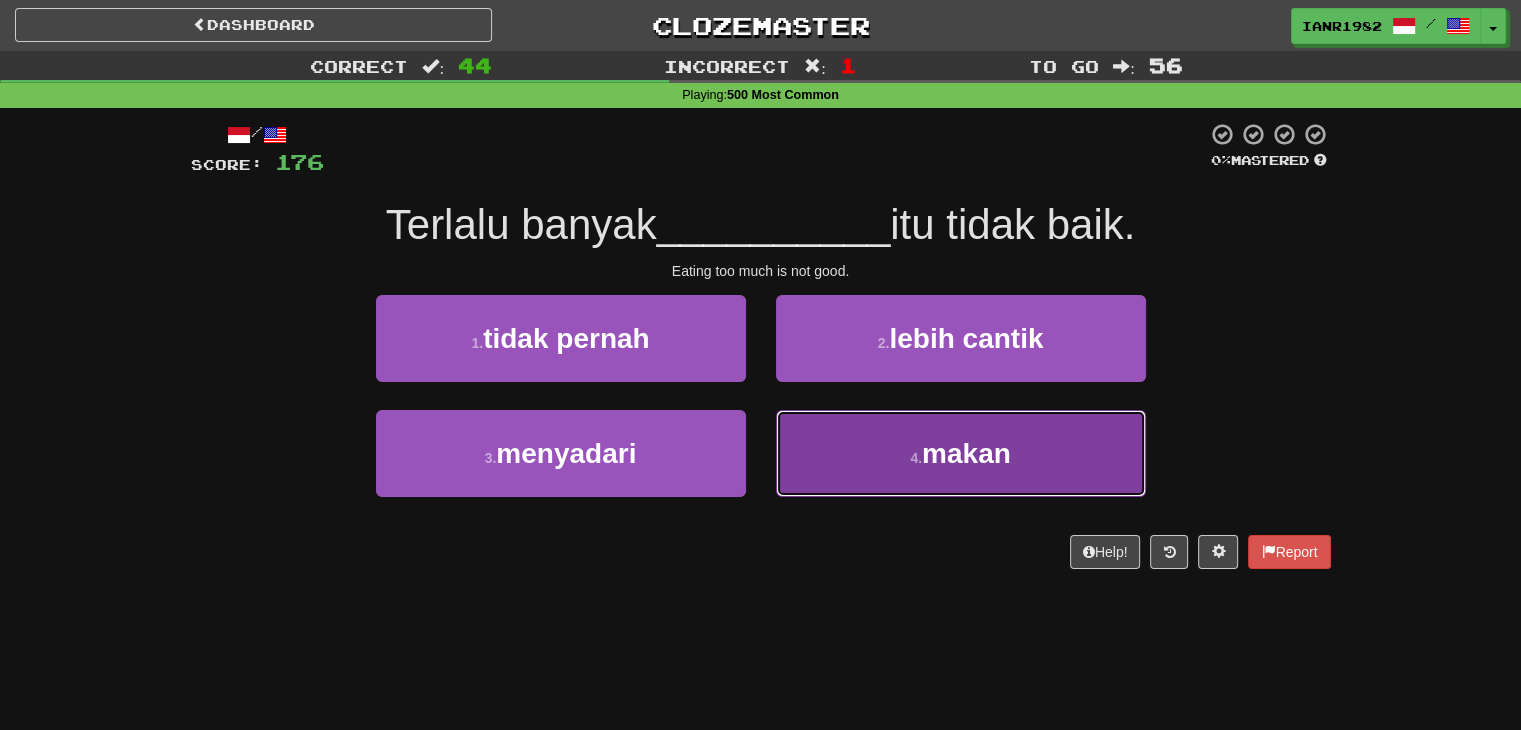 click on "makan" at bounding box center (966, 453) 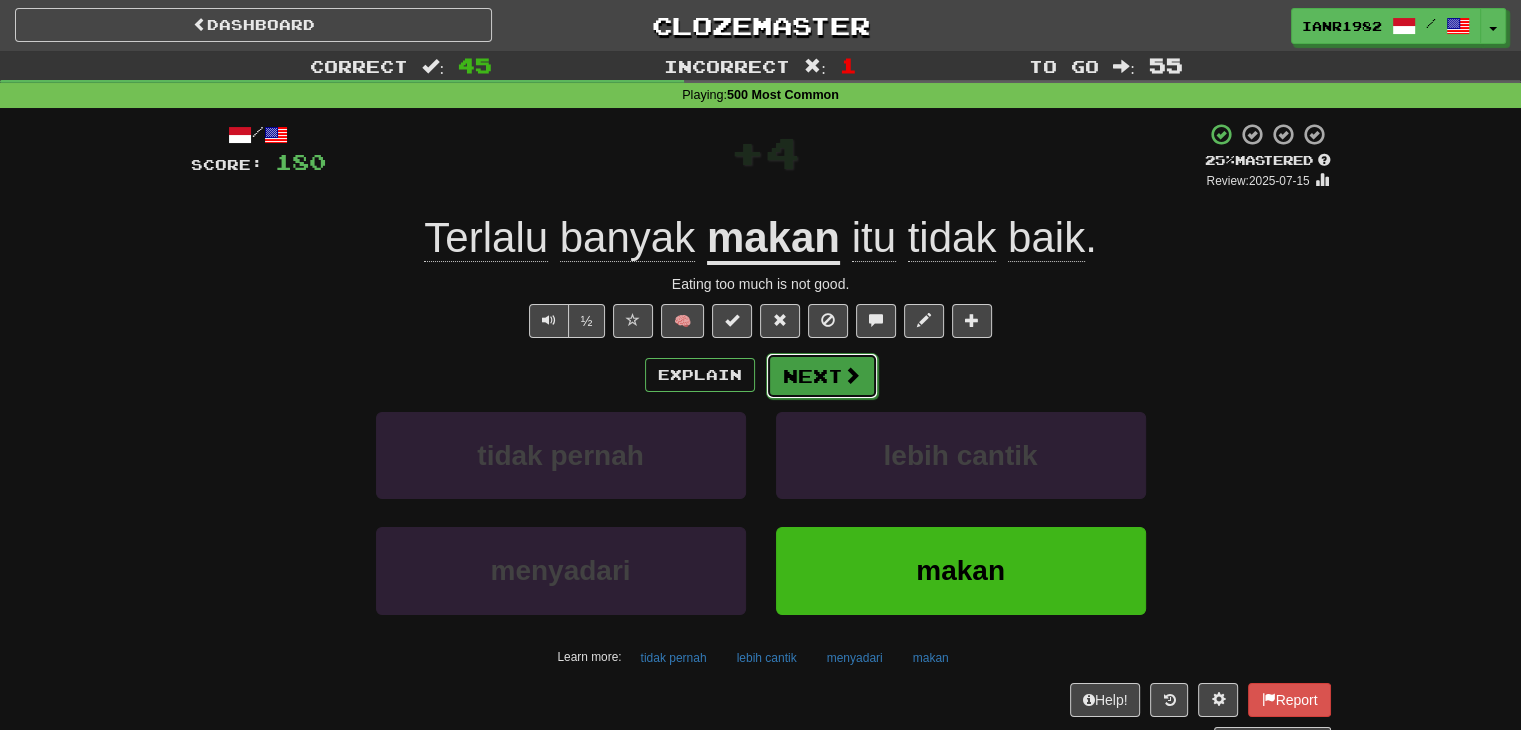 click on "Next" at bounding box center (822, 376) 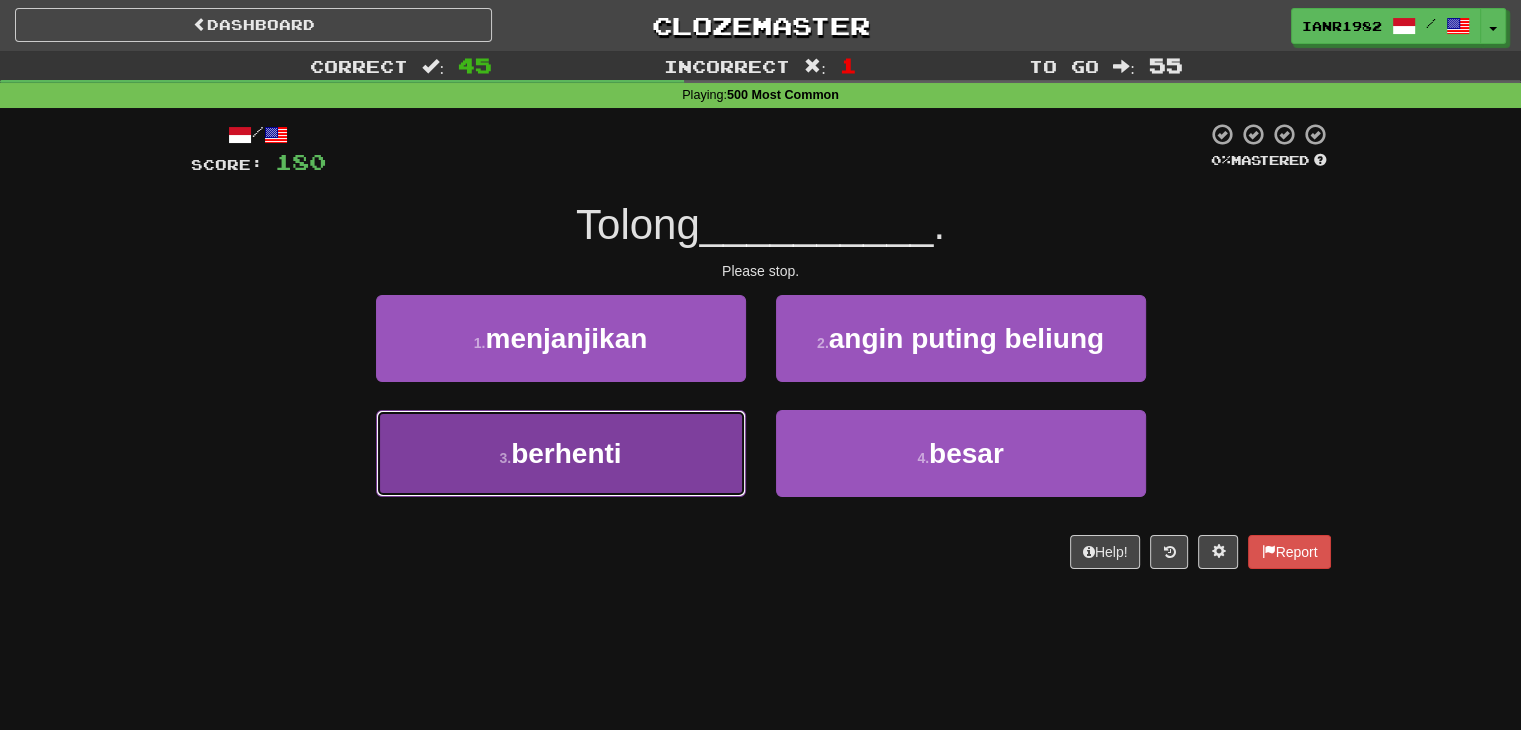 click on "3 .  berhenti" at bounding box center (561, 453) 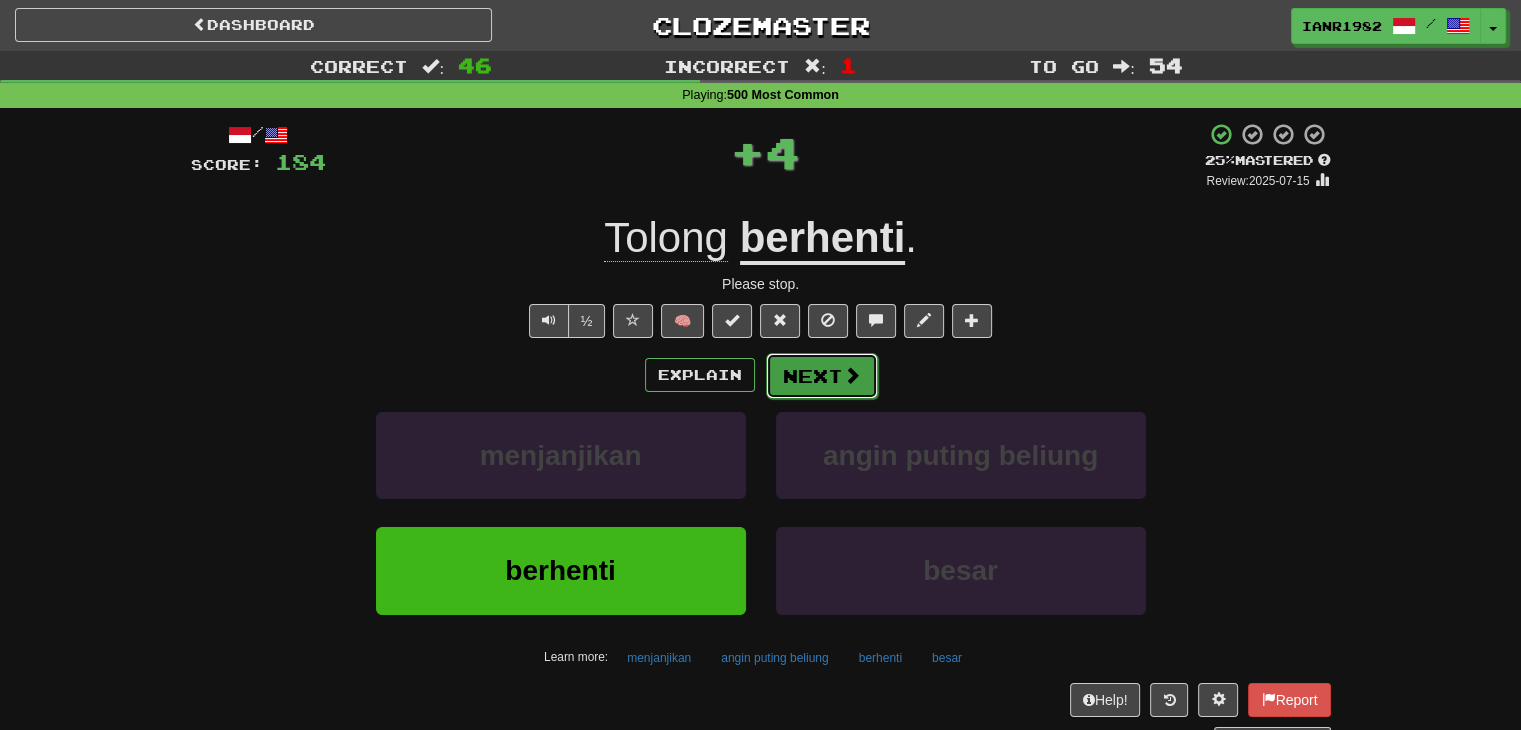 click at bounding box center [852, 375] 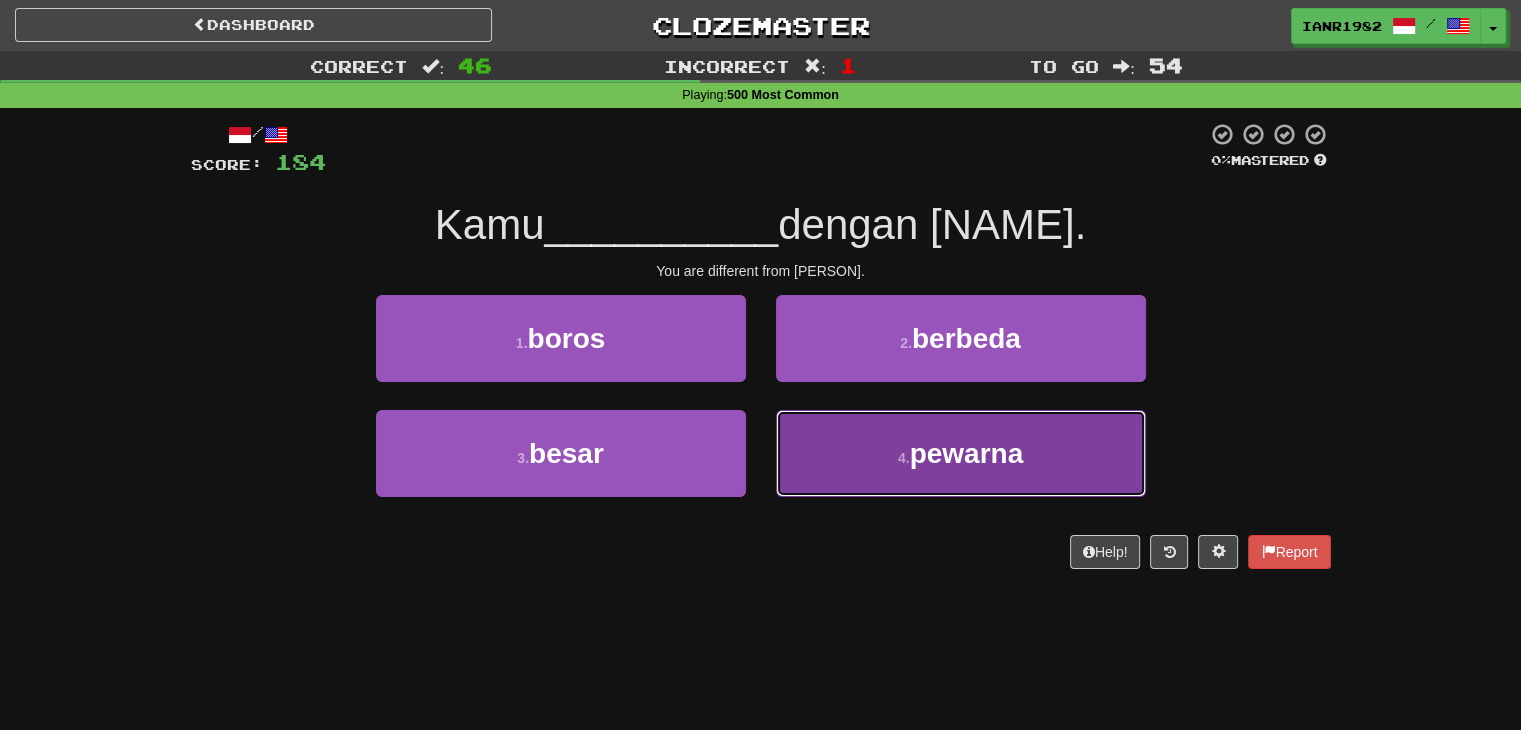 click on "pewarna" at bounding box center (967, 453) 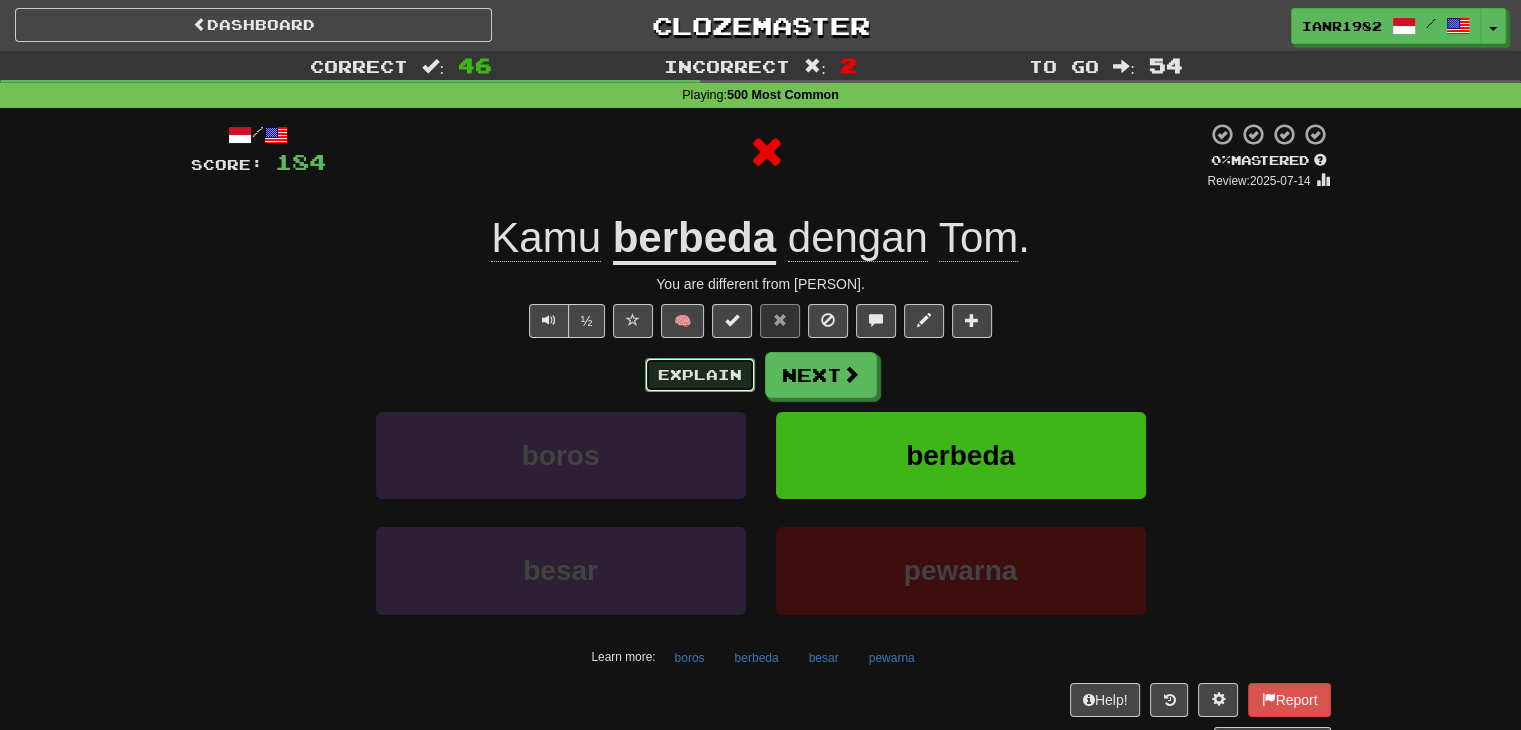 click on "Explain" at bounding box center [700, 375] 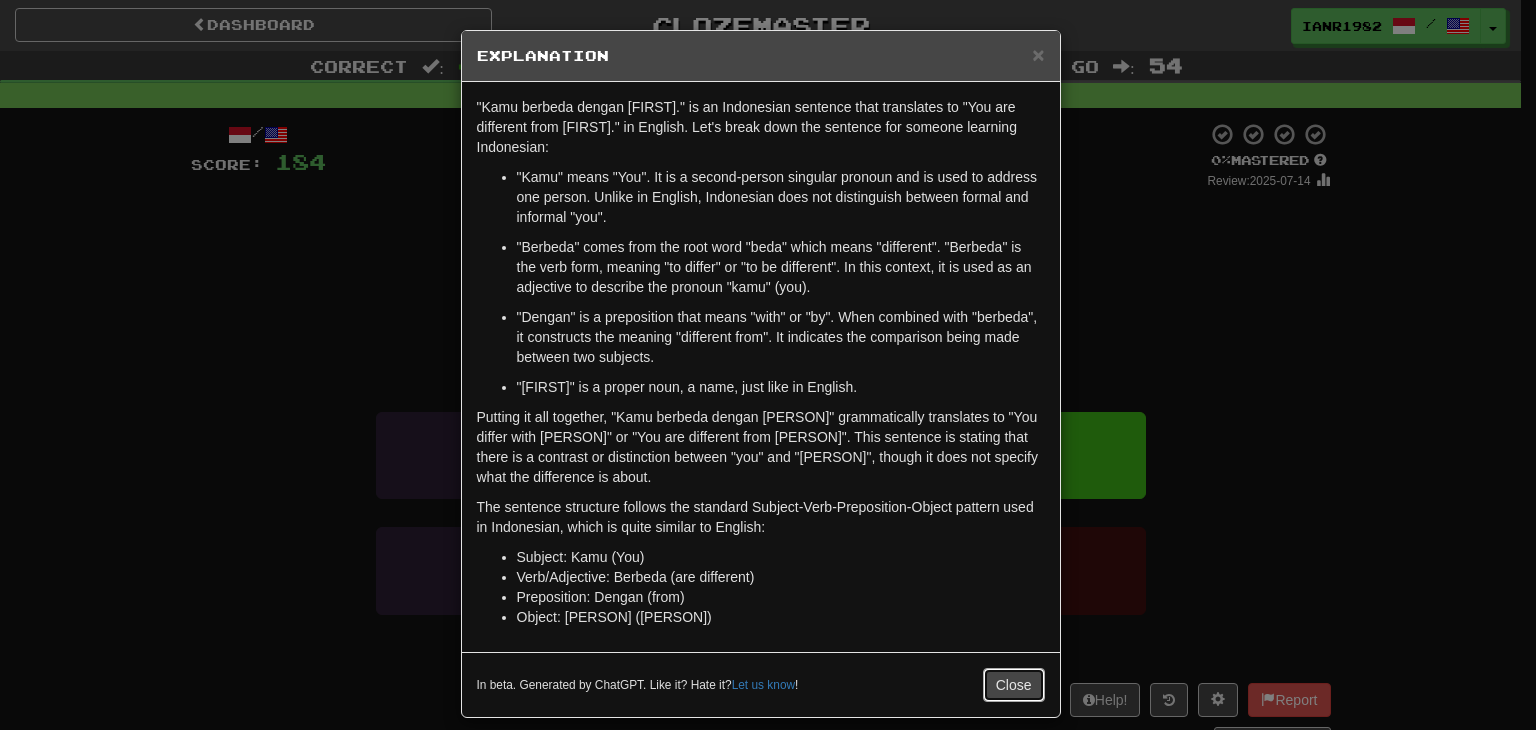 click on "Close" at bounding box center (1014, 685) 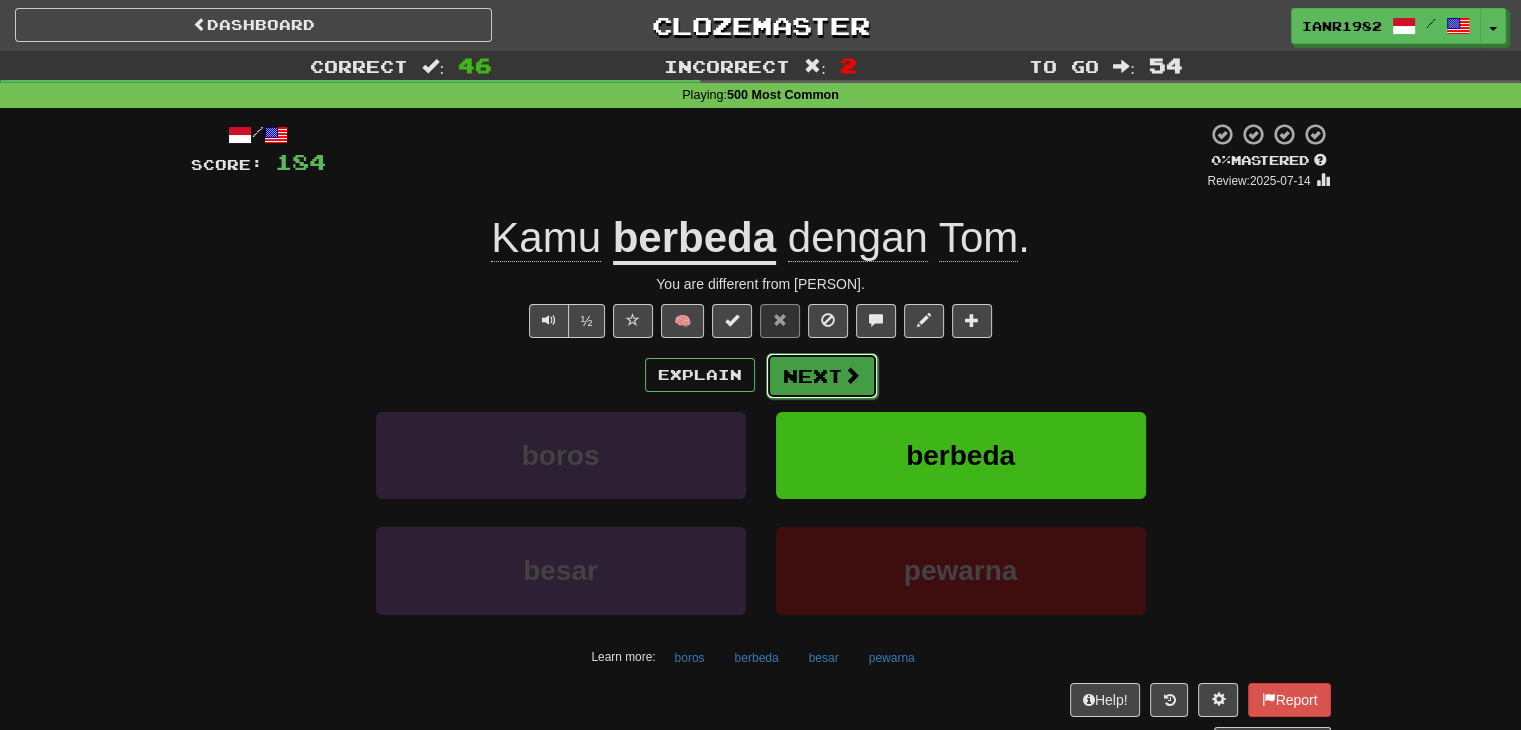 click on "Next" at bounding box center [822, 376] 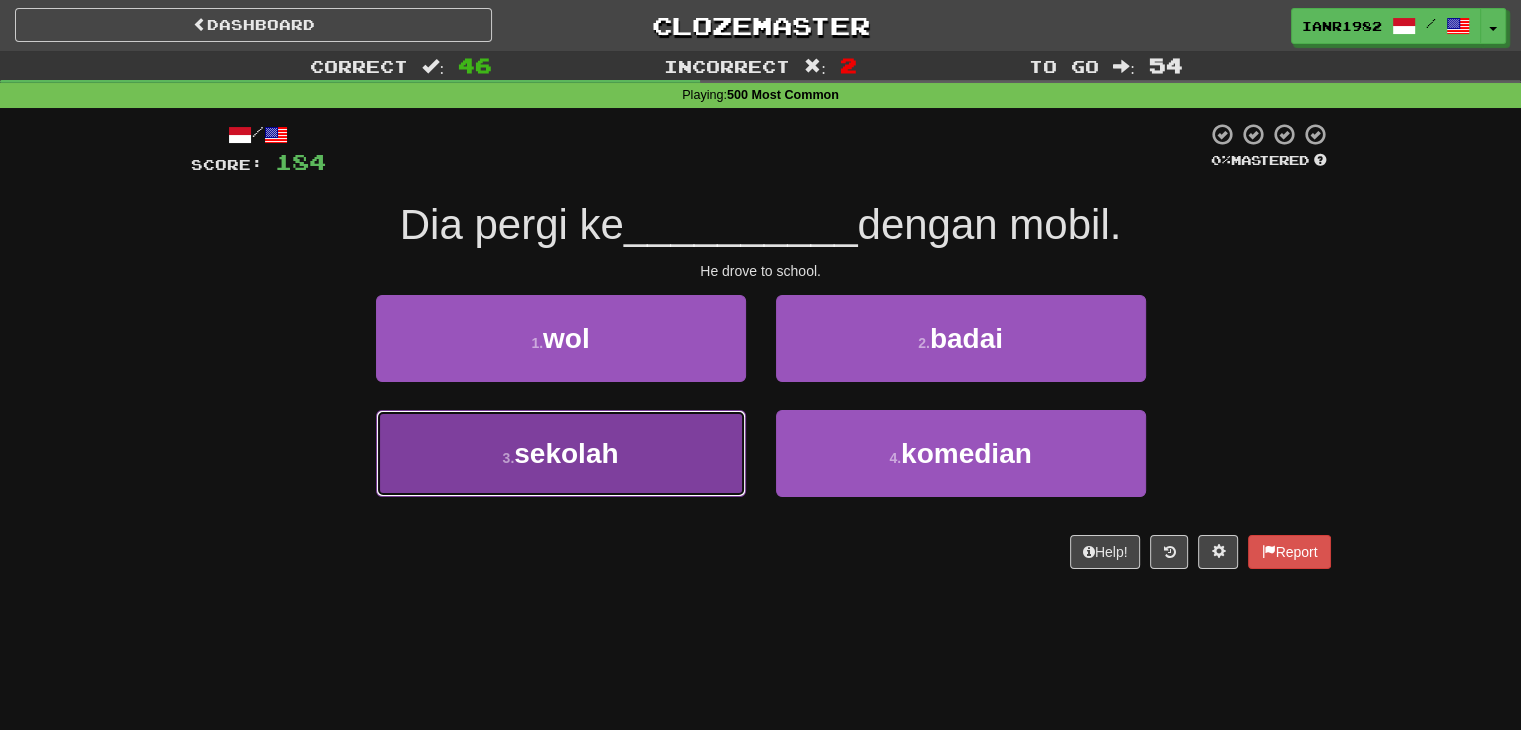 click on "3 .  sekolah" at bounding box center [561, 453] 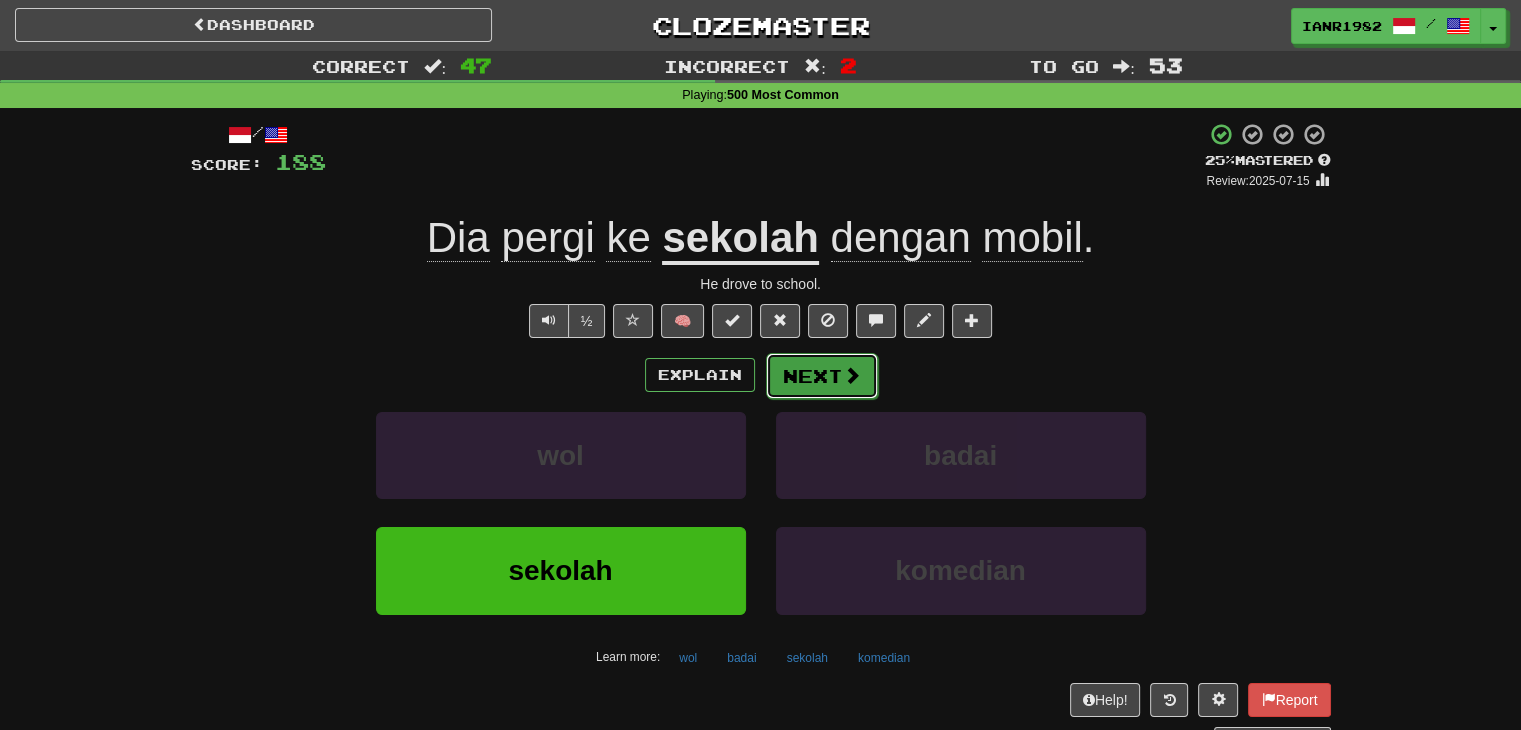 click on "Next" at bounding box center (822, 376) 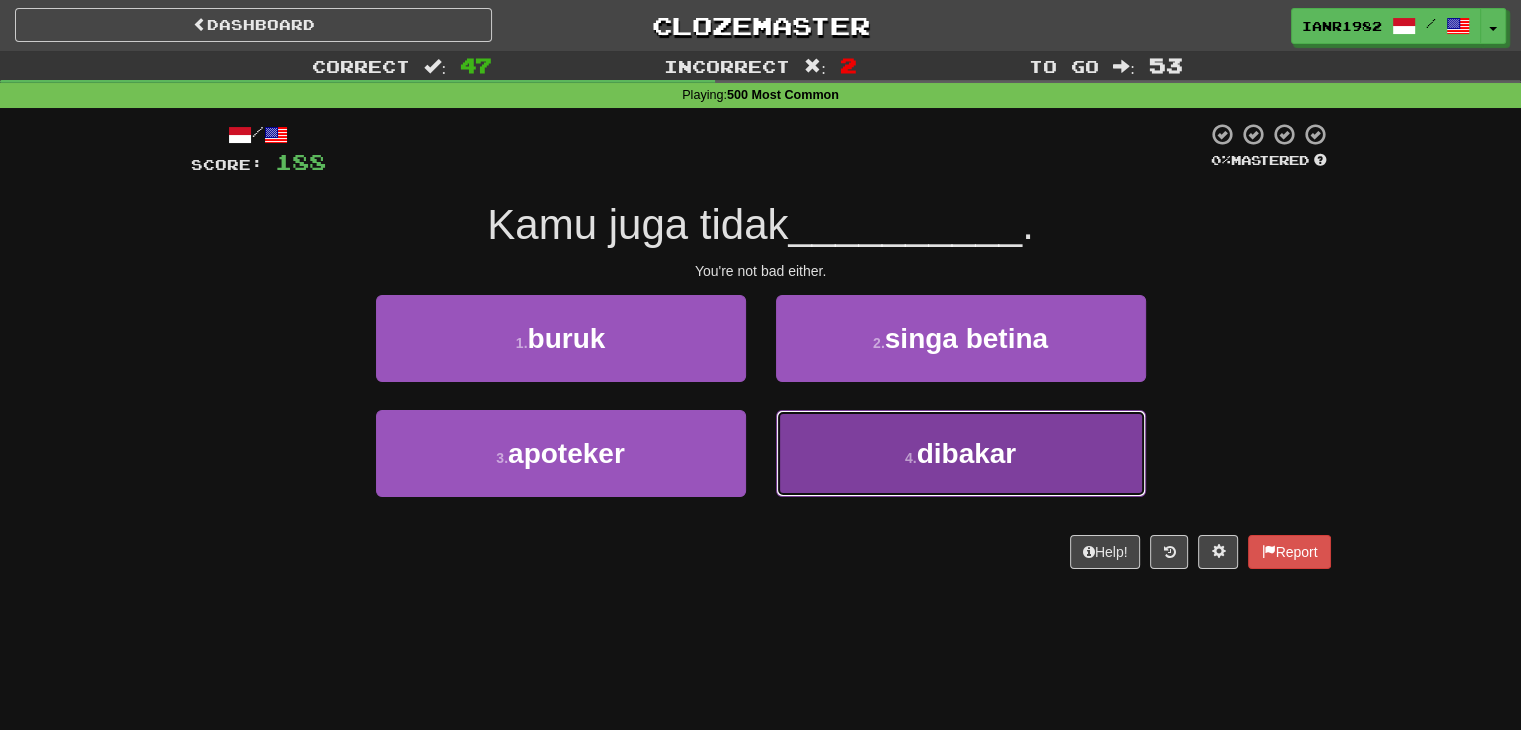 click on "dibakar" at bounding box center [967, 453] 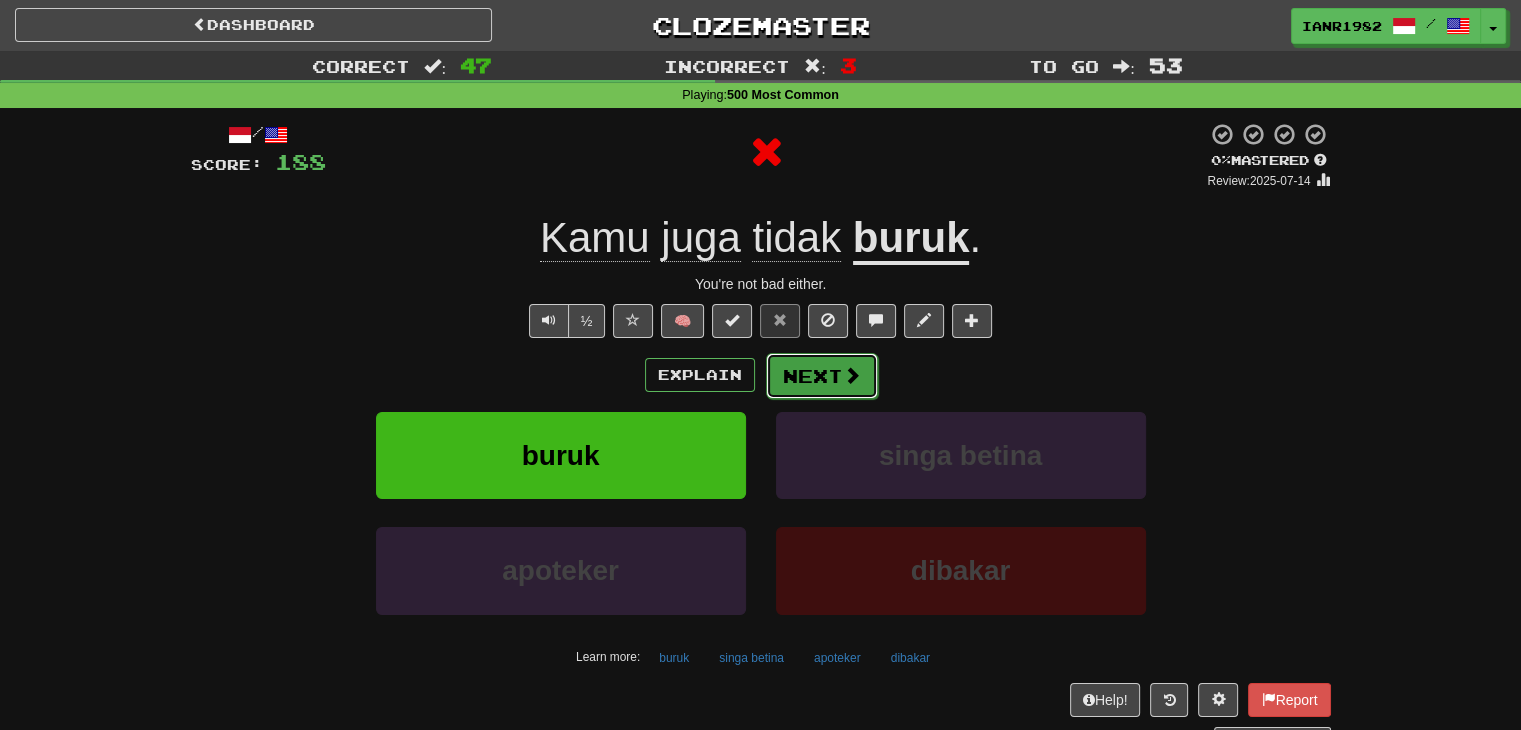 click at bounding box center [852, 375] 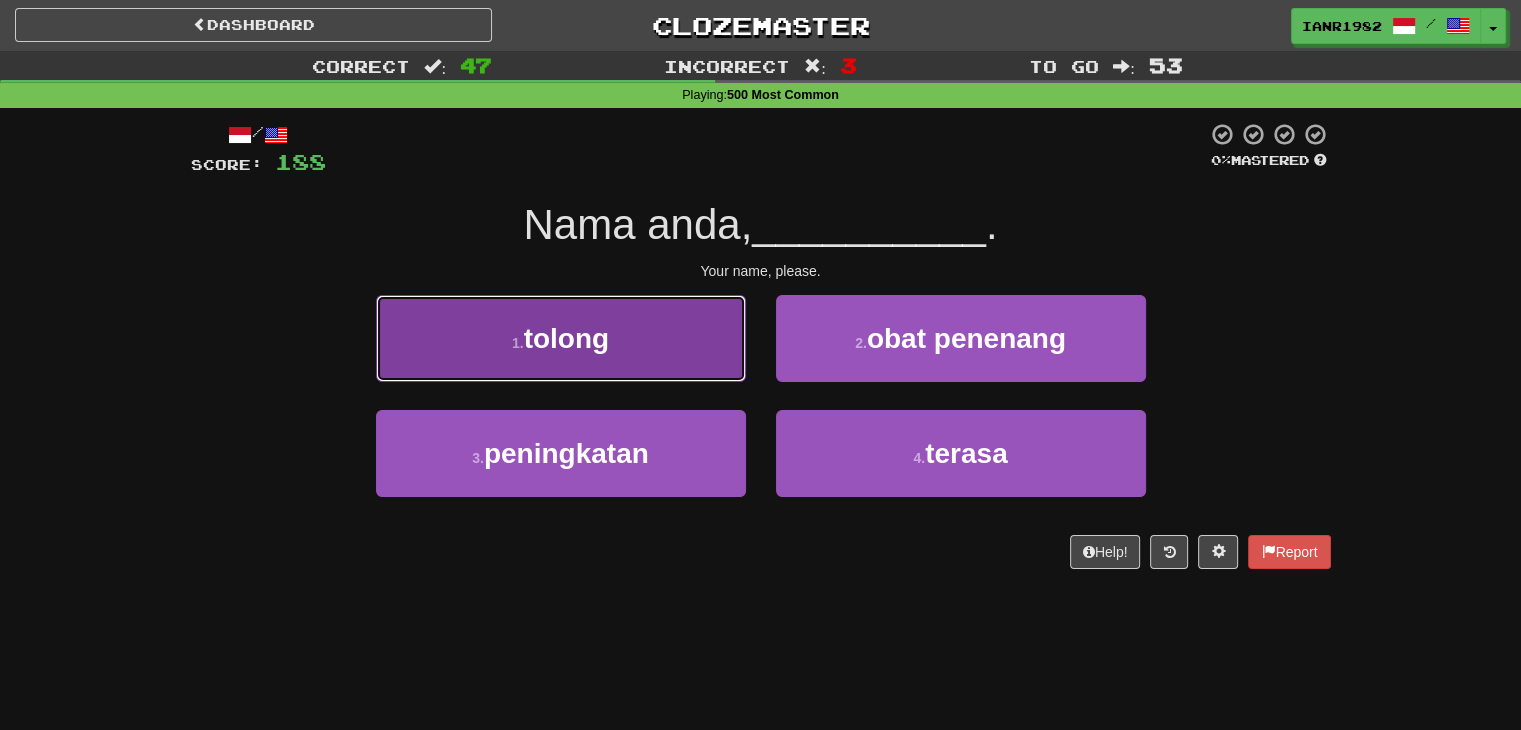 click on "1 .  tolong" at bounding box center (561, 338) 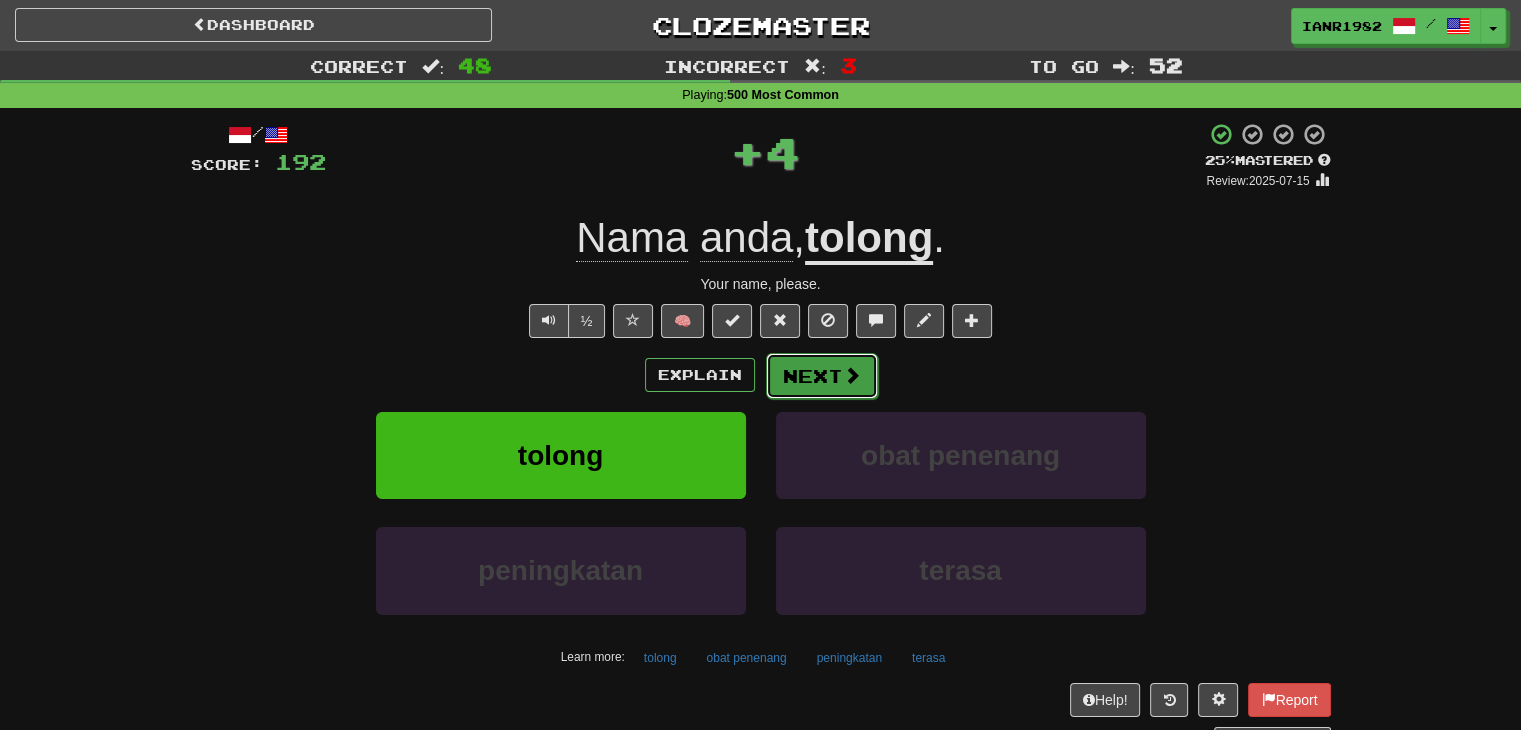 click at bounding box center (852, 375) 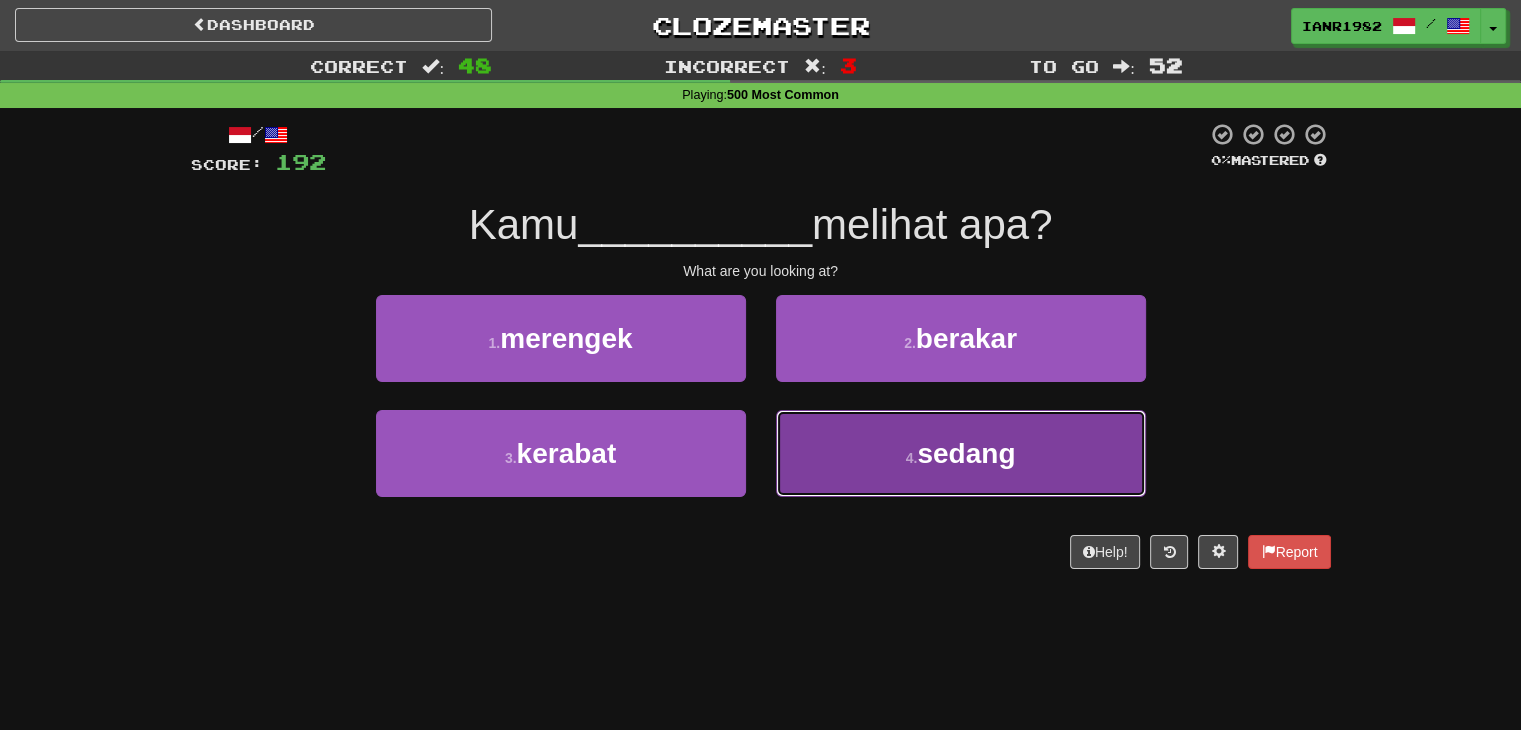 click on "sedang" at bounding box center [966, 453] 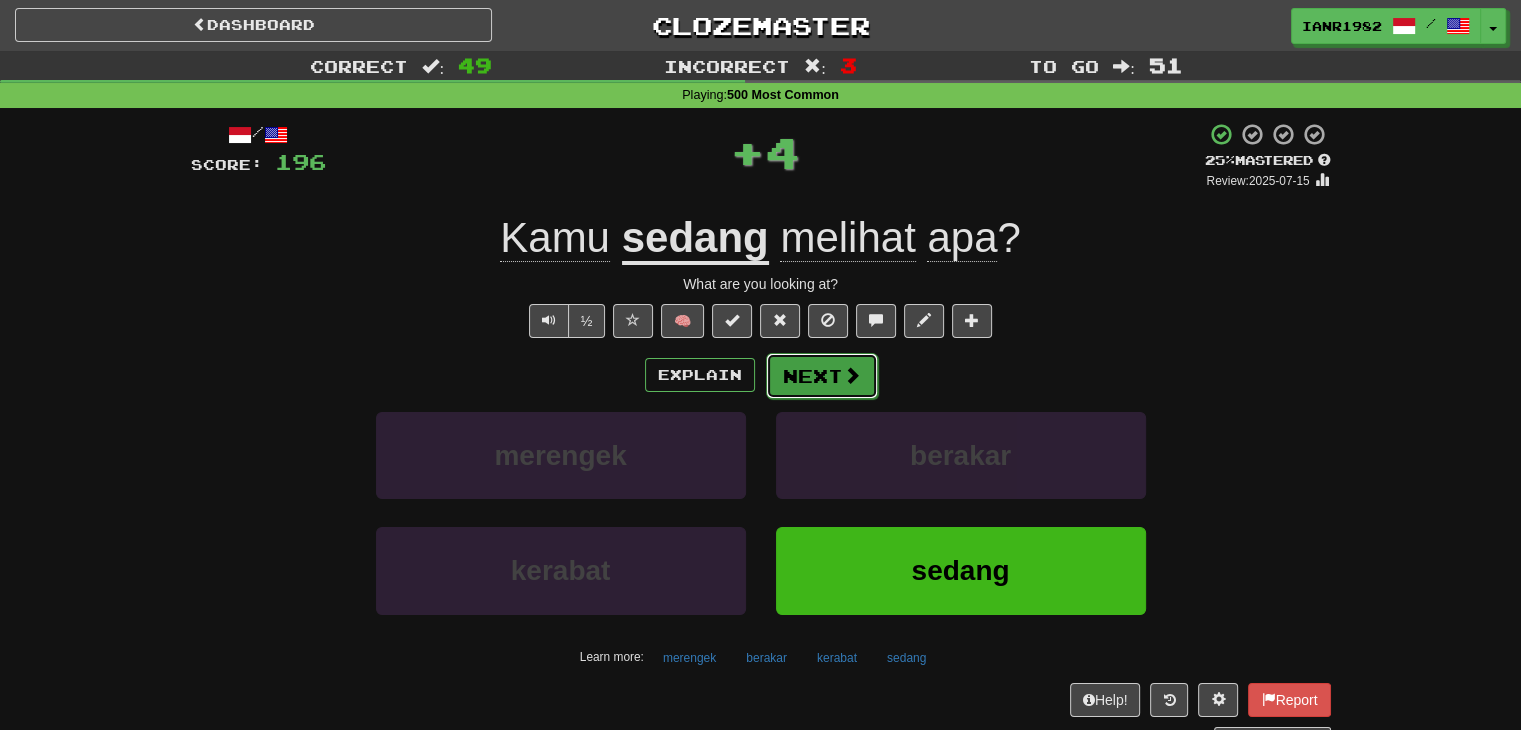 click at bounding box center [852, 375] 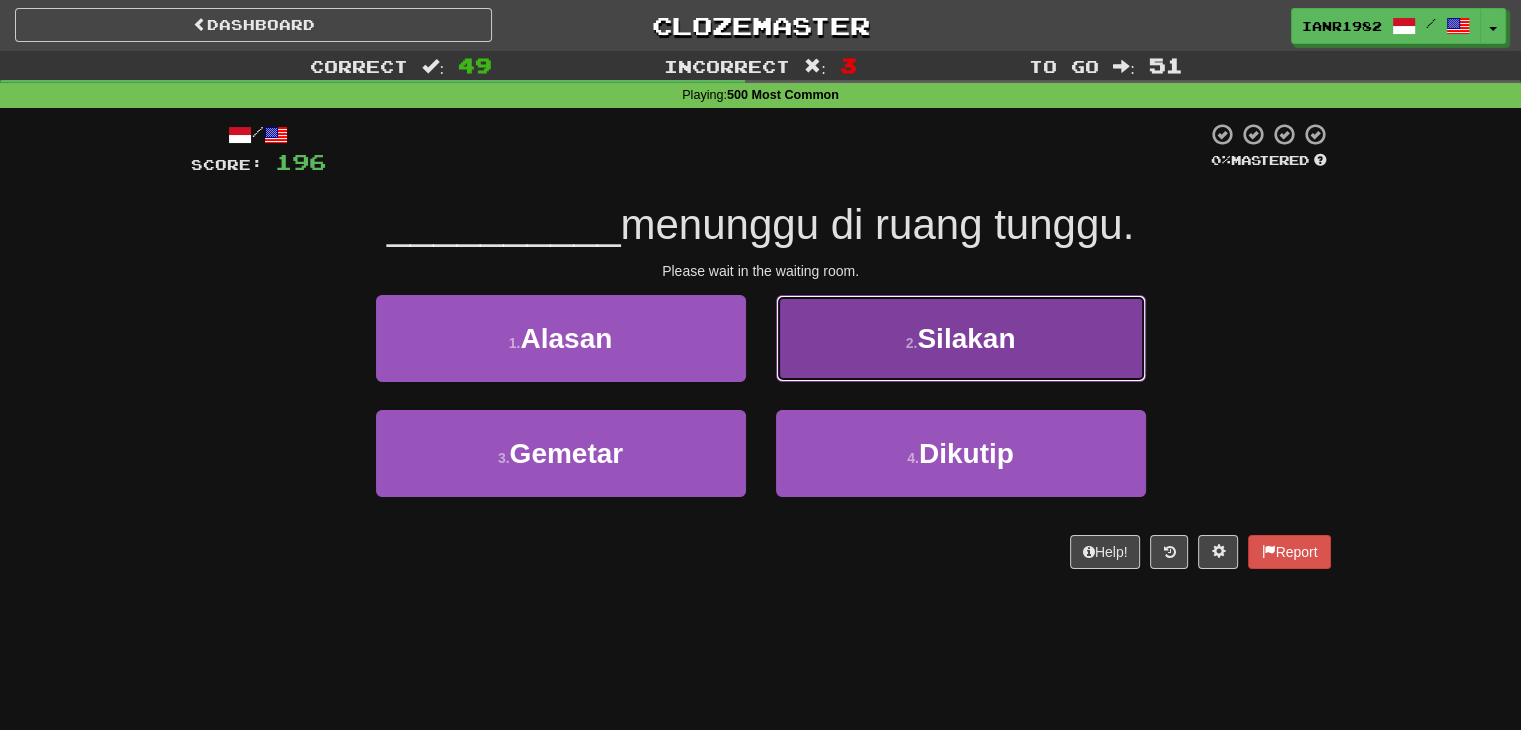 click on "Silakan" at bounding box center (966, 338) 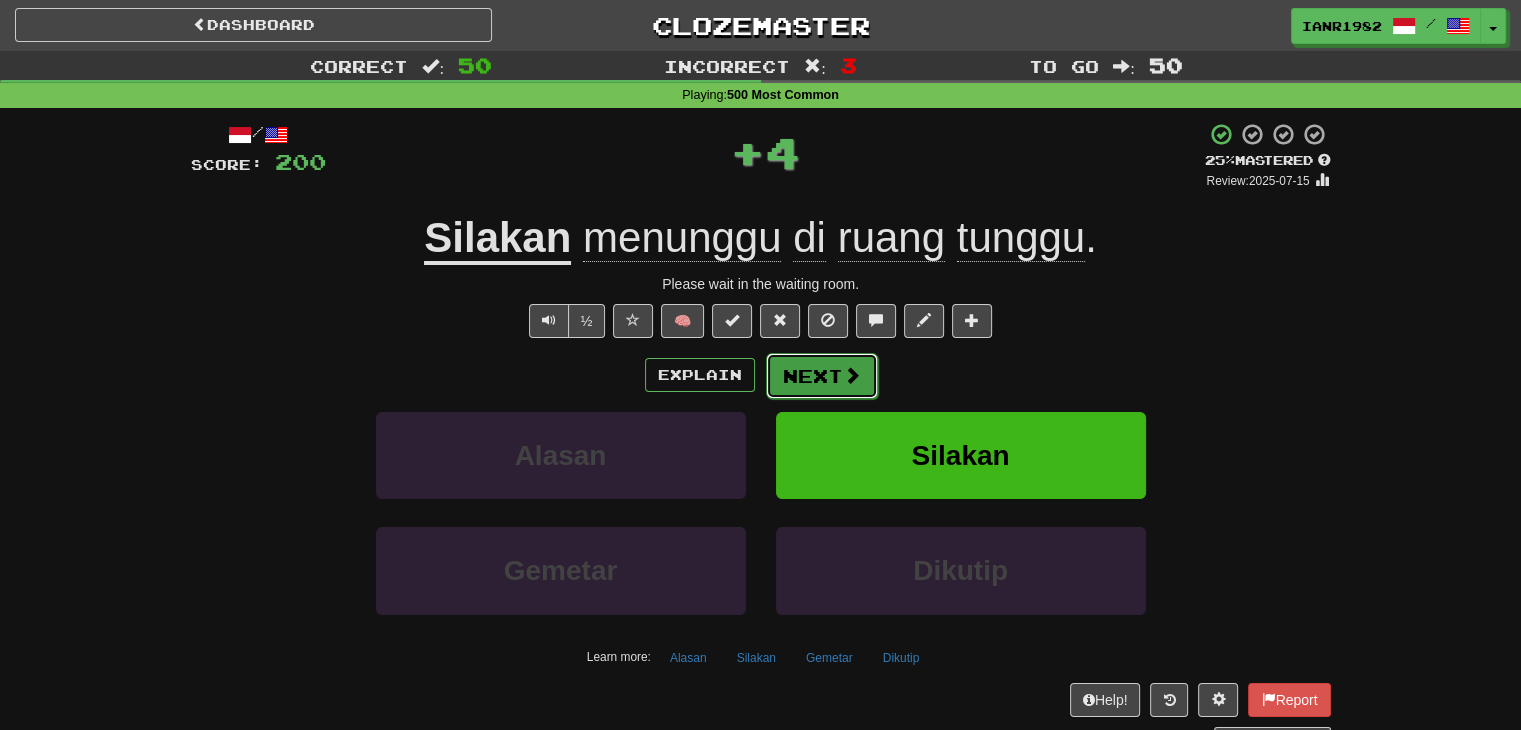 click on "Next" at bounding box center [822, 376] 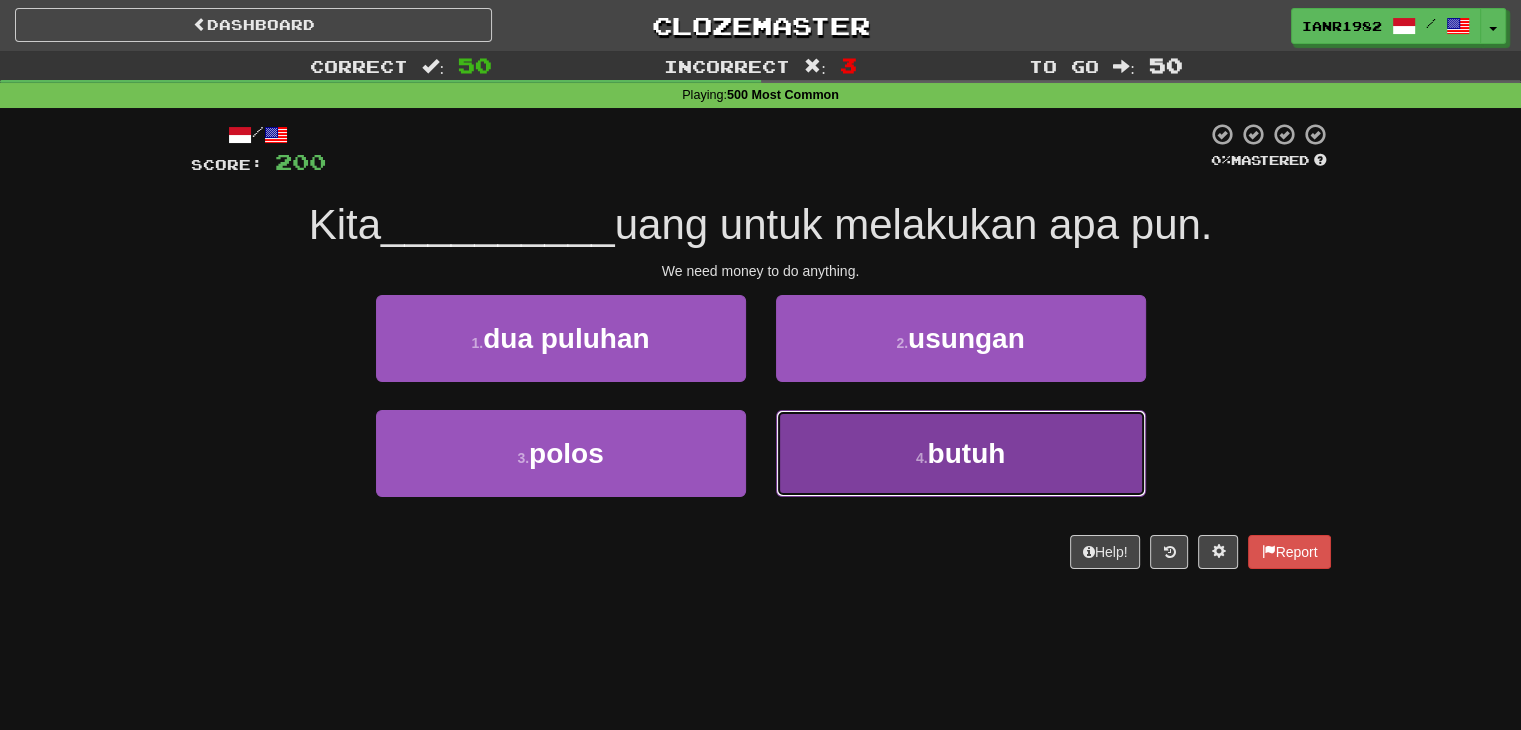 click on "butuh" at bounding box center (966, 453) 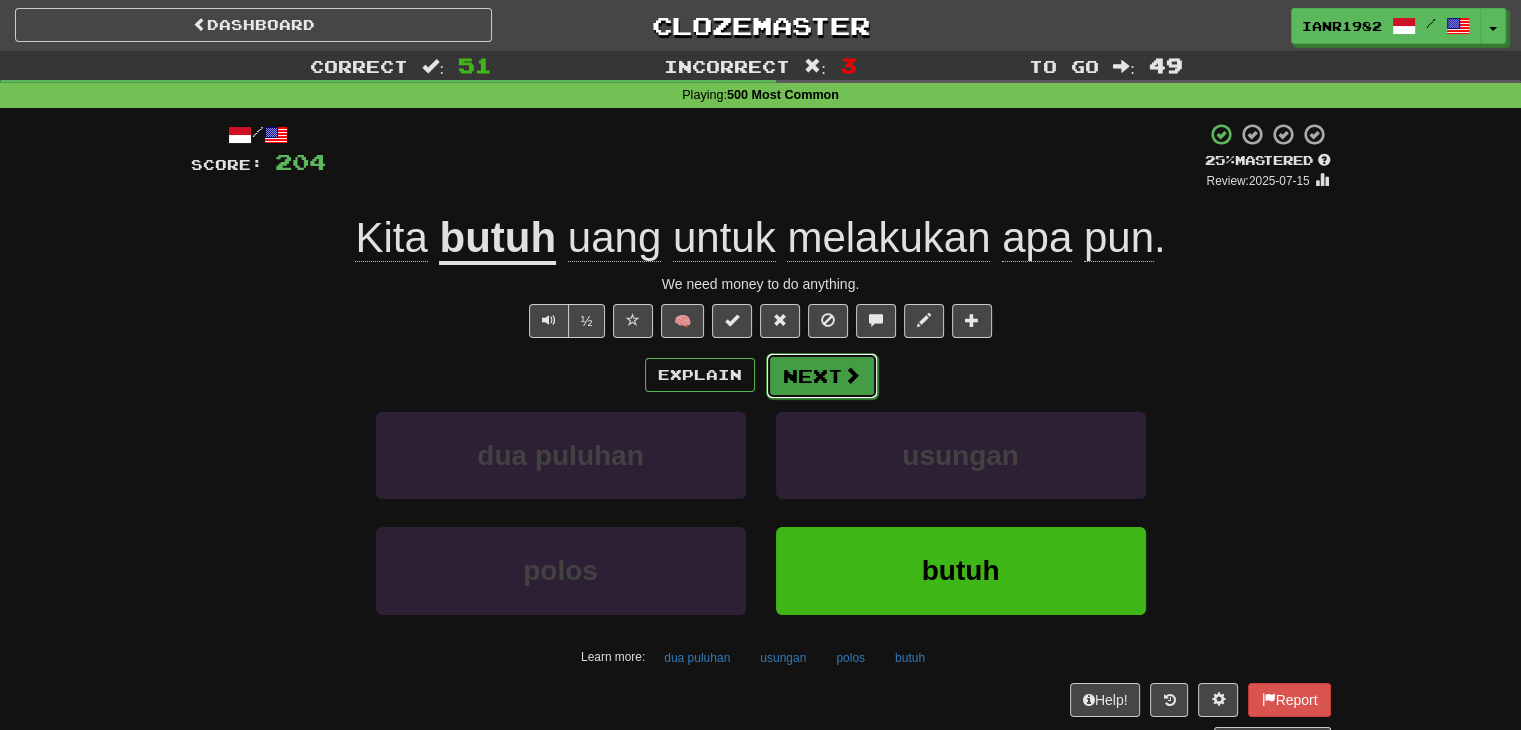 click at bounding box center (852, 375) 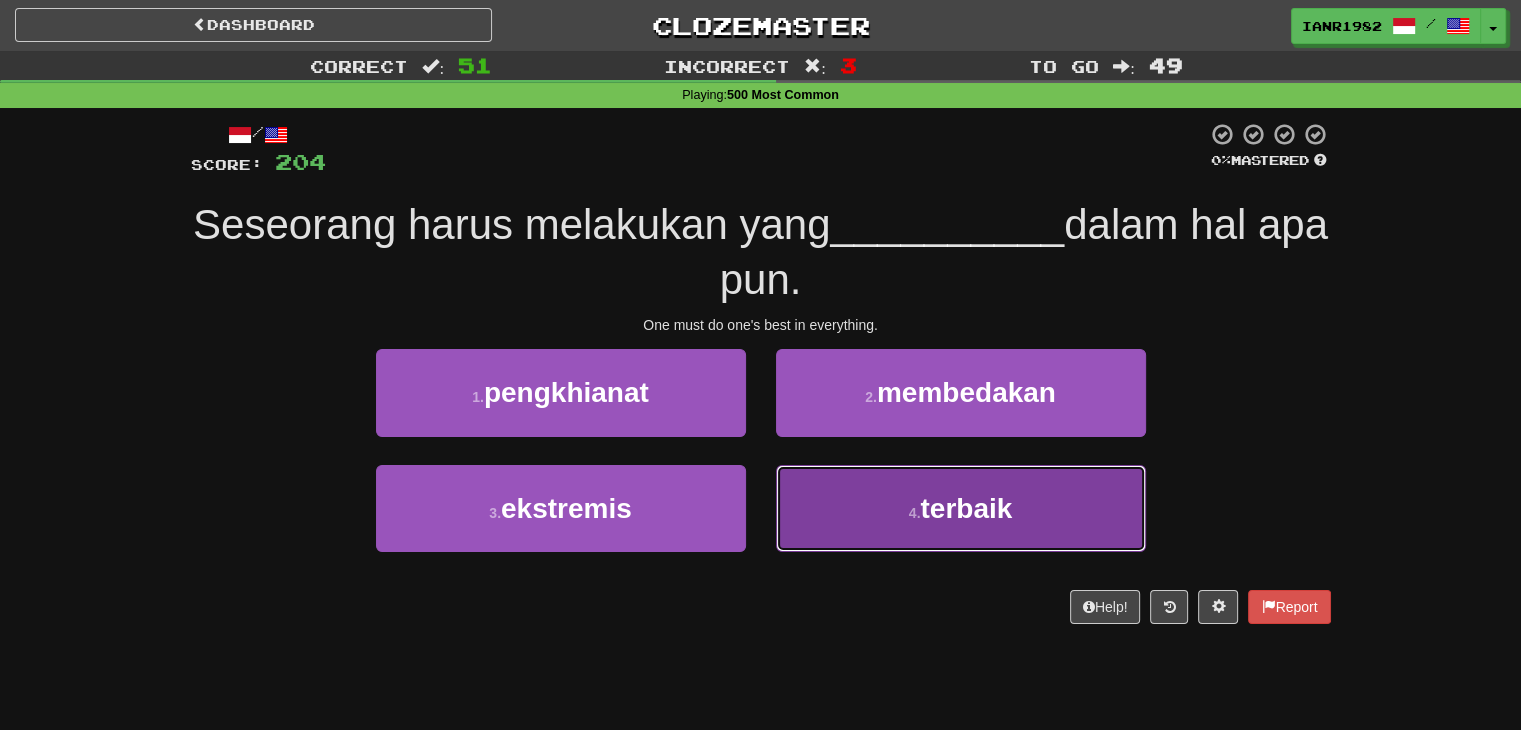click on "4 .  terbaik" at bounding box center (961, 508) 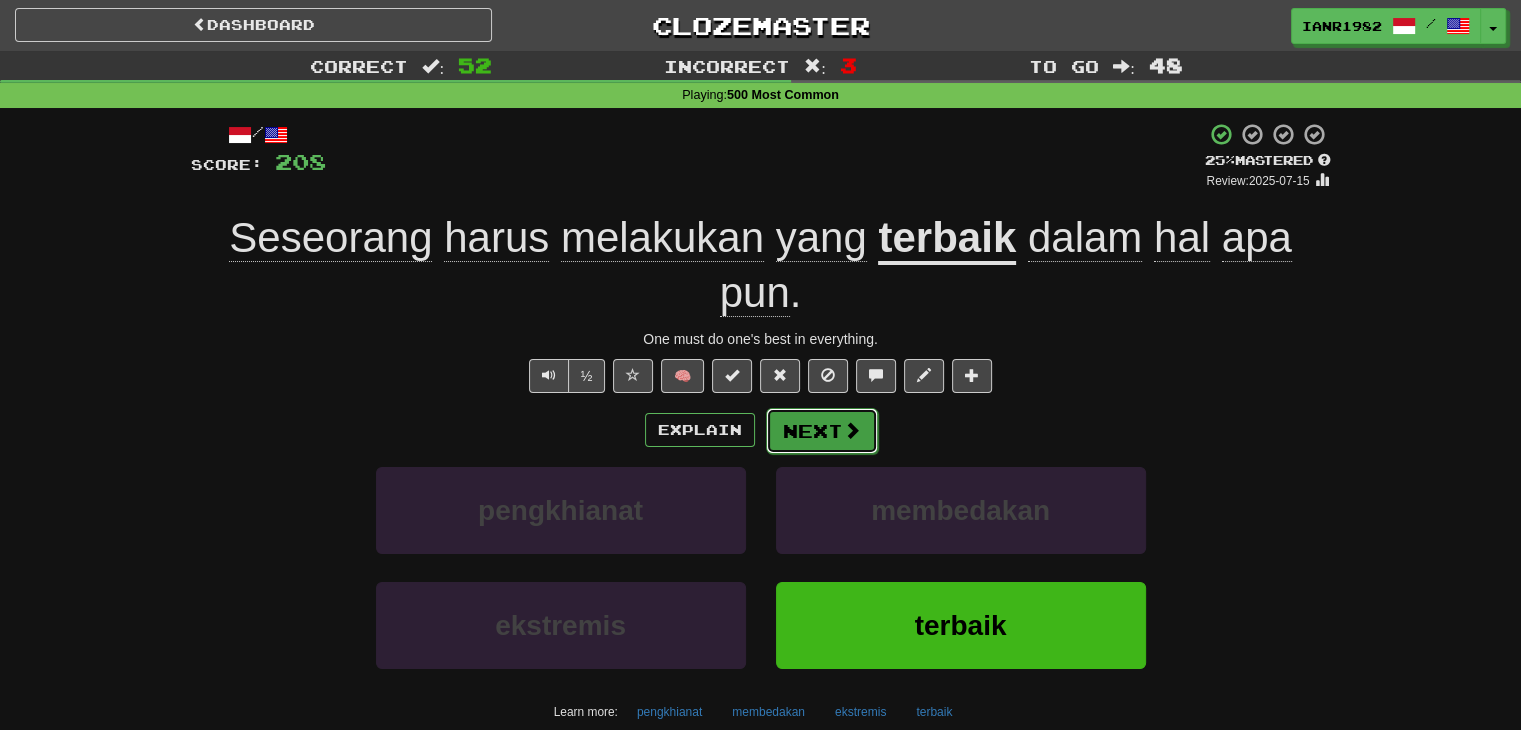 click at bounding box center (852, 430) 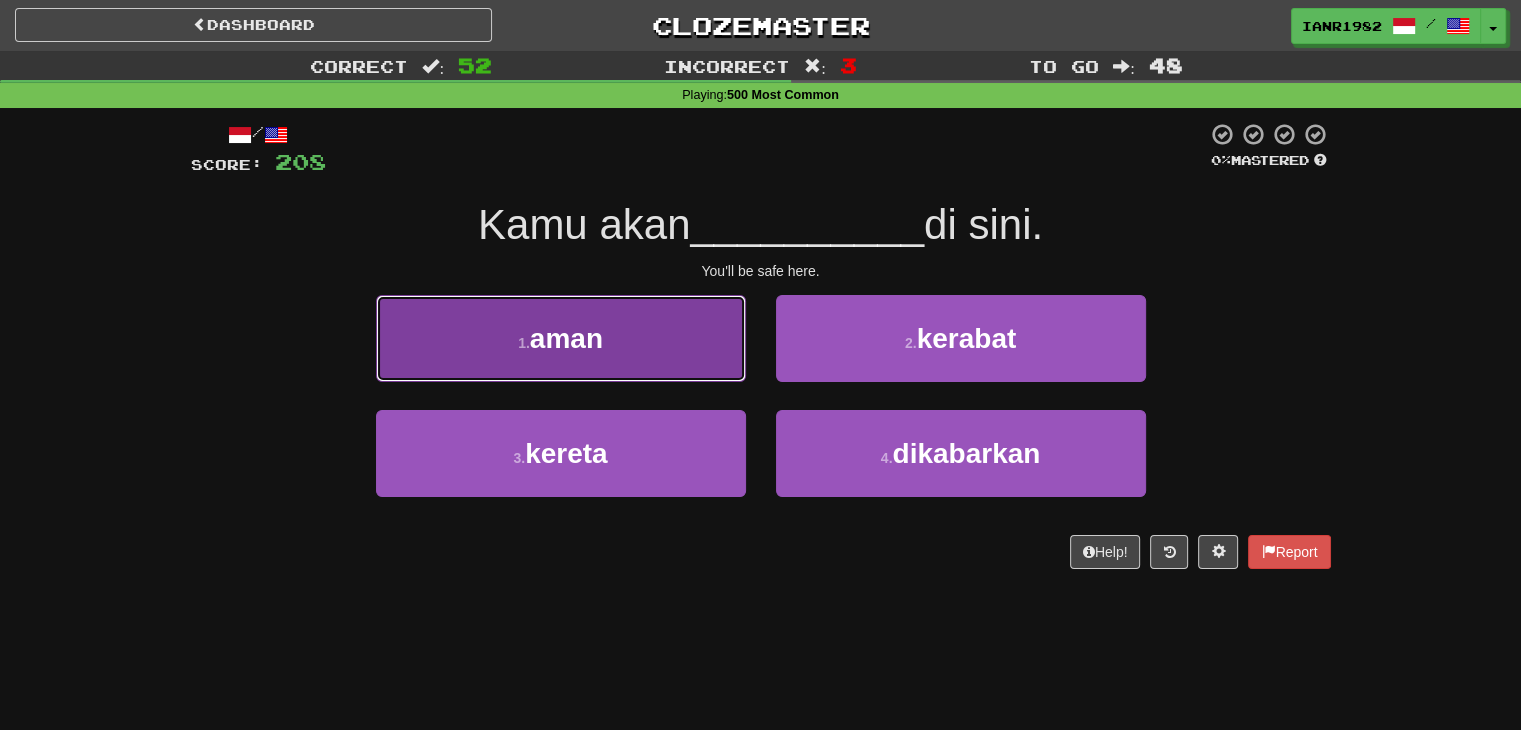 click on "1 .  aman" at bounding box center (561, 338) 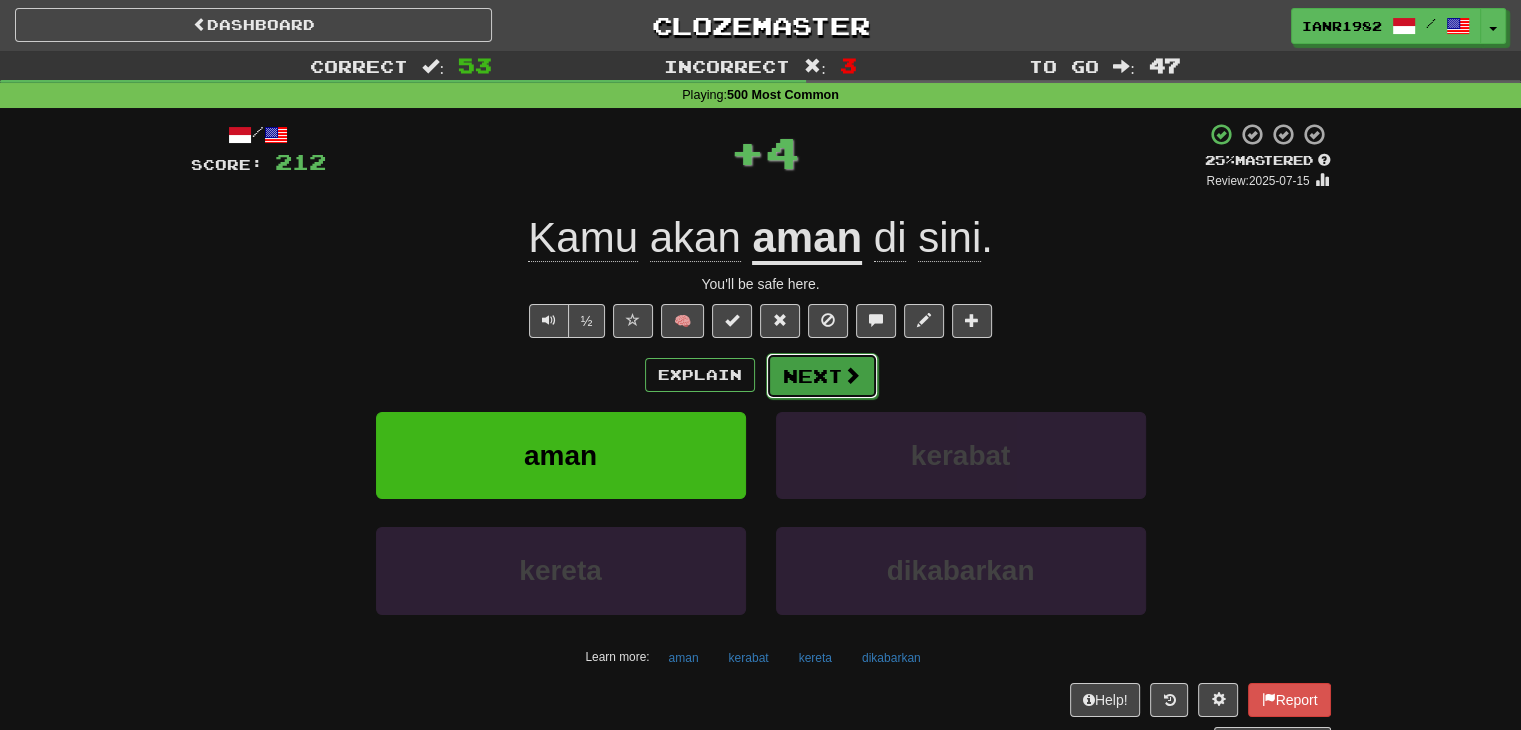 click at bounding box center (852, 375) 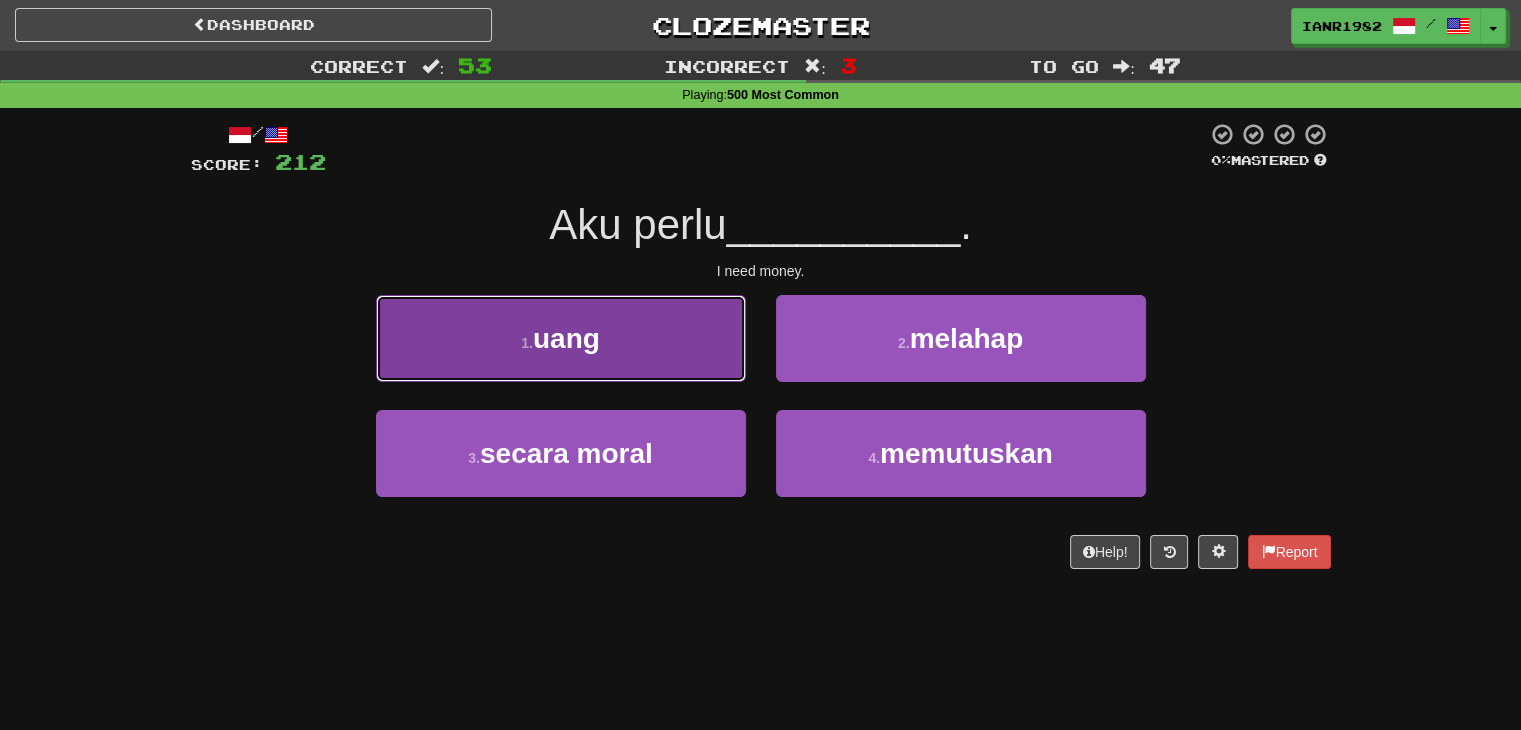 click on "1 .  uang" at bounding box center (561, 338) 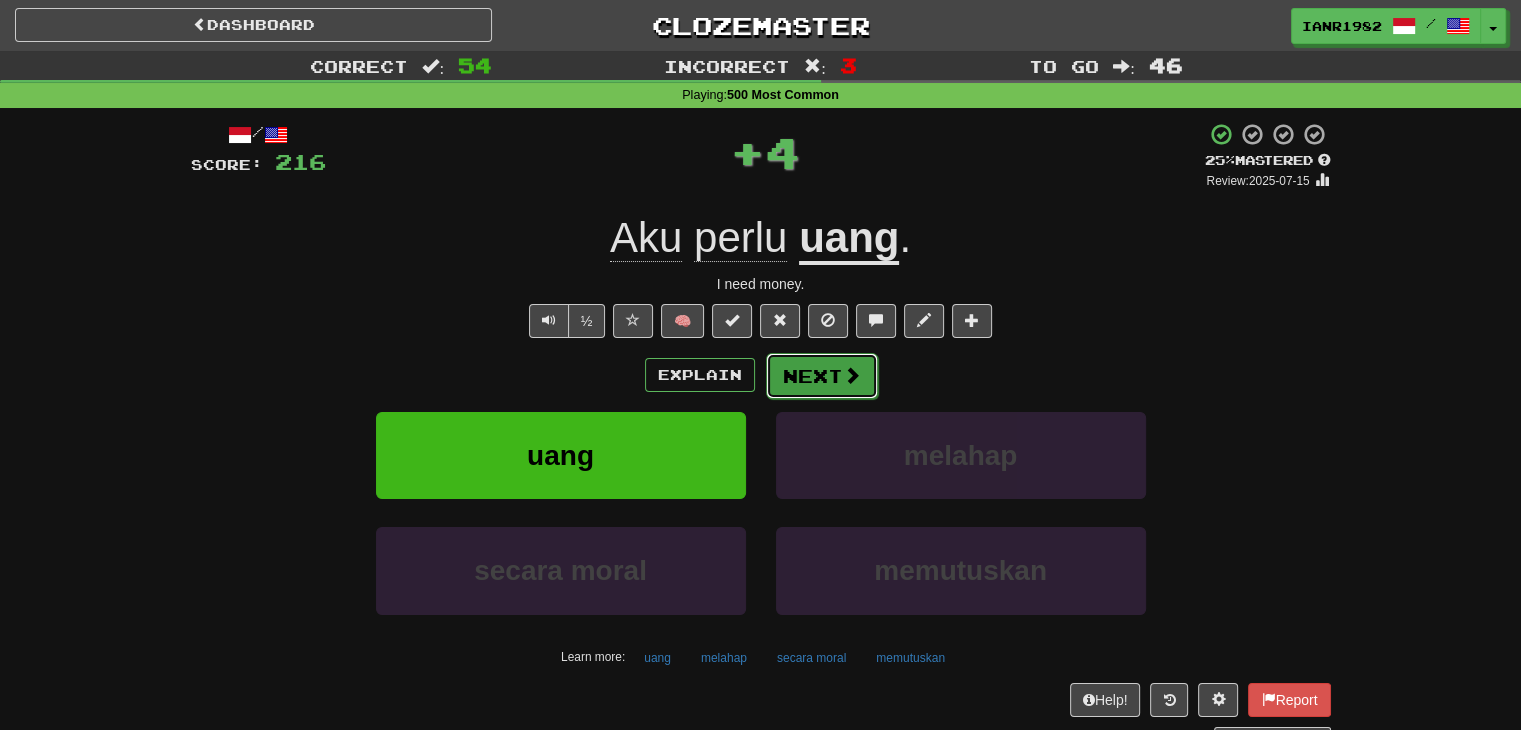 click on "Next" at bounding box center (822, 376) 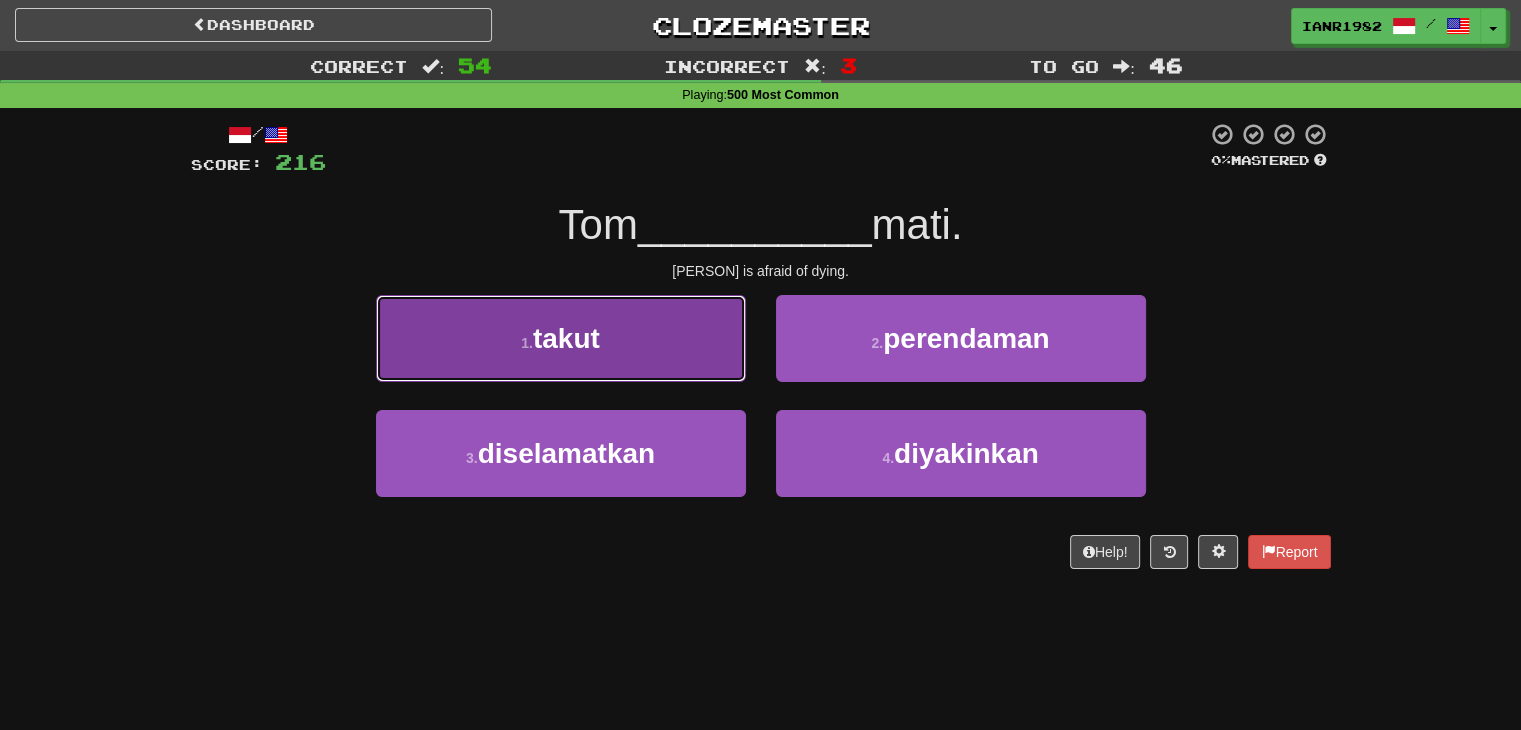 click on "1 .  takut" at bounding box center [561, 338] 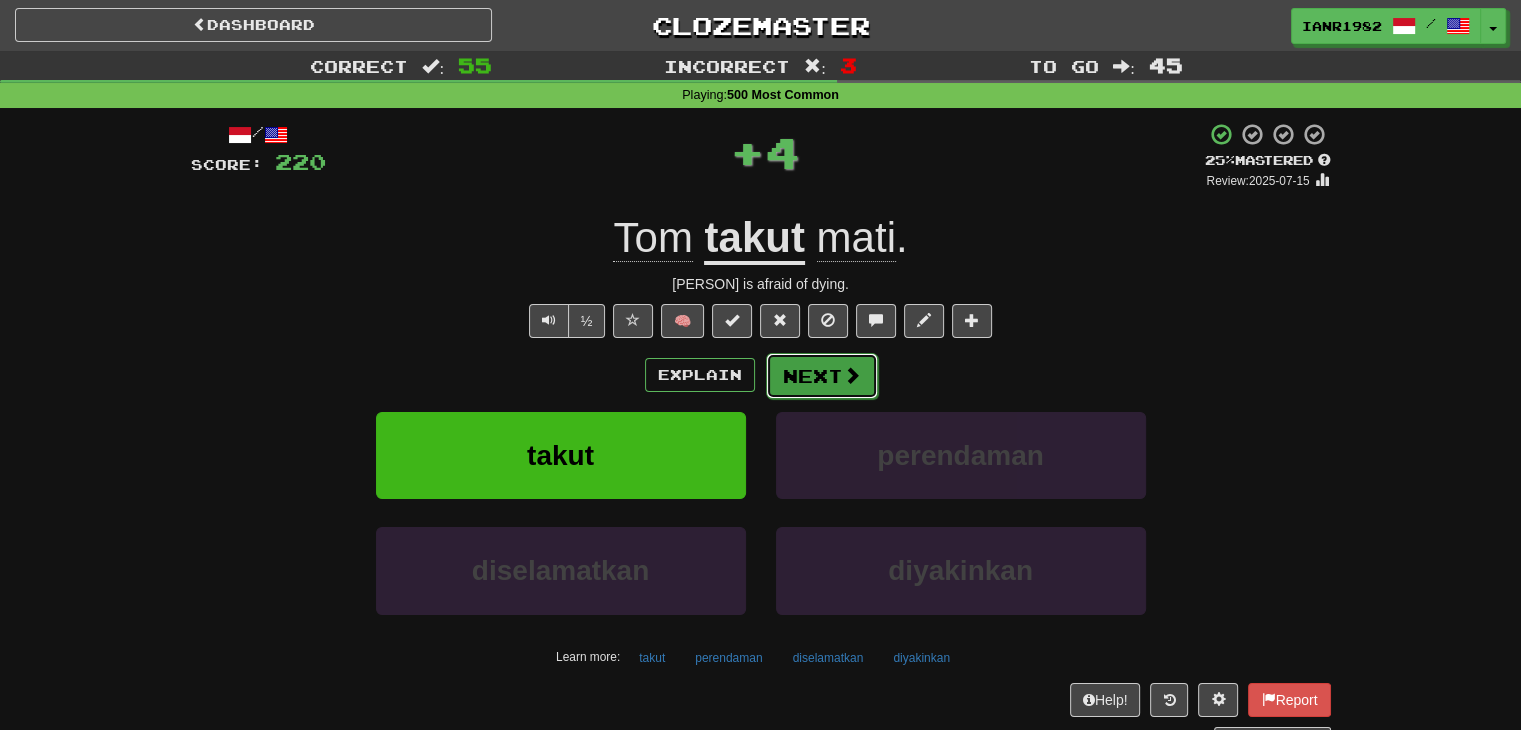 click on "Next" at bounding box center [822, 376] 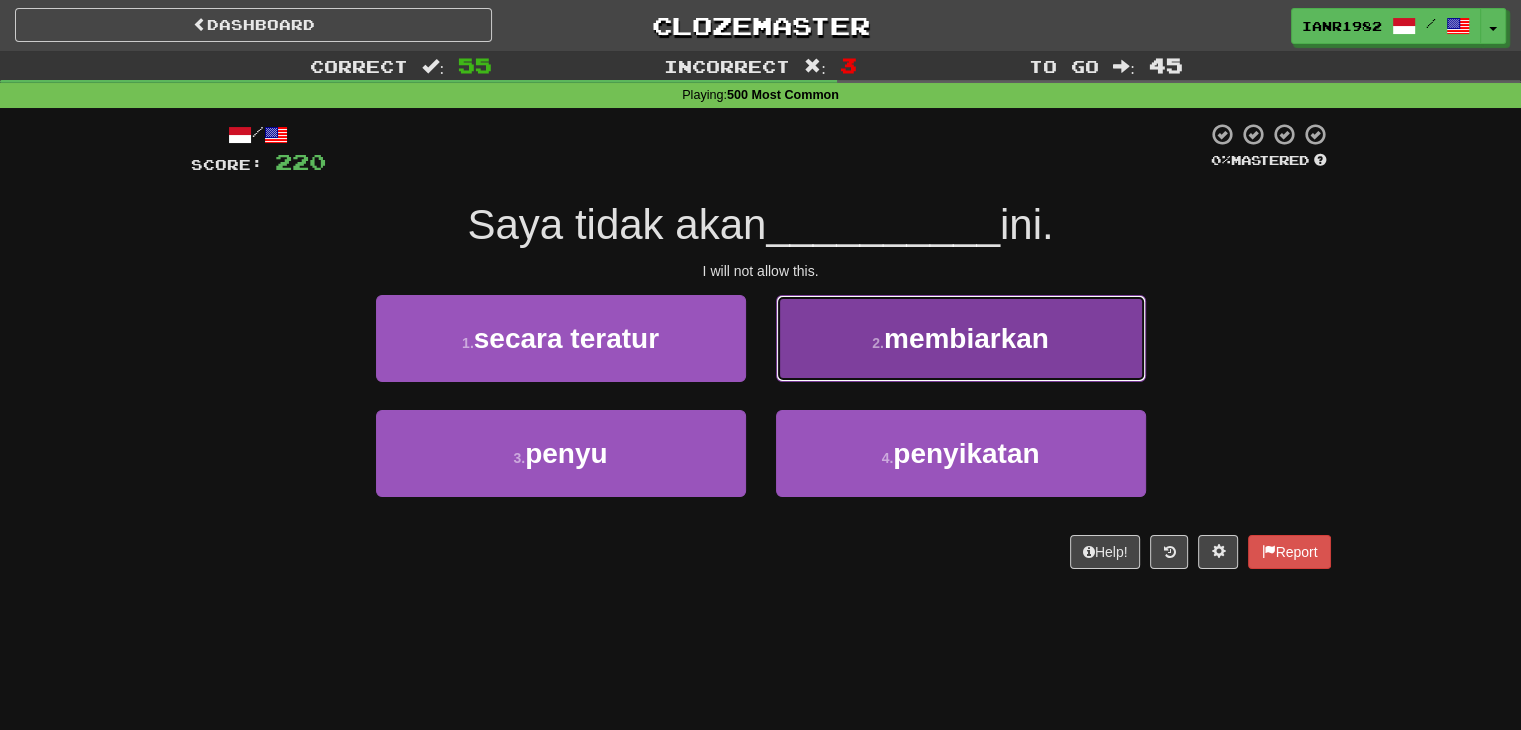 click on "2 .  membiarkan" at bounding box center [961, 338] 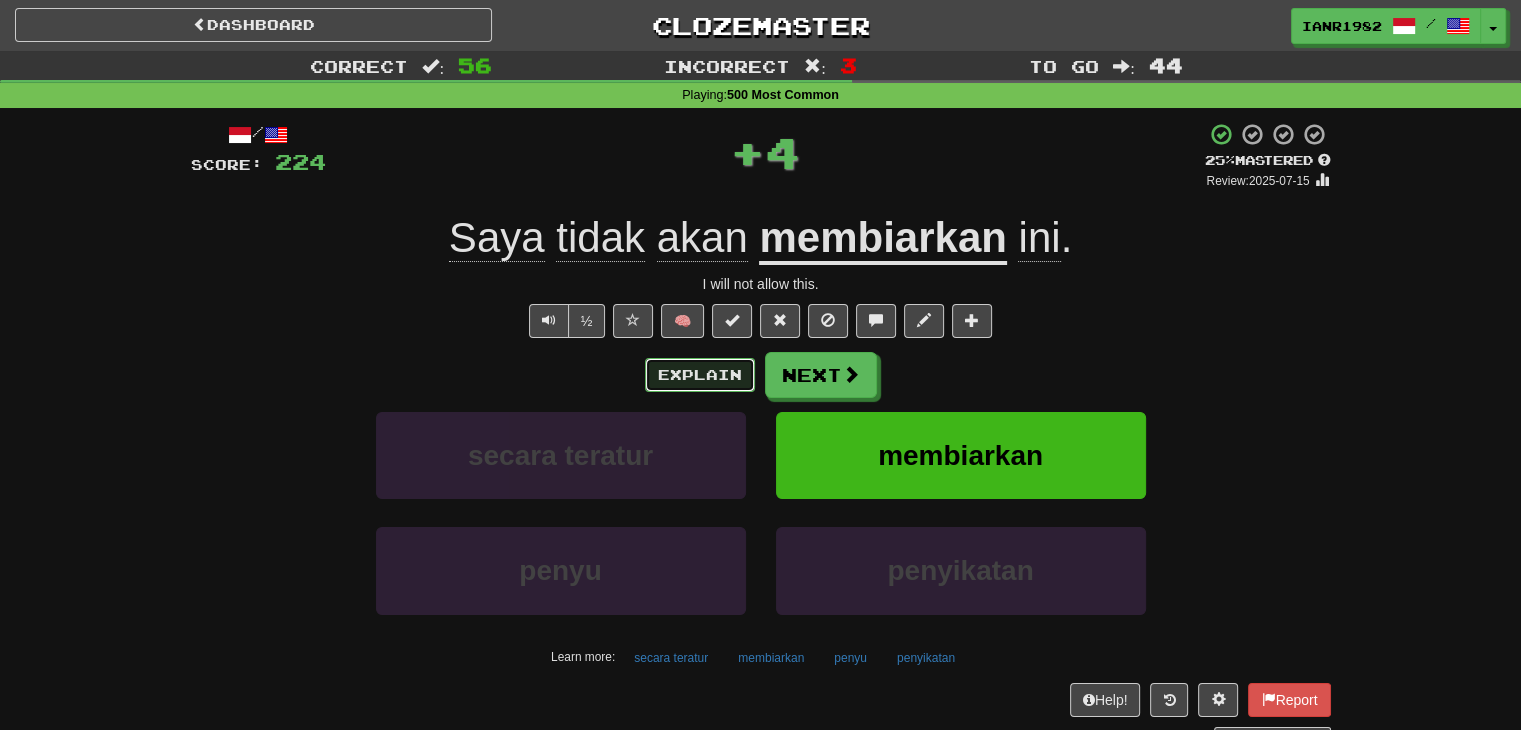 click on "Explain" at bounding box center [700, 375] 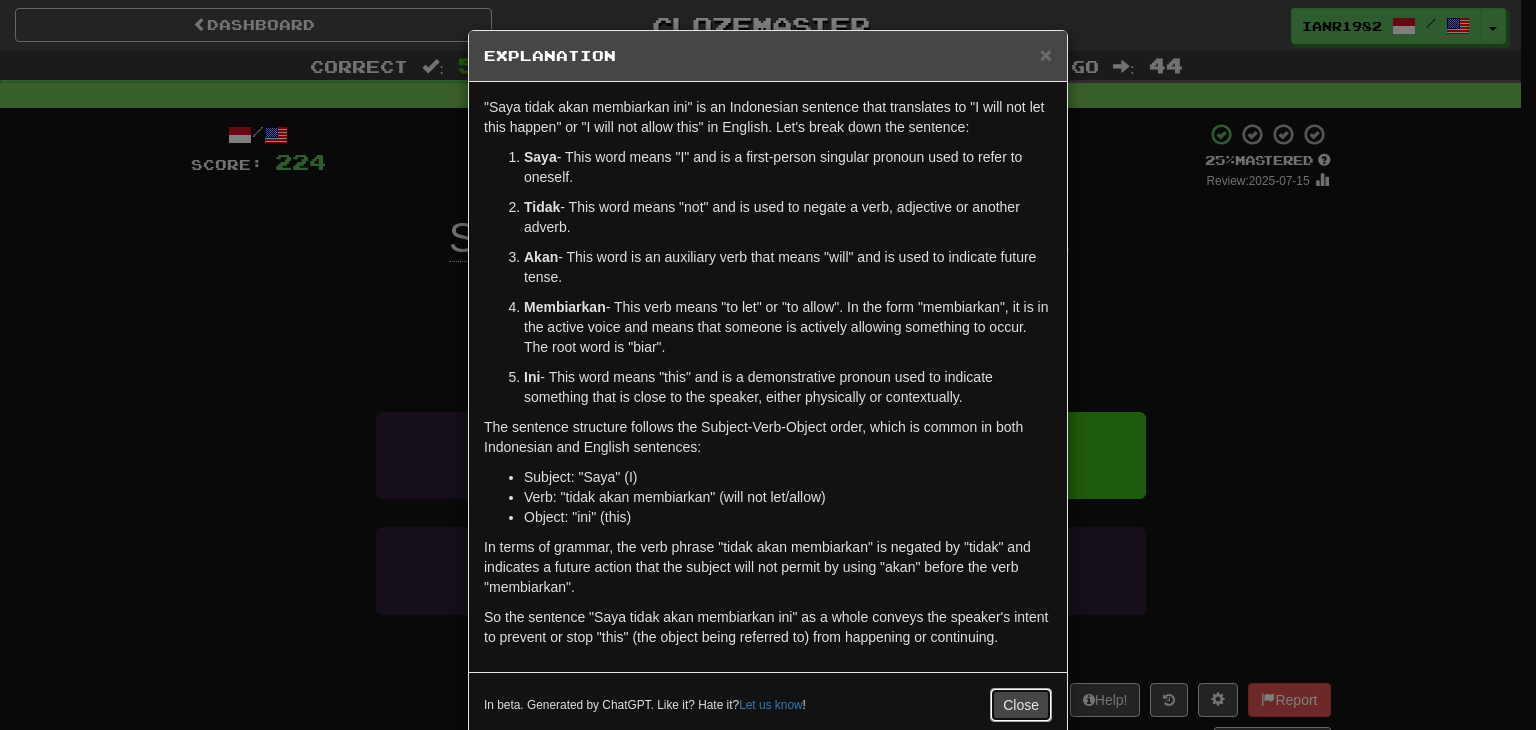 click on "Close" at bounding box center (1021, 705) 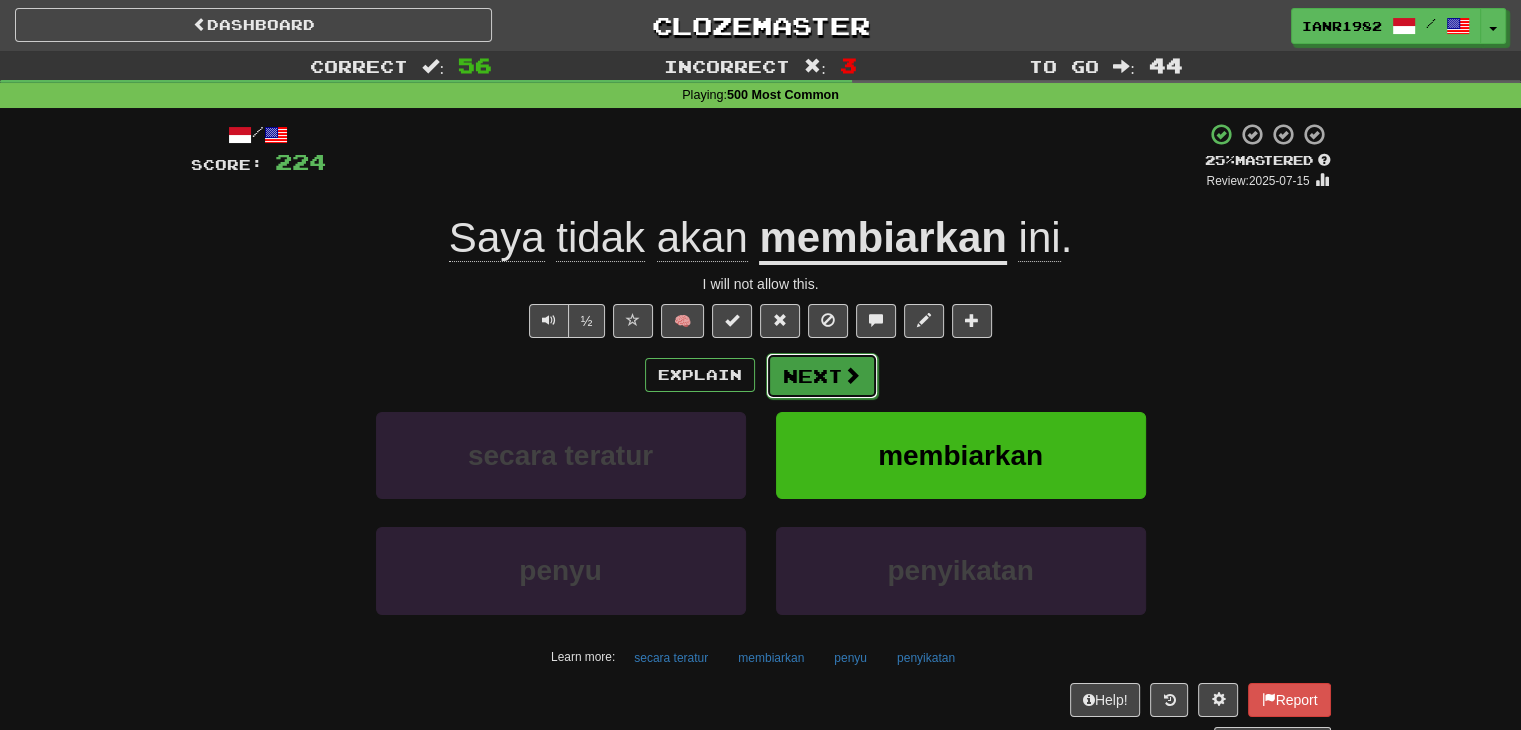 click on "Next" at bounding box center [822, 376] 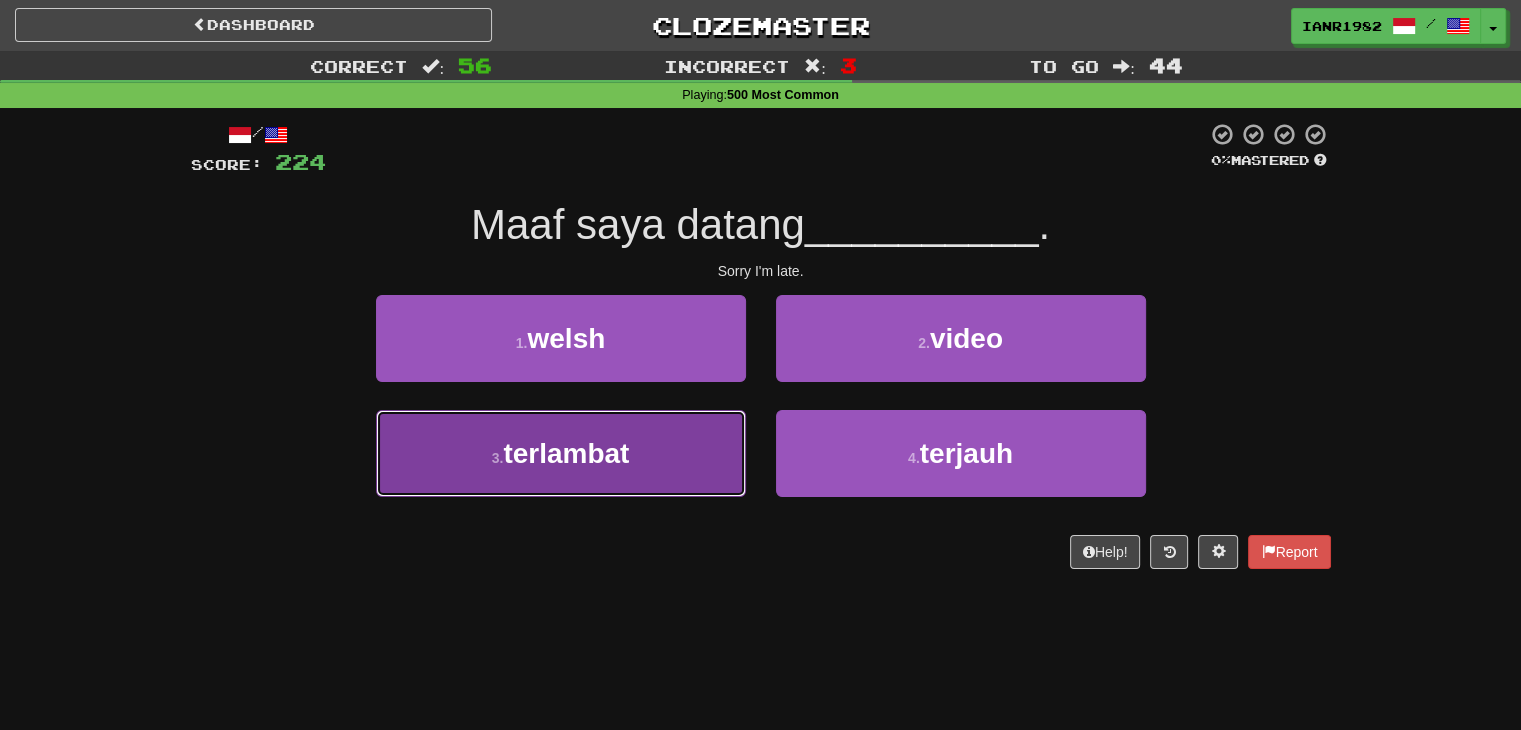click on "3 .  terlambat" at bounding box center (561, 453) 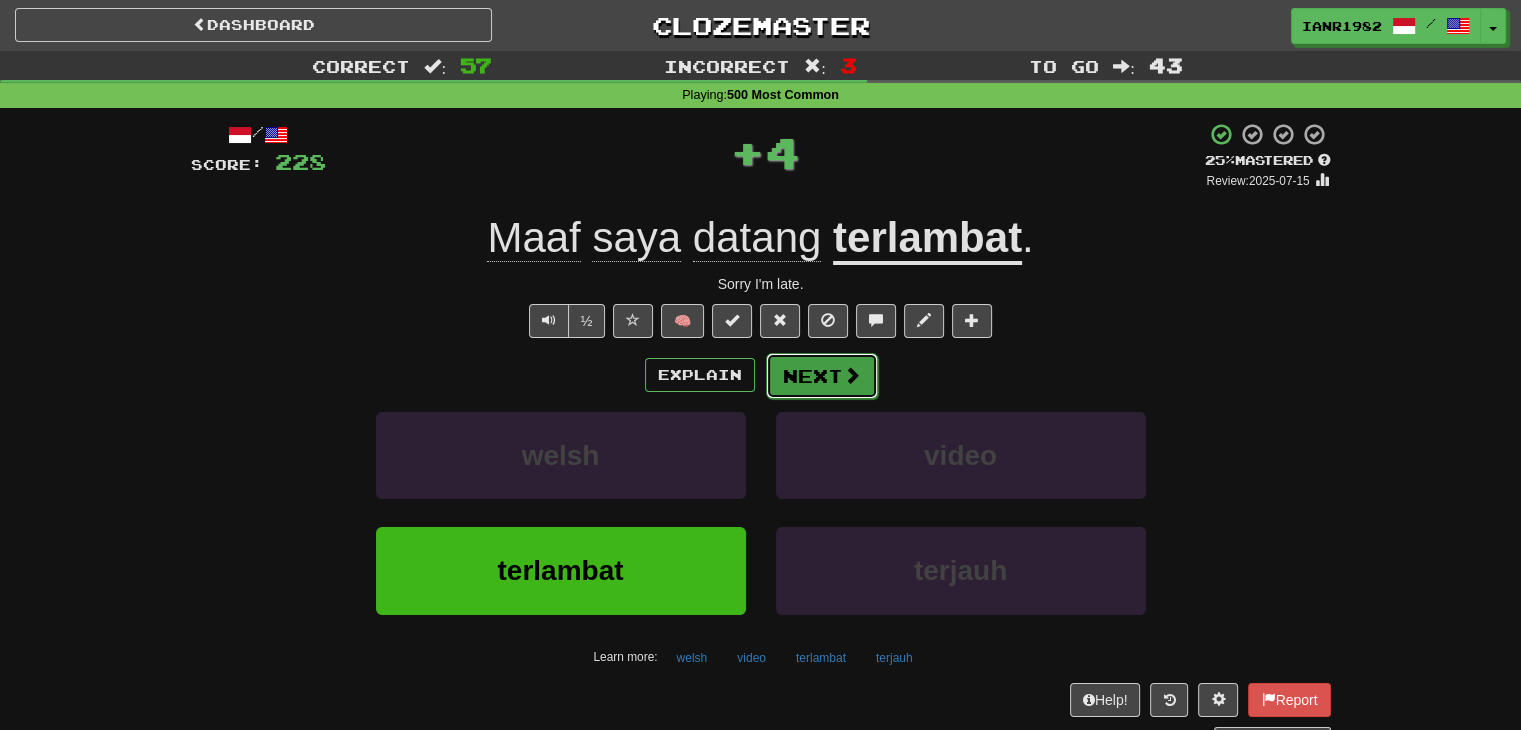 click at bounding box center [852, 375] 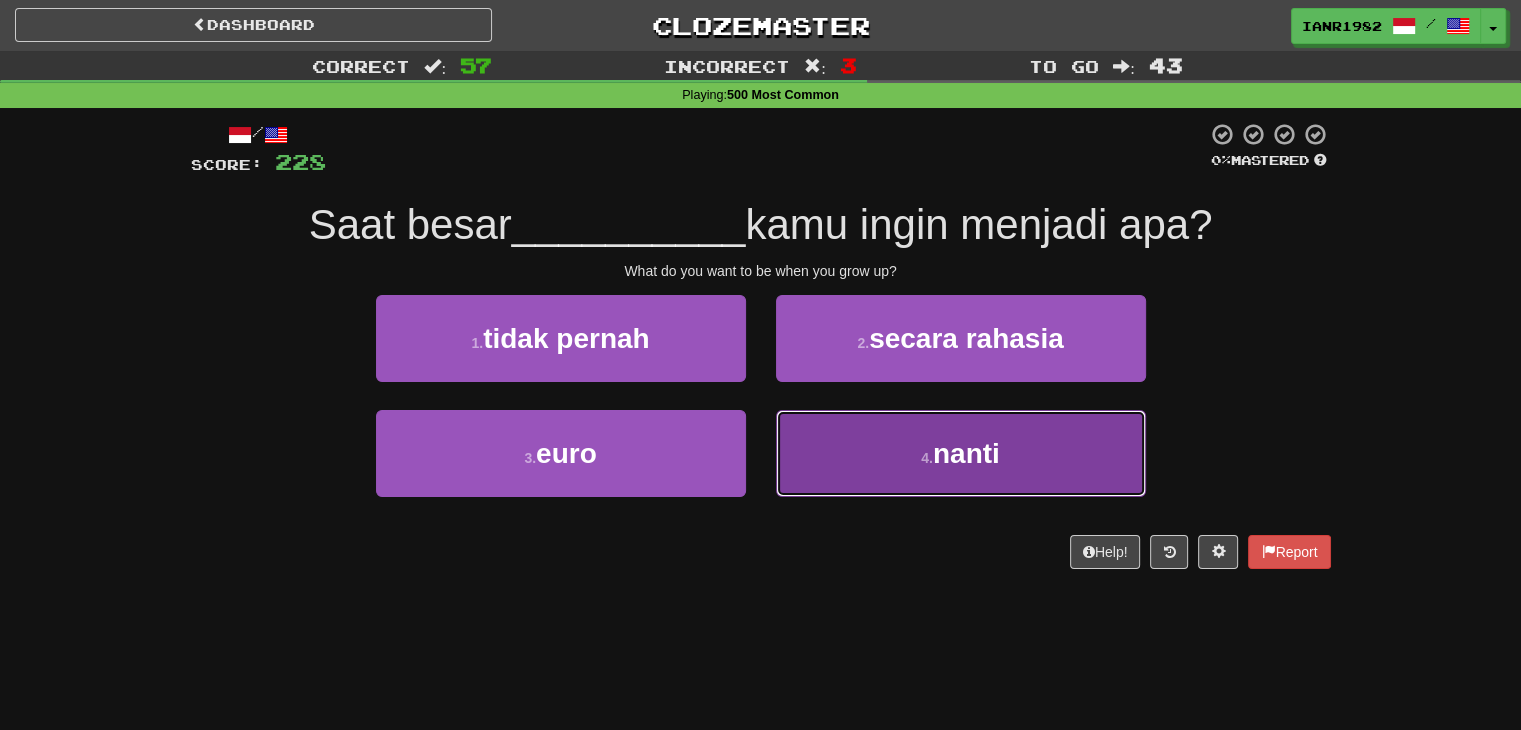 click on "4 .  nanti" at bounding box center [961, 453] 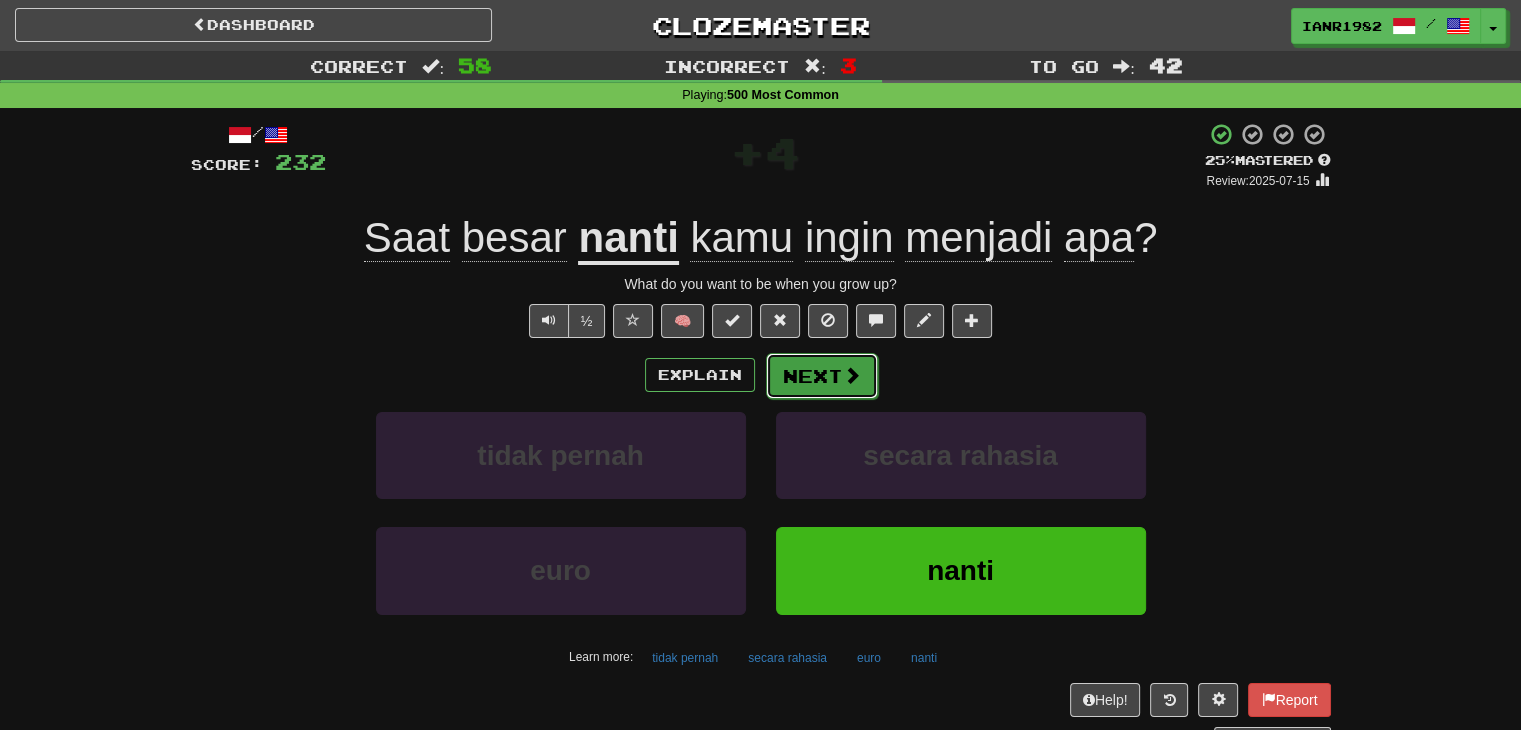 click on "Next" at bounding box center [822, 376] 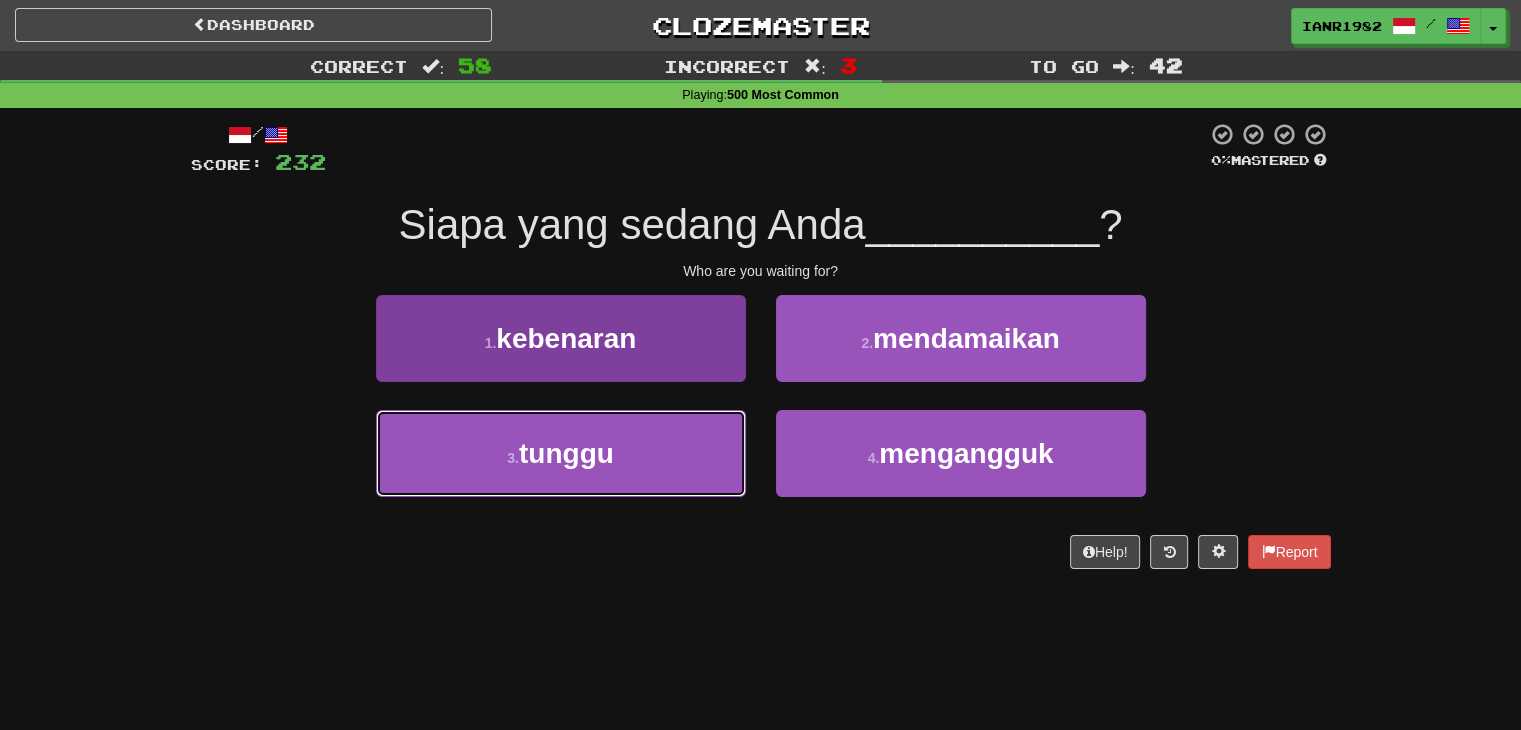 drag, startPoint x: 404, startPoint y: 436, endPoint x: 427, endPoint y: 436, distance: 23 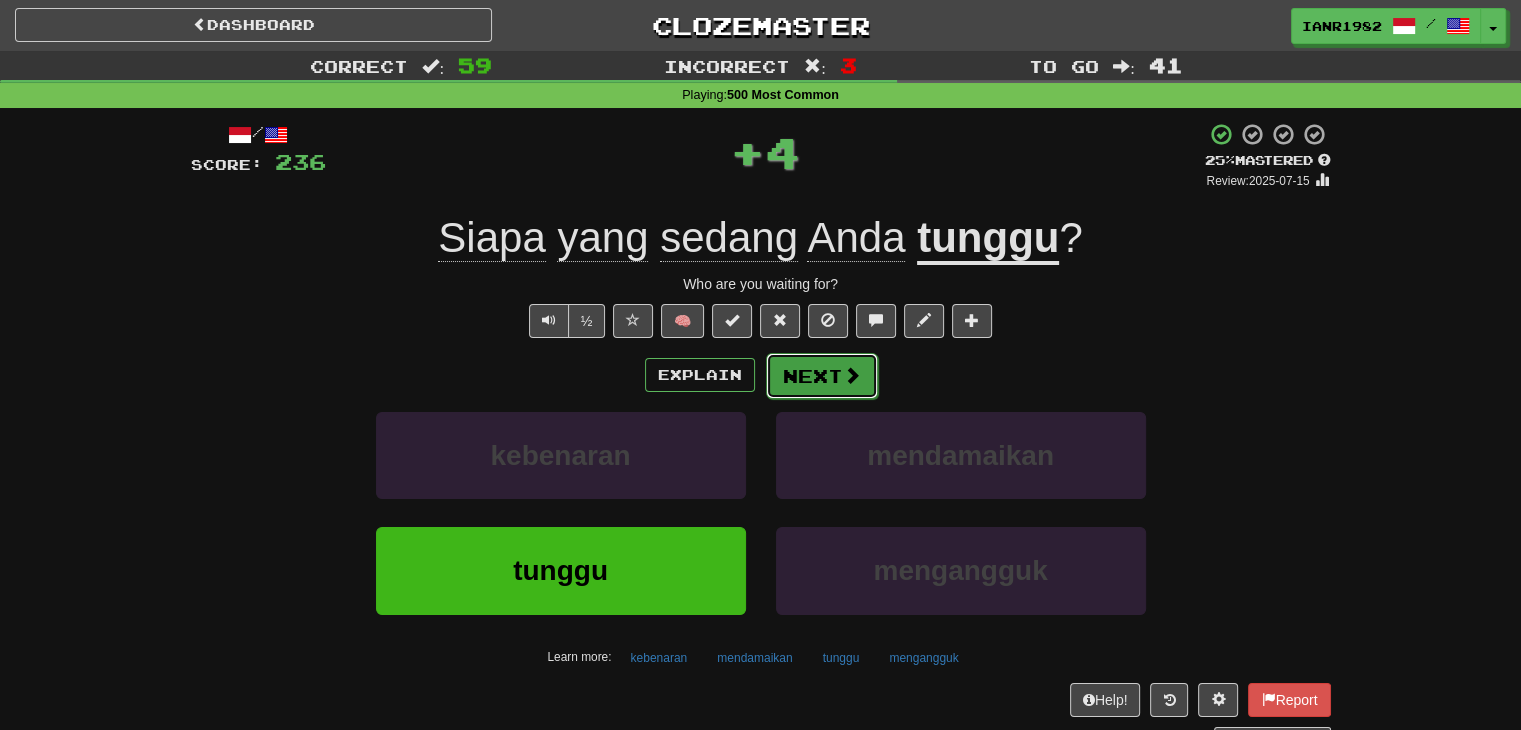 click on "Next" at bounding box center [822, 376] 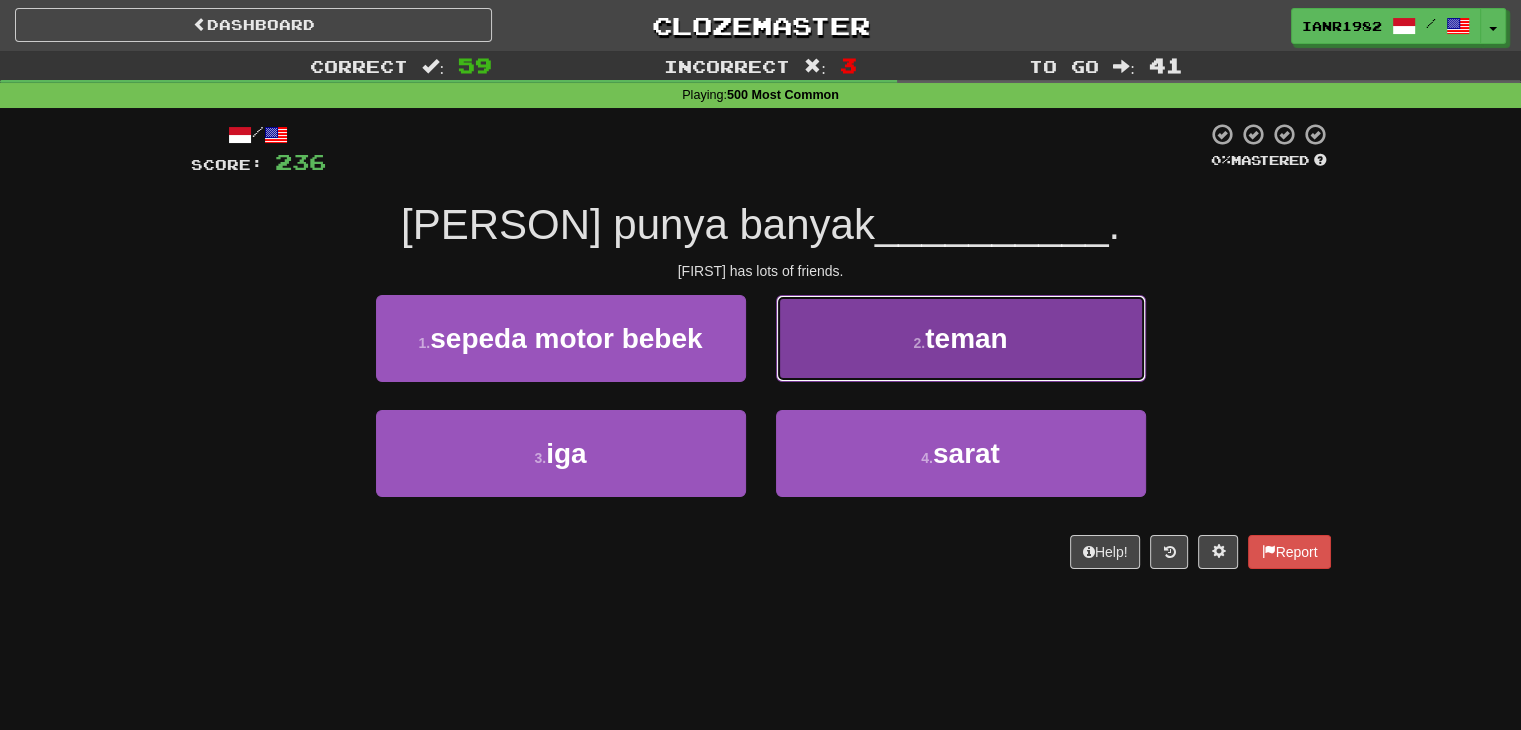click on "2 .  teman" at bounding box center (961, 338) 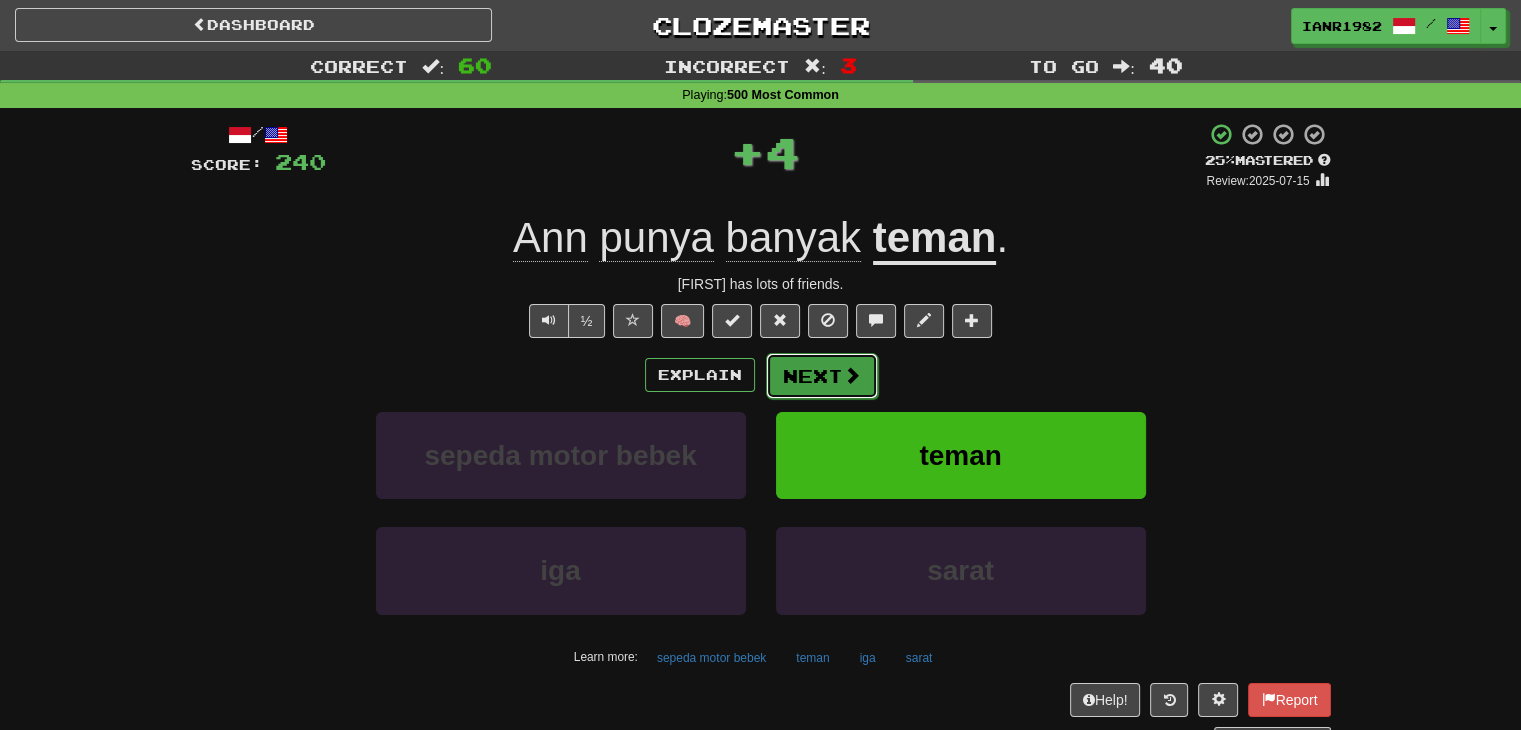 click on "Next" at bounding box center (822, 376) 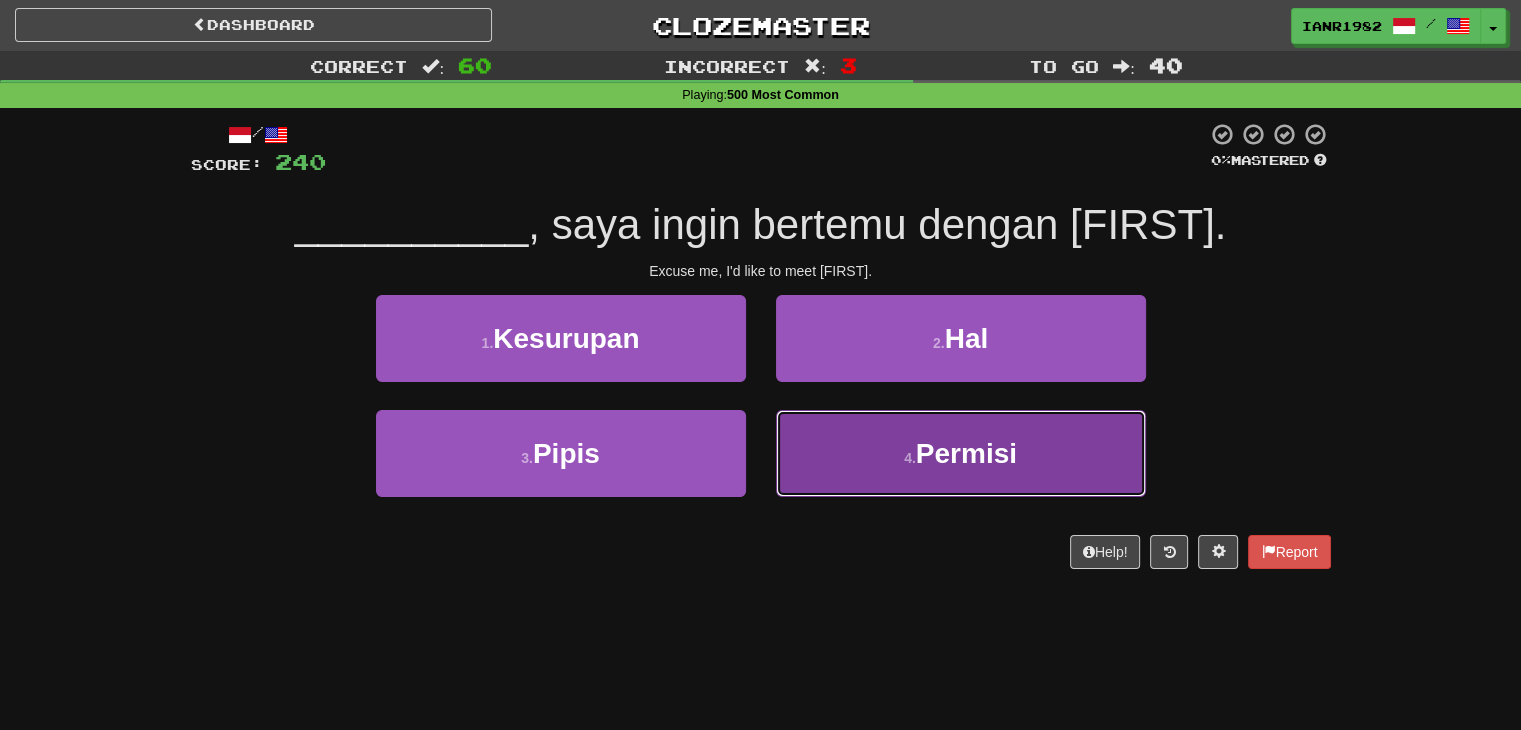 click on "Permisi" at bounding box center [966, 453] 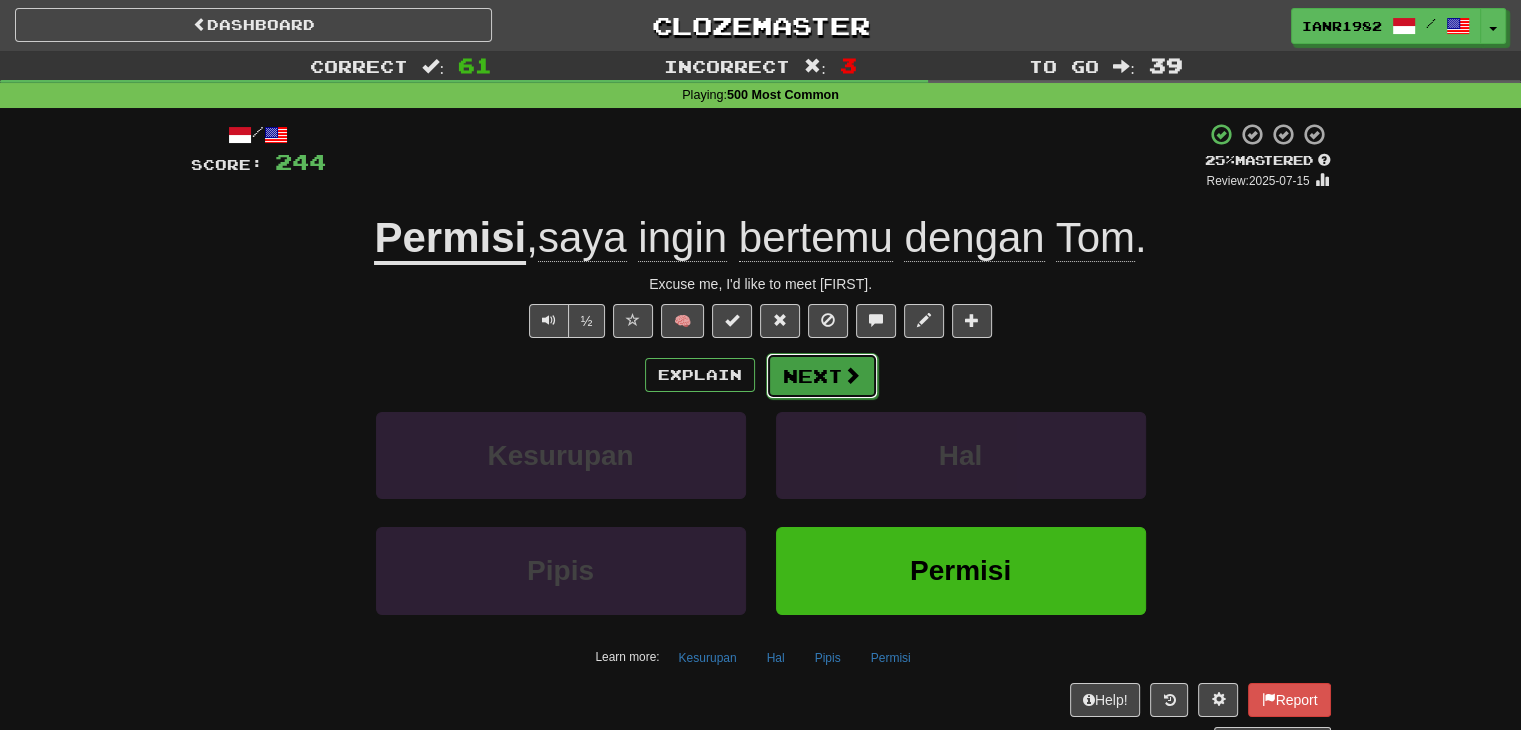 click on "Next" at bounding box center (822, 376) 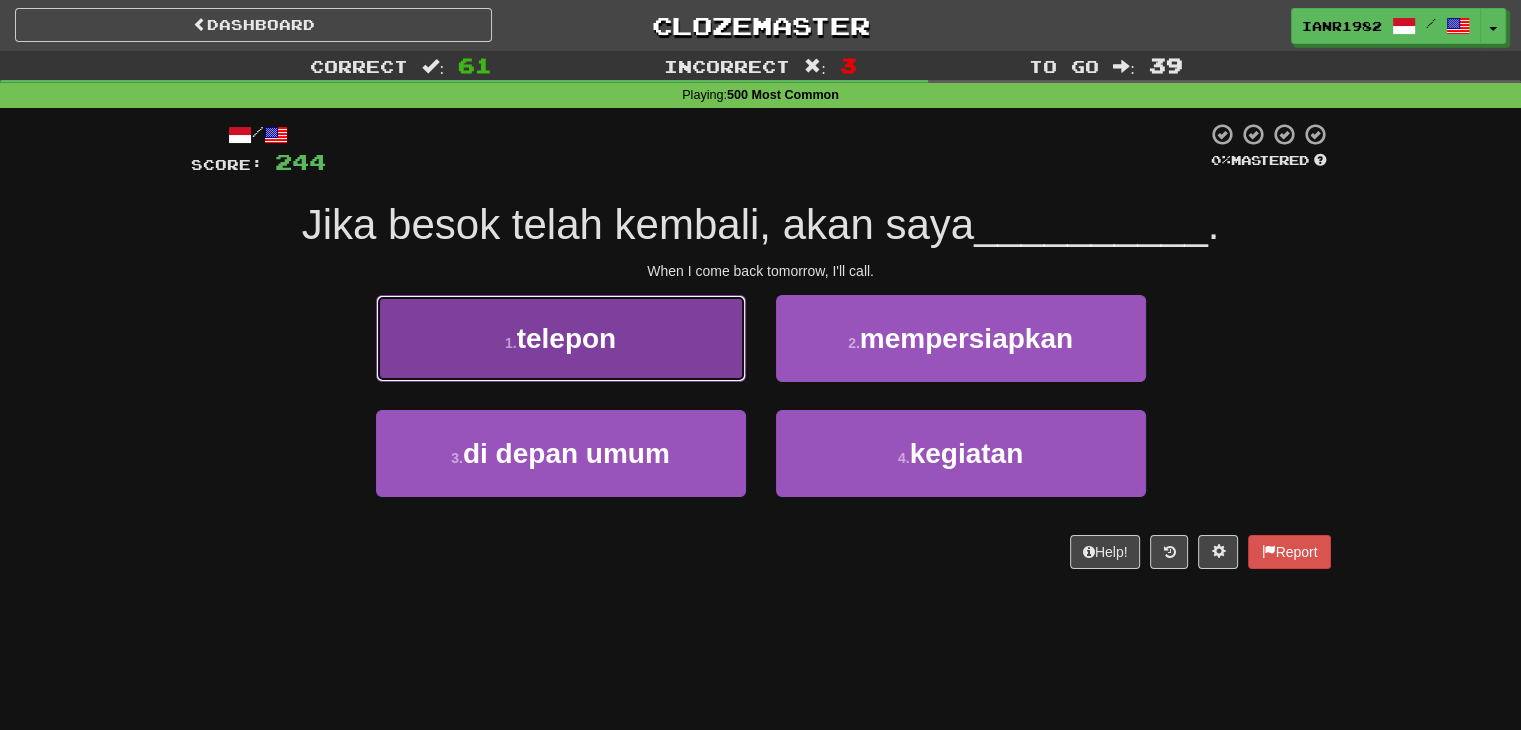 click on "1 .  telepon" at bounding box center [561, 338] 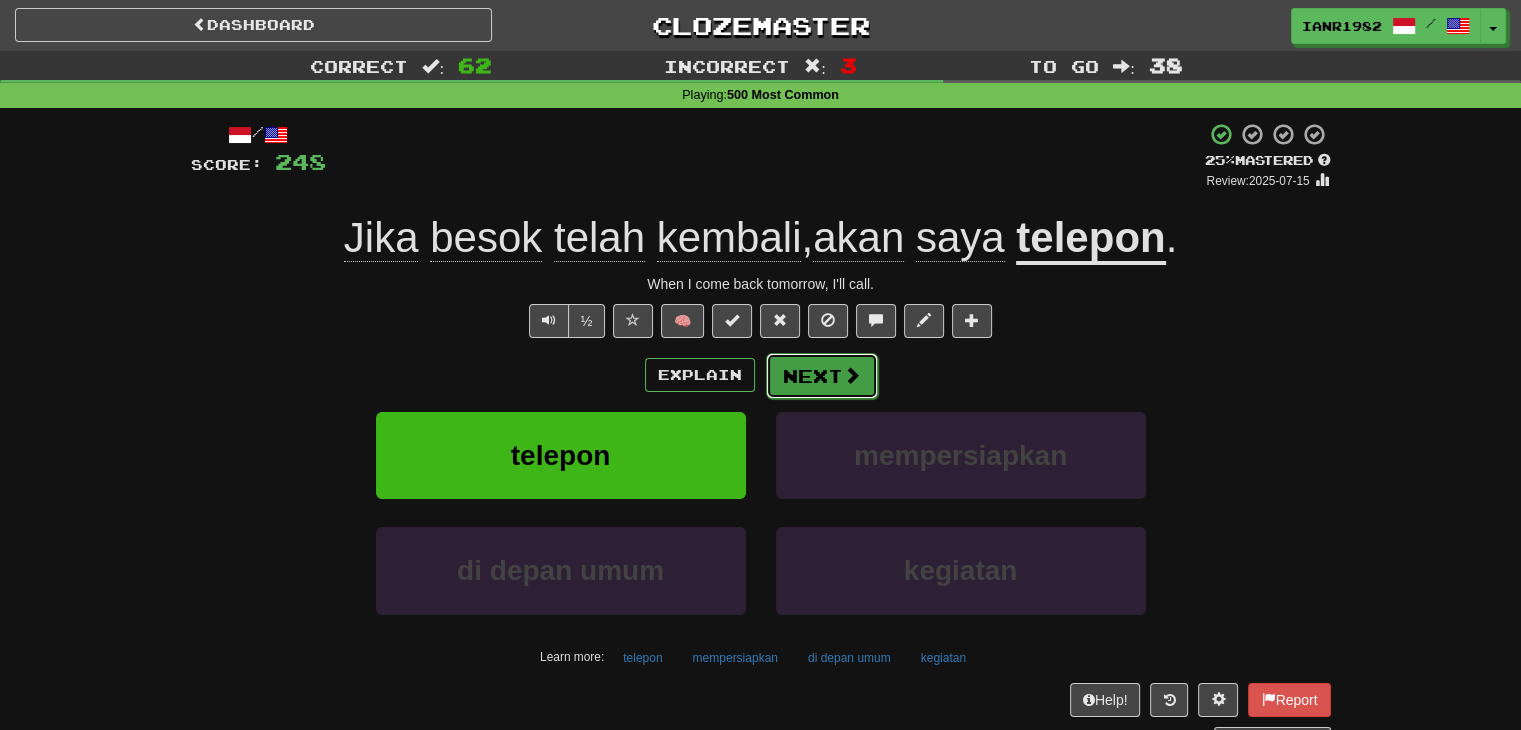 click on "Next" at bounding box center (822, 376) 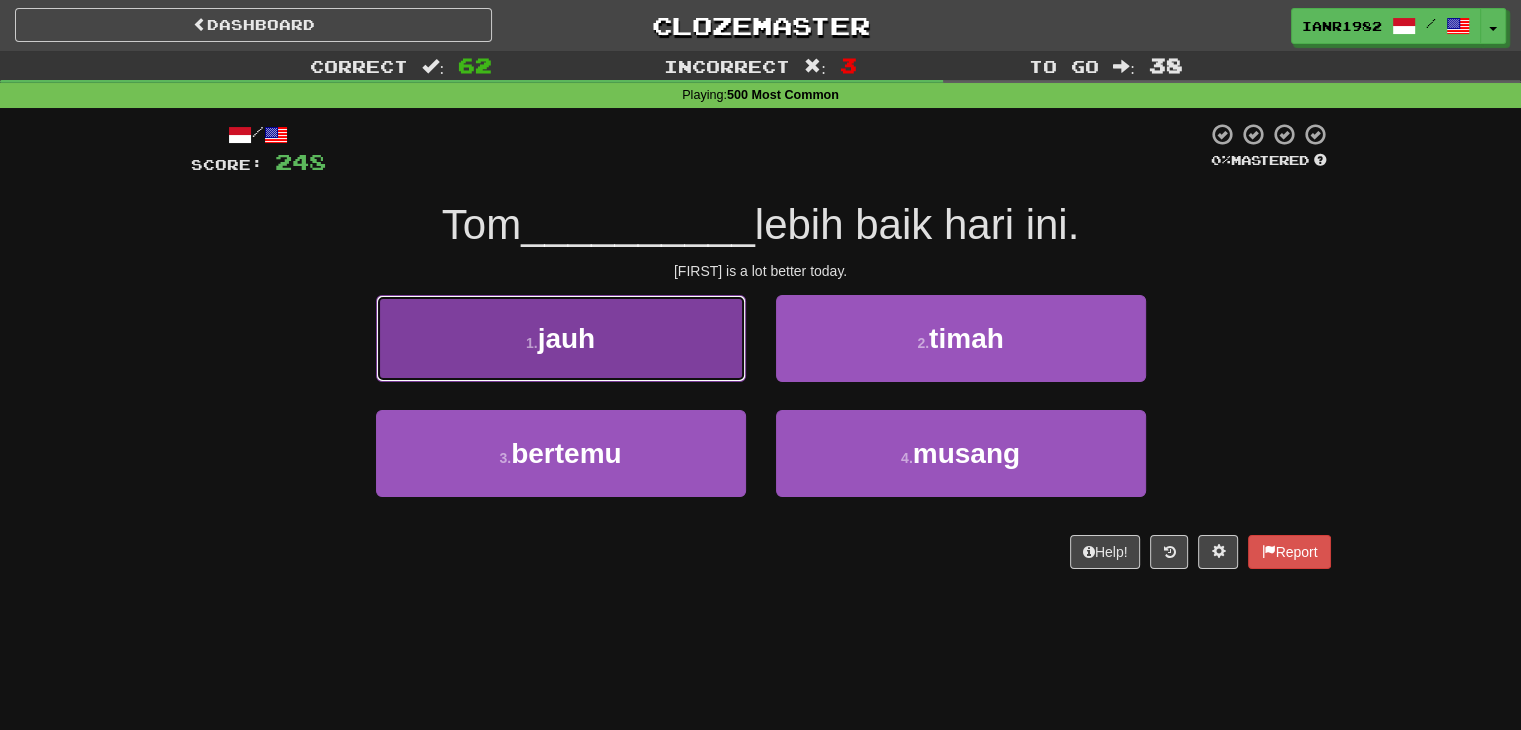 click on "1 .  jauh" at bounding box center [561, 338] 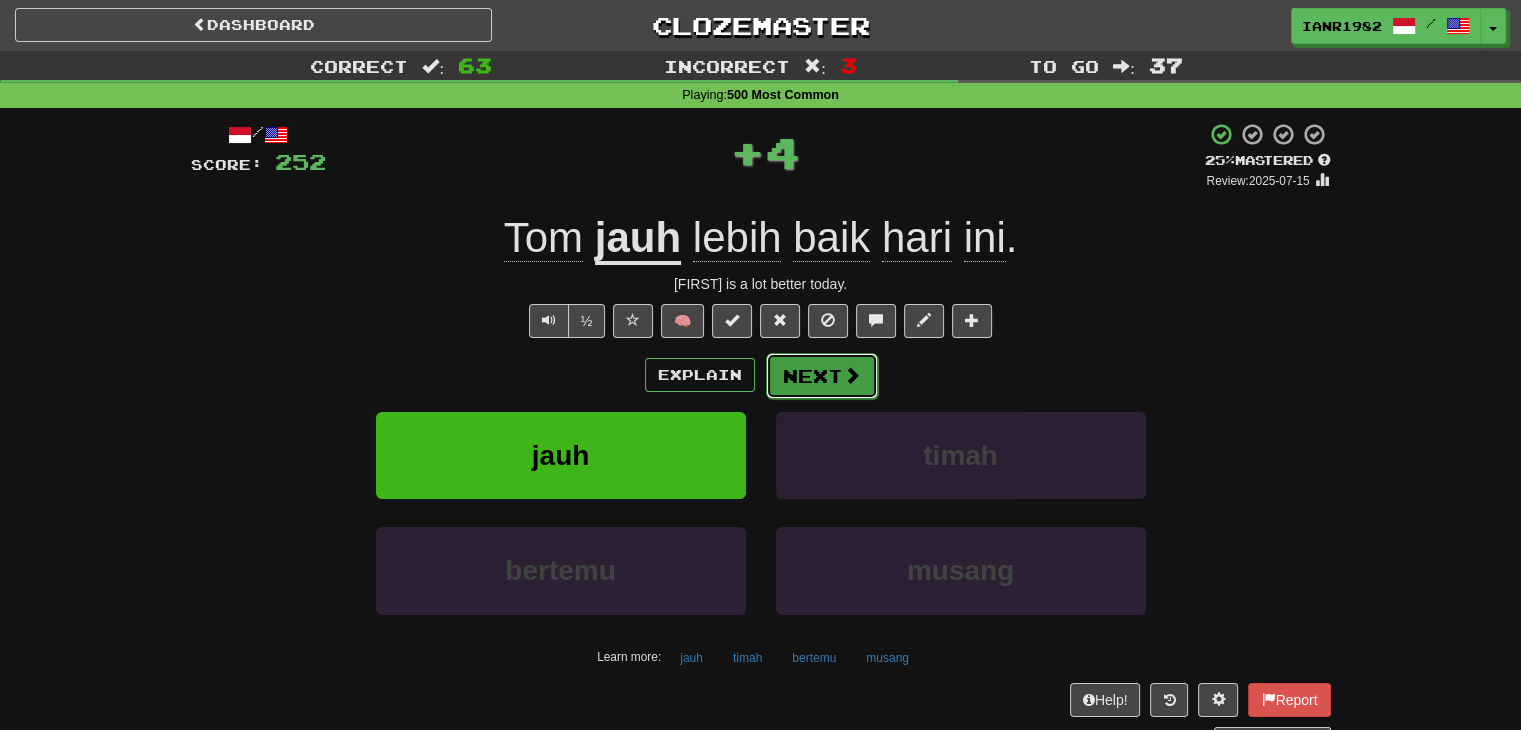 click at bounding box center [852, 375] 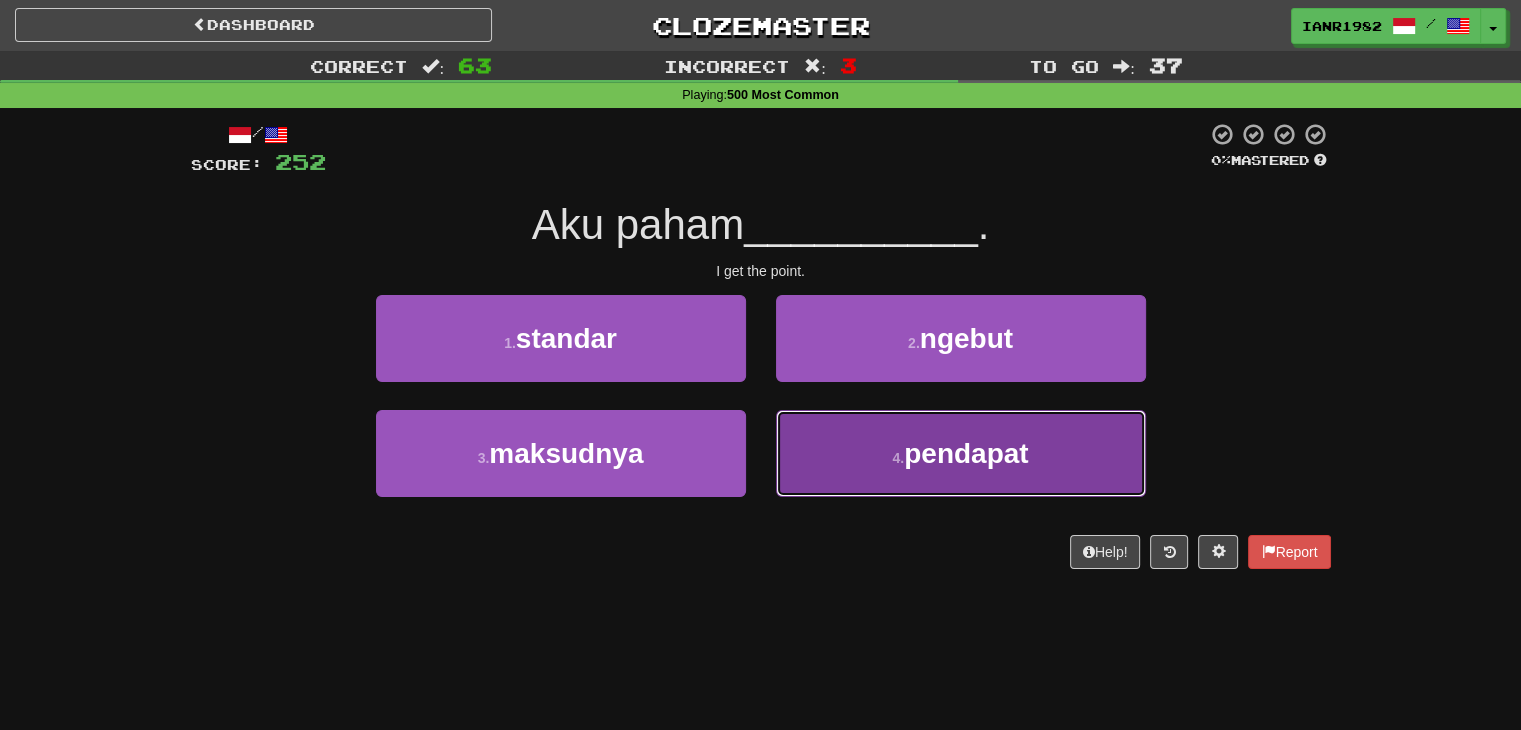 click on "4 .  pendapat" at bounding box center (961, 453) 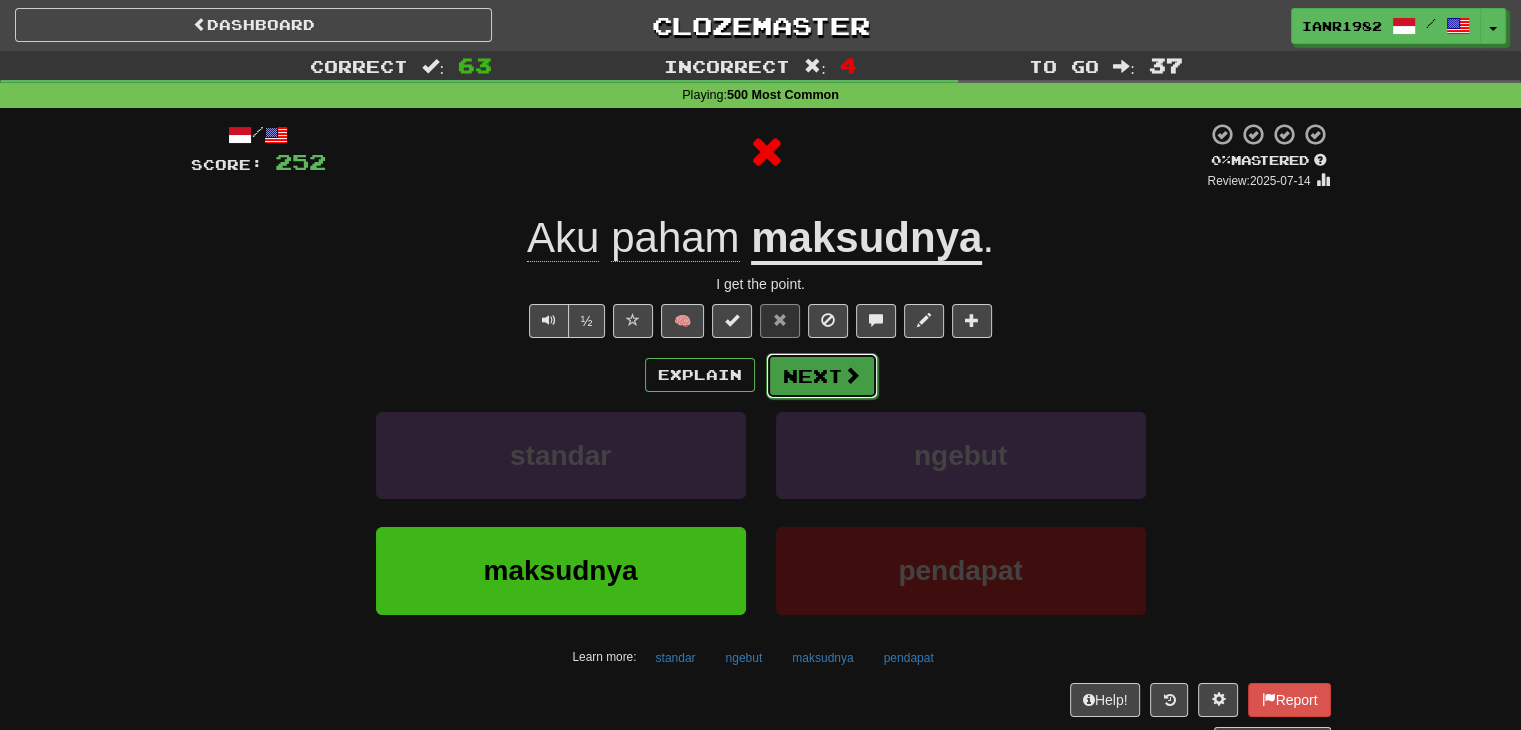 click at bounding box center [852, 375] 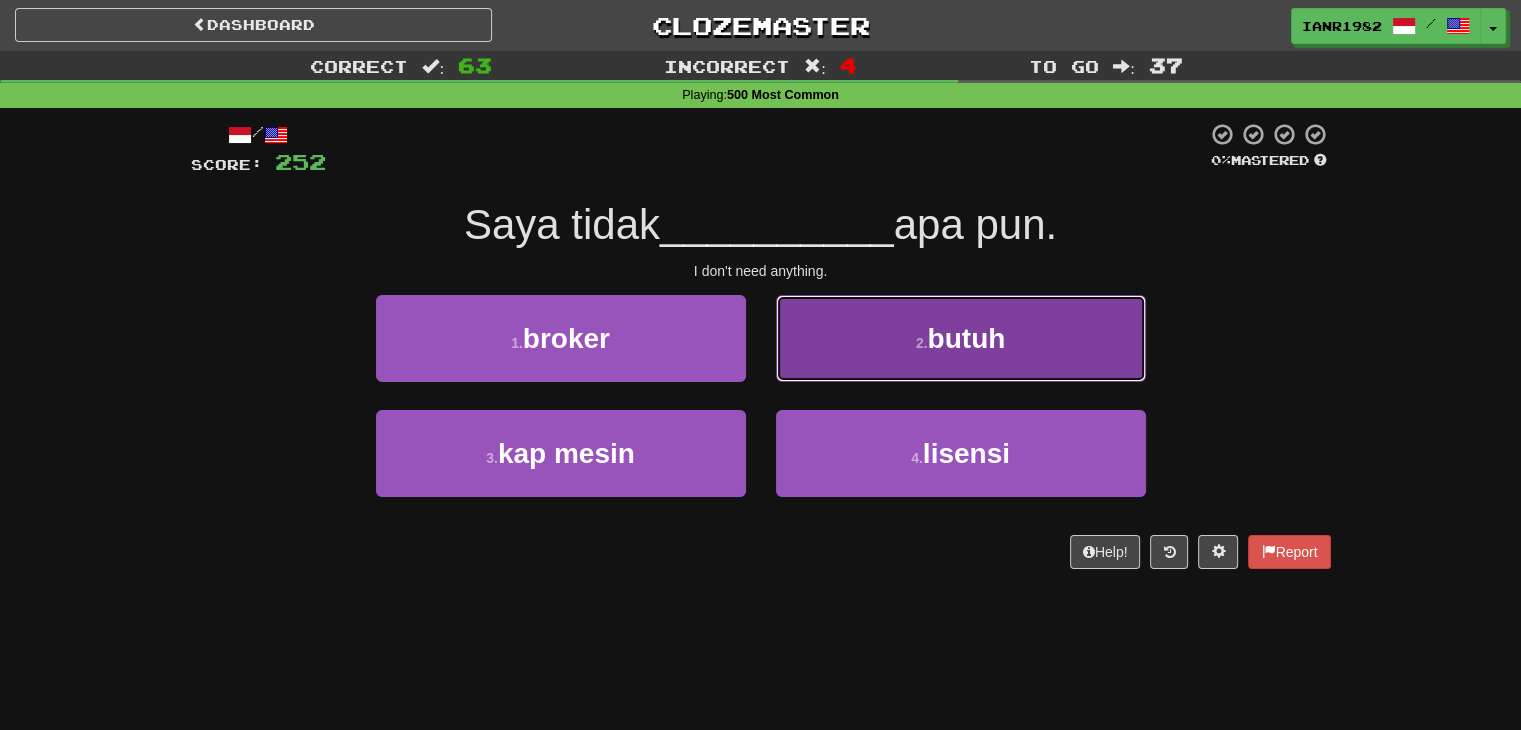 click on "butuh" at bounding box center [966, 338] 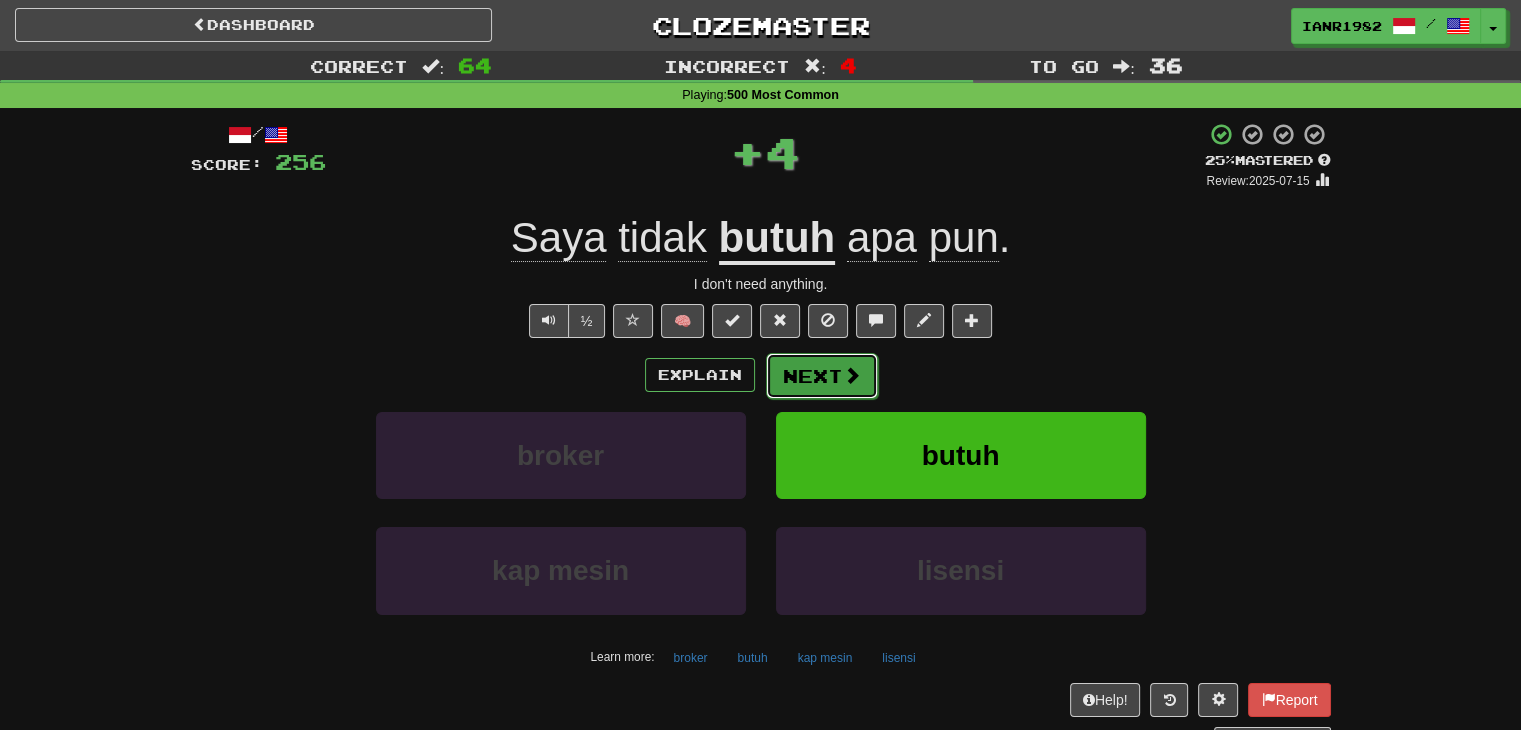 click at bounding box center (852, 375) 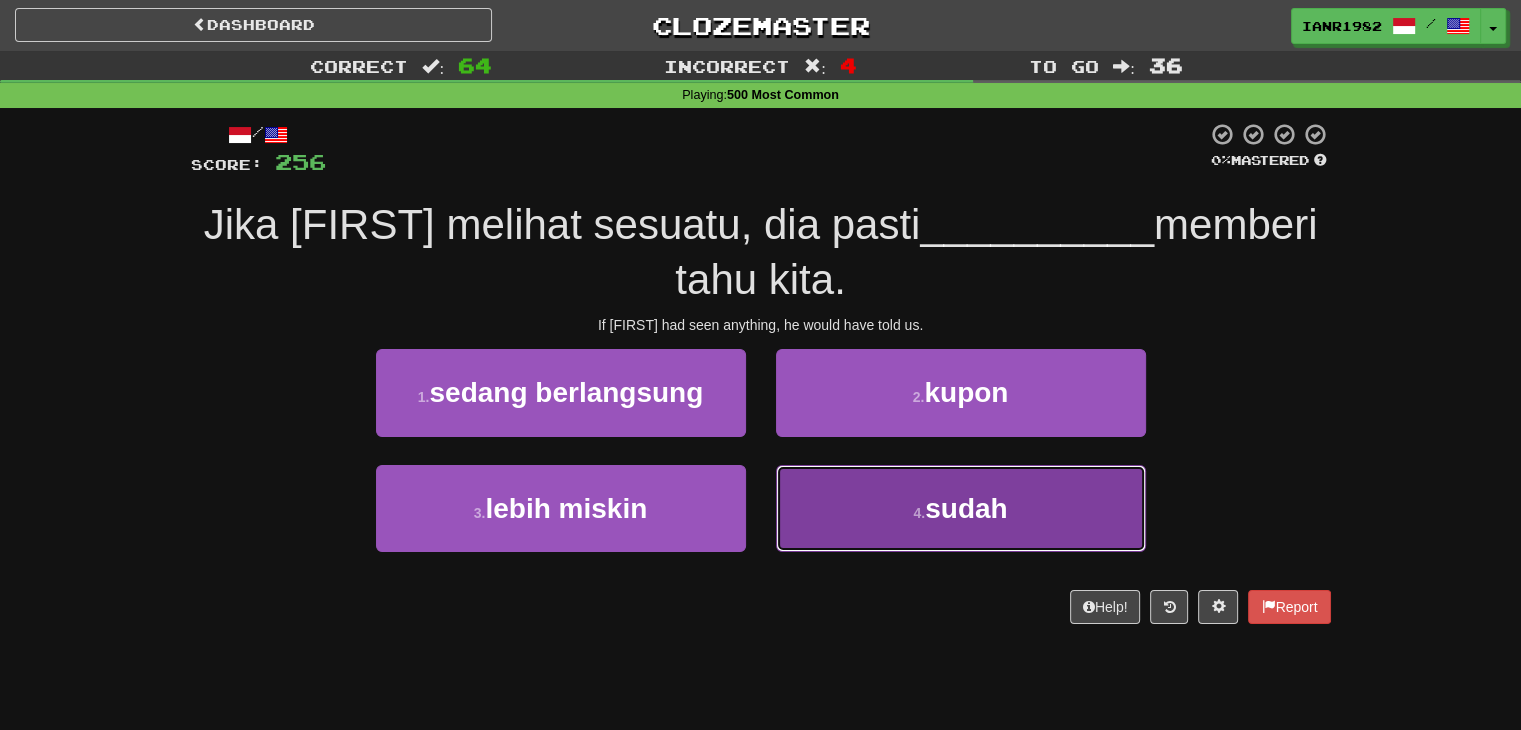click on "4 .  sudah" at bounding box center [961, 508] 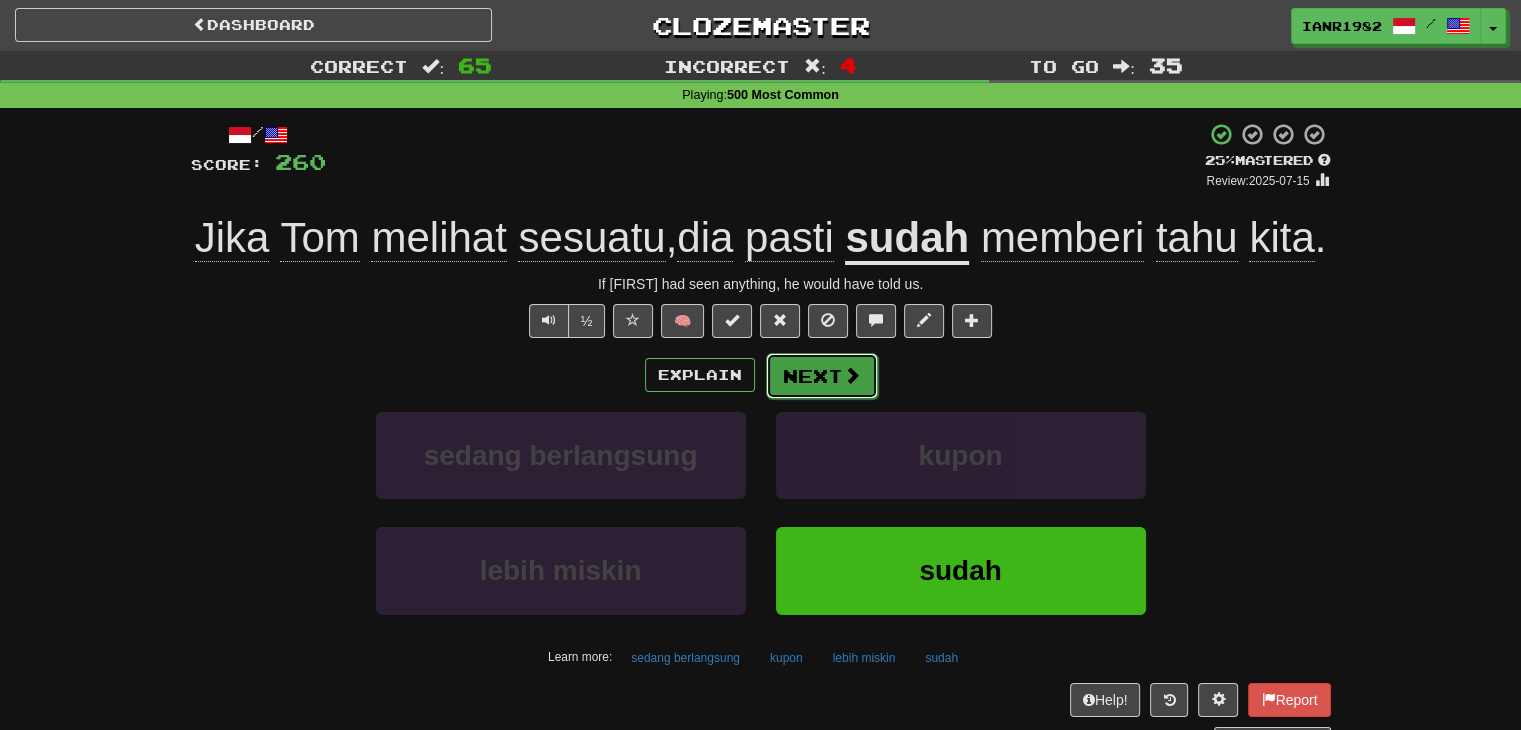 click on "Next" at bounding box center [822, 376] 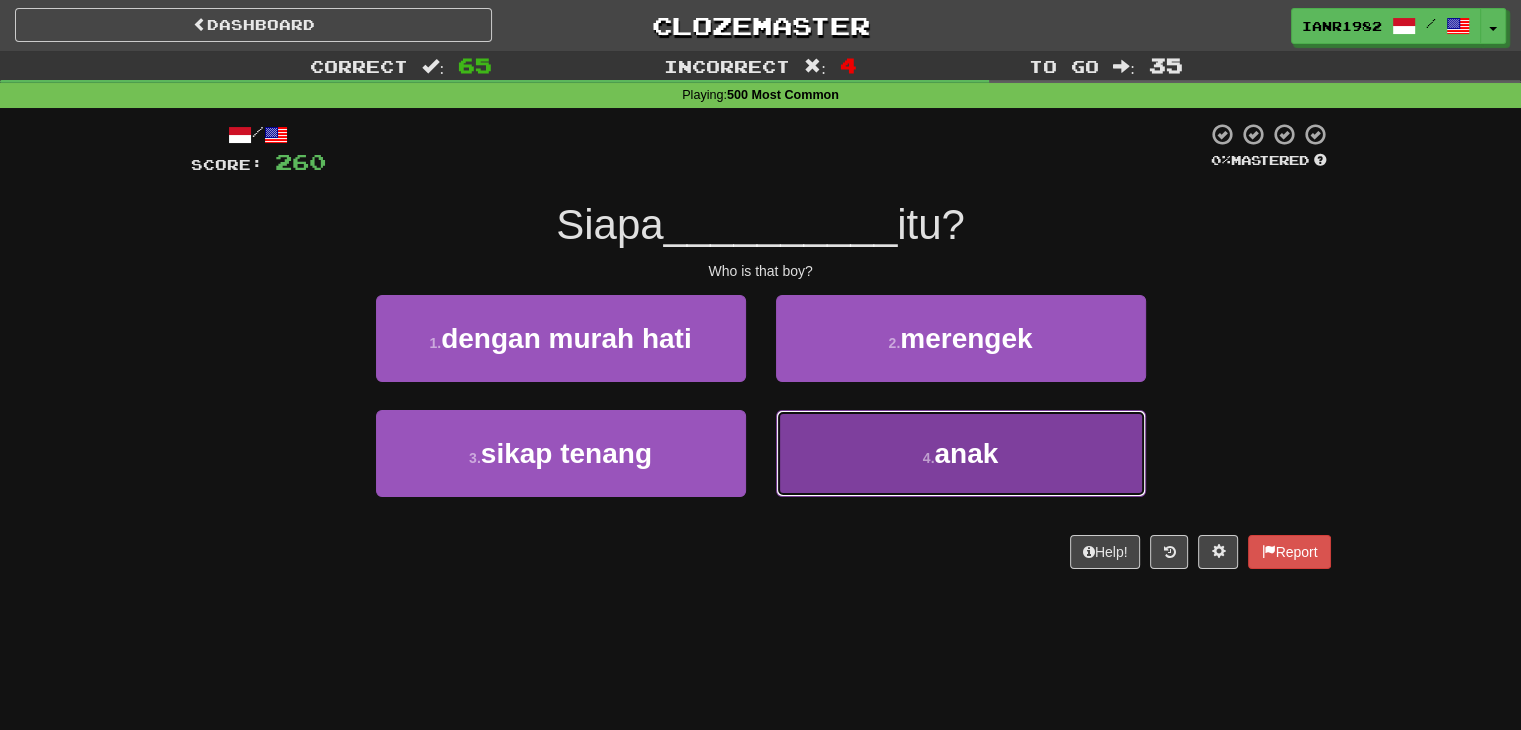 click on "4 .  anak" at bounding box center (961, 453) 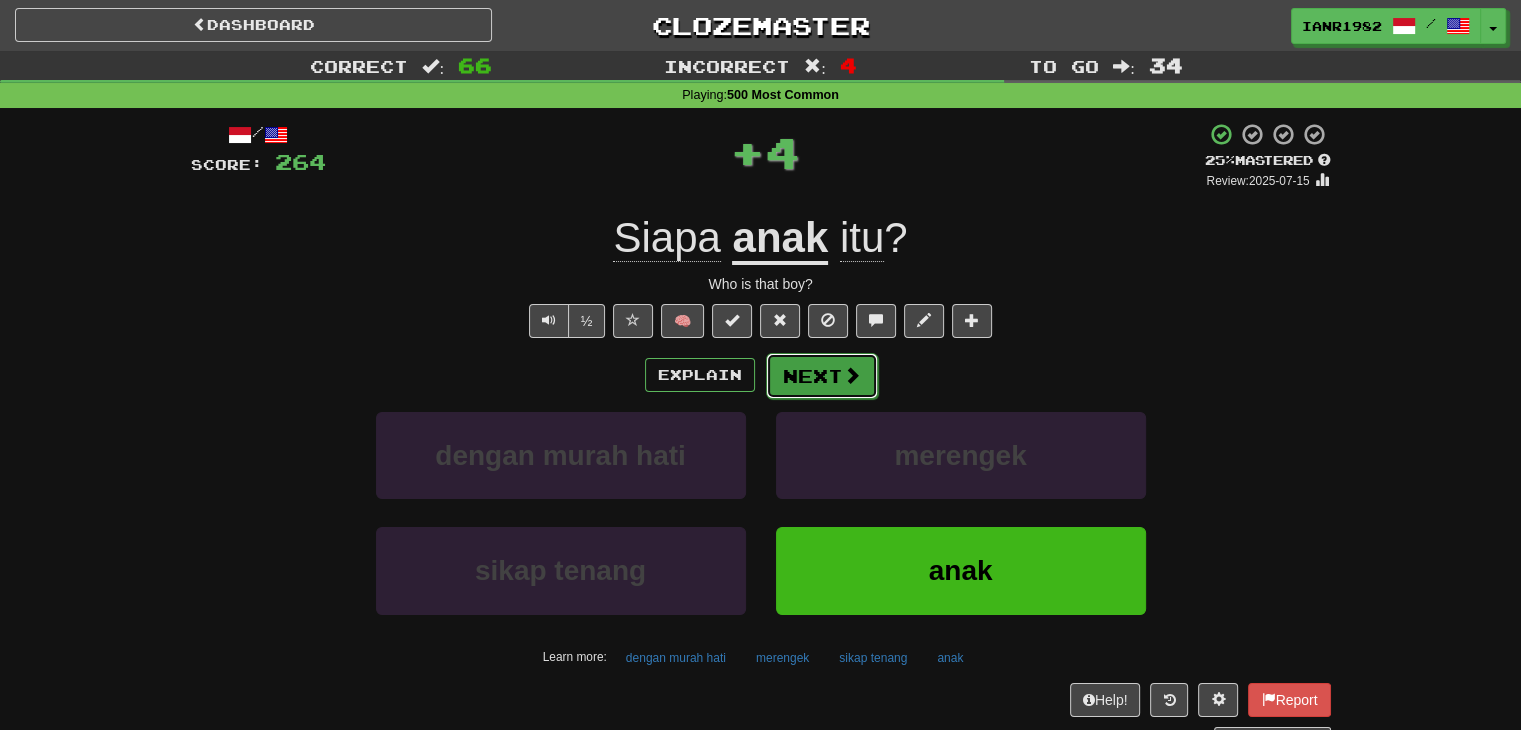 click on "Next" at bounding box center [822, 376] 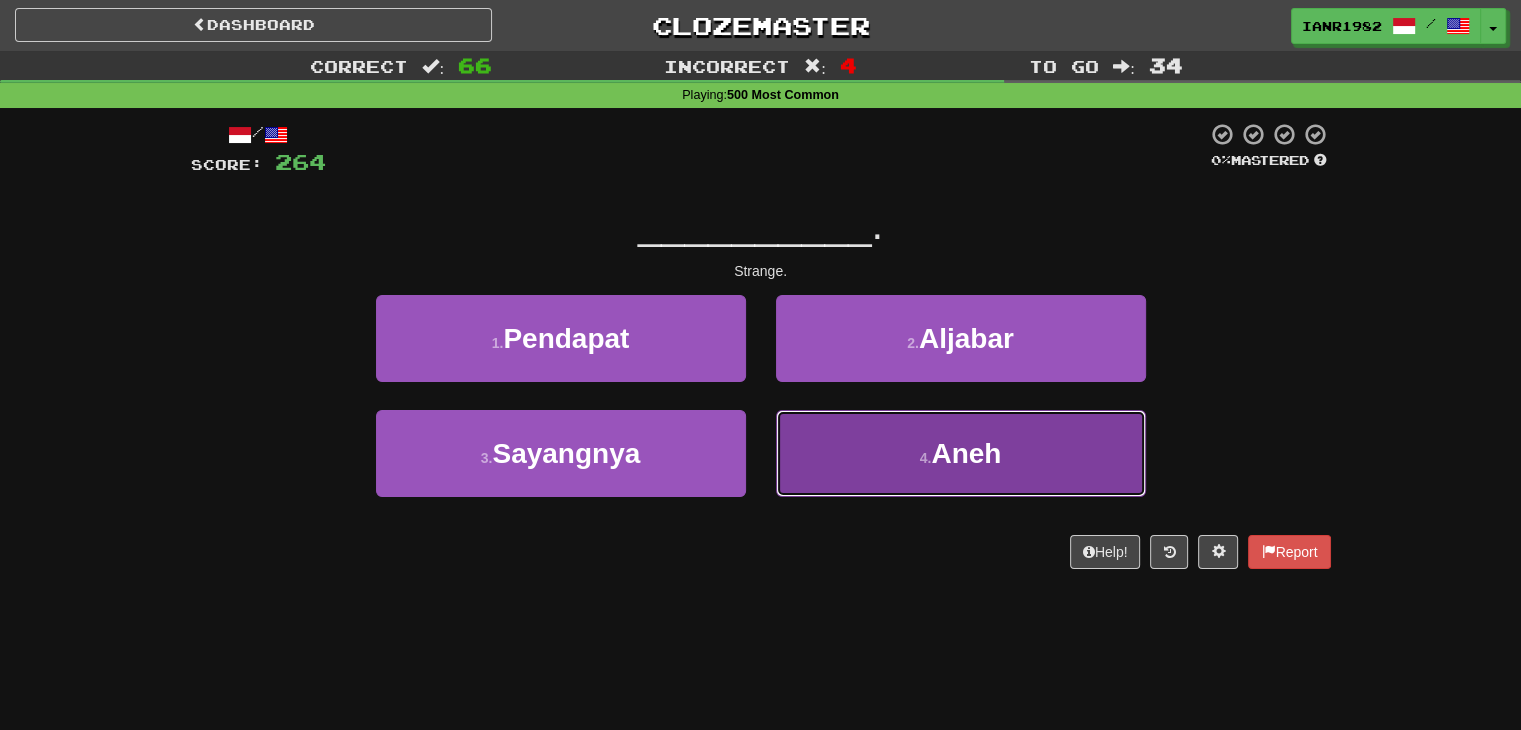 click on "4 .  Aneh" at bounding box center (961, 453) 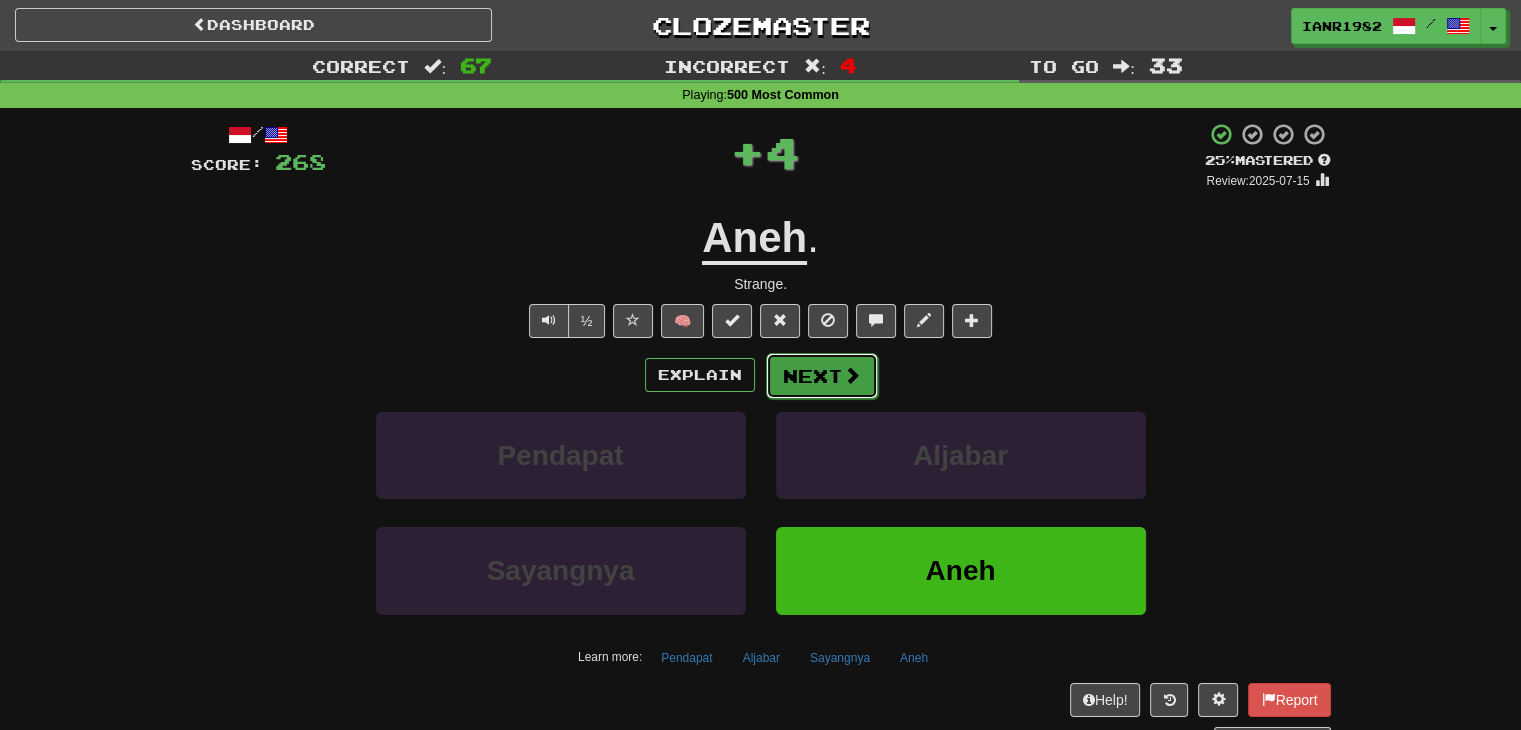 click on "Next" at bounding box center [822, 376] 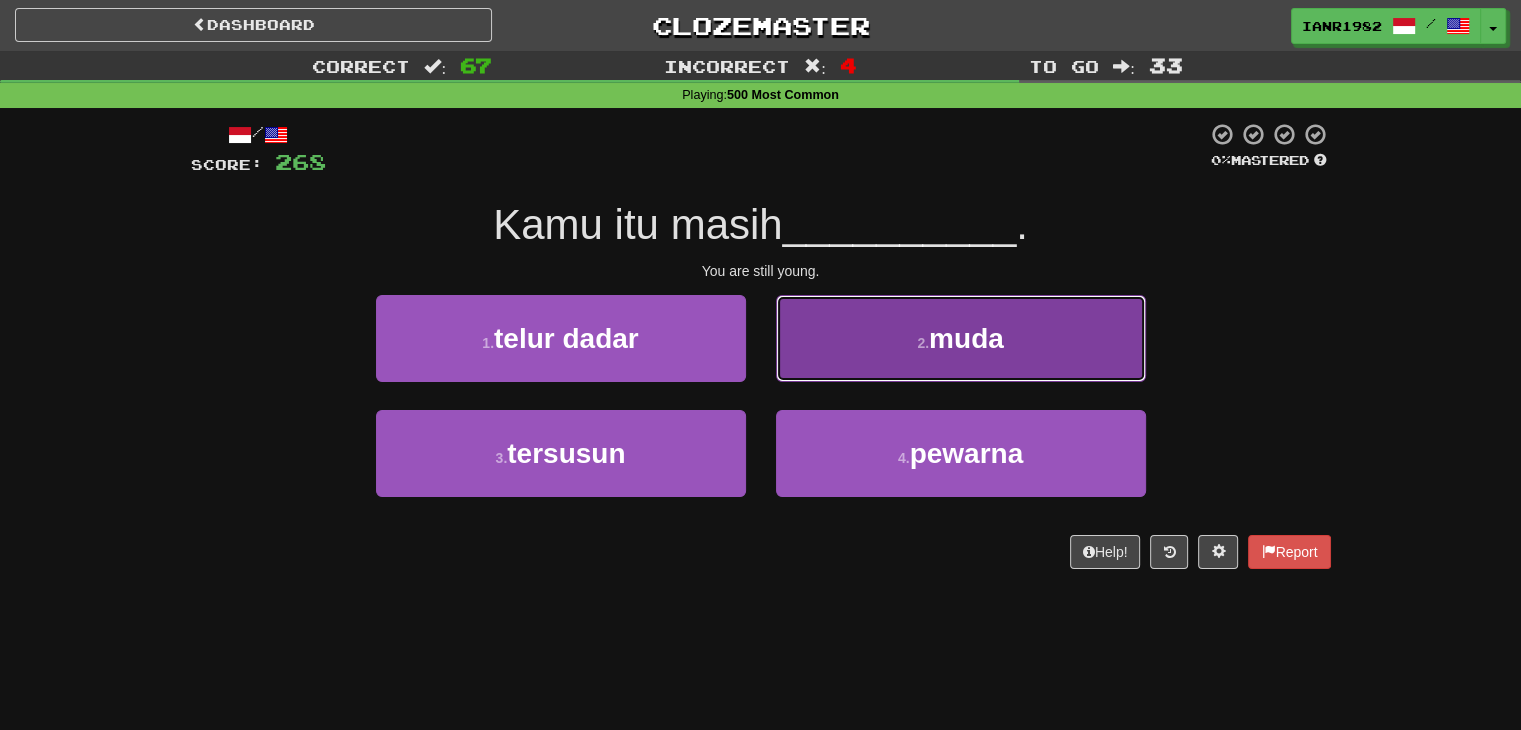 click on "2 .  muda" at bounding box center (961, 338) 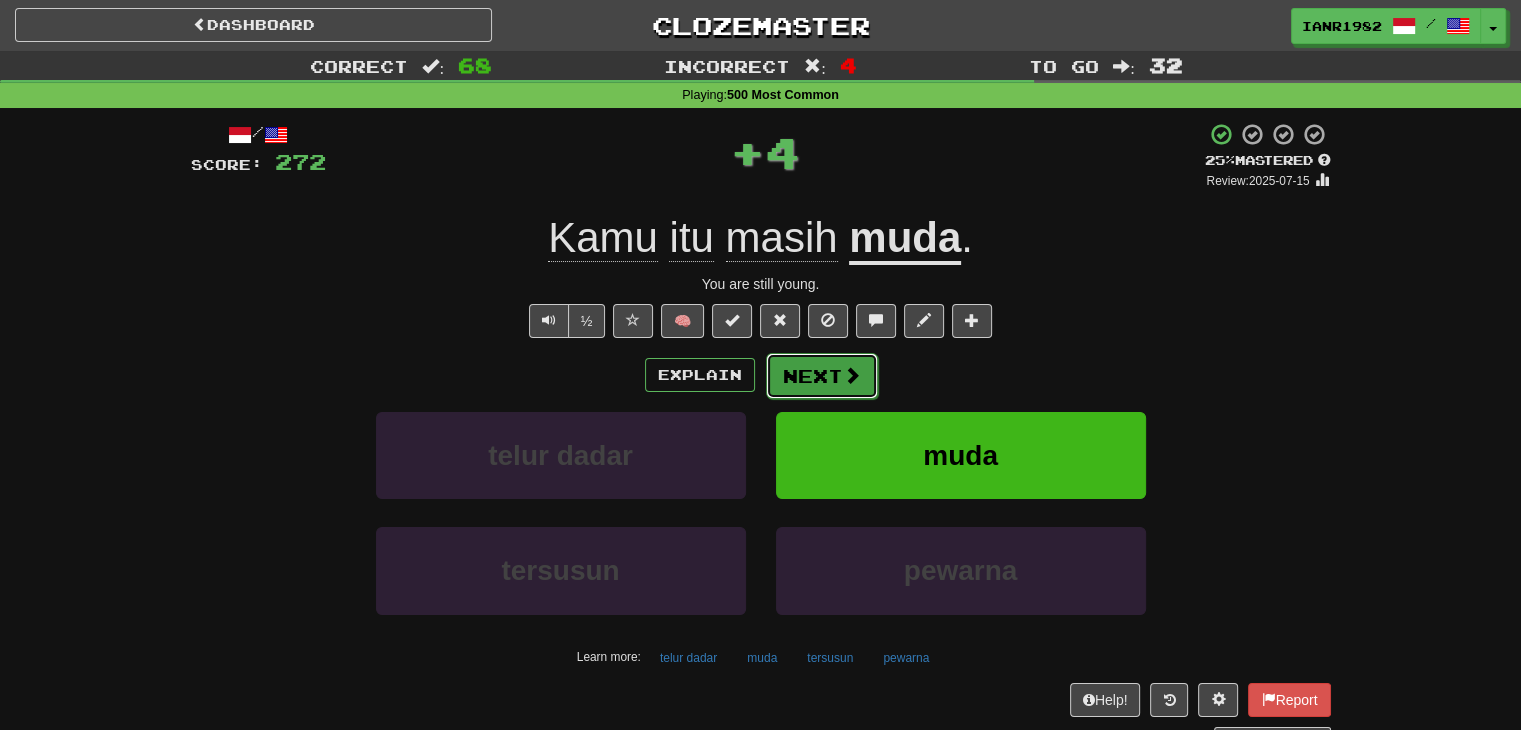 click at bounding box center [852, 375] 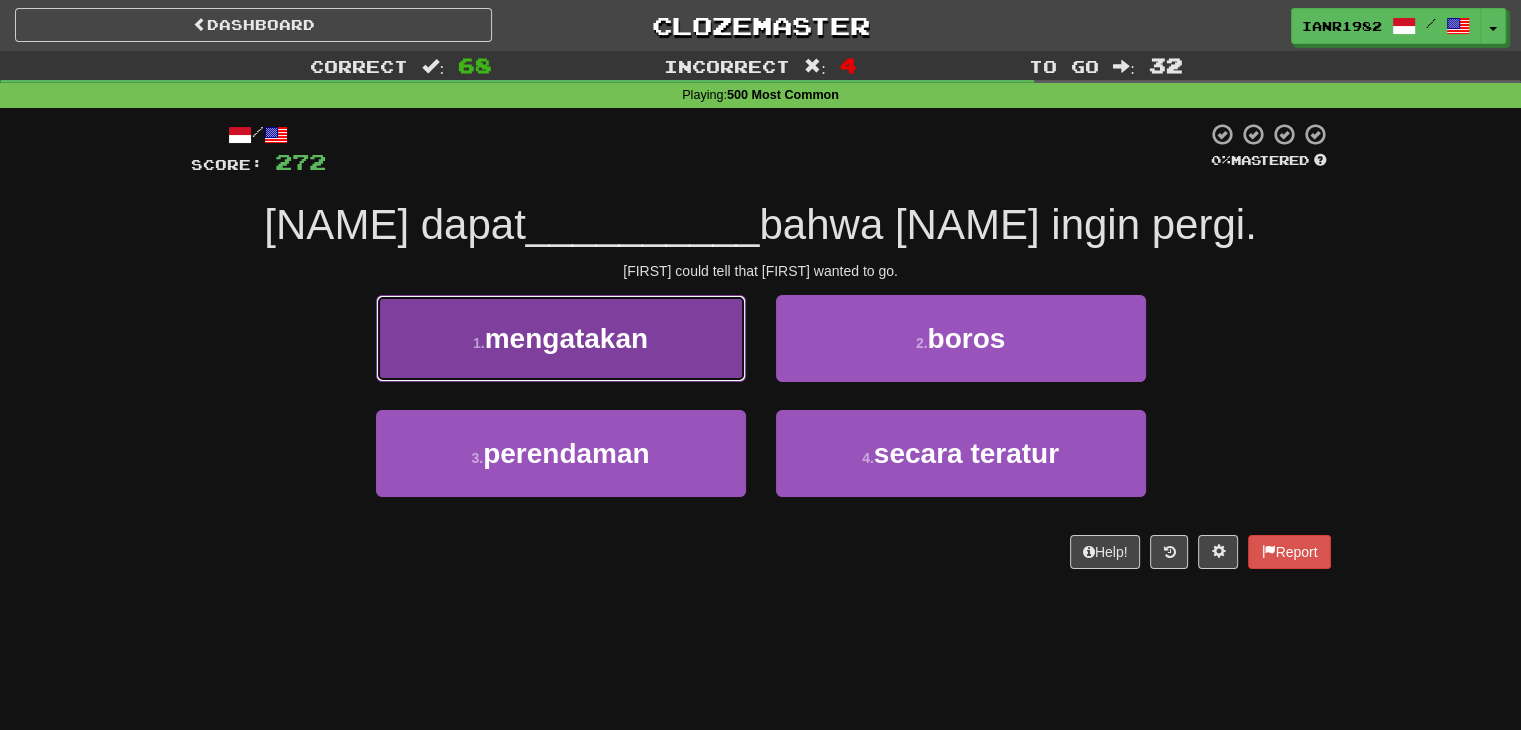 click on "1 .  mengatakan" at bounding box center (561, 338) 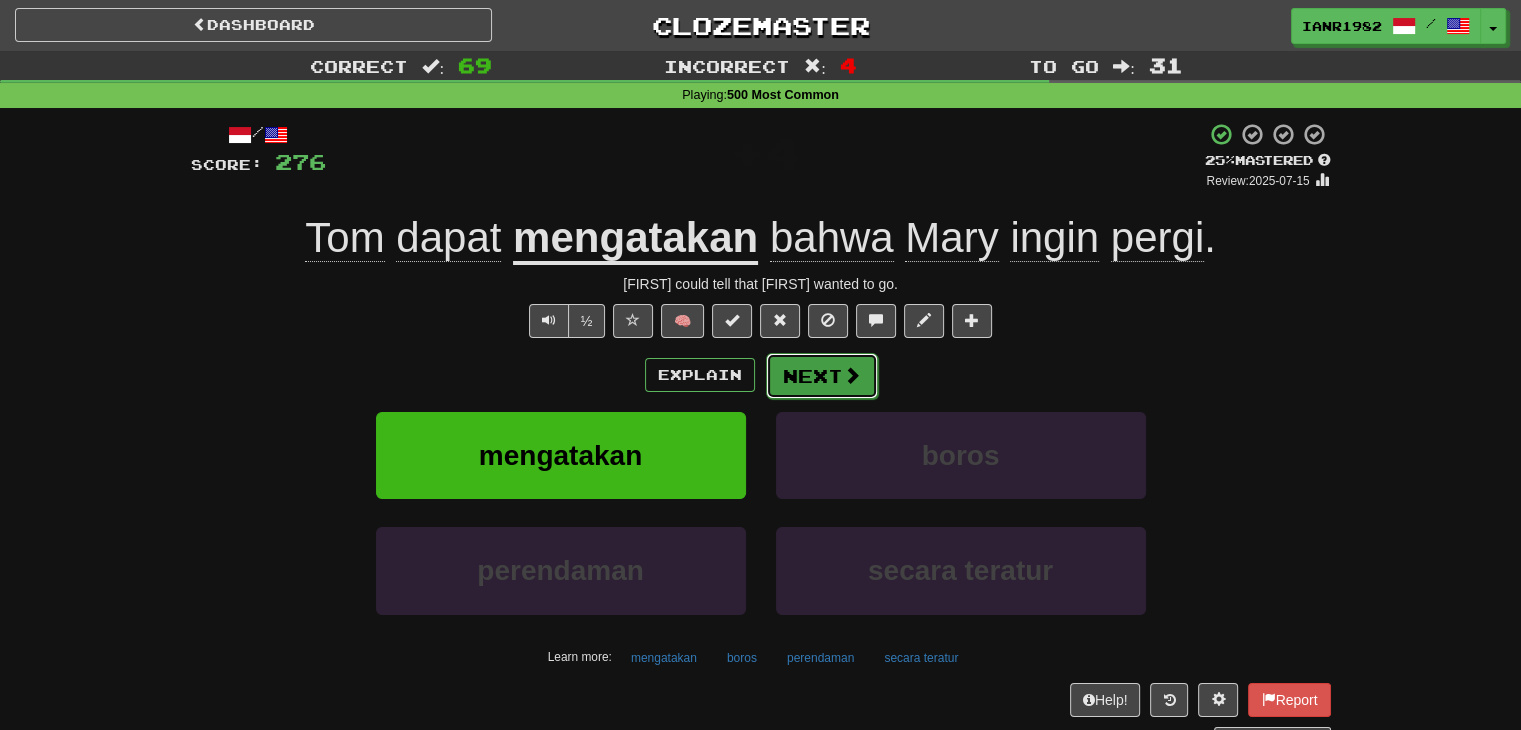 click at bounding box center (852, 375) 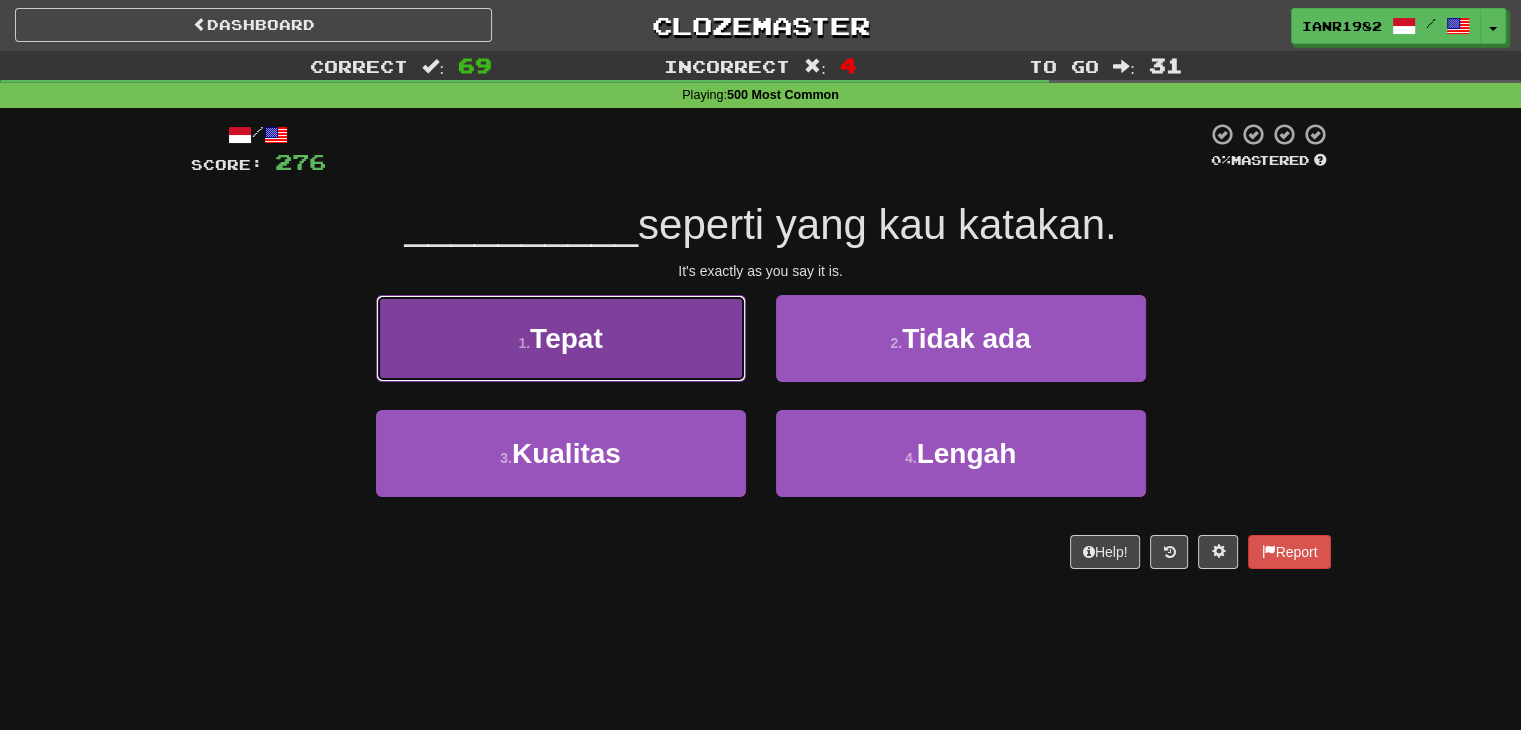 click on "1 .  Tepat" at bounding box center [561, 338] 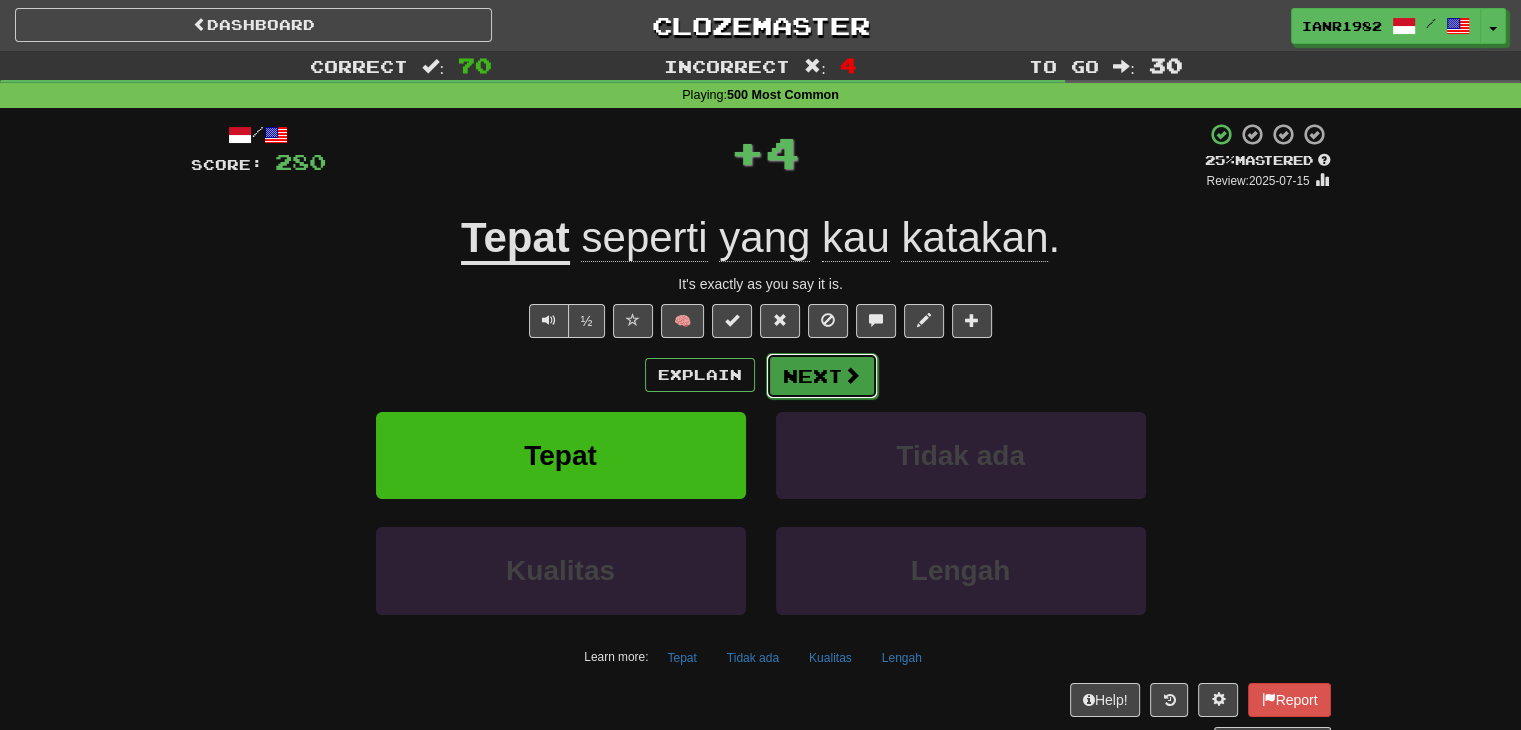 click on "Next" at bounding box center (822, 376) 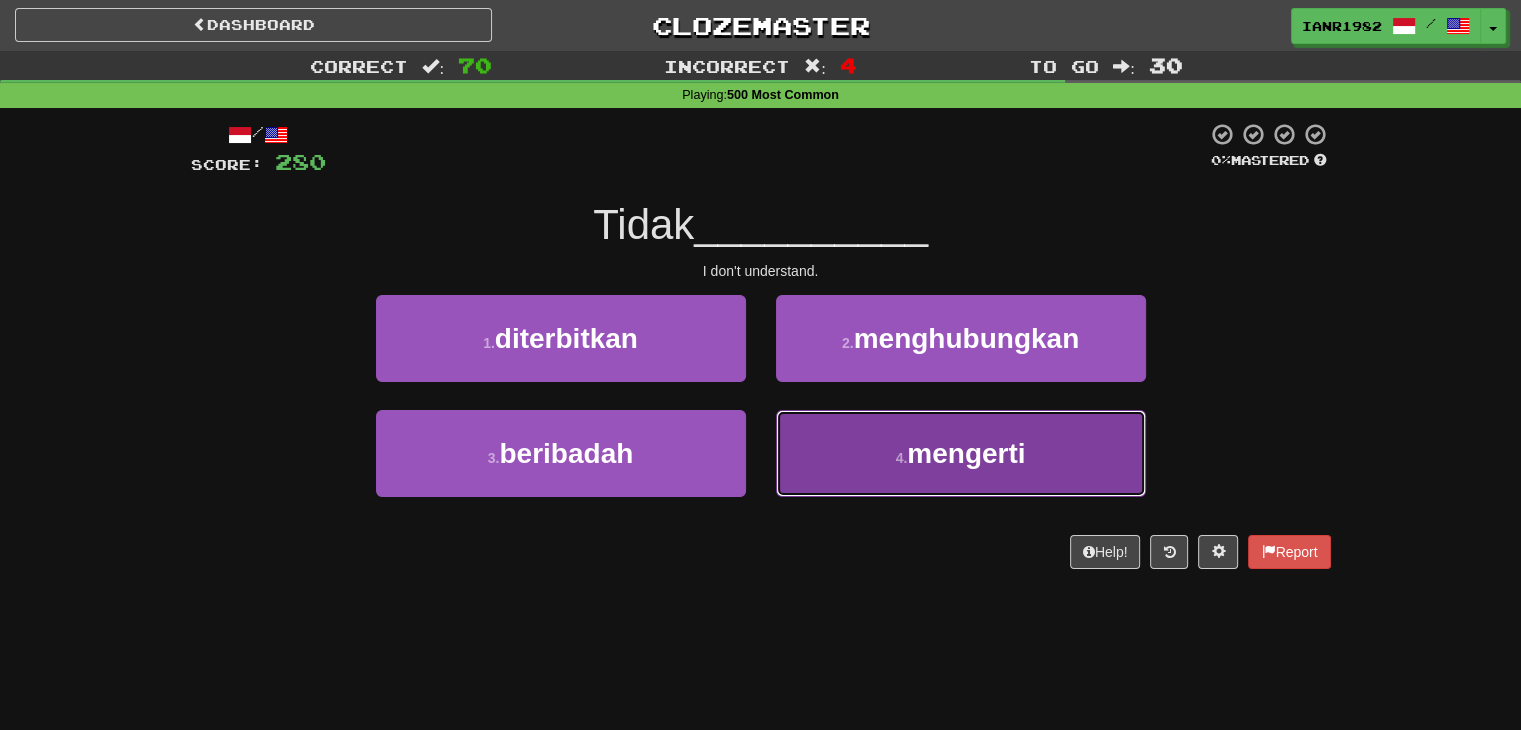 click on "mengerti" at bounding box center (966, 453) 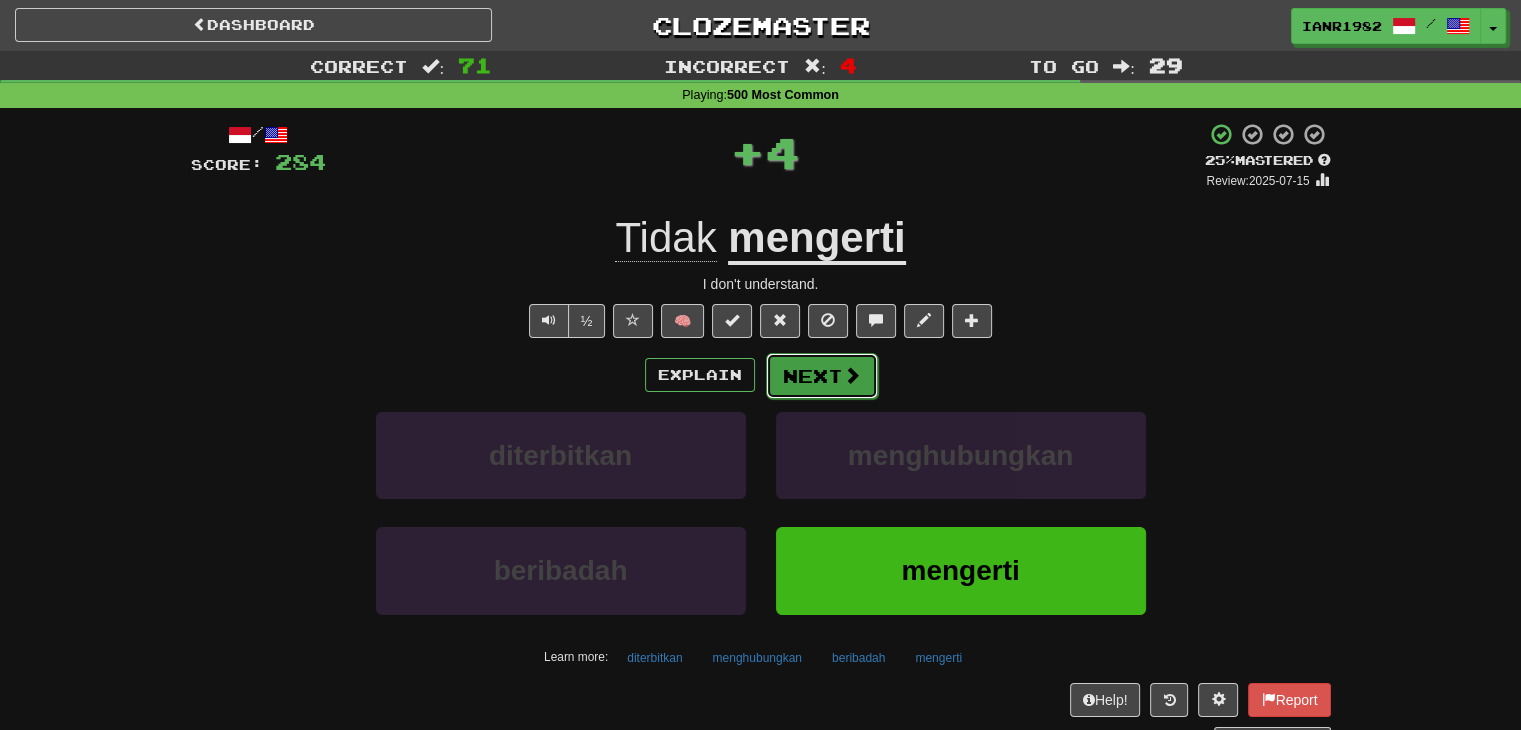 click at bounding box center (852, 375) 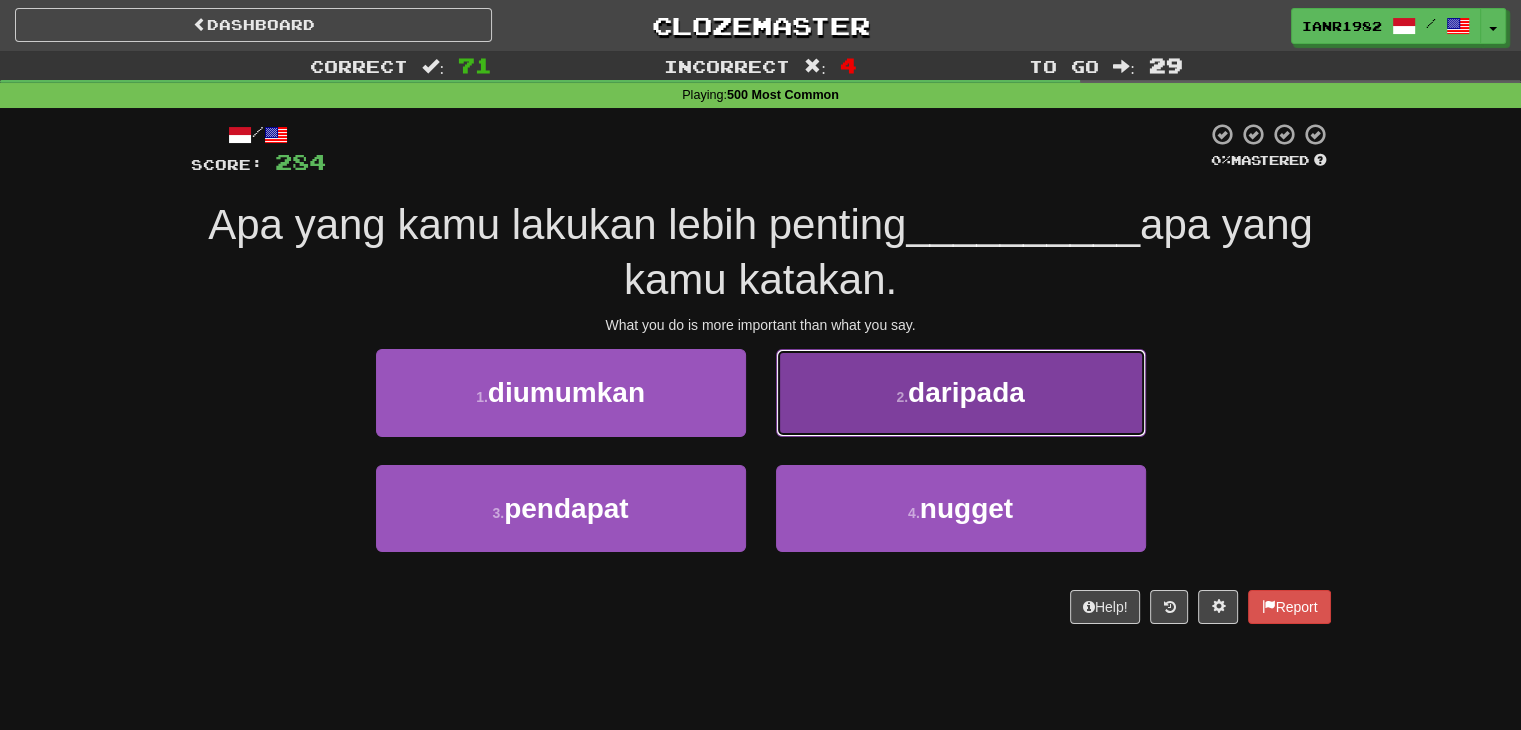 click on "2 .  daripada" at bounding box center (961, 392) 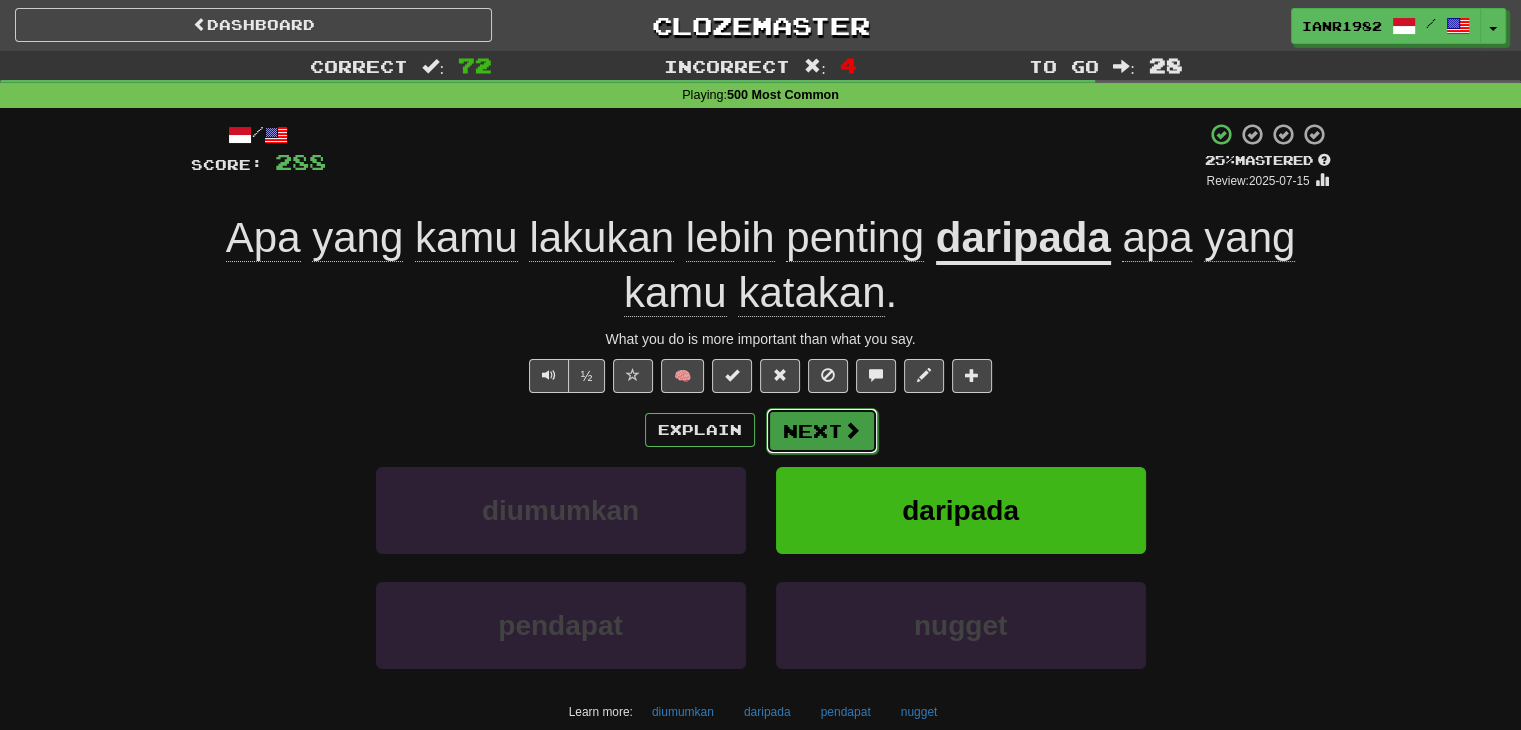 click on "Next" at bounding box center [822, 431] 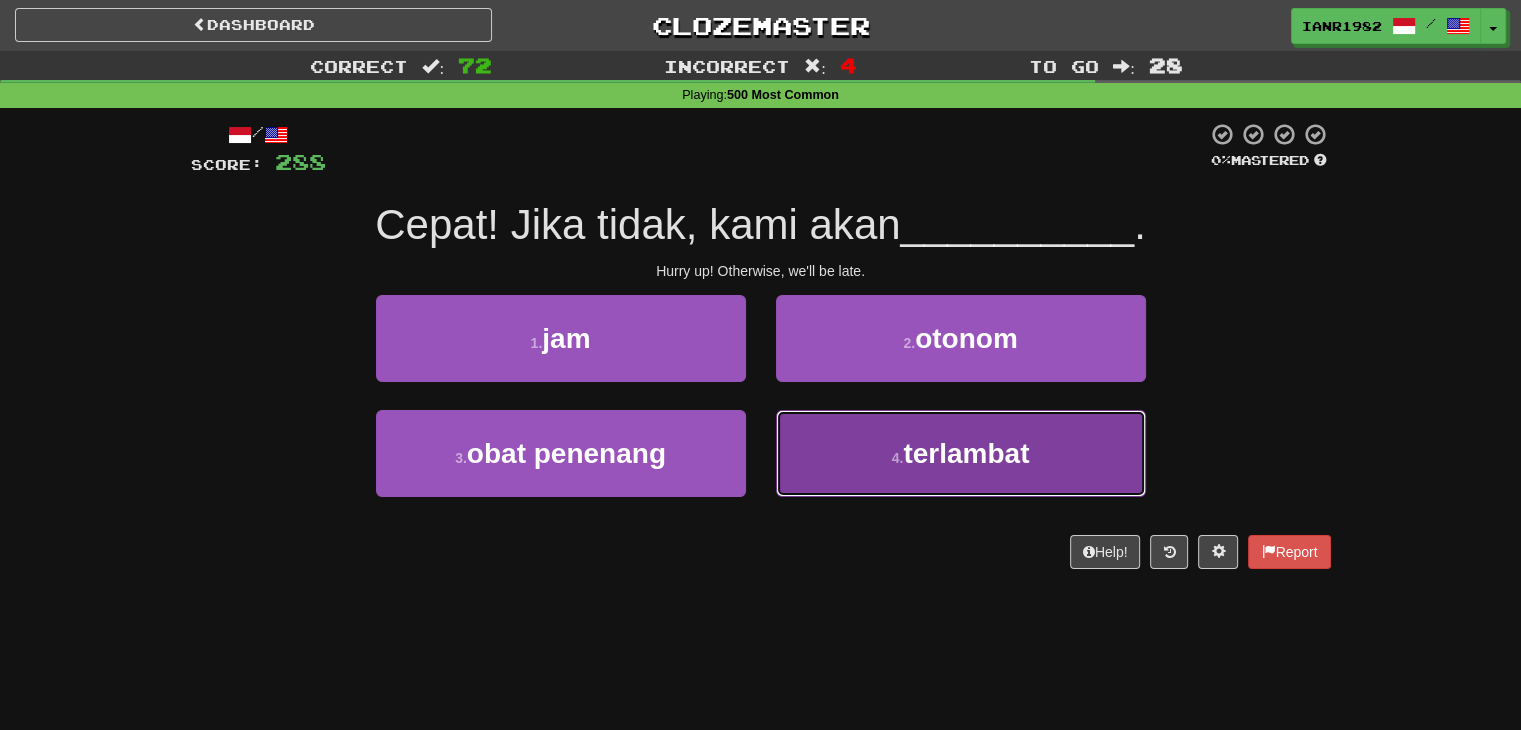 click on "terlambat" at bounding box center (966, 453) 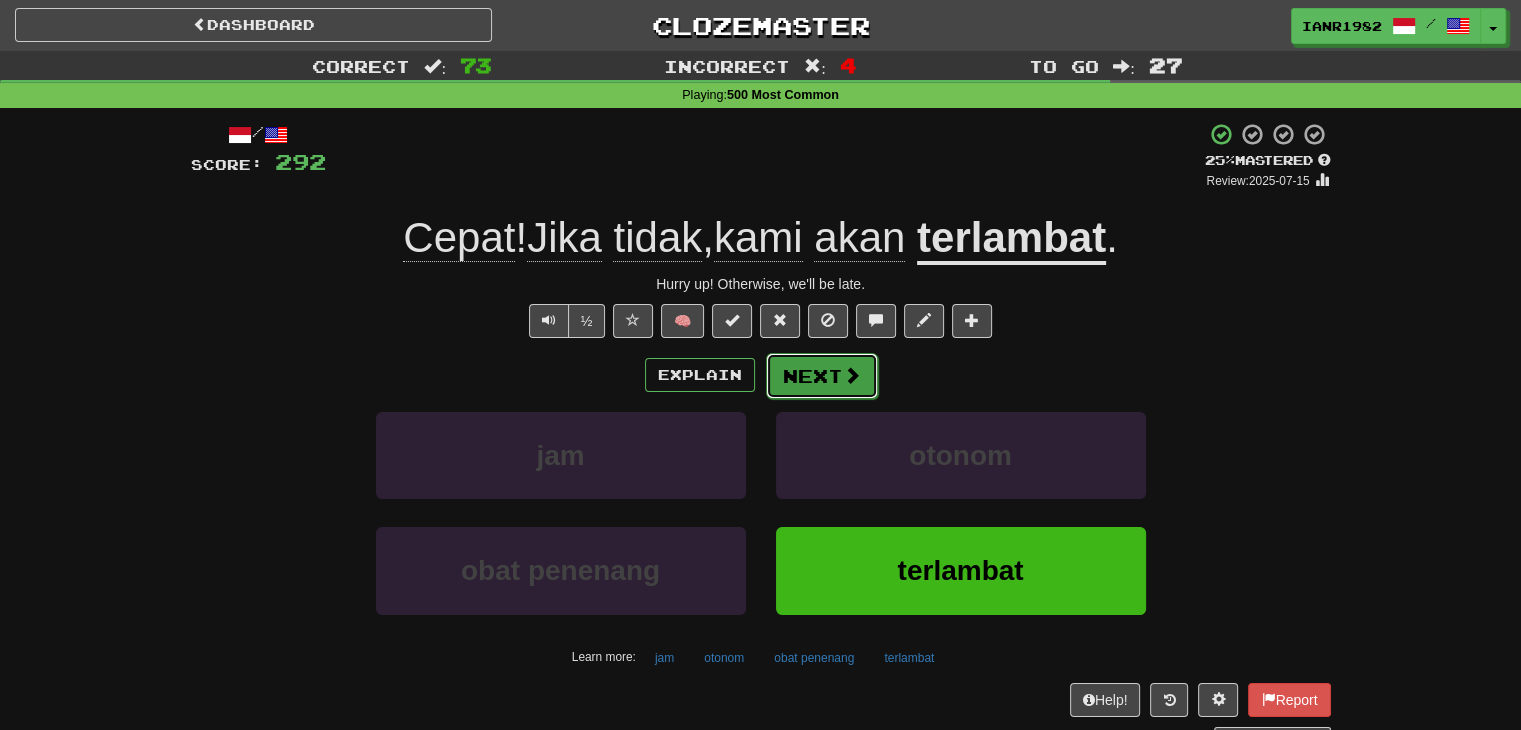 click on "Next" at bounding box center [822, 376] 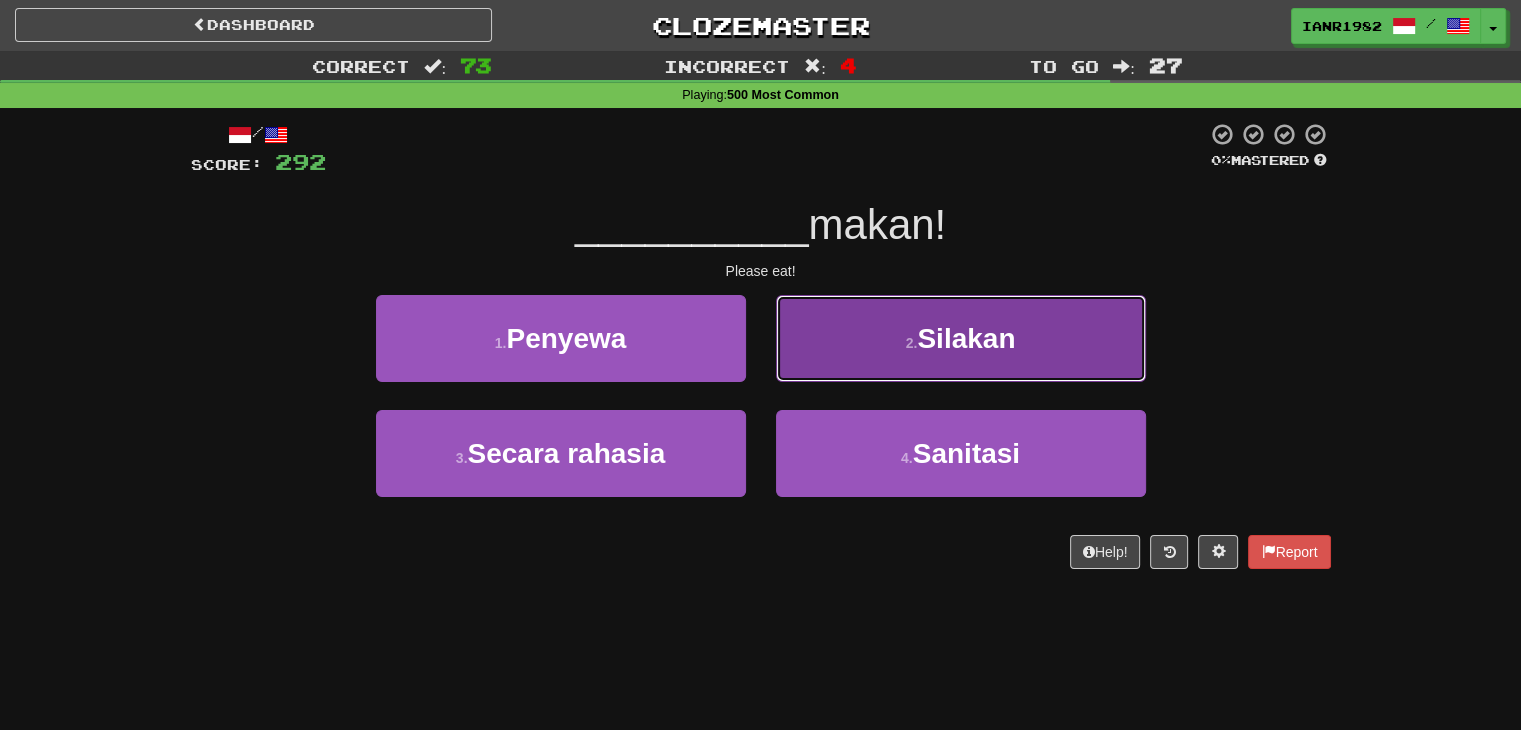 click on "2 .  Silakan" at bounding box center [961, 338] 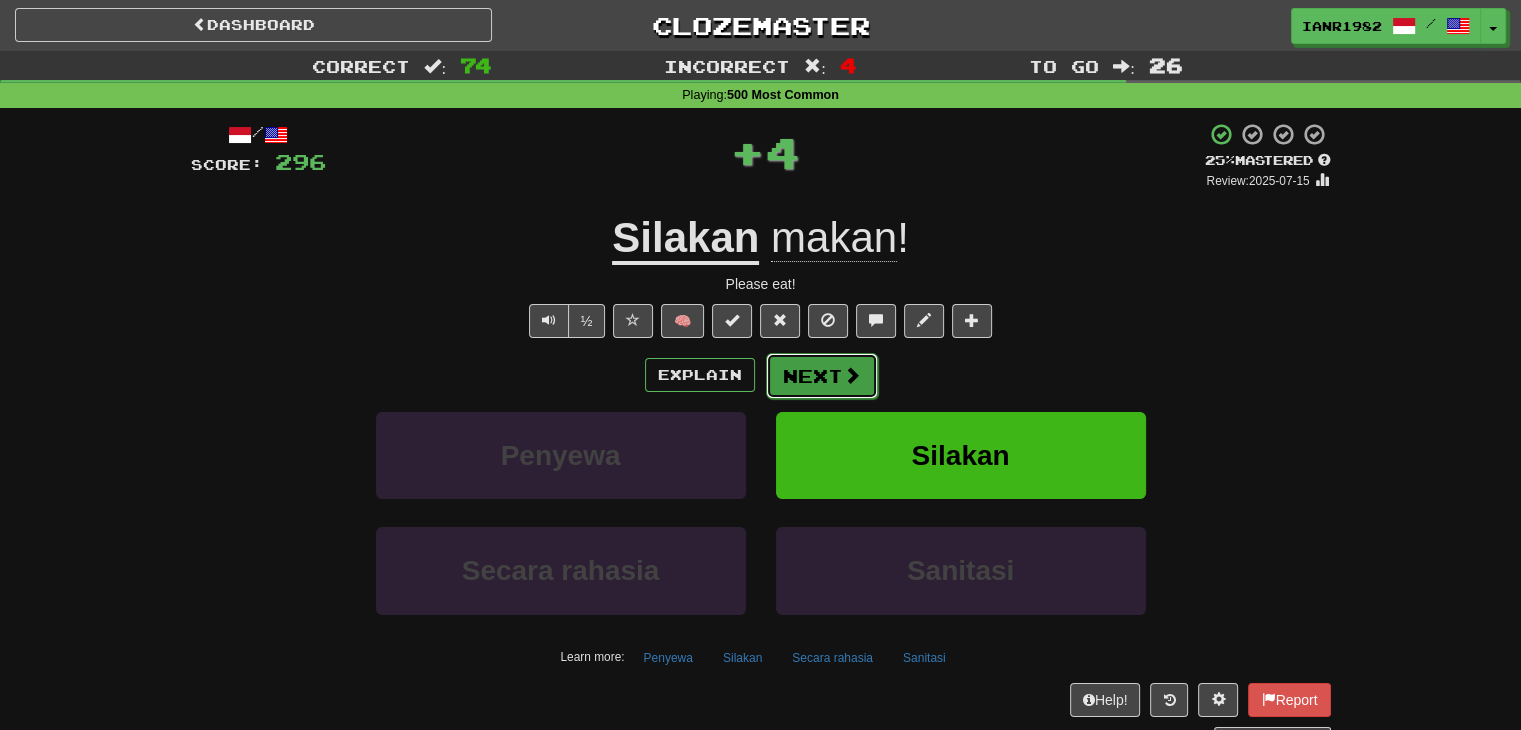 click on "Next" at bounding box center (822, 376) 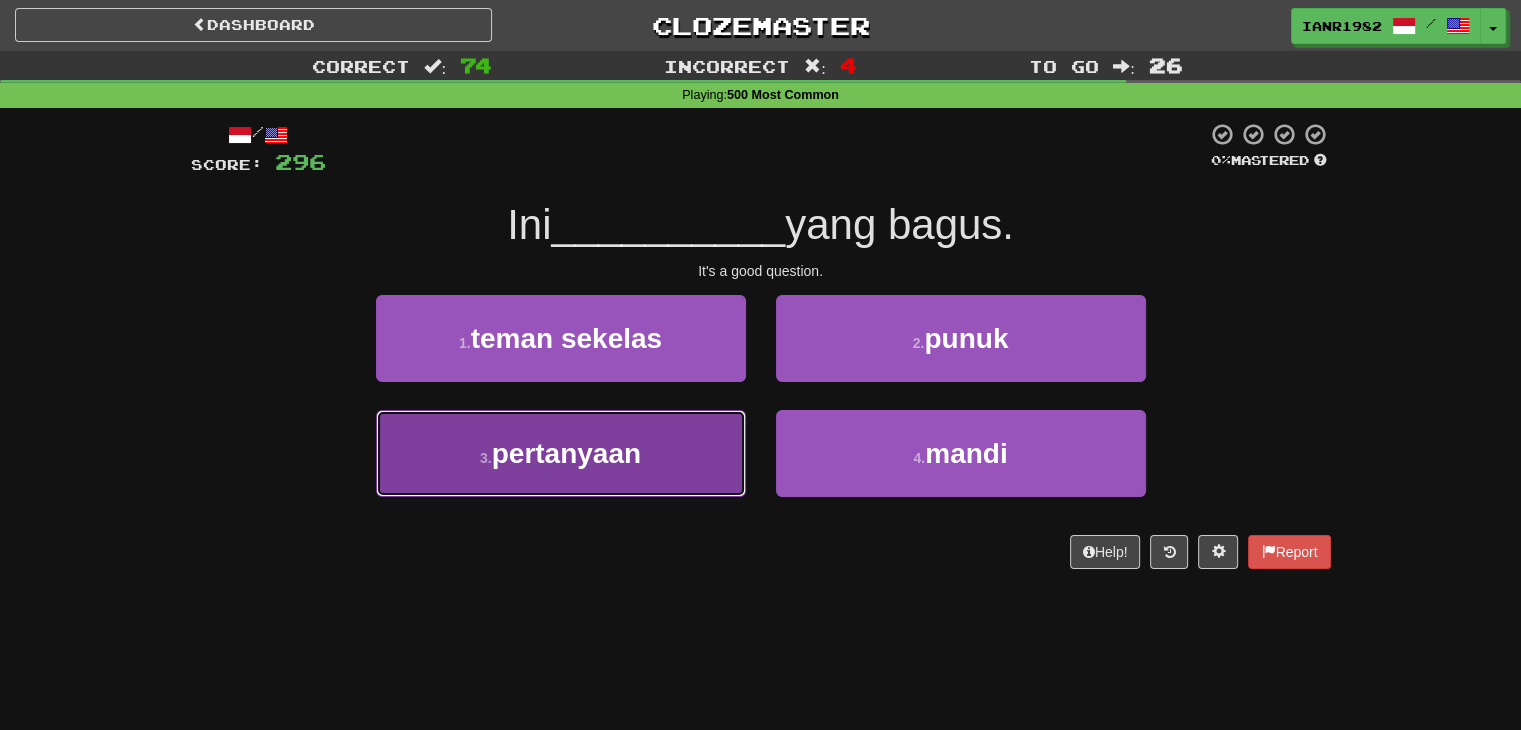 click on "3 .  pertanyaan" at bounding box center (561, 453) 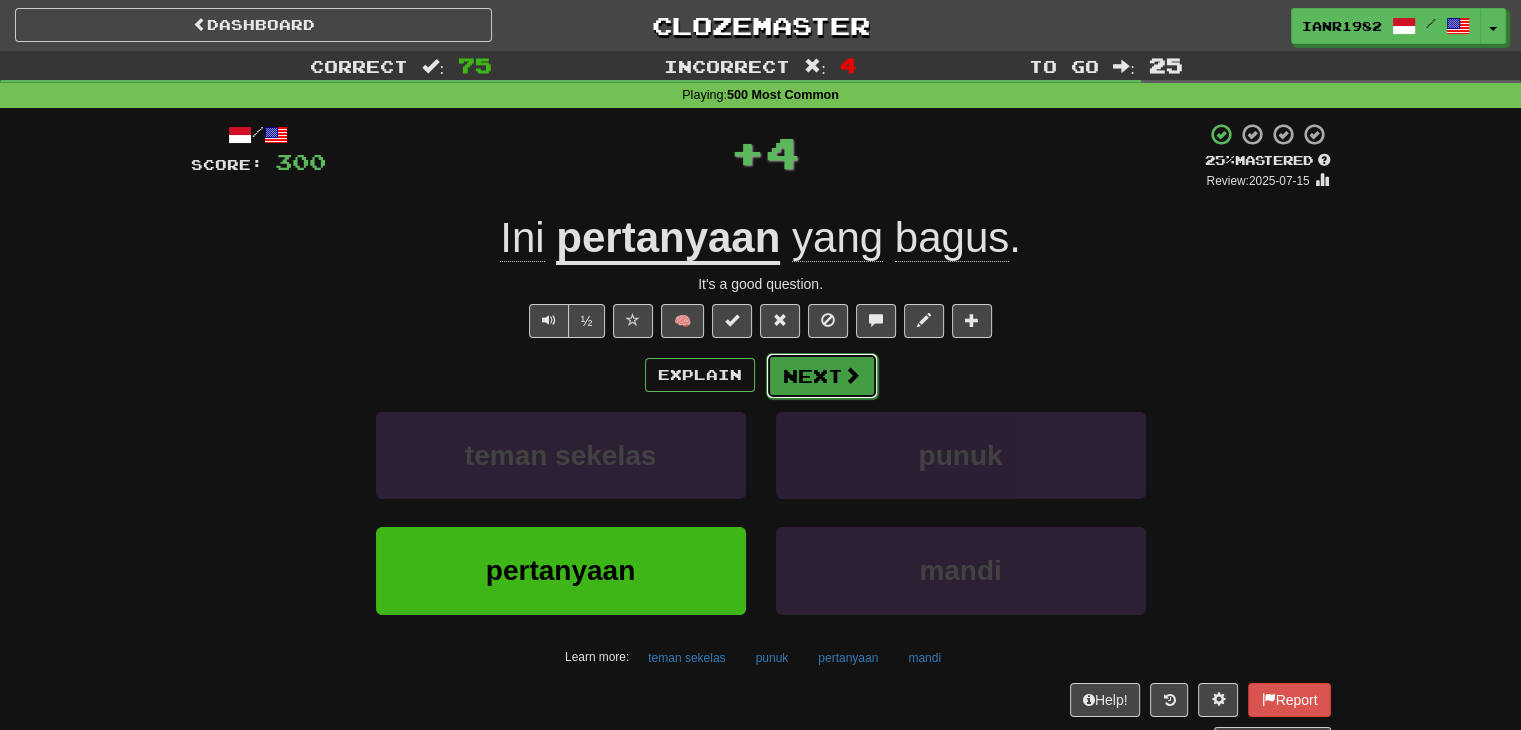 click at bounding box center [852, 375] 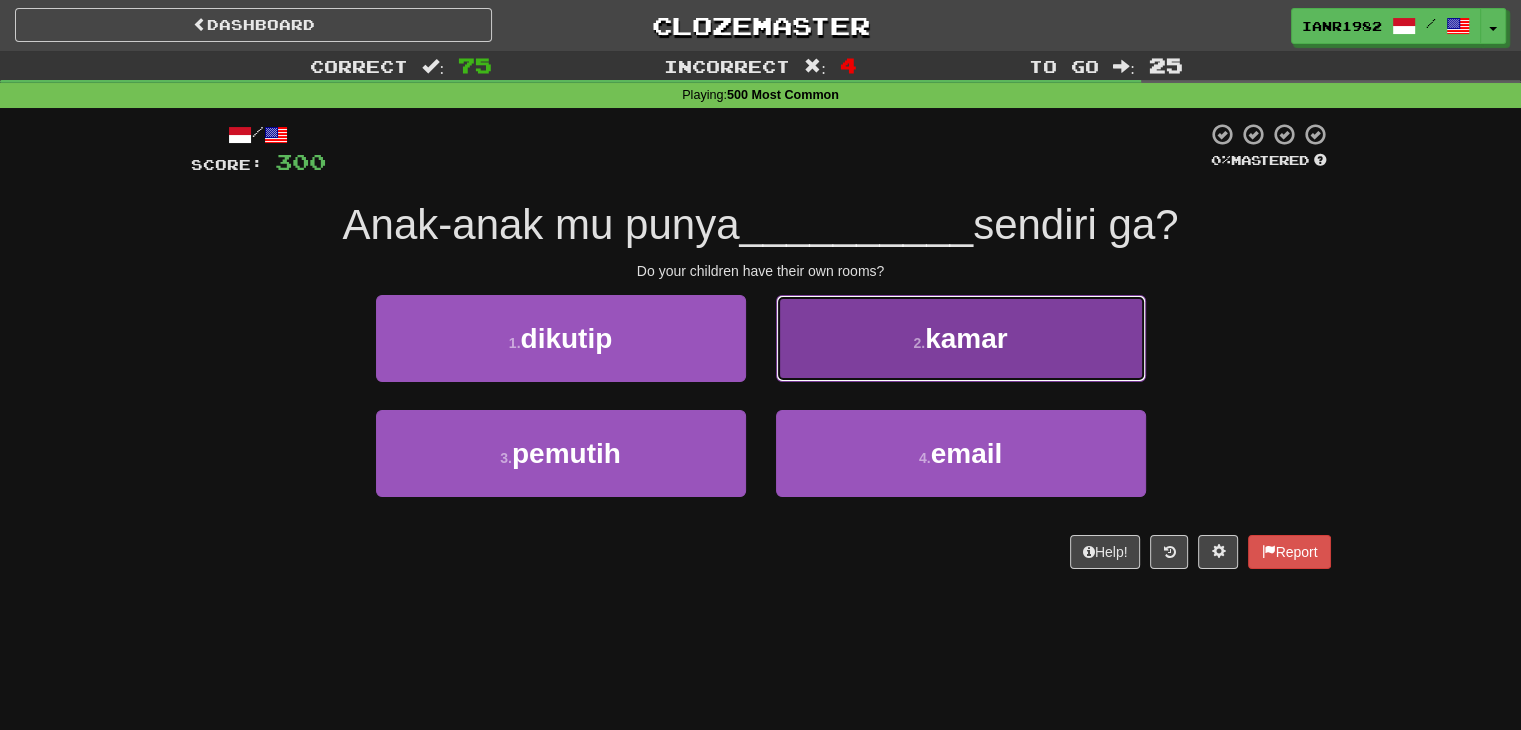 click on "2 .  kamar" at bounding box center [961, 338] 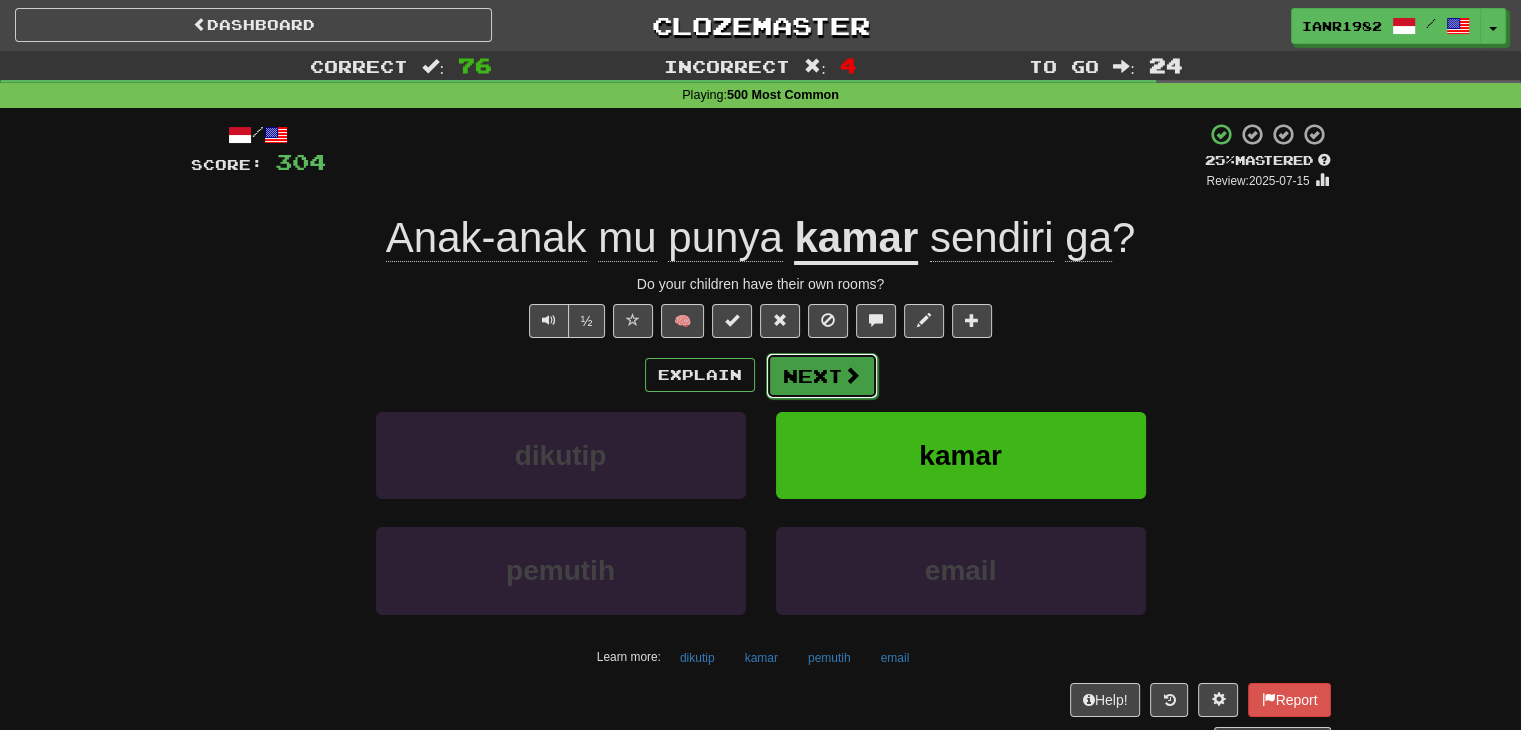 click at bounding box center [852, 375] 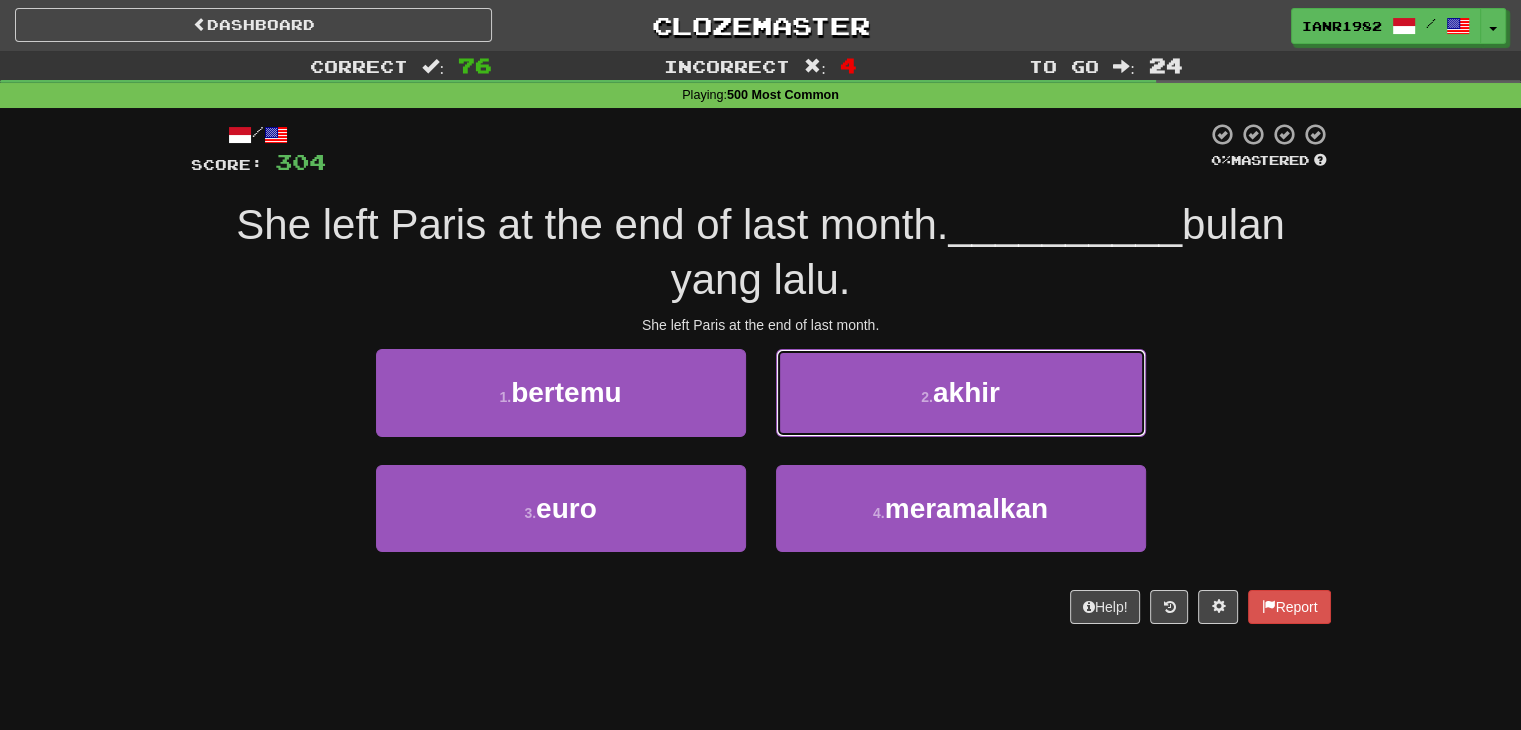 click on "2 ." at bounding box center (927, 397) 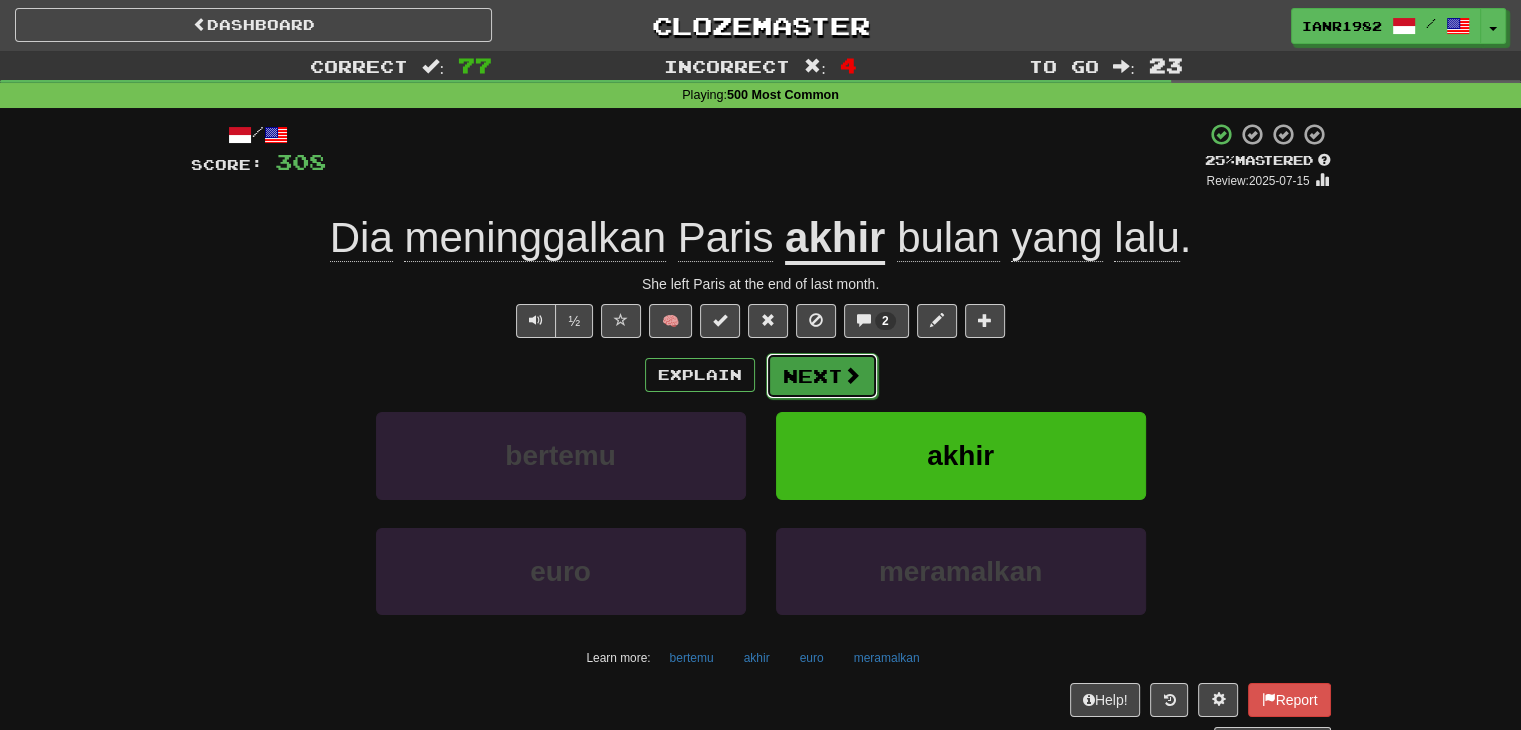 click on "Next" at bounding box center (822, 376) 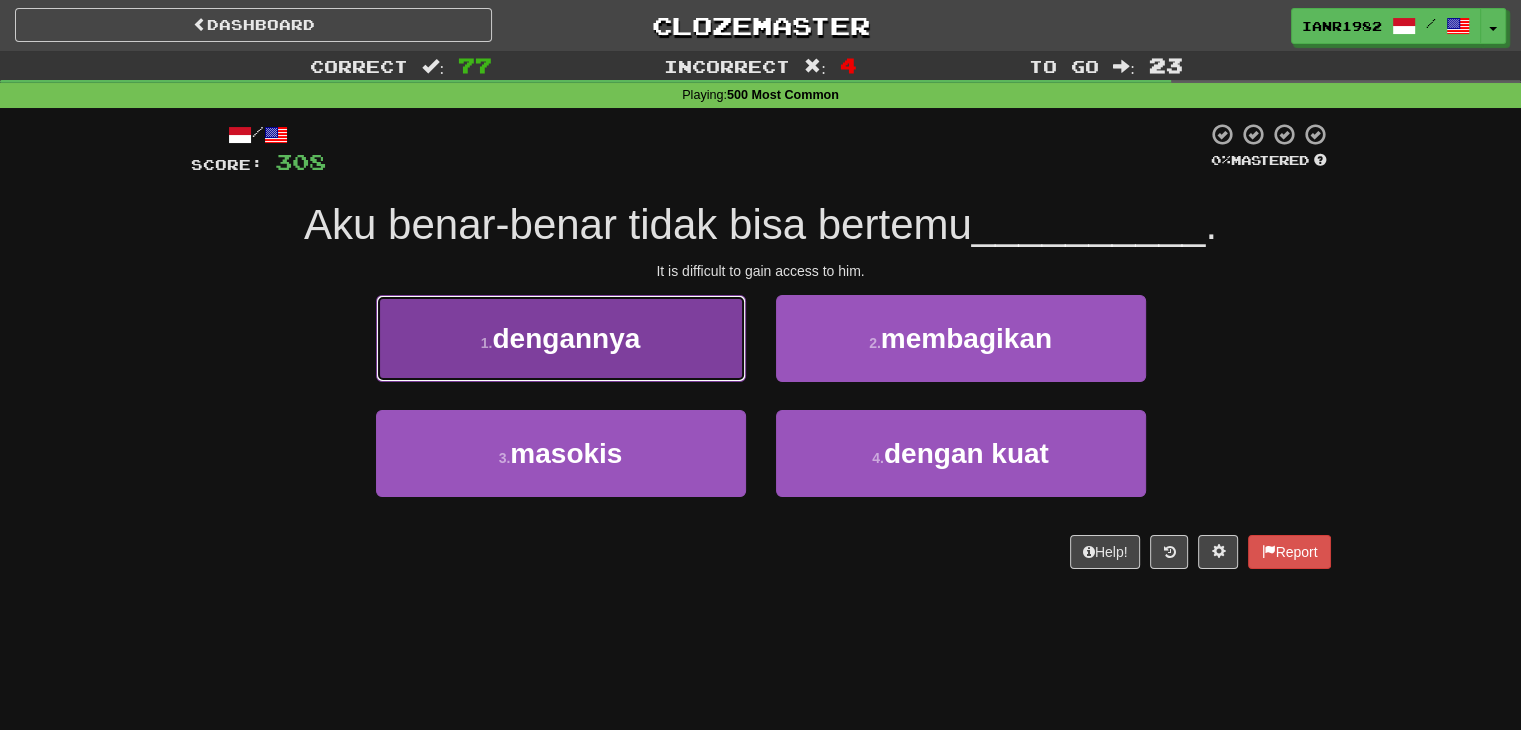 click on "1 .  dengannya" at bounding box center (561, 338) 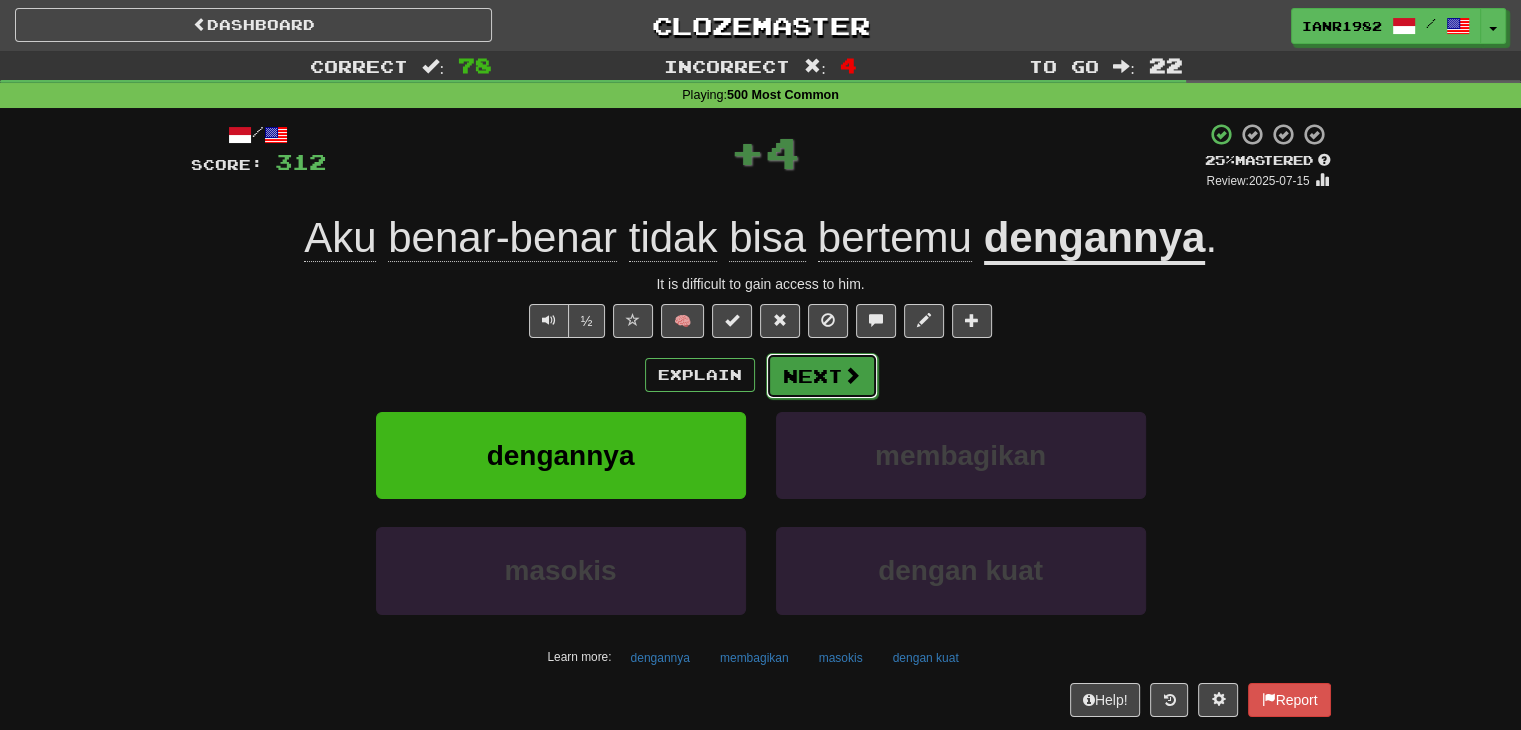 click at bounding box center [852, 375] 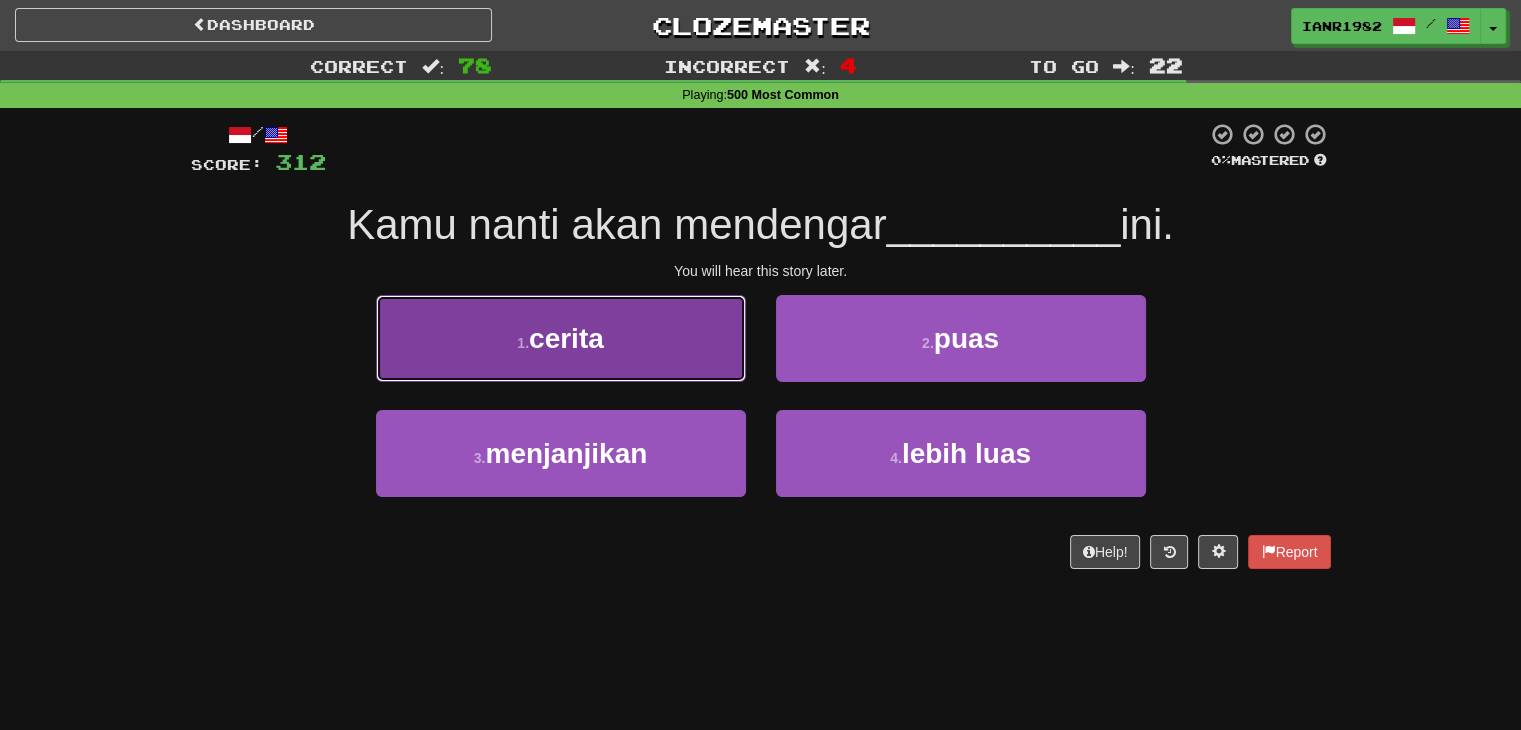 click on "1 .  cerita" at bounding box center (561, 338) 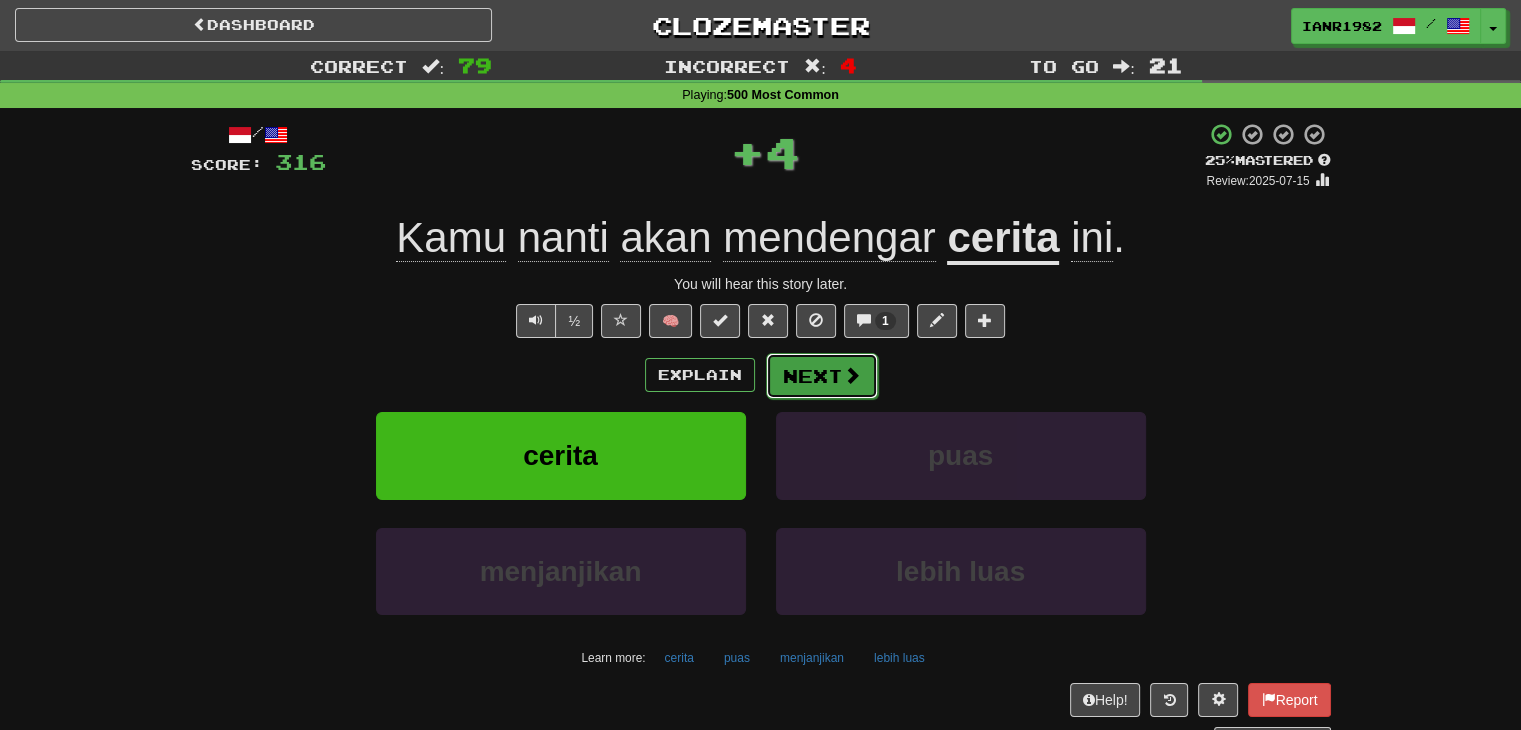 click on "Next" at bounding box center (822, 376) 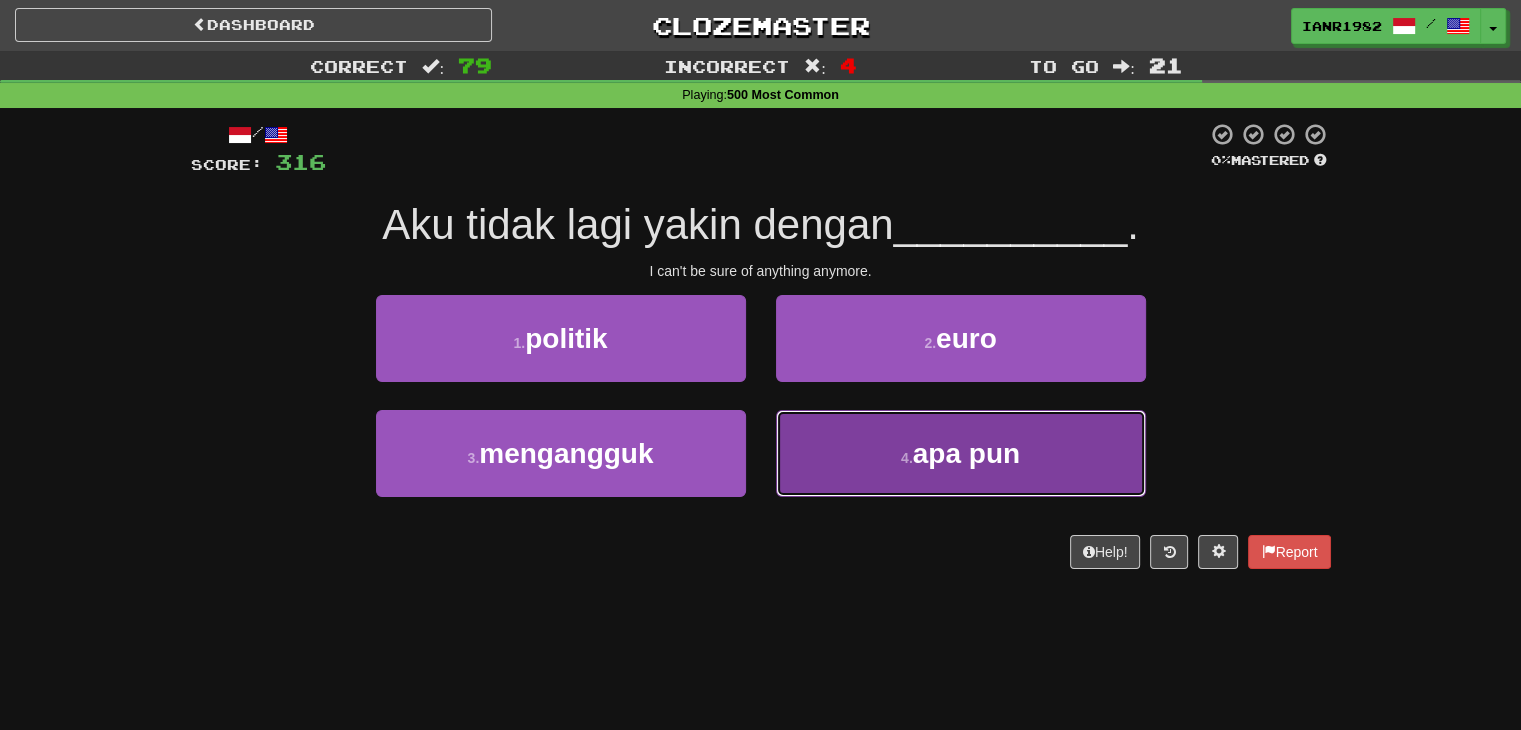click on "4 .  apa pun" at bounding box center [961, 453] 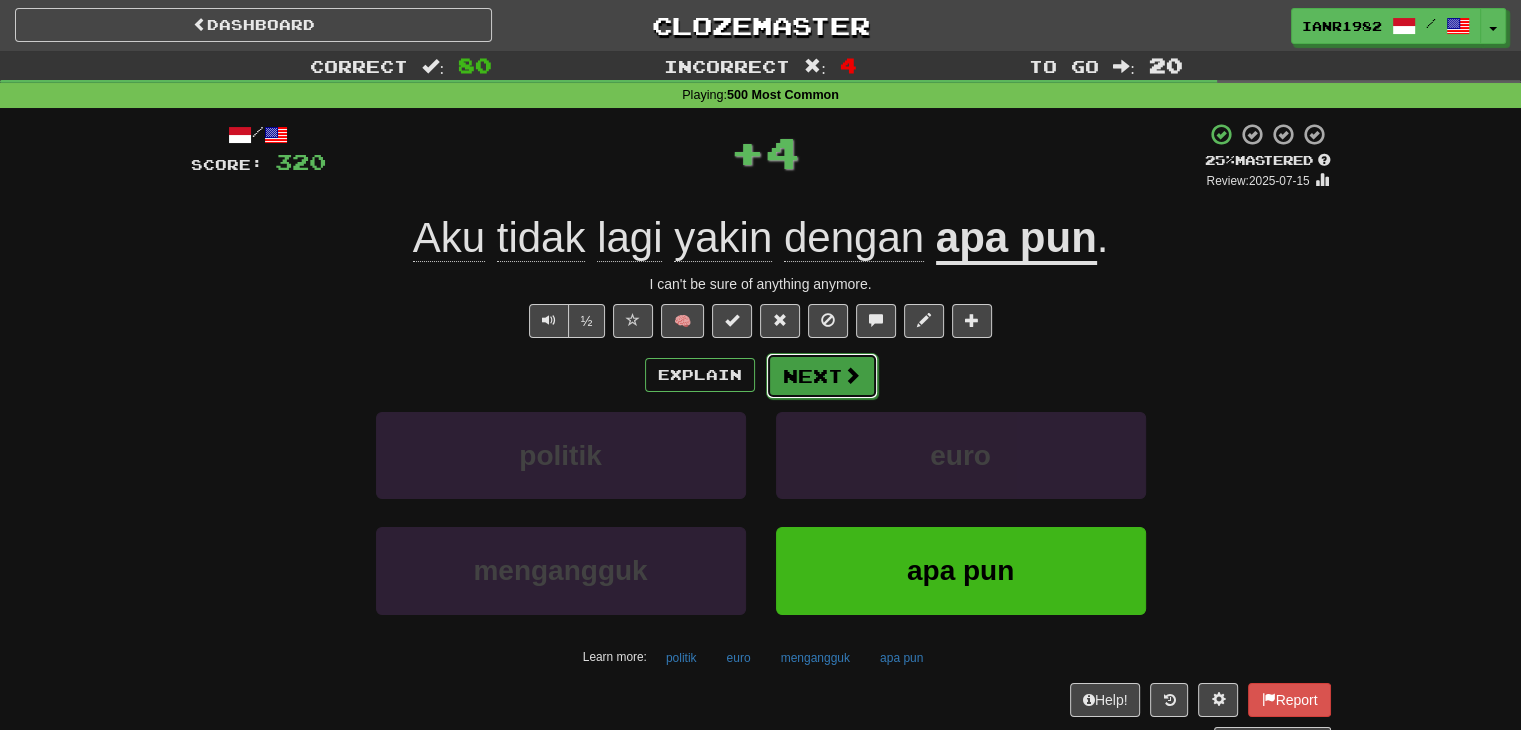click on "Next" at bounding box center (822, 376) 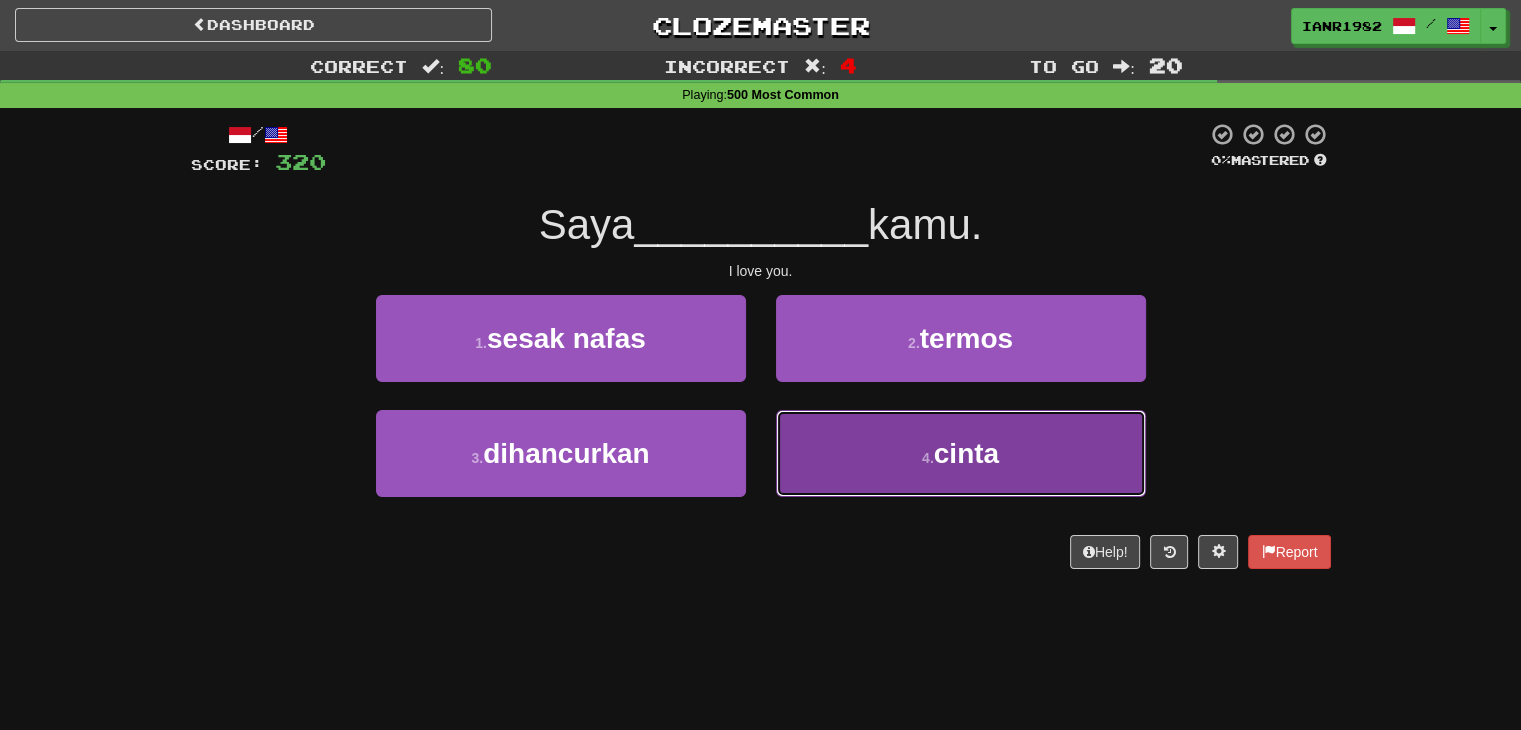 click on "cinta" at bounding box center (966, 453) 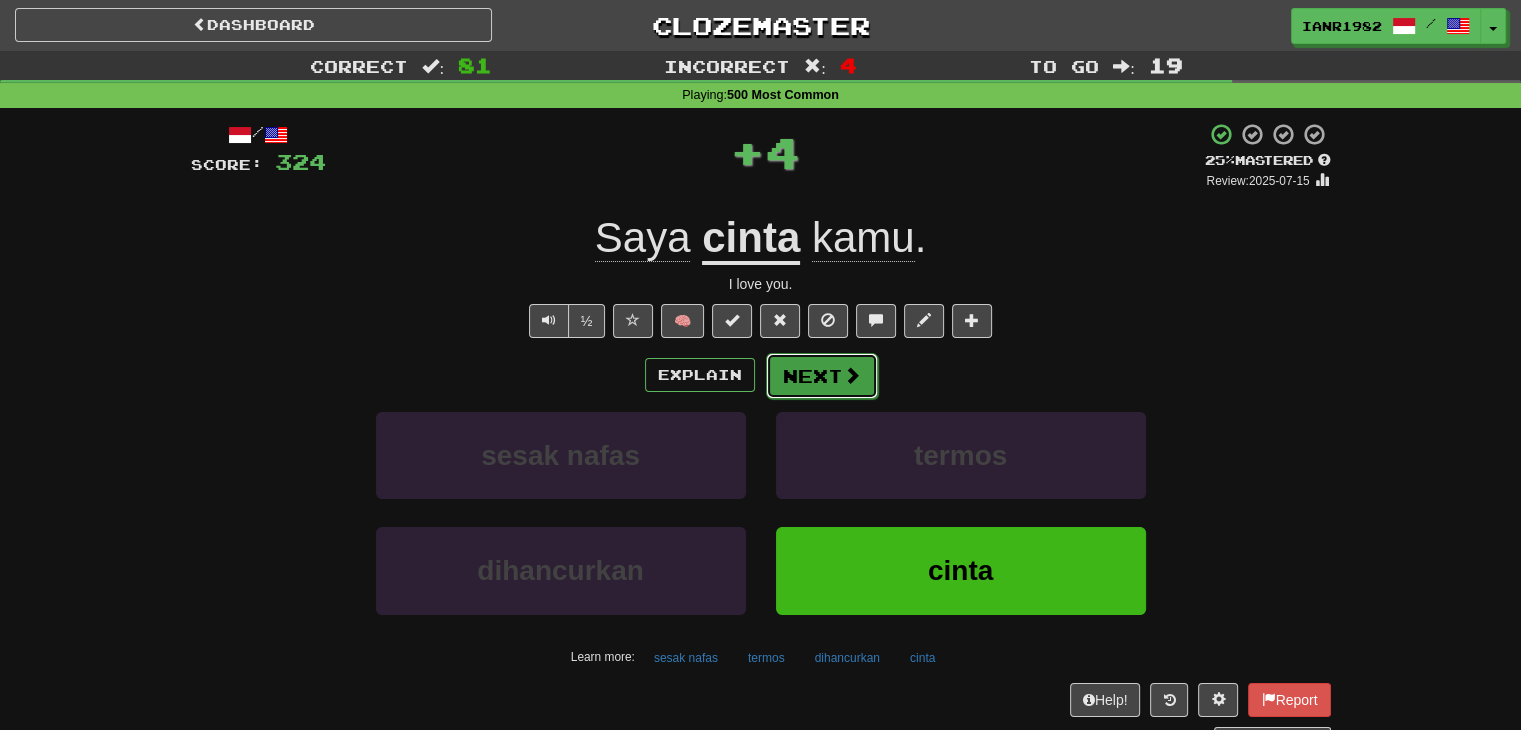 click on "Next" at bounding box center (822, 376) 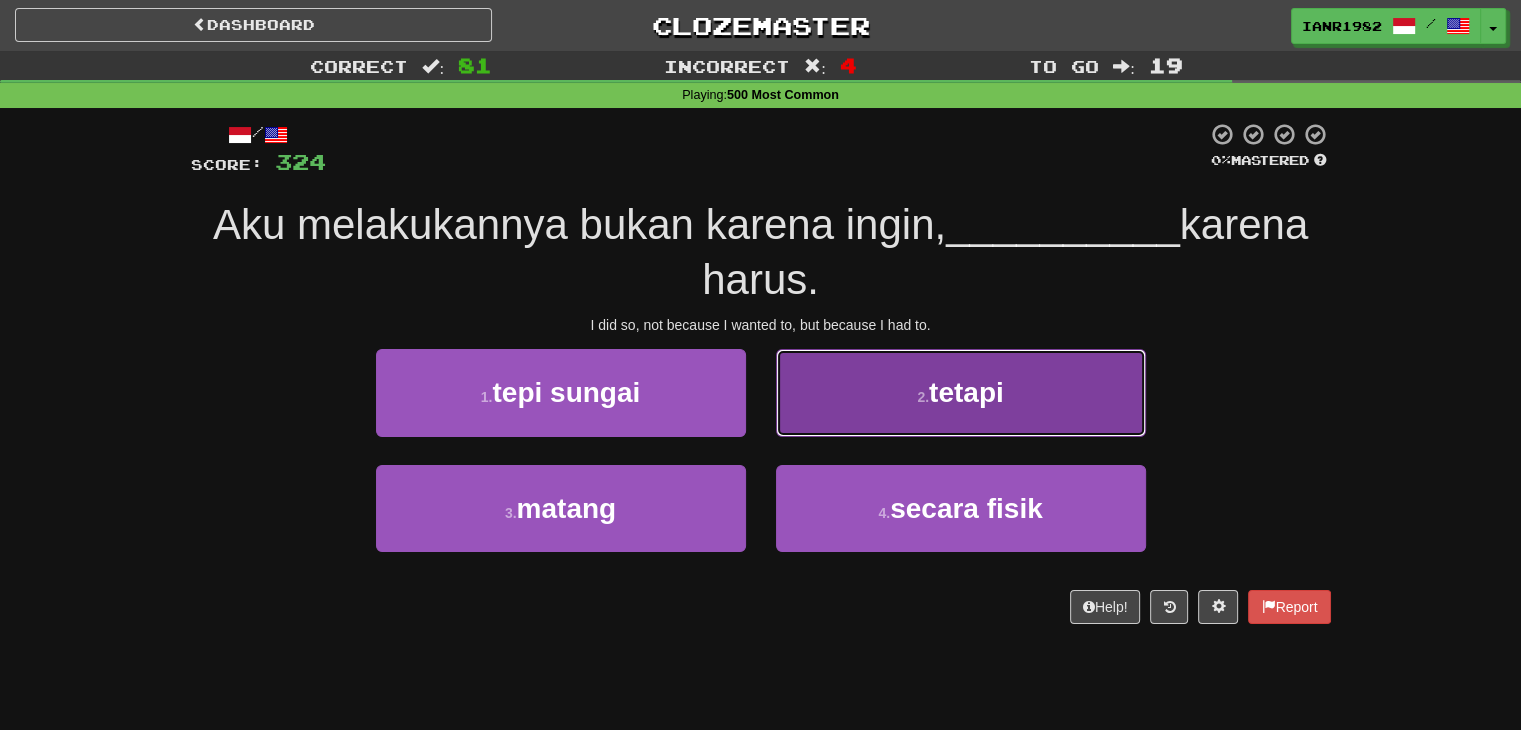 click on "2 .  tetapi" at bounding box center (961, 392) 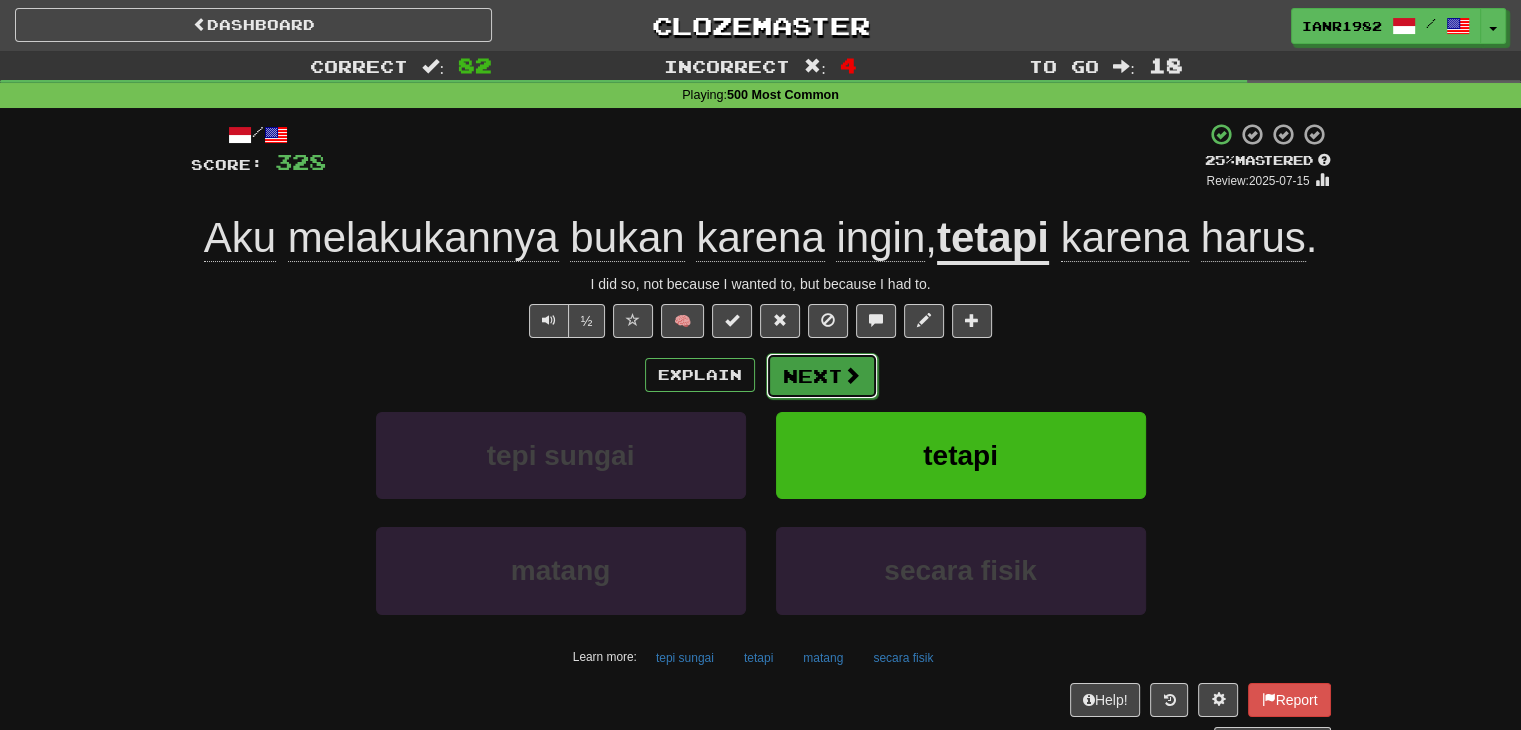 click on "Next" at bounding box center [822, 376] 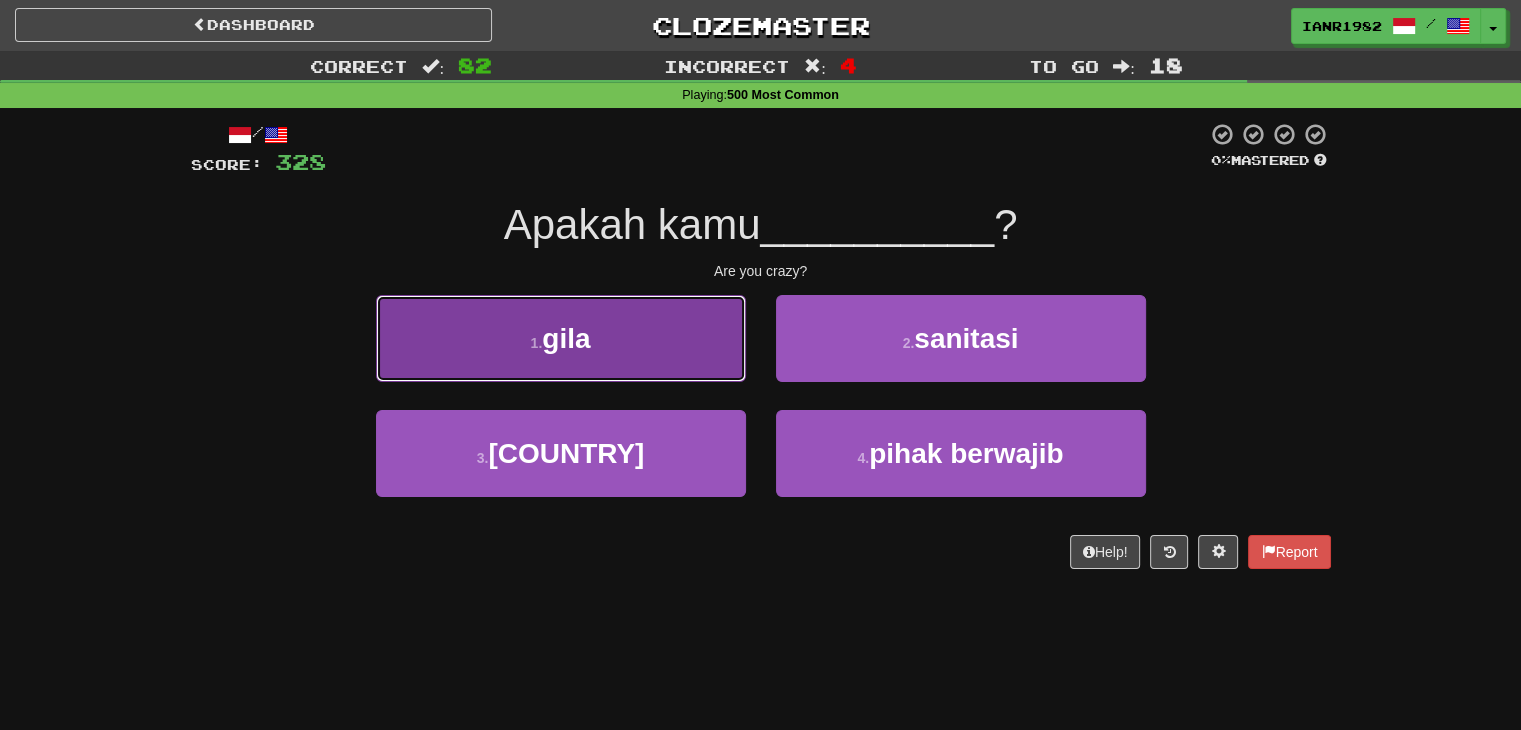 click on "1 .  gila" at bounding box center (561, 338) 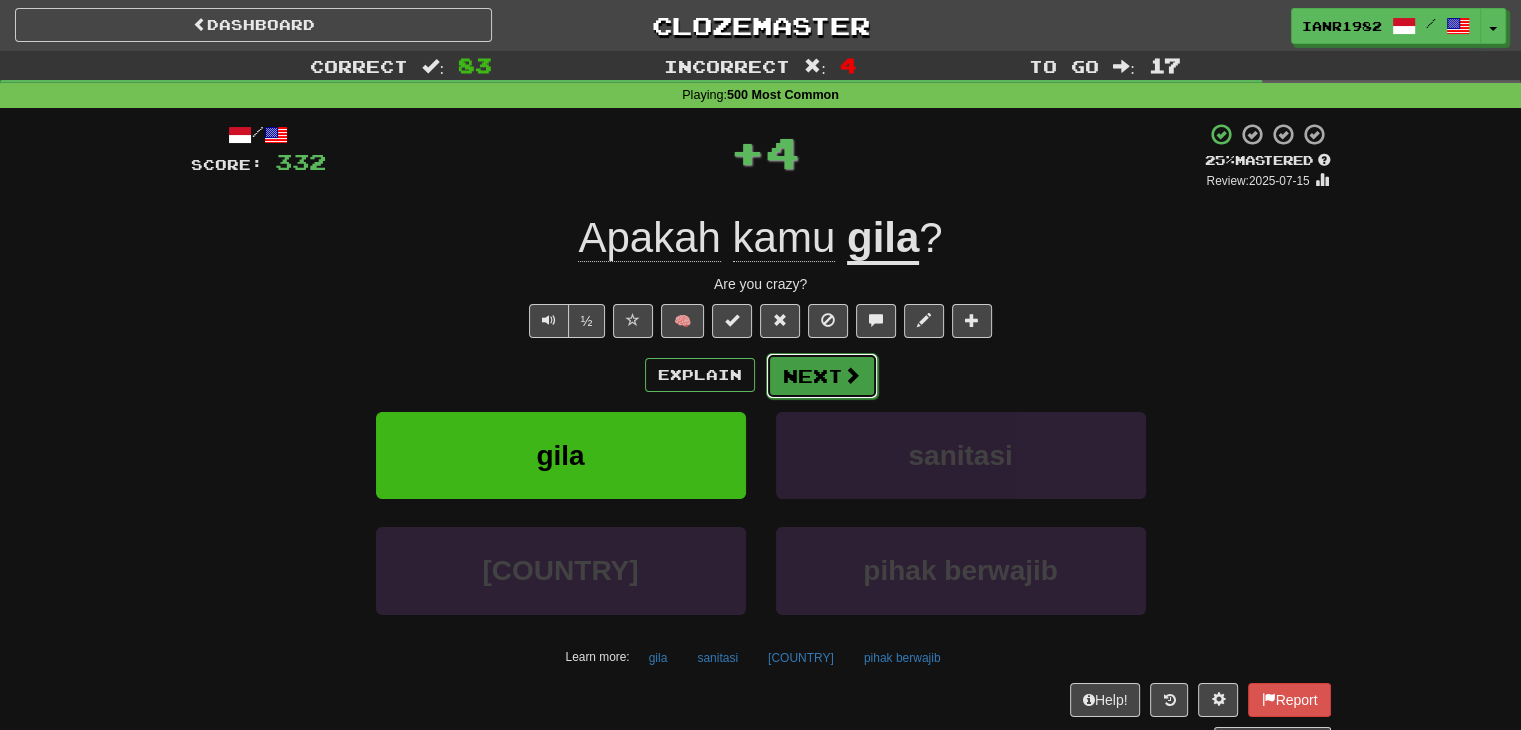 click on "Next" at bounding box center [822, 376] 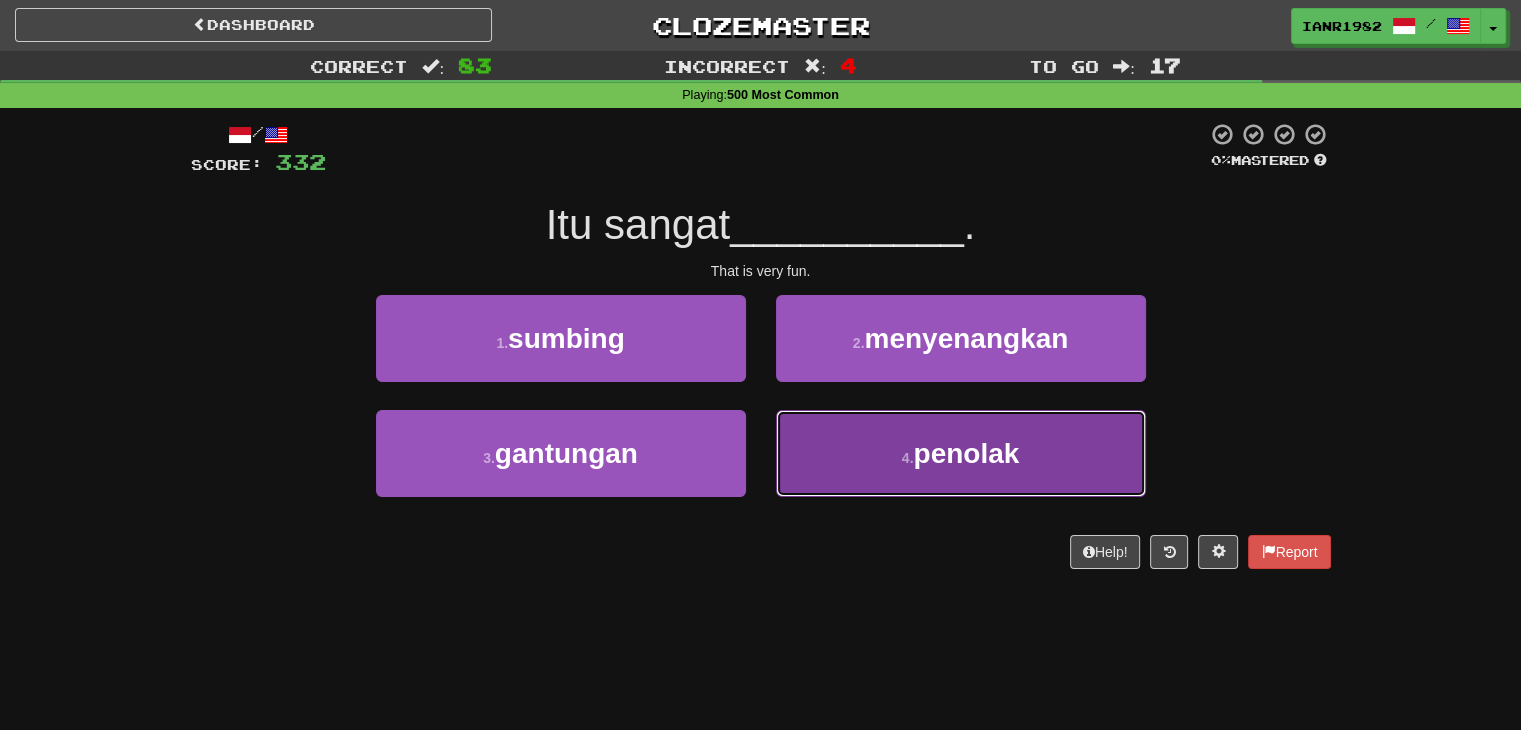 click on "penolak" at bounding box center [966, 453] 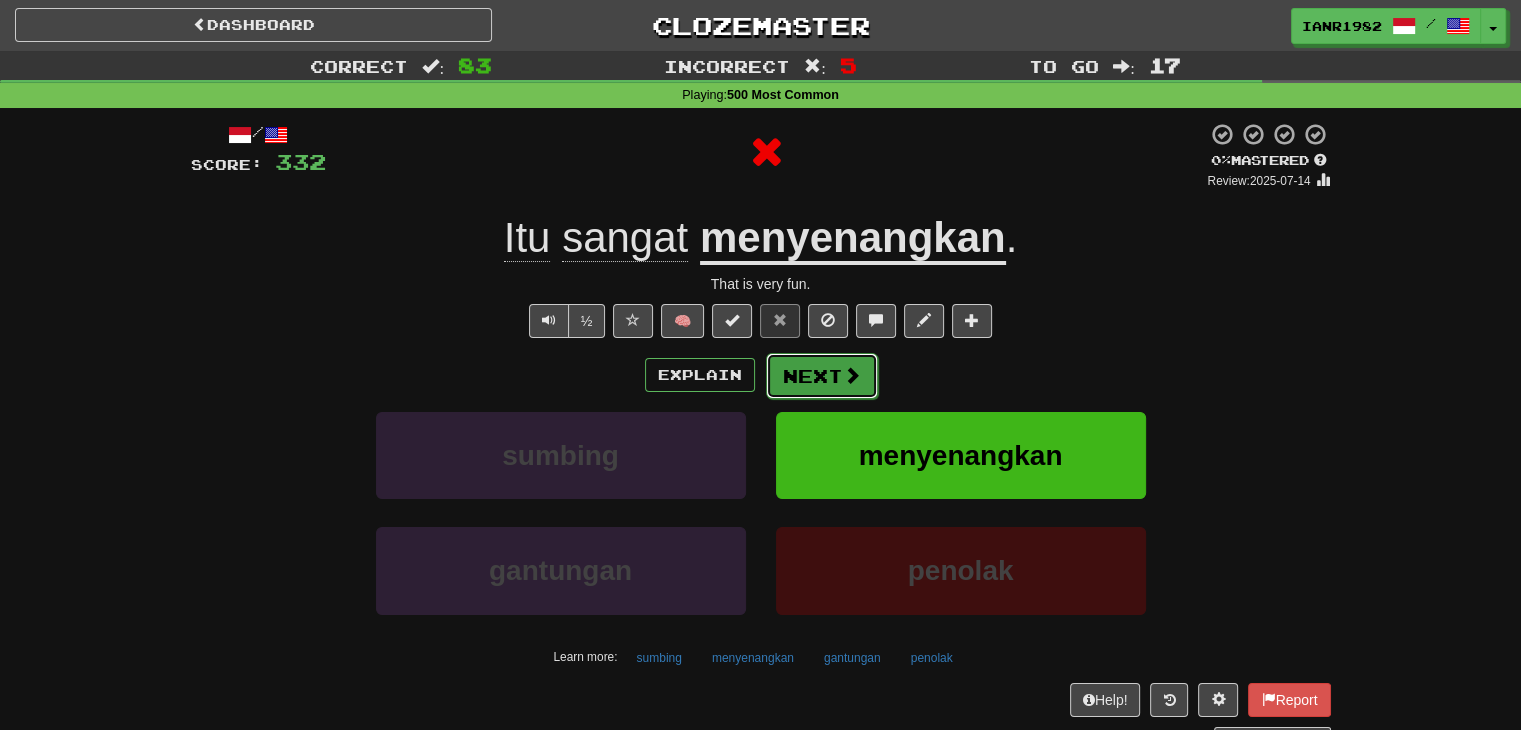 click at bounding box center [852, 375] 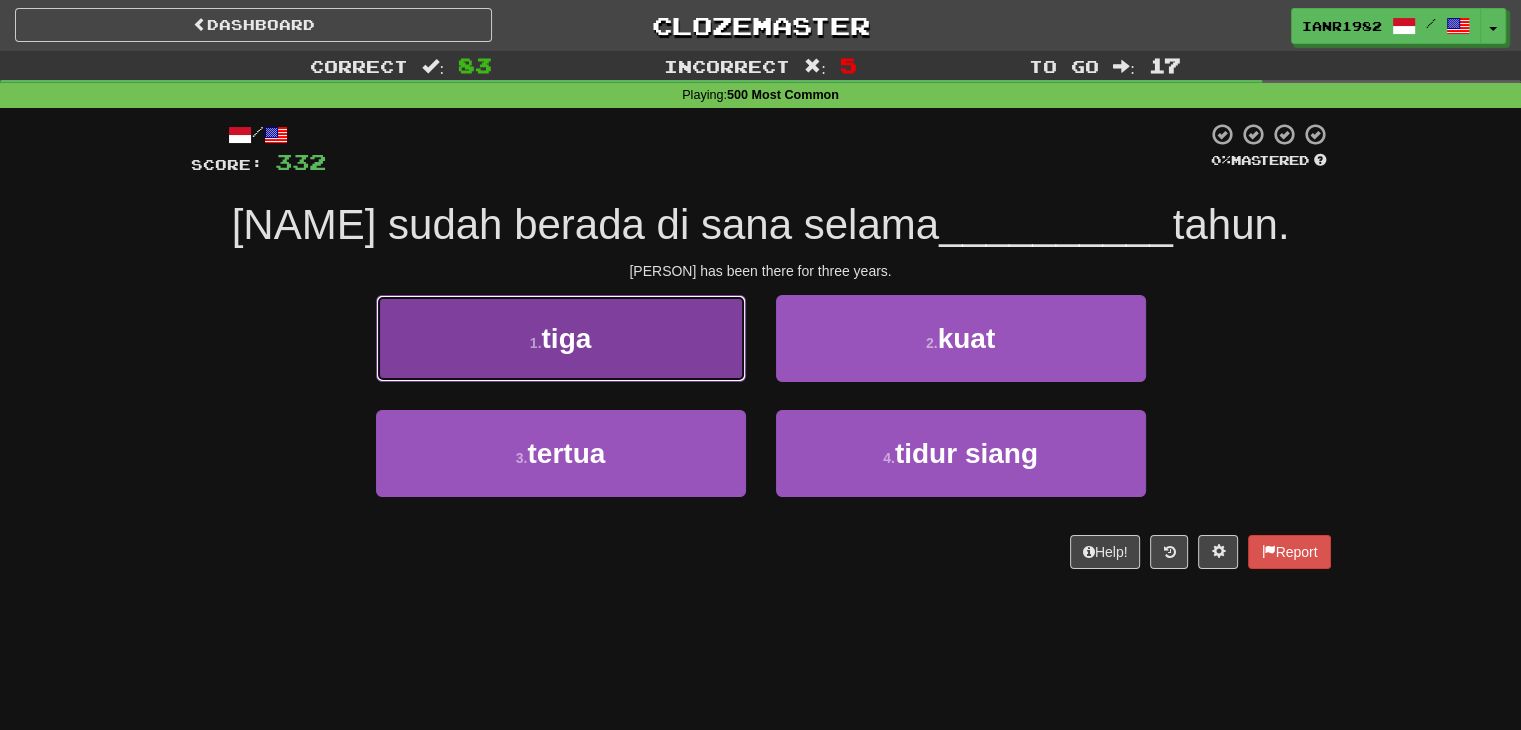 click on "1 .  tiga" at bounding box center (561, 338) 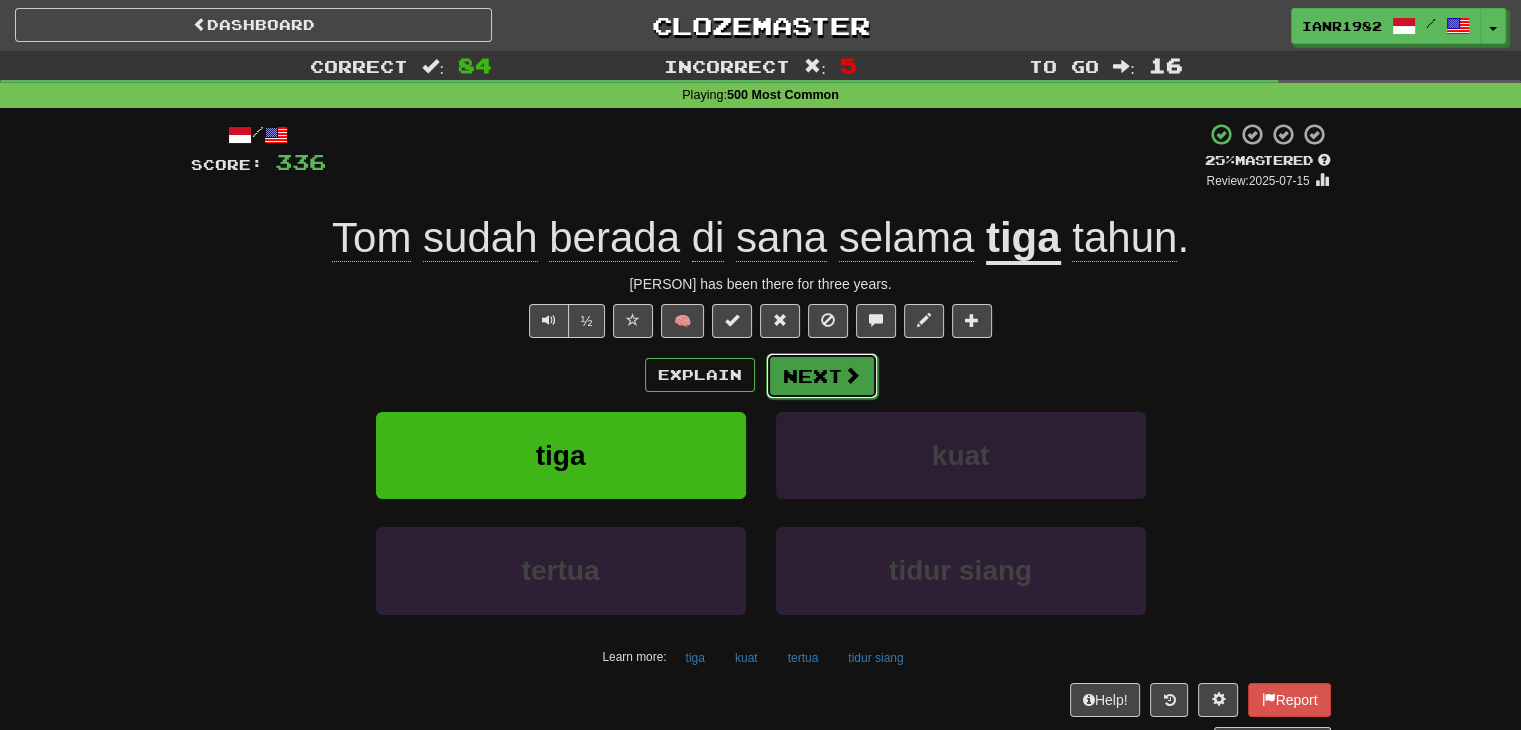 click on "Next" at bounding box center (822, 376) 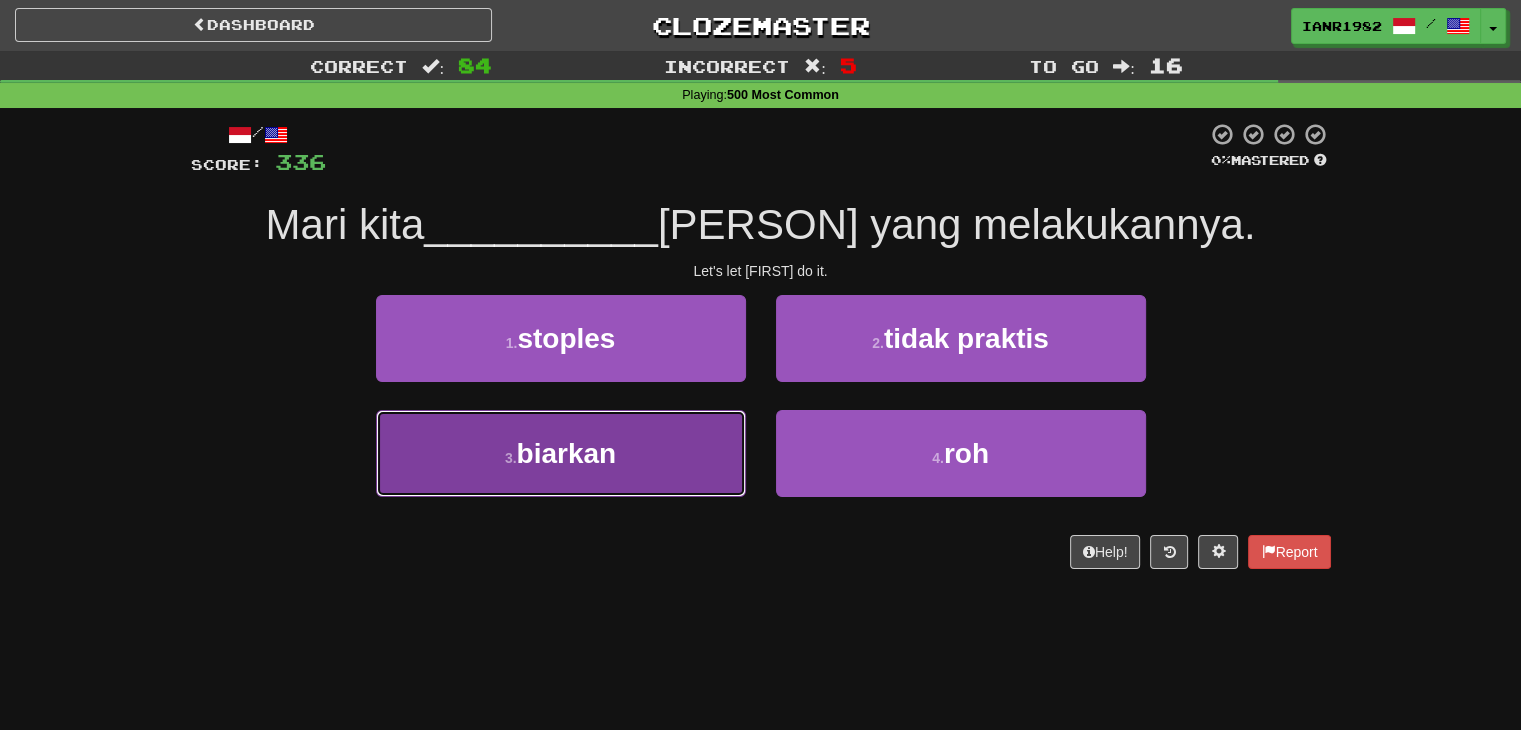 click on "3 .  biarkan" at bounding box center [561, 453] 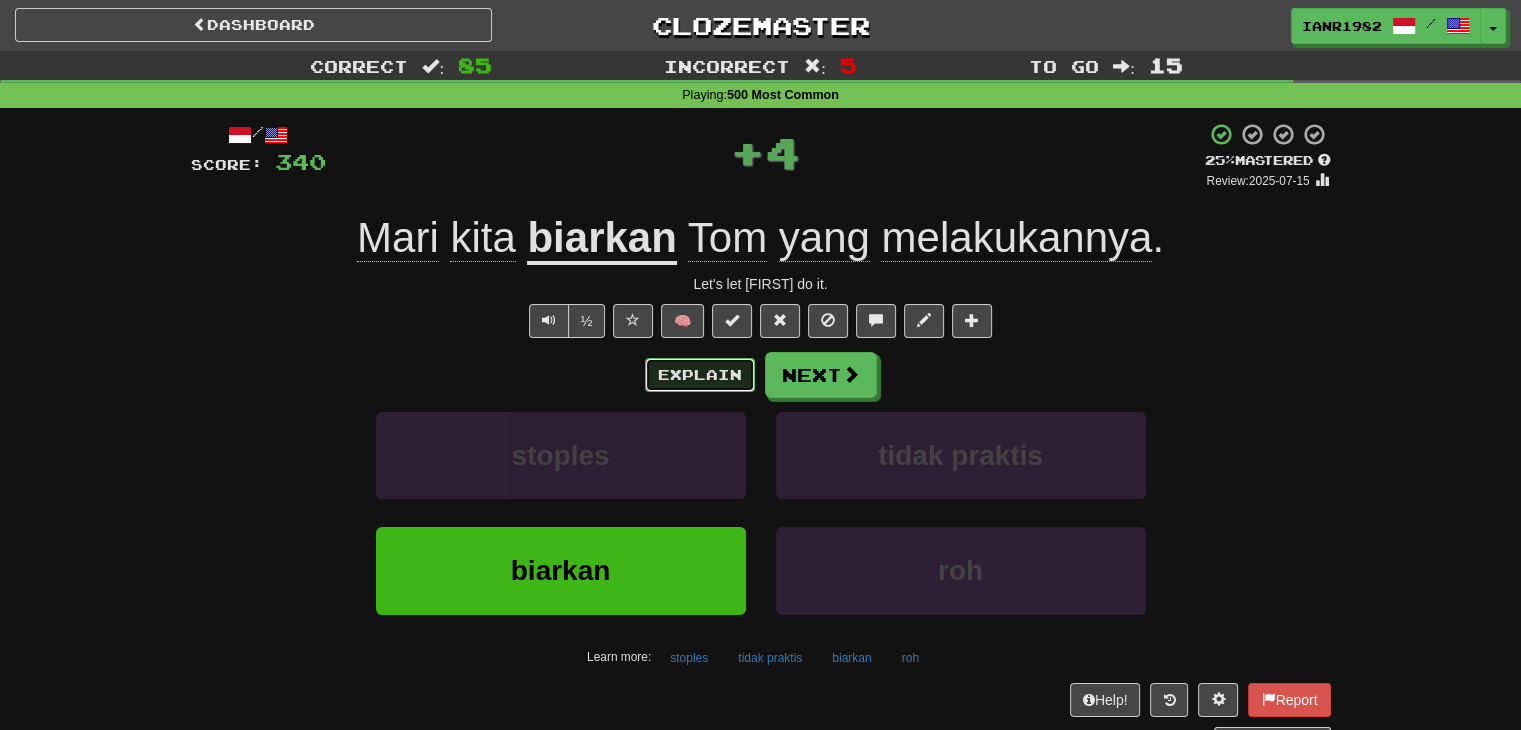 click on "Explain" at bounding box center [700, 375] 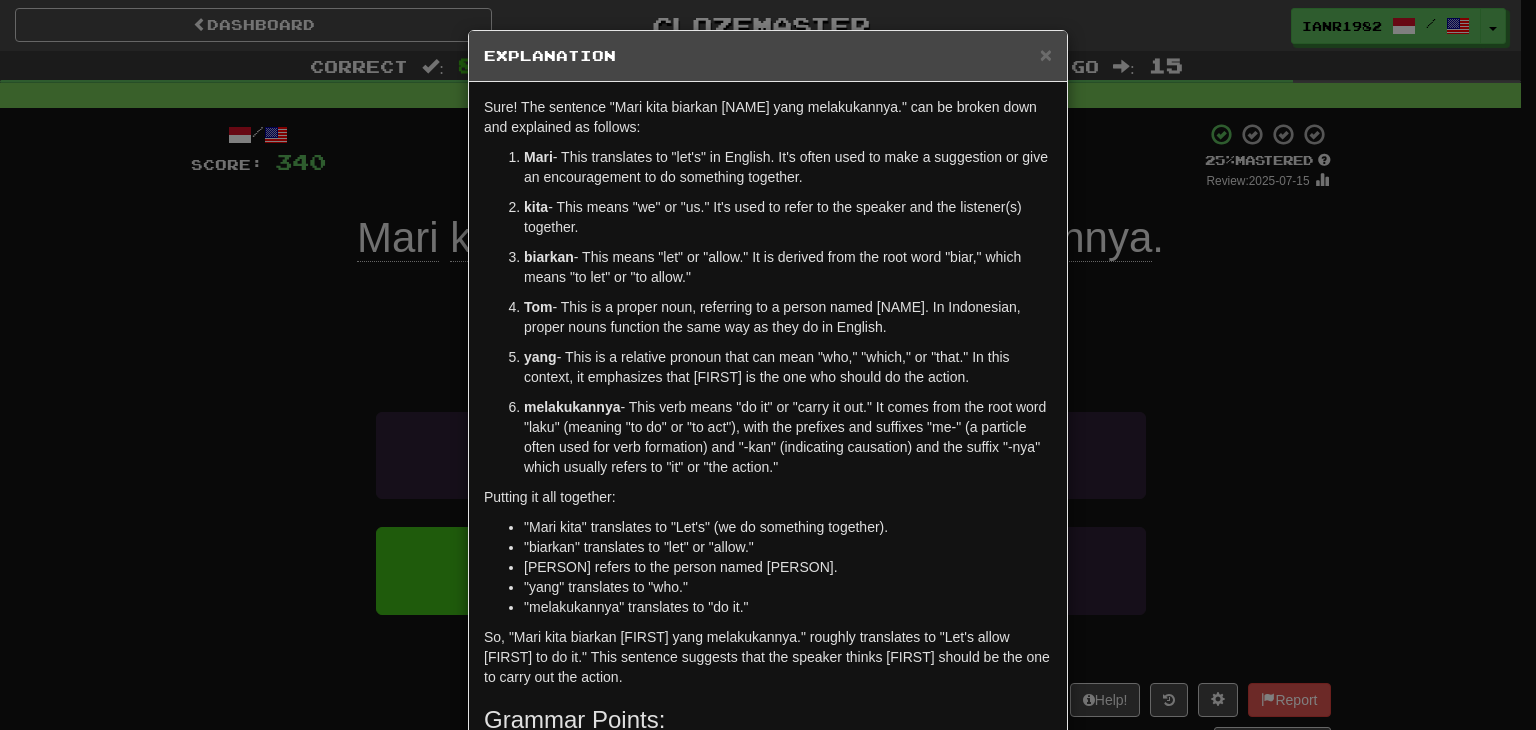 drag, startPoint x: 1535, startPoint y: 289, endPoint x: 1492, endPoint y: 381, distance: 101.55294 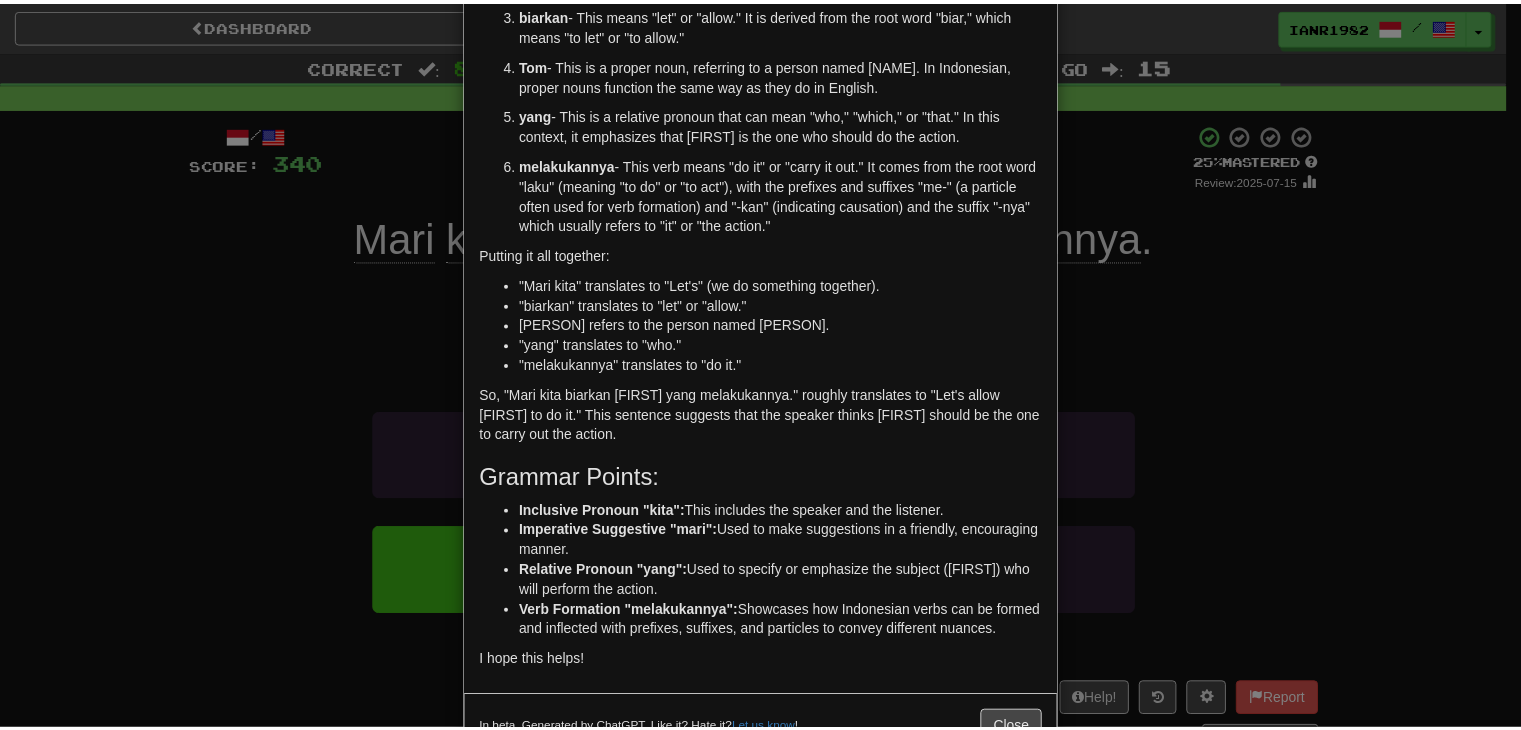 scroll, scrollTop: 261, scrollLeft: 0, axis: vertical 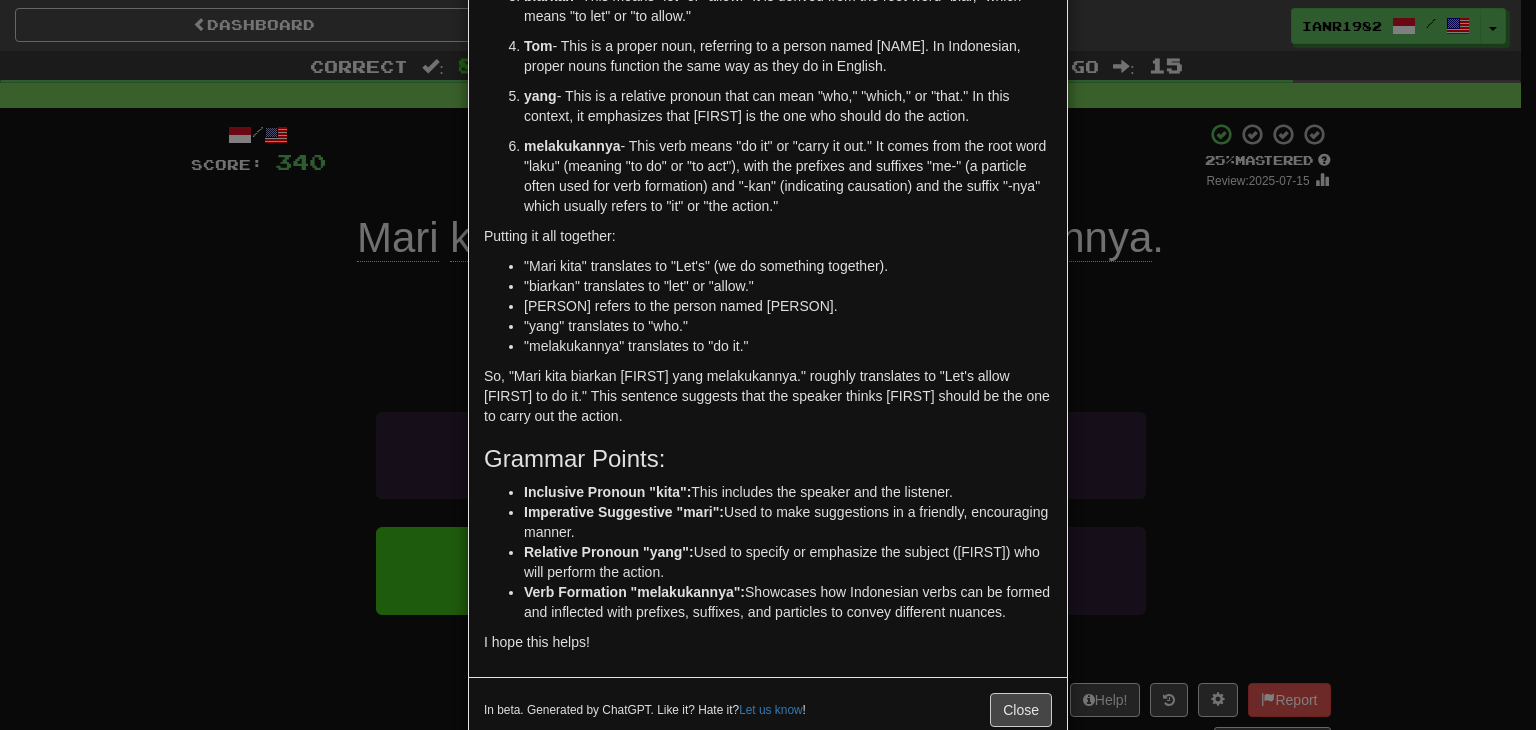 click on "In beta. Generated by ChatGPT. Like it? Hate it?  Let us know ! Close" at bounding box center (768, 709) 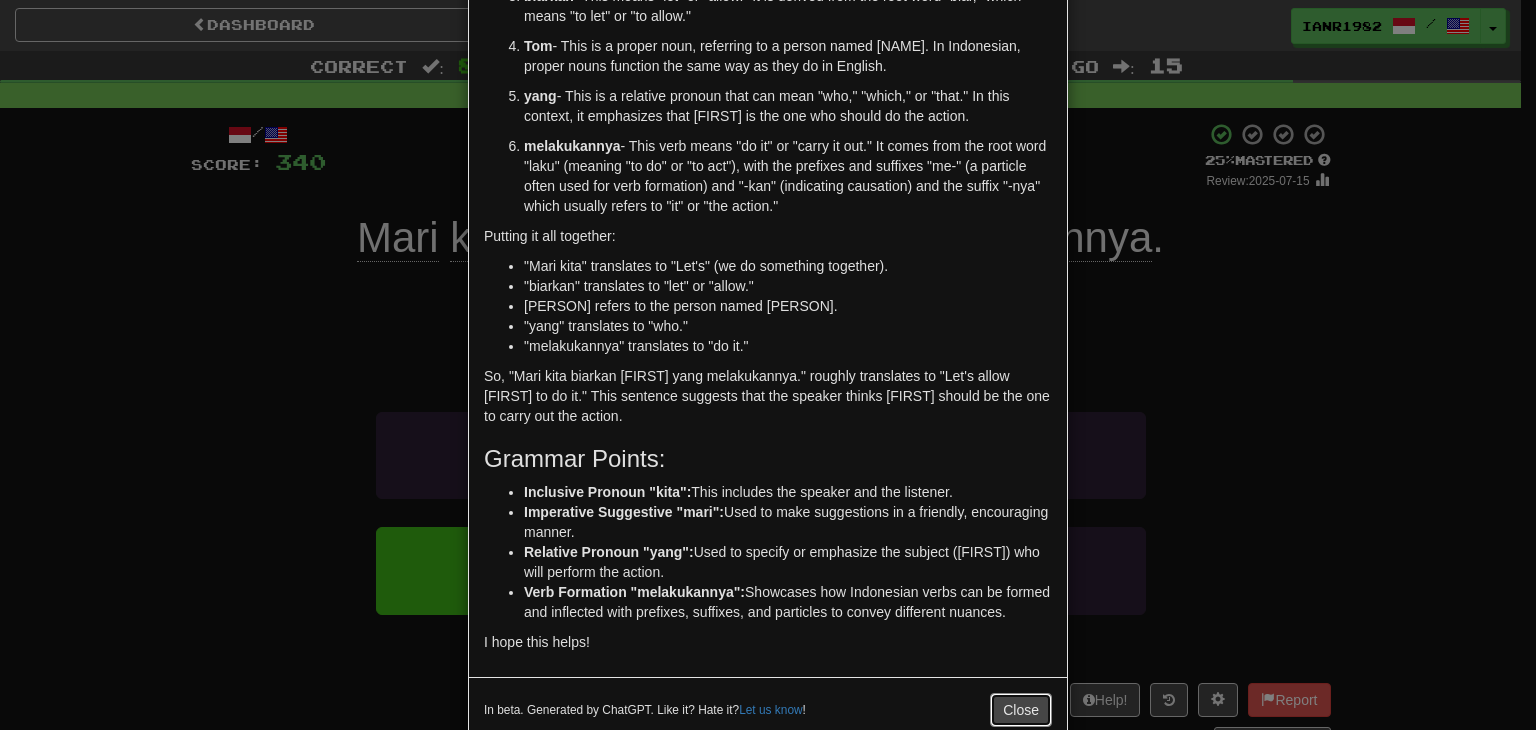 click on "Close" at bounding box center [1021, 710] 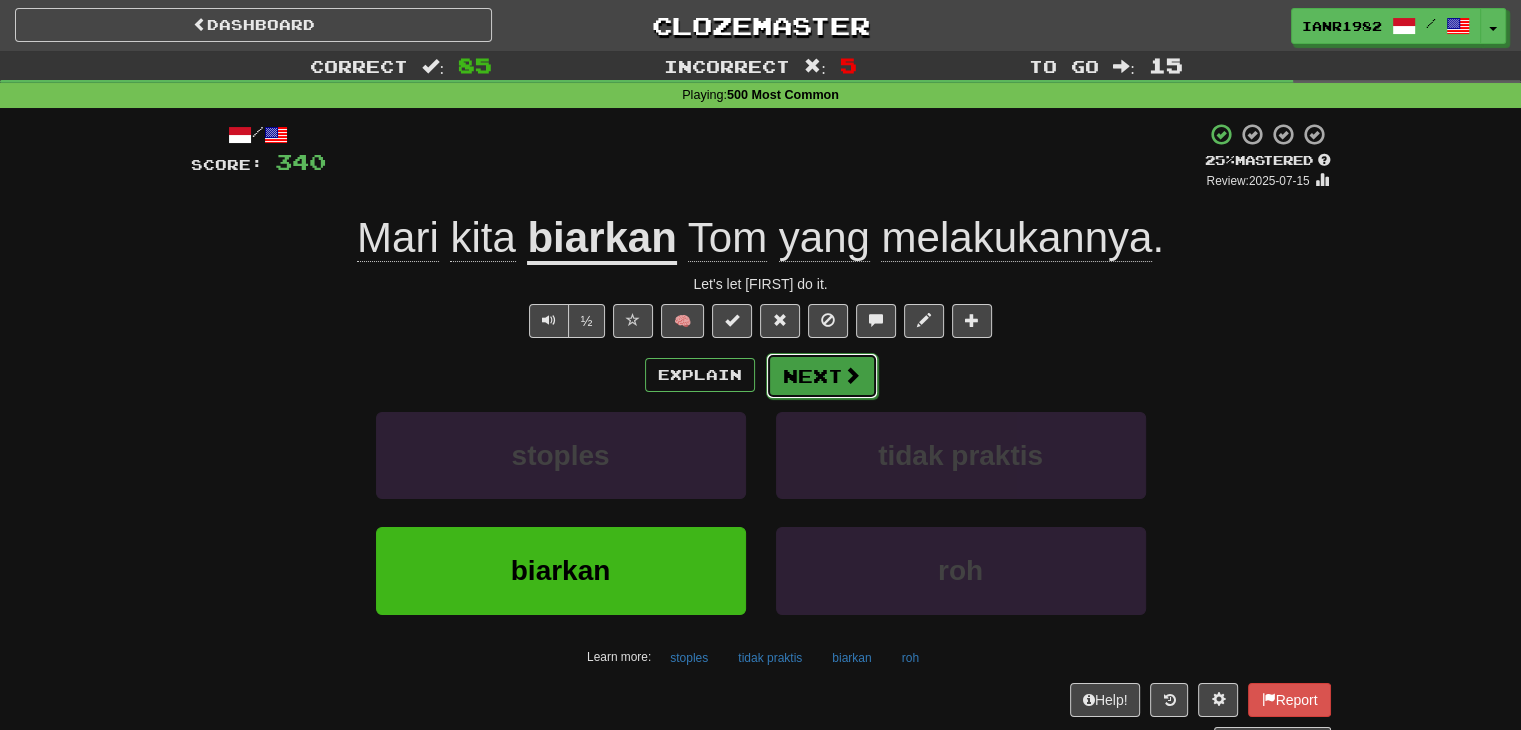 click on "Next" at bounding box center [822, 376] 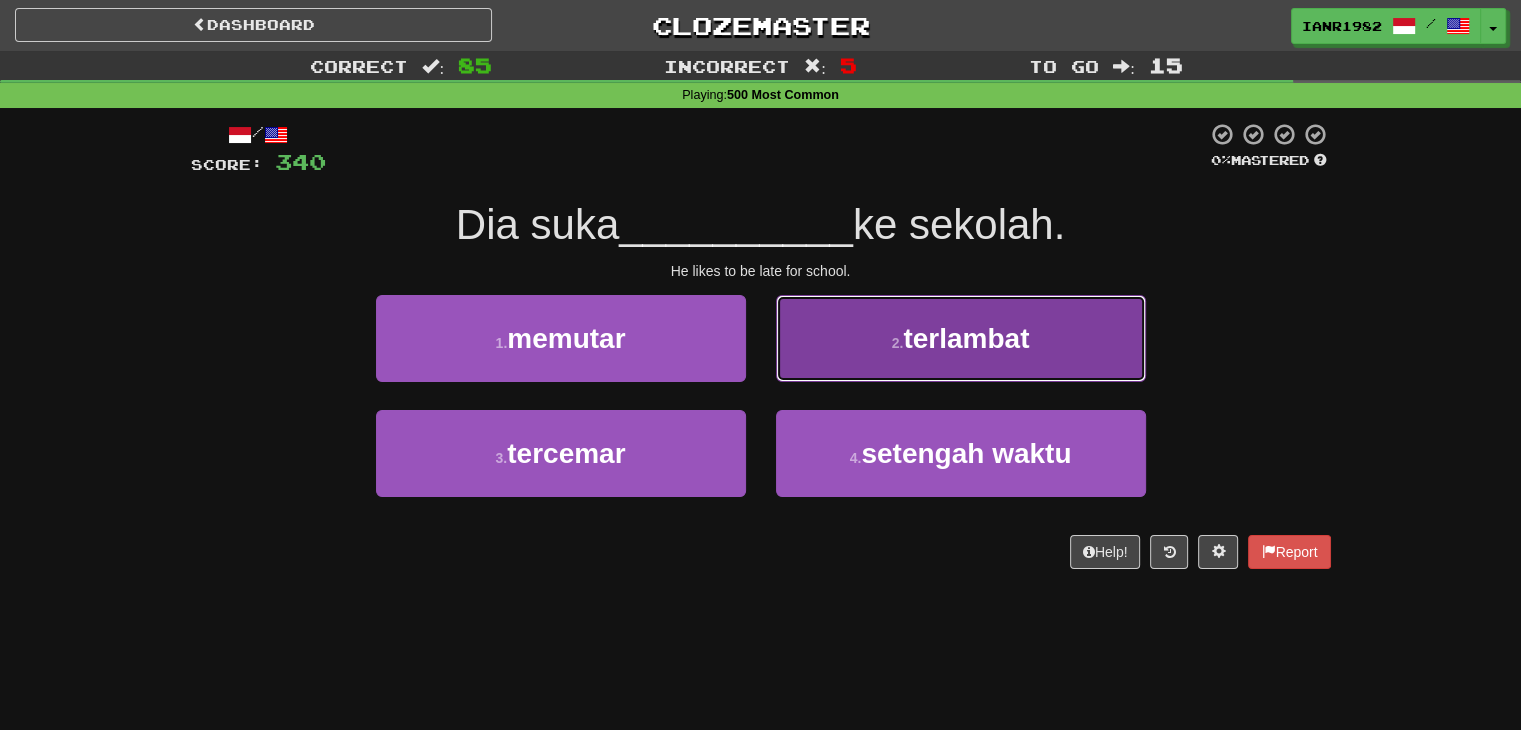 click on "2 .  terlambat" at bounding box center (961, 338) 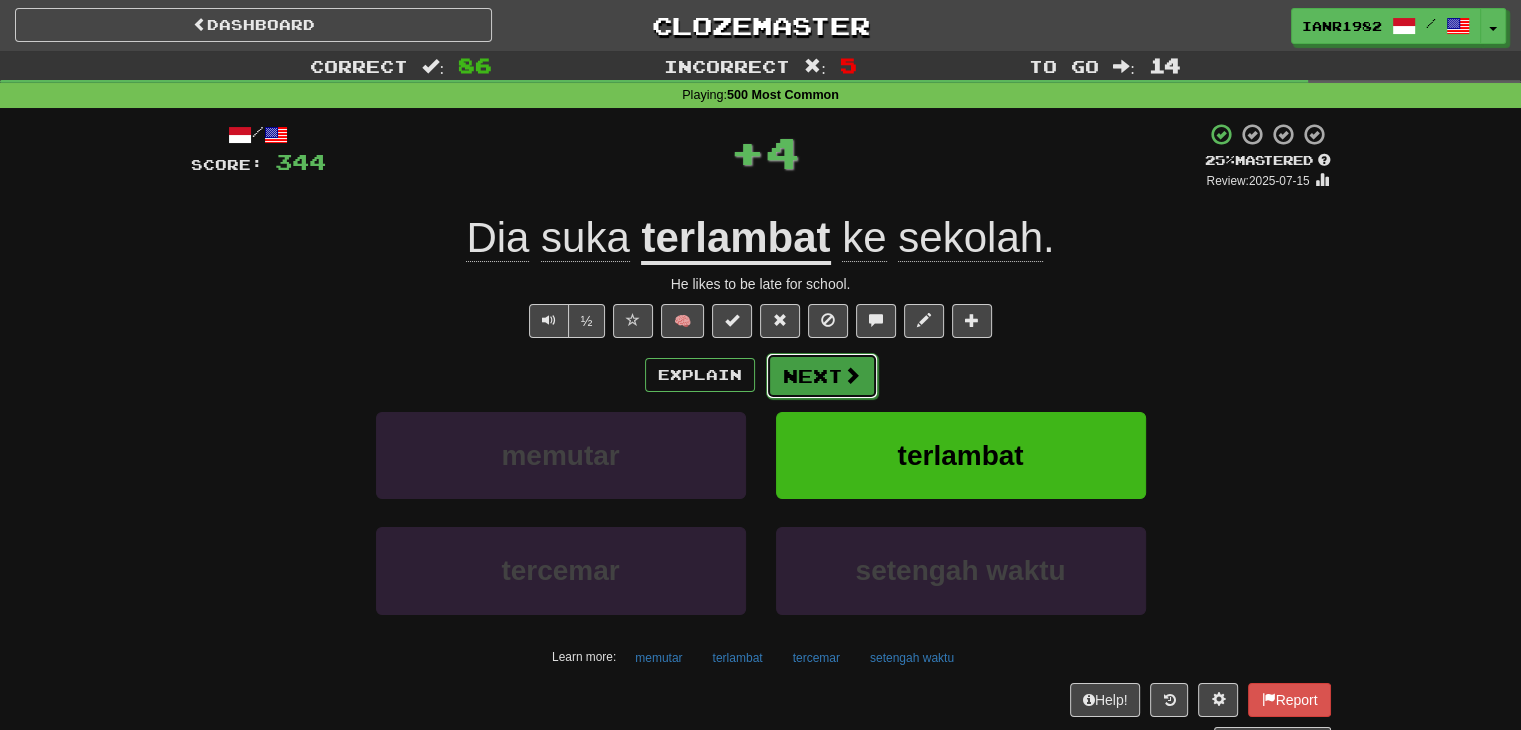click on "Next" at bounding box center (822, 376) 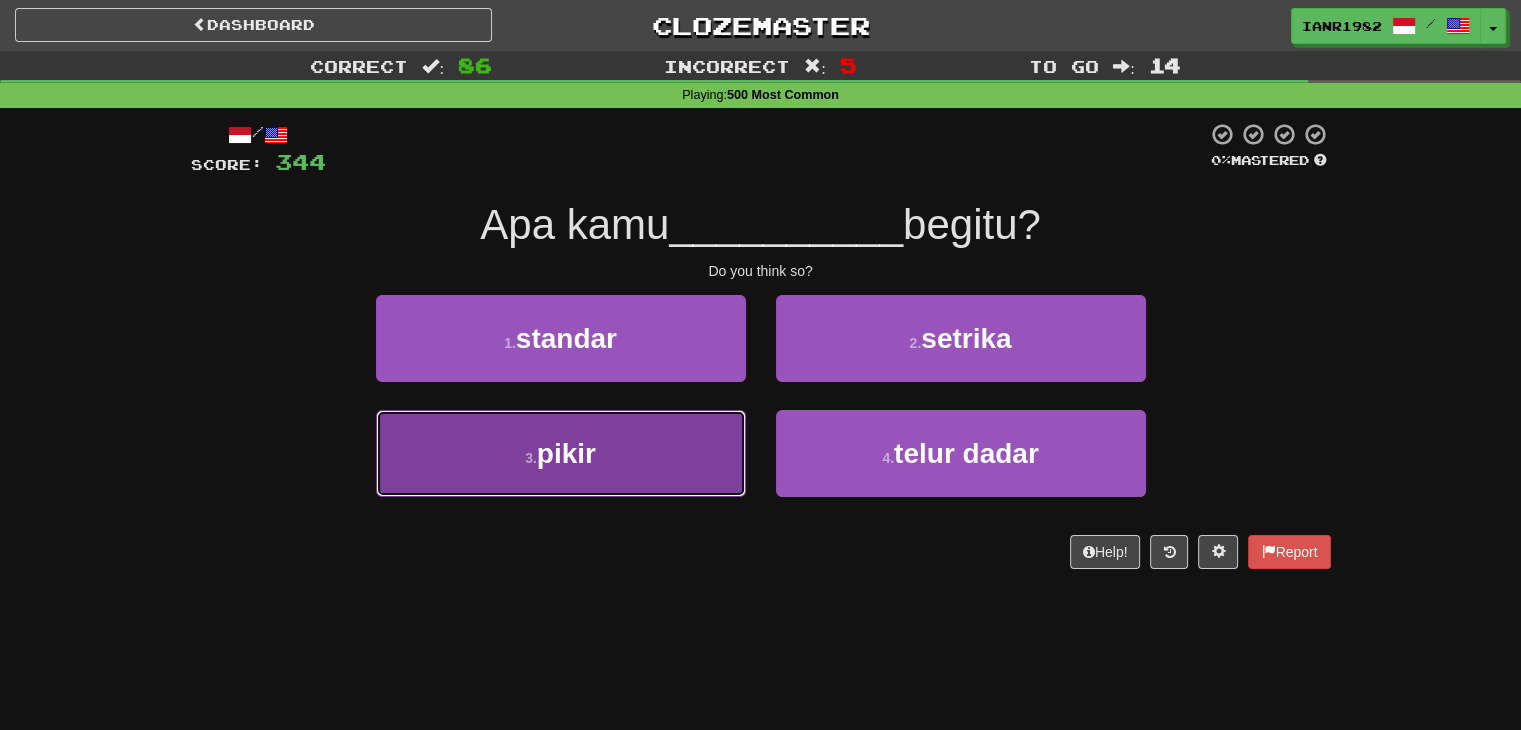 click on "3 .  pikir" at bounding box center [561, 453] 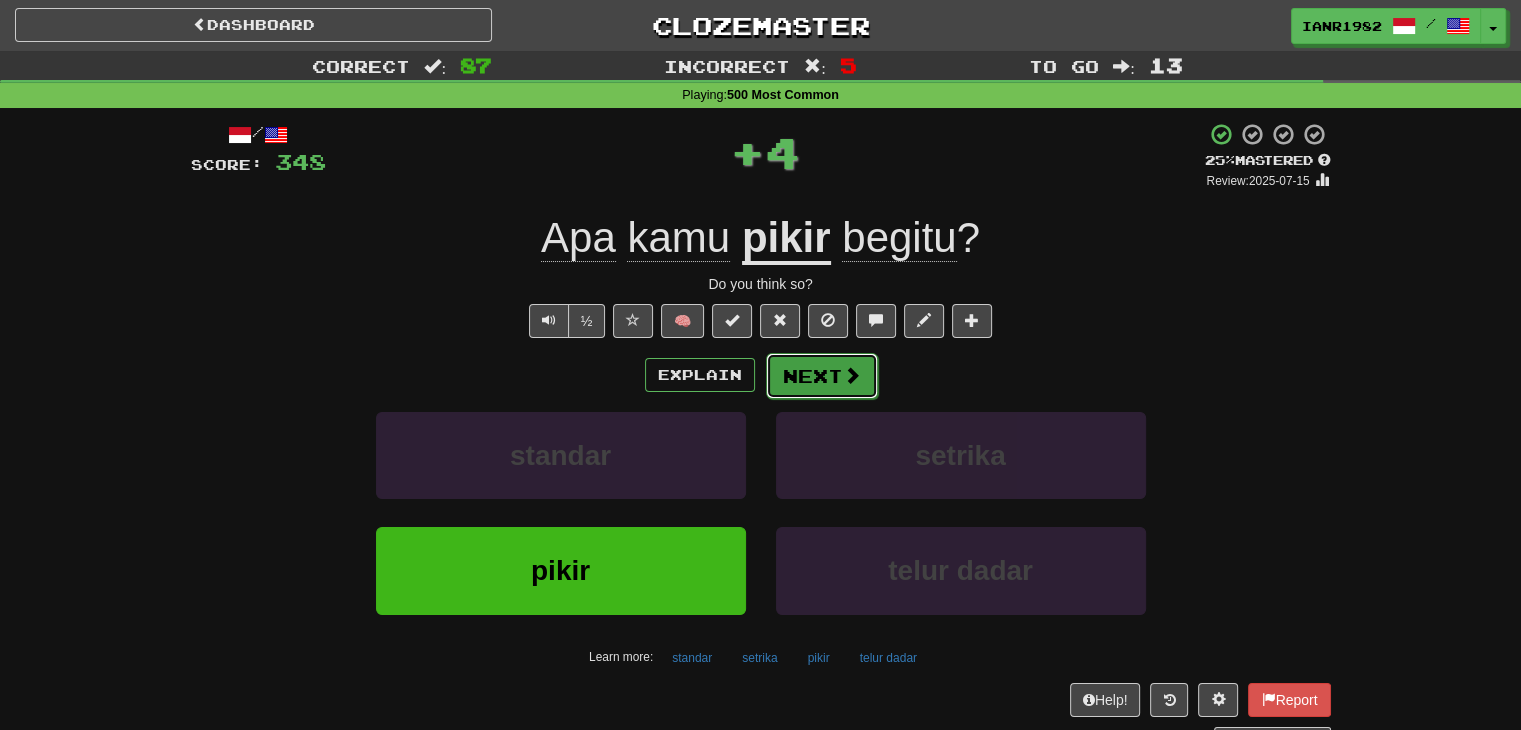 click at bounding box center (852, 375) 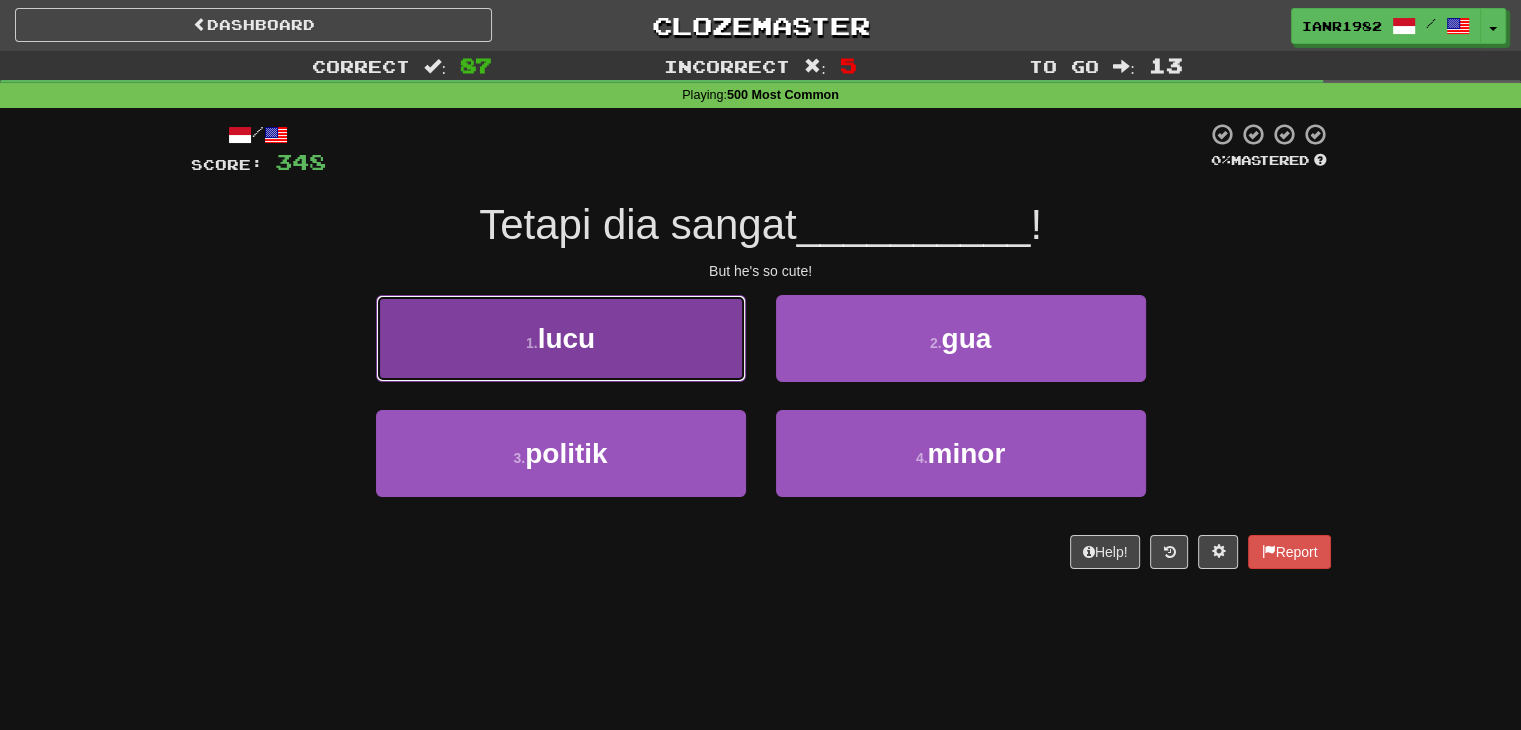 click on "1 .  lucu" at bounding box center [561, 338] 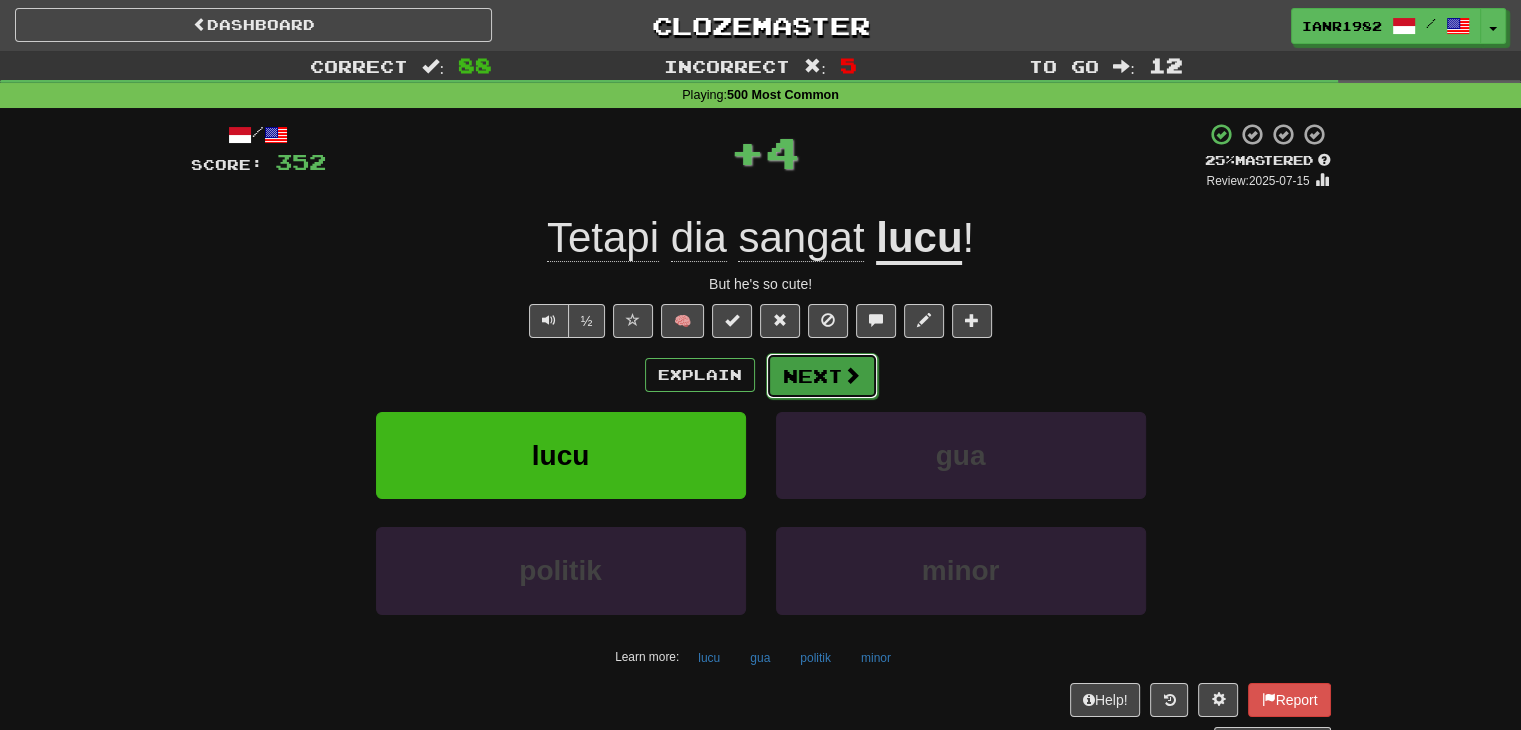 click on "Next" at bounding box center [822, 376] 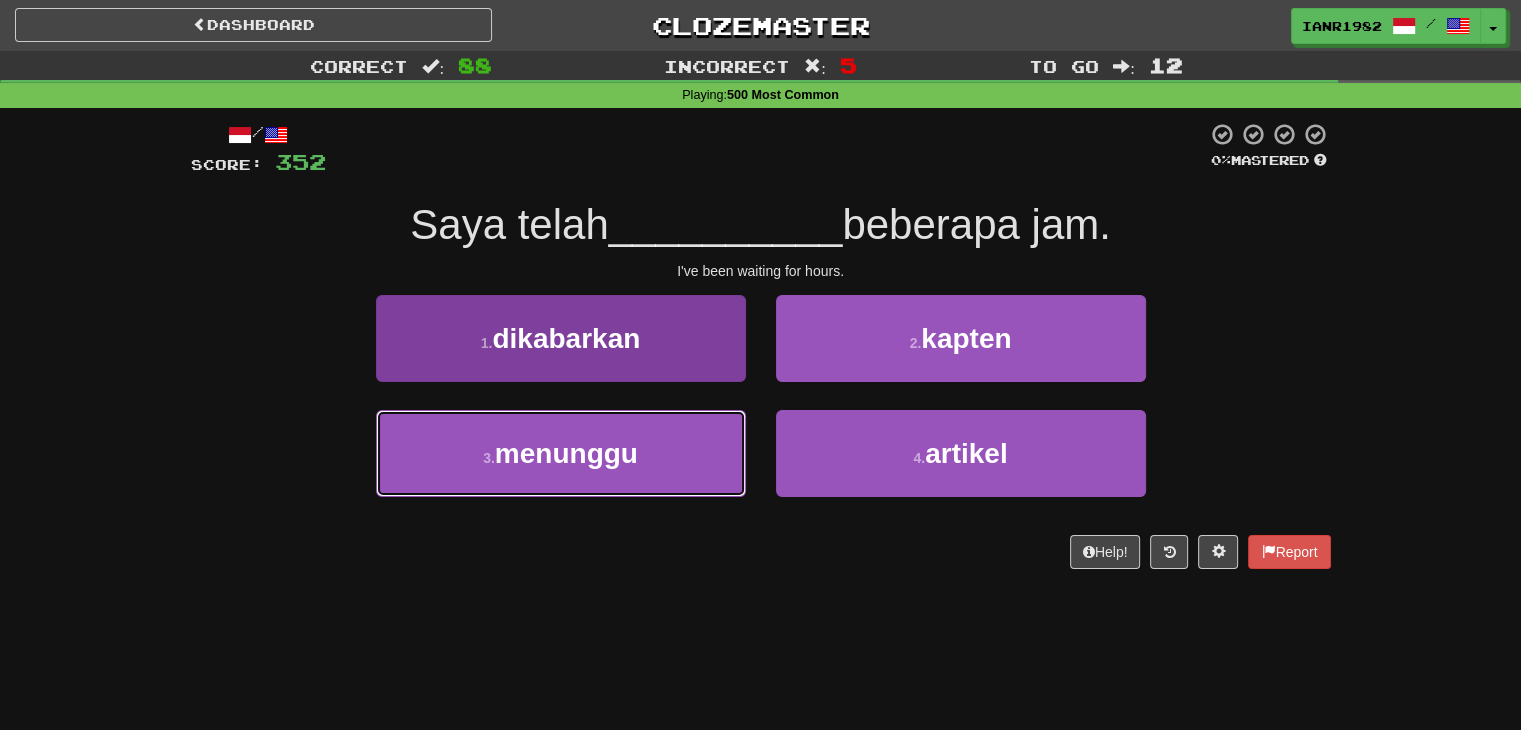 click on "3 .  menunggu" at bounding box center [561, 453] 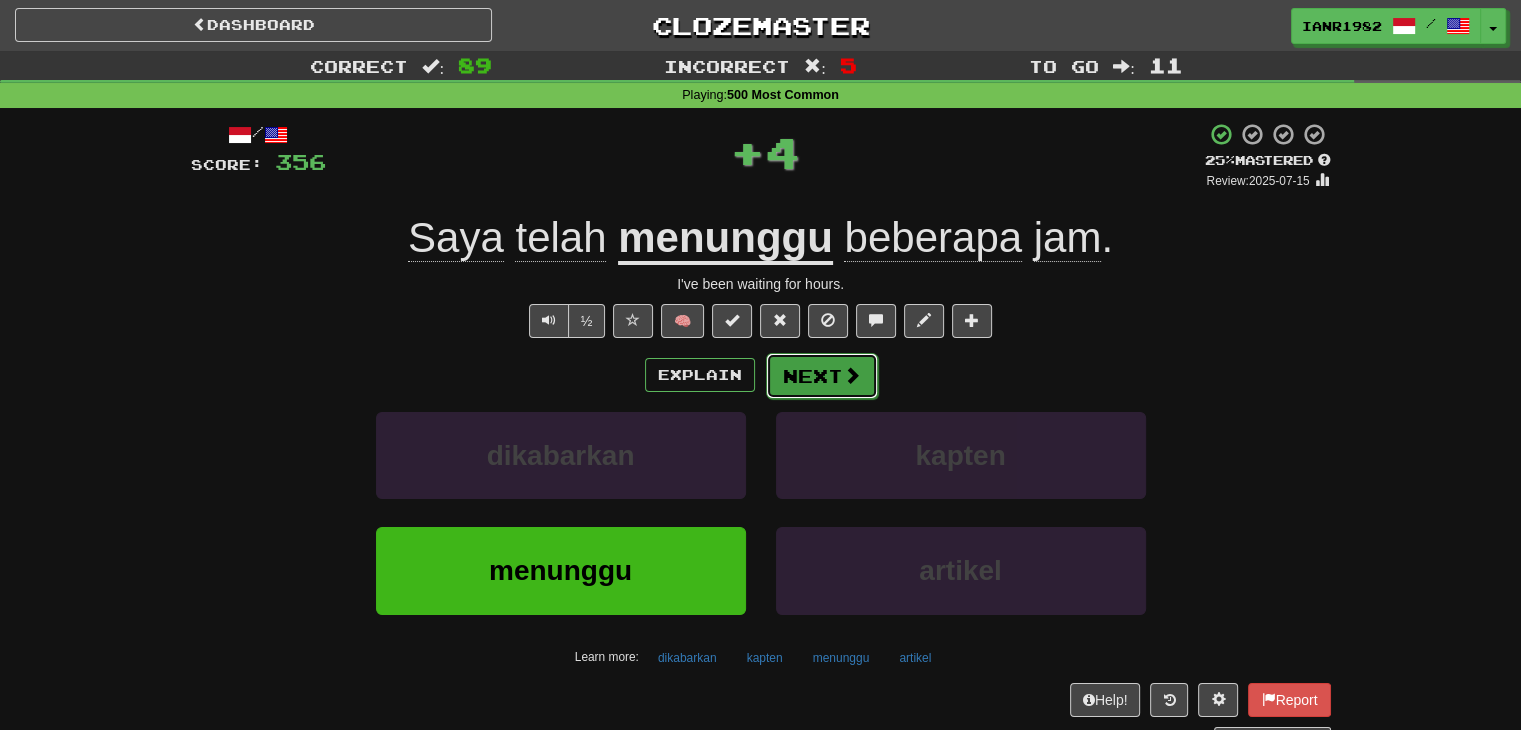 click on "Next" at bounding box center (822, 376) 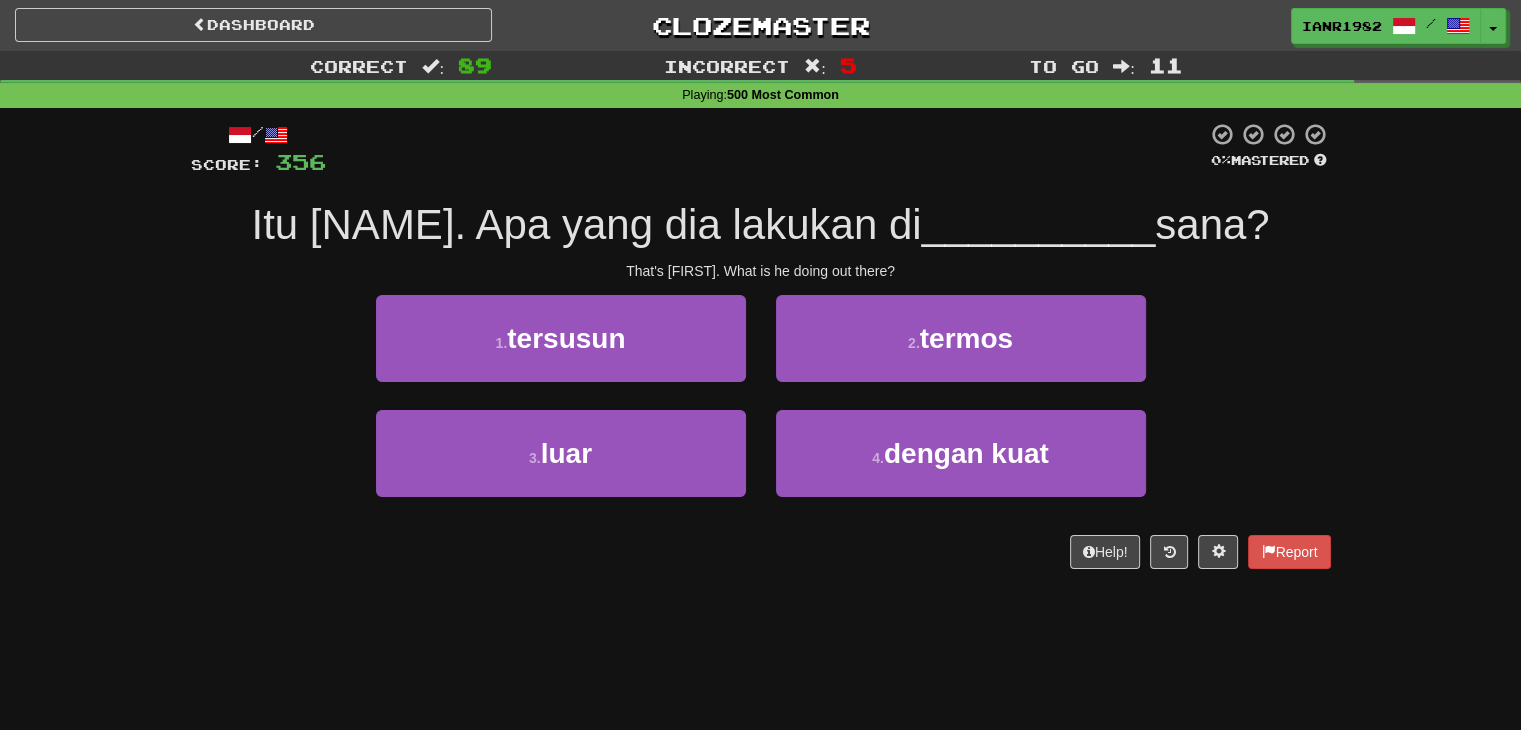 click on "4 .  dengan kuat" at bounding box center (961, 467) 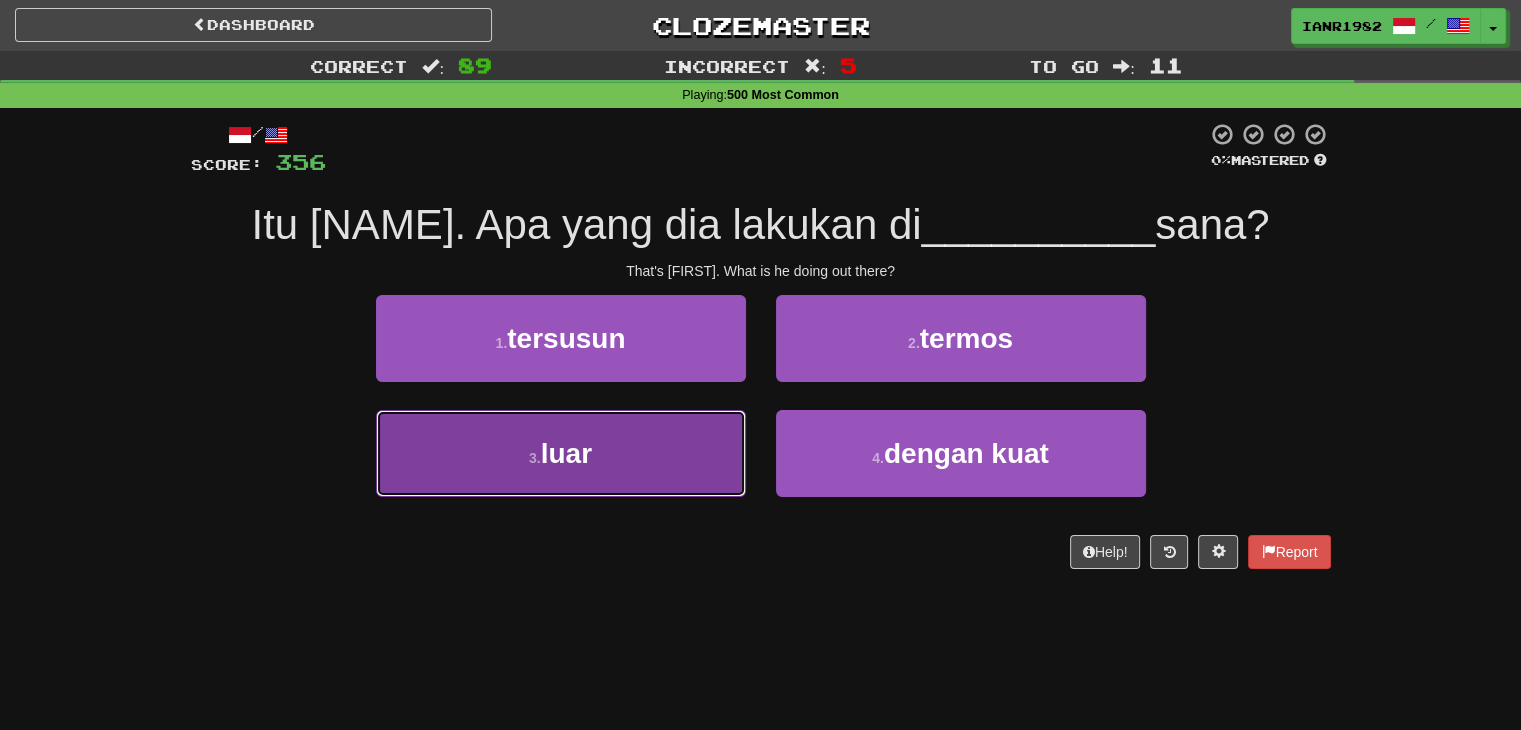 click on "3 .  luar" at bounding box center [561, 453] 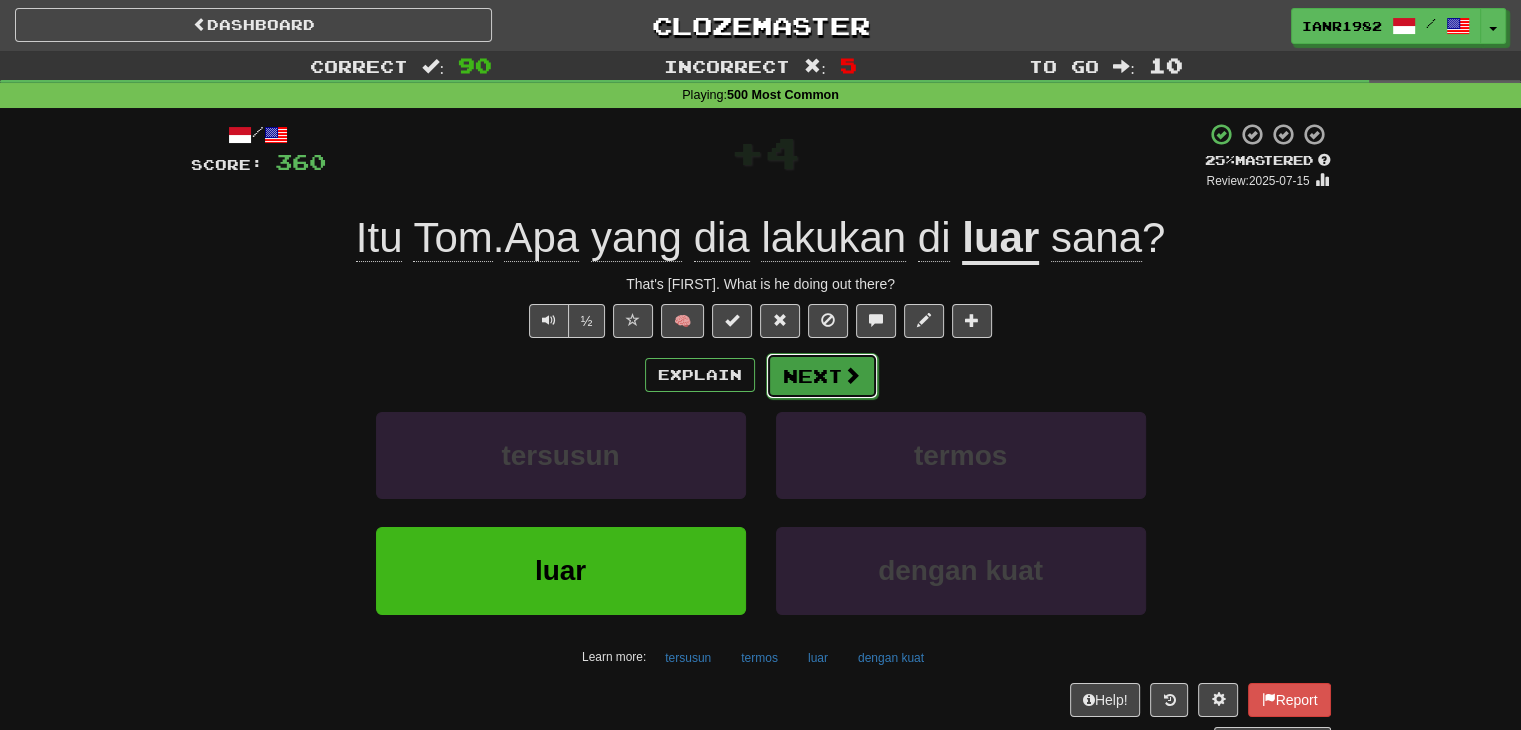 click at bounding box center (852, 375) 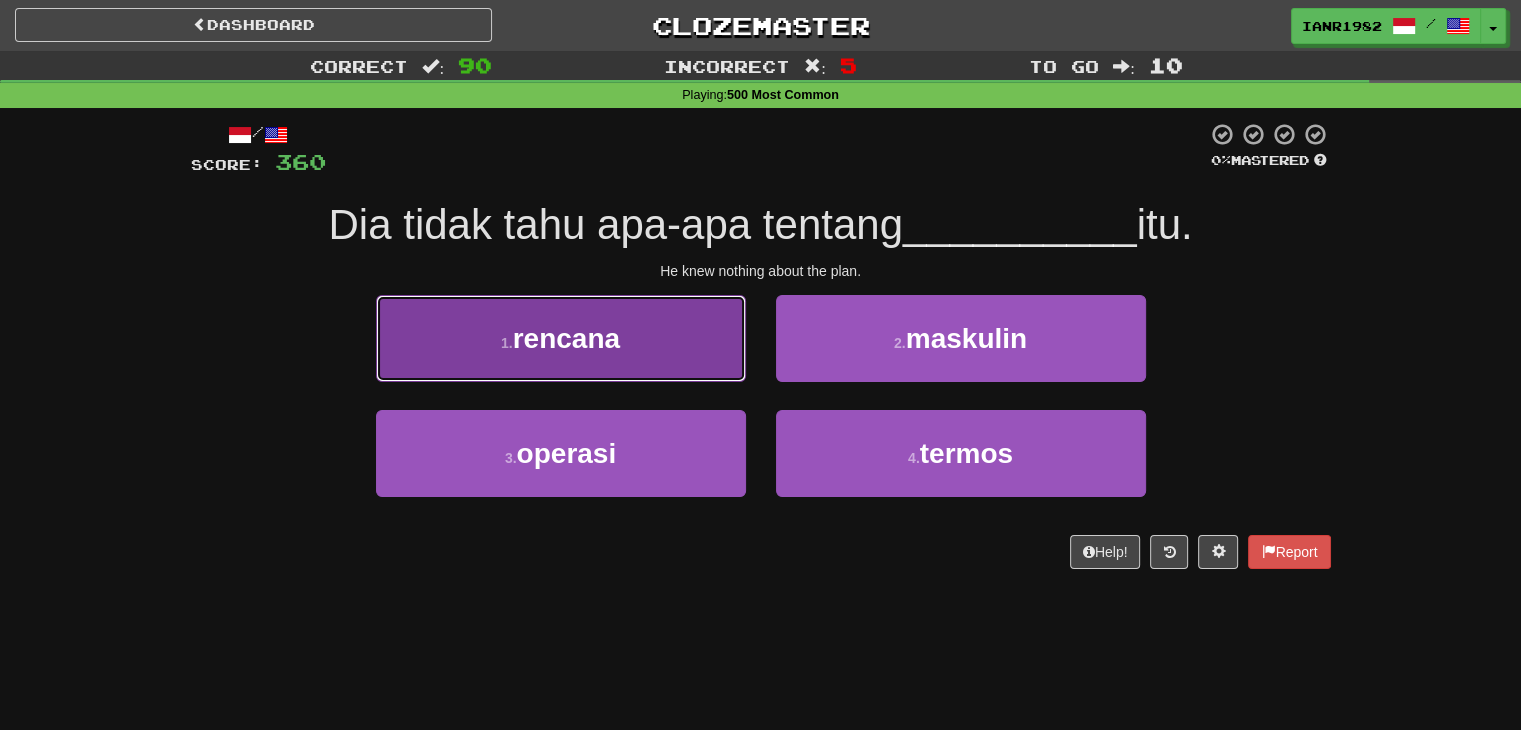 click on "rencana" at bounding box center (566, 338) 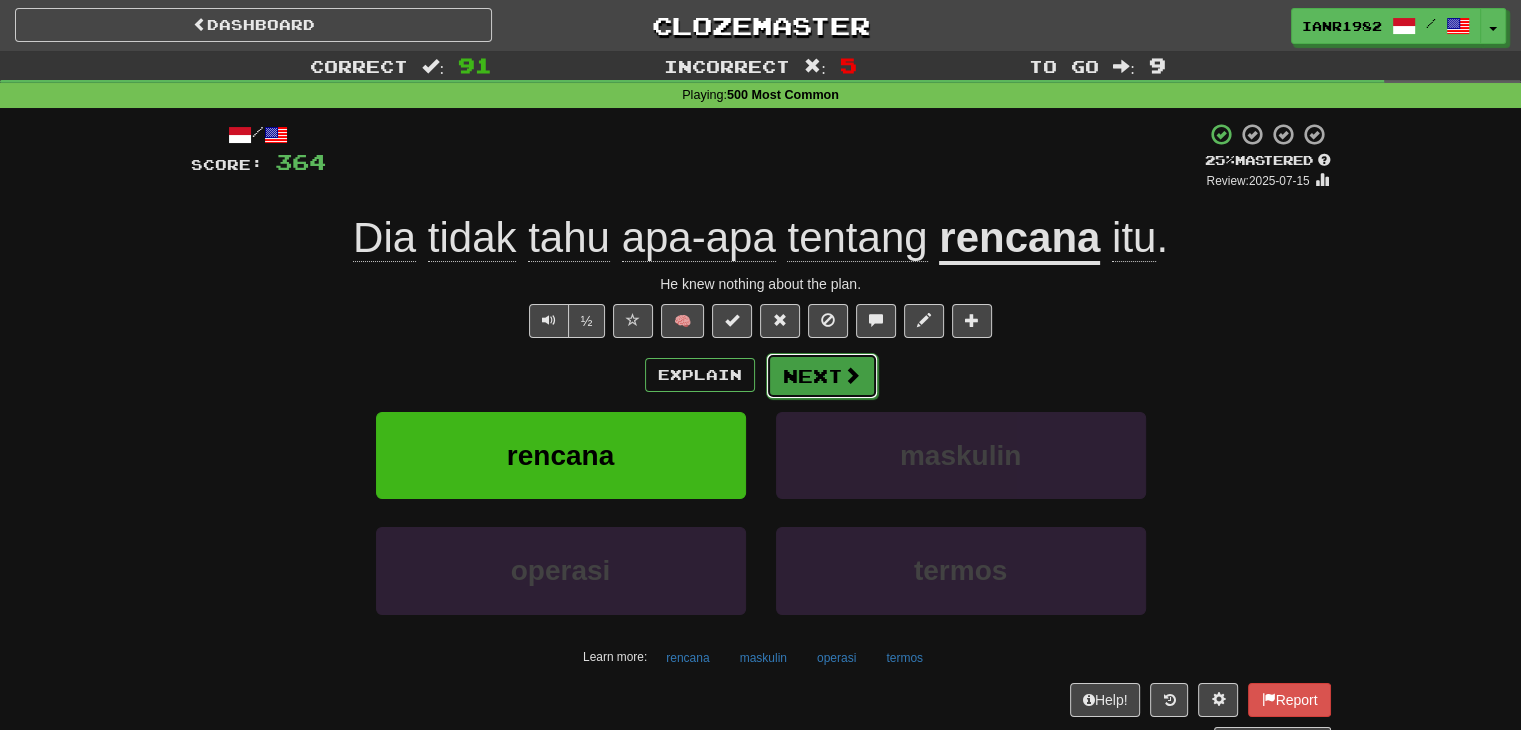 click on "Next" at bounding box center [822, 376] 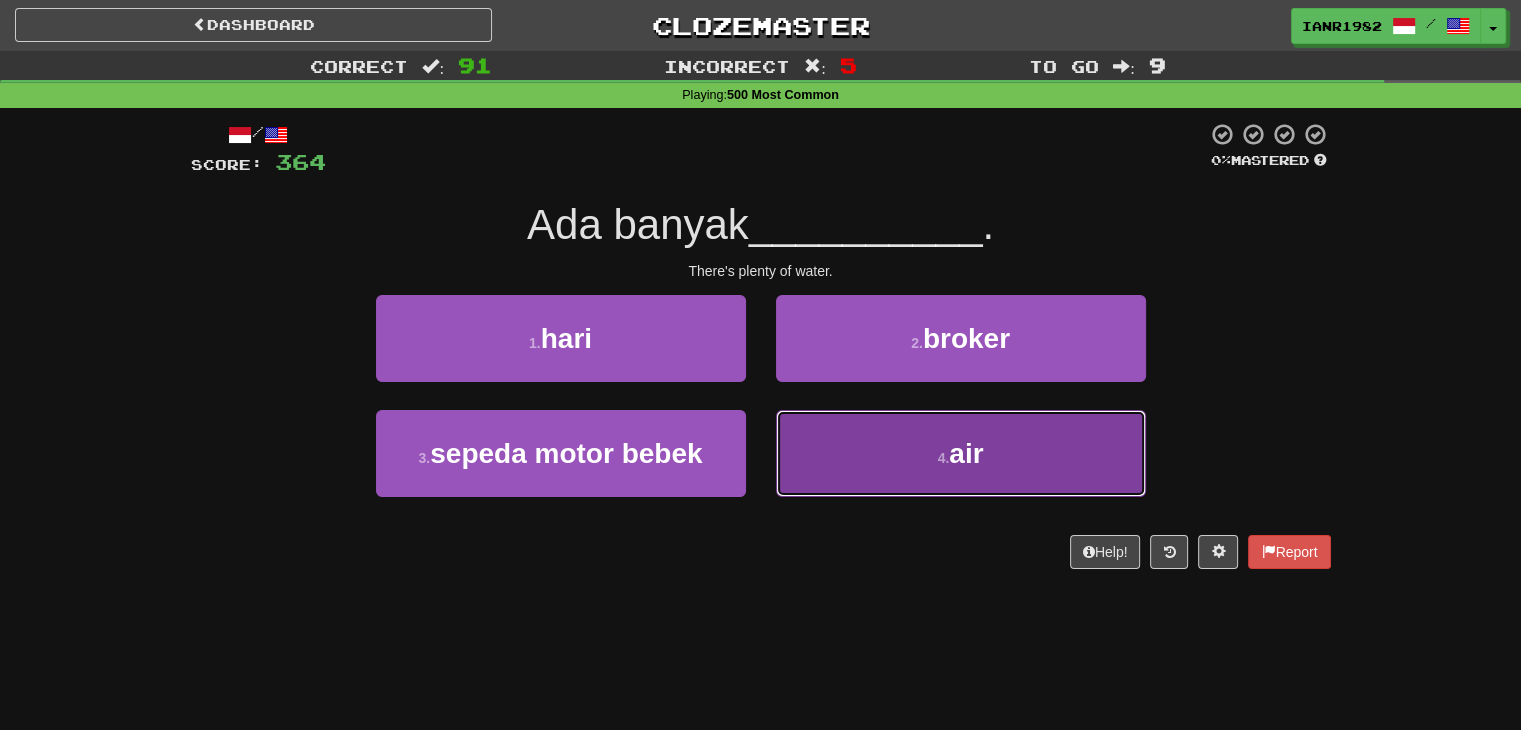 click on "air" at bounding box center (966, 453) 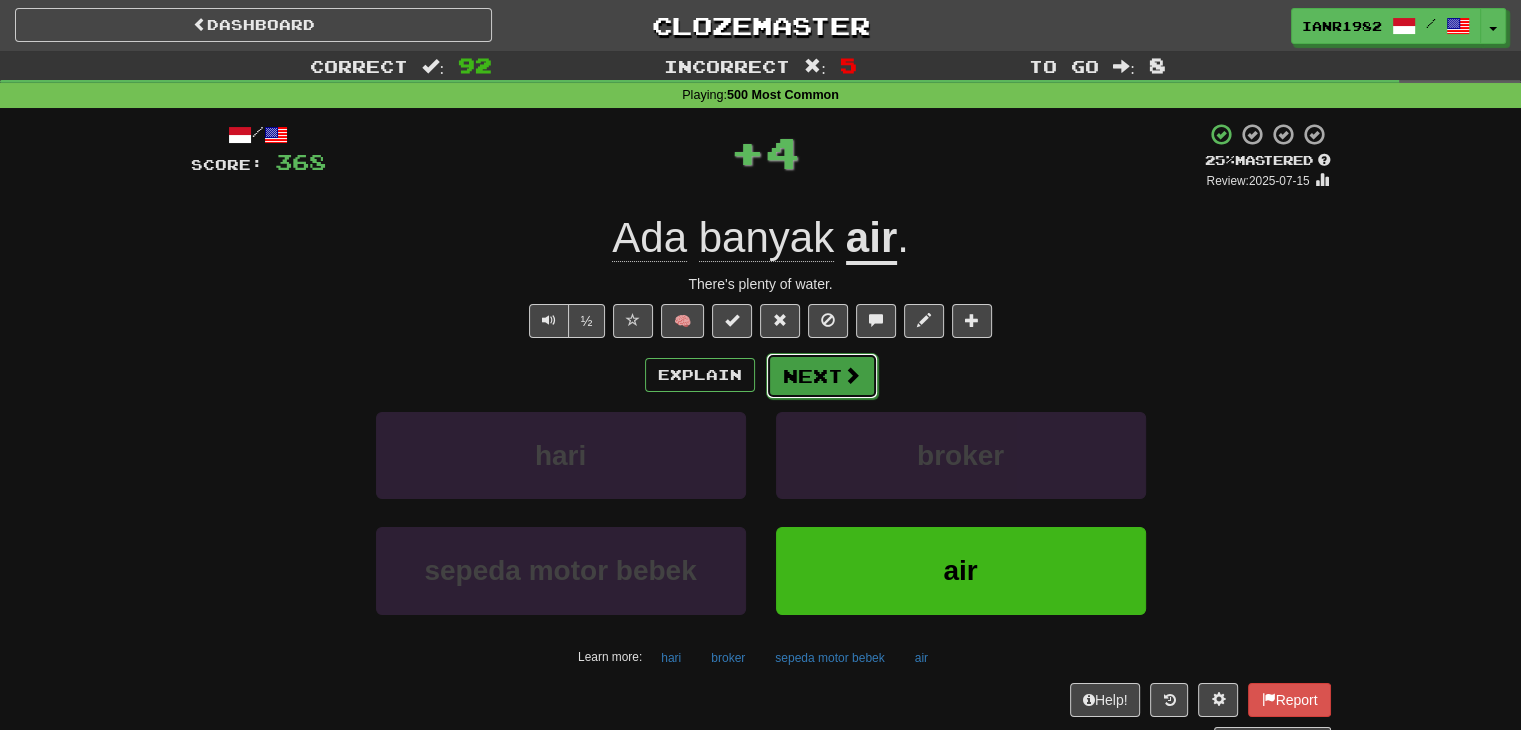 click on "Next" at bounding box center [822, 376] 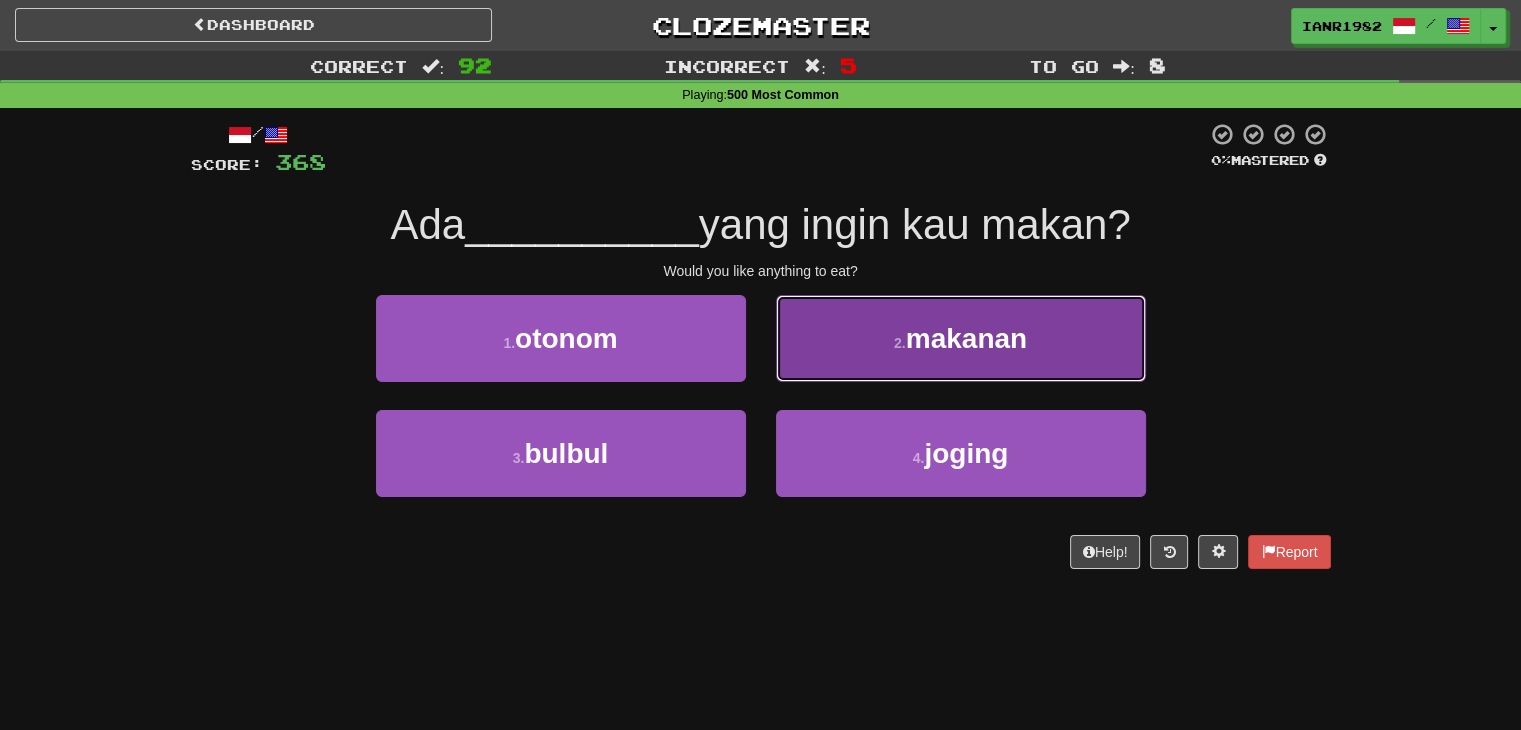 click on "2 .  makanan" at bounding box center [961, 338] 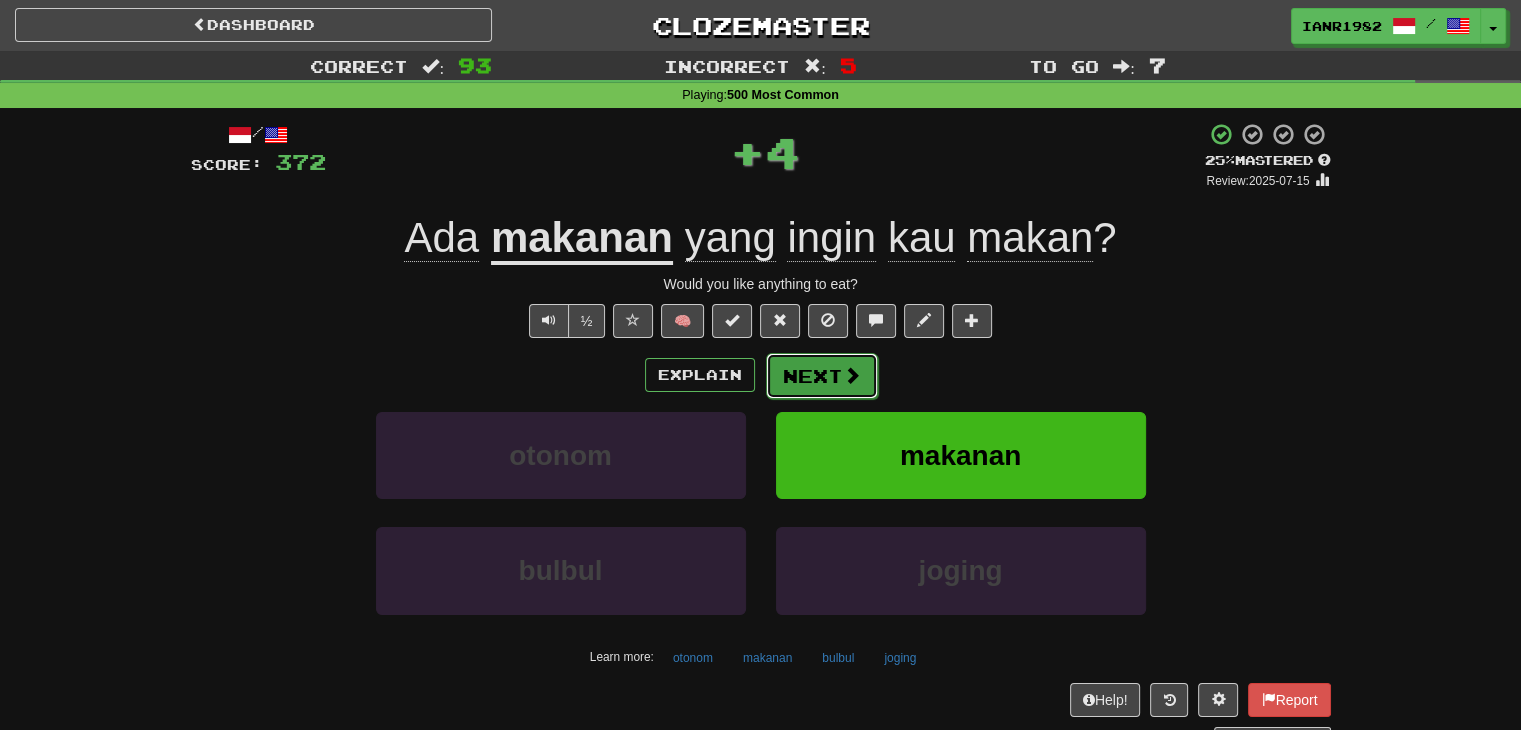 click at bounding box center [852, 375] 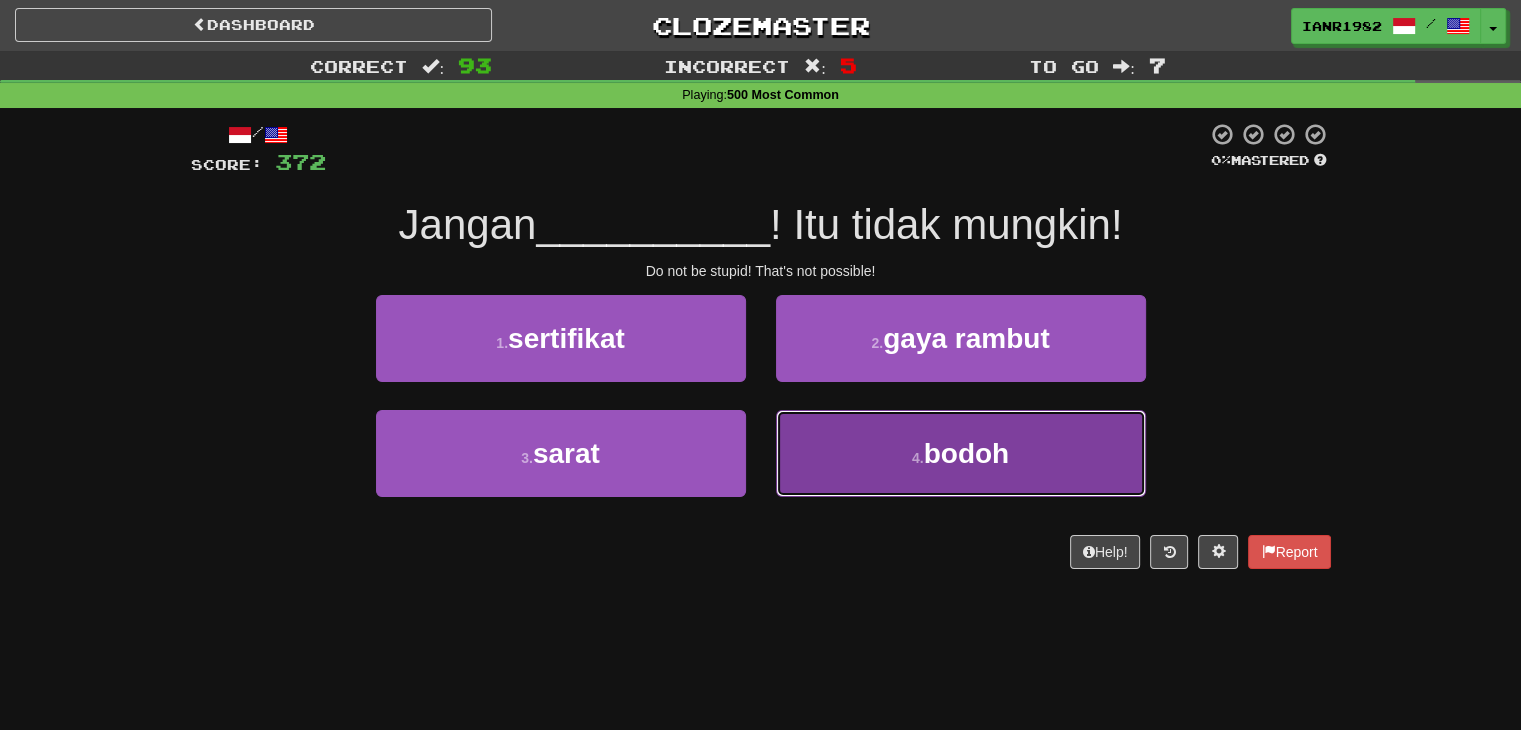click on "bodoh" at bounding box center (967, 453) 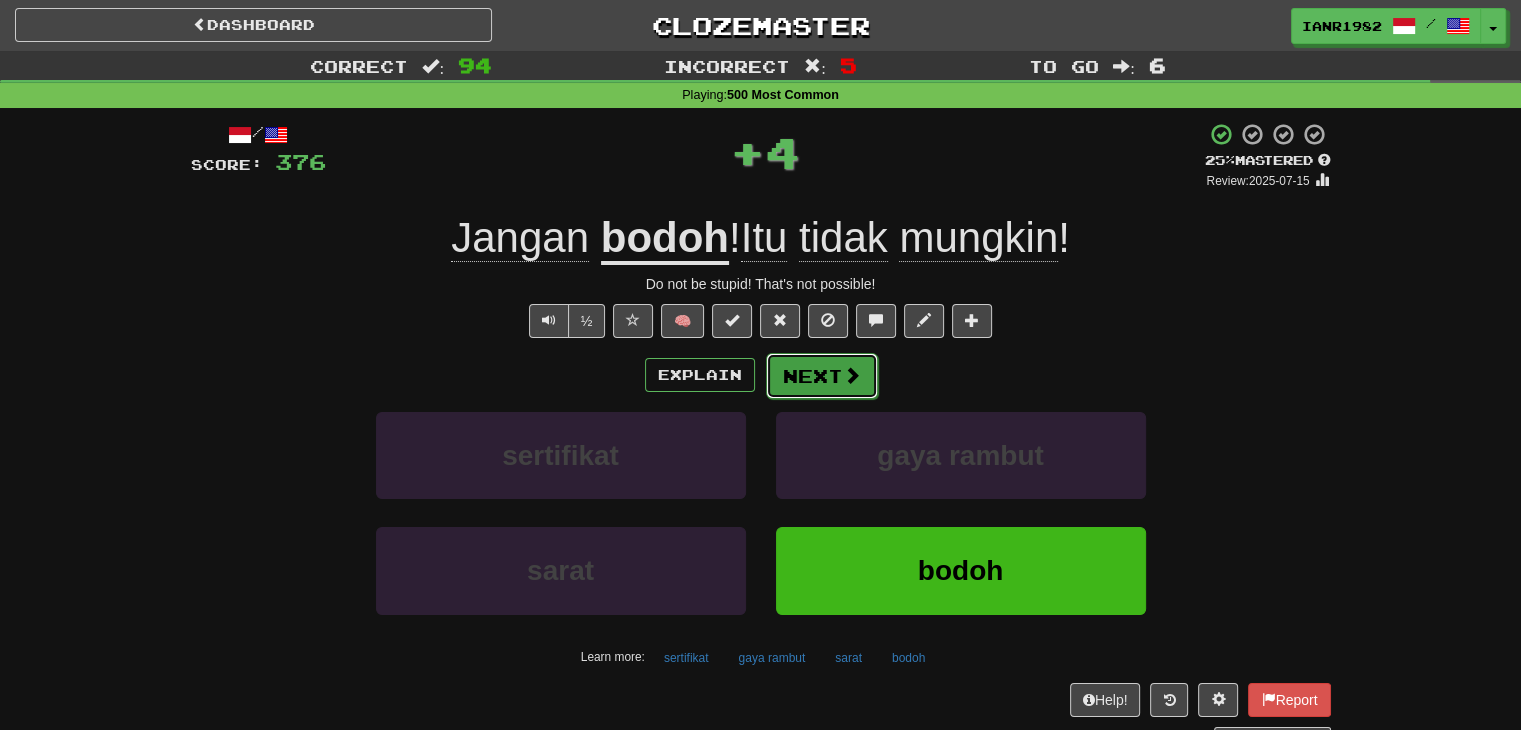 click at bounding box center [852, 375] 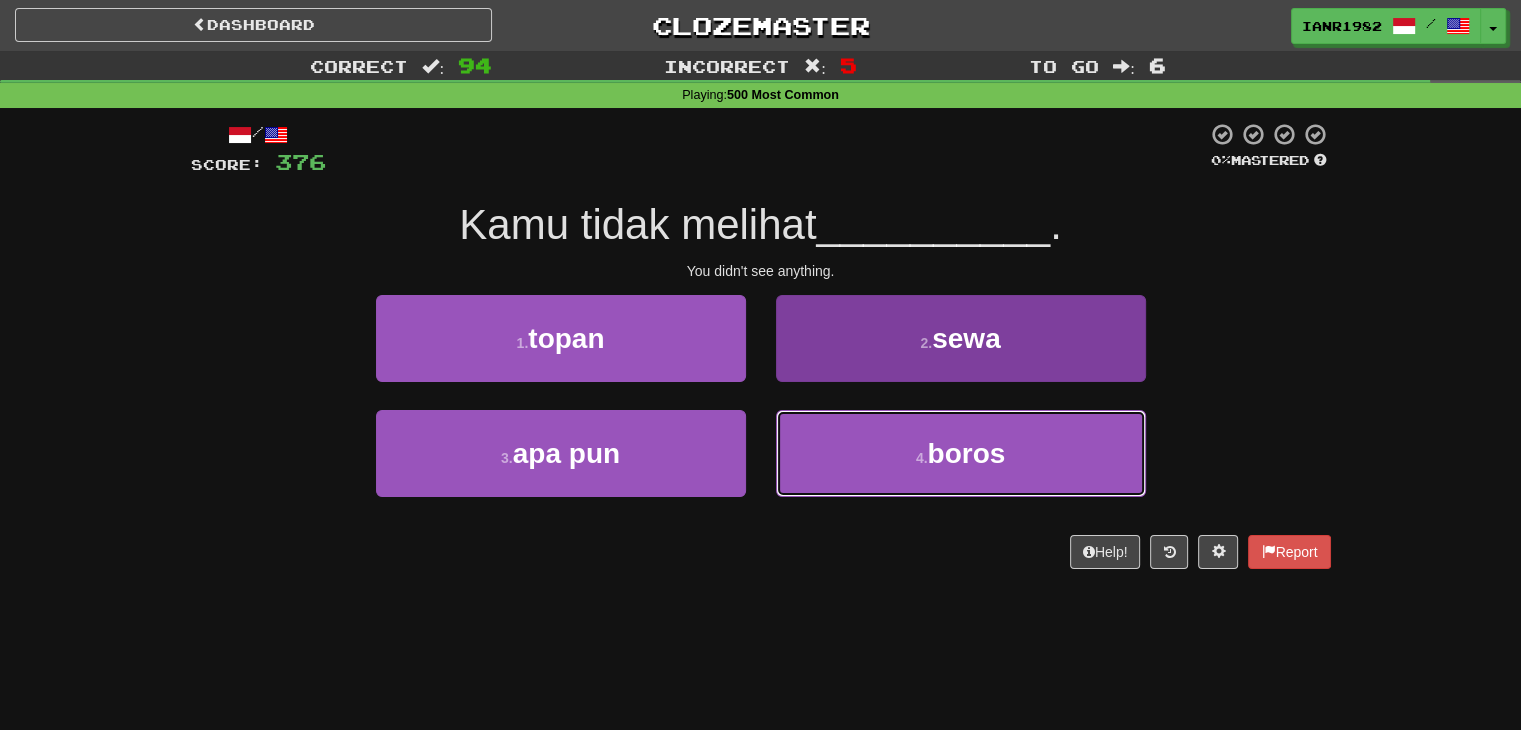 click on "boros" at bounding box center (966, 453) 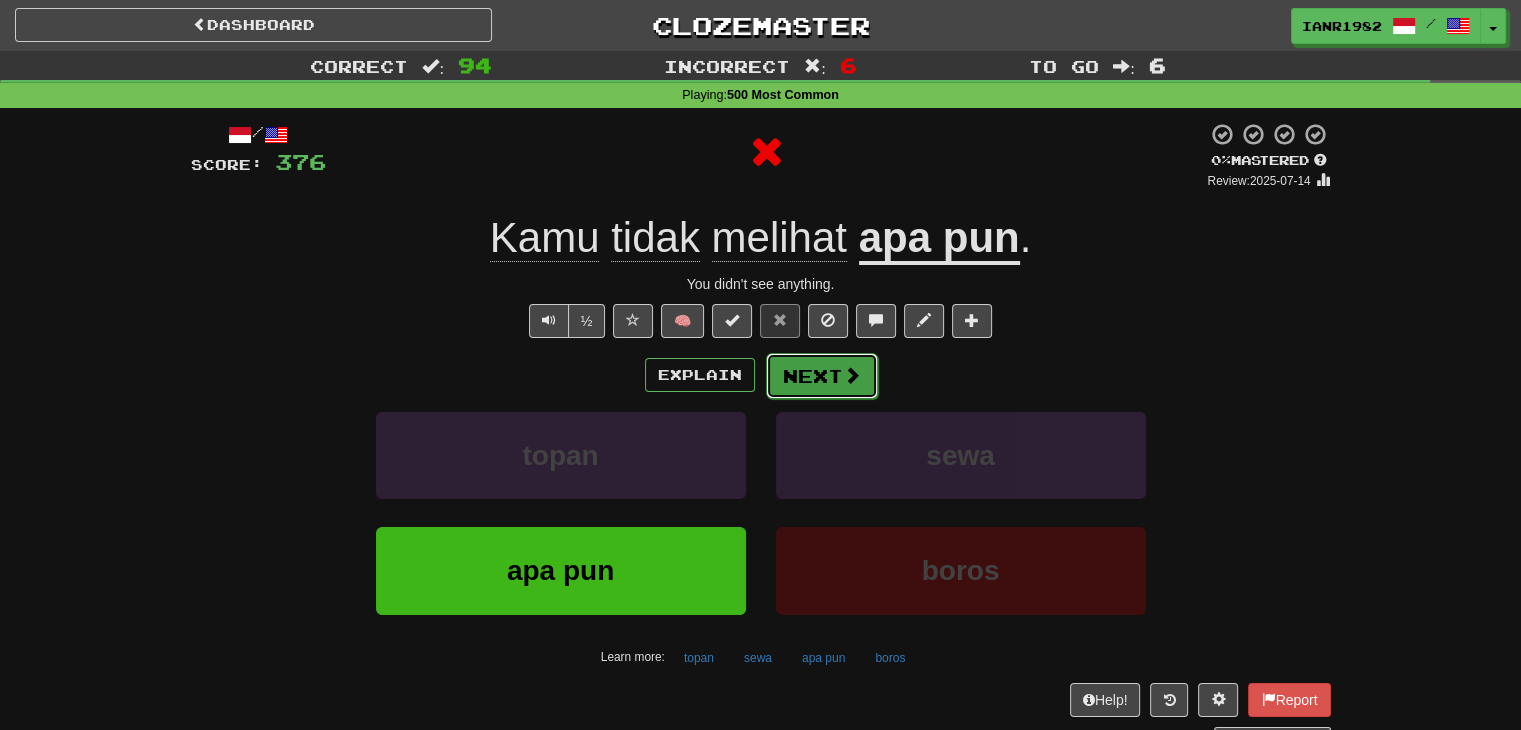 click at bounding box center (852, 375) 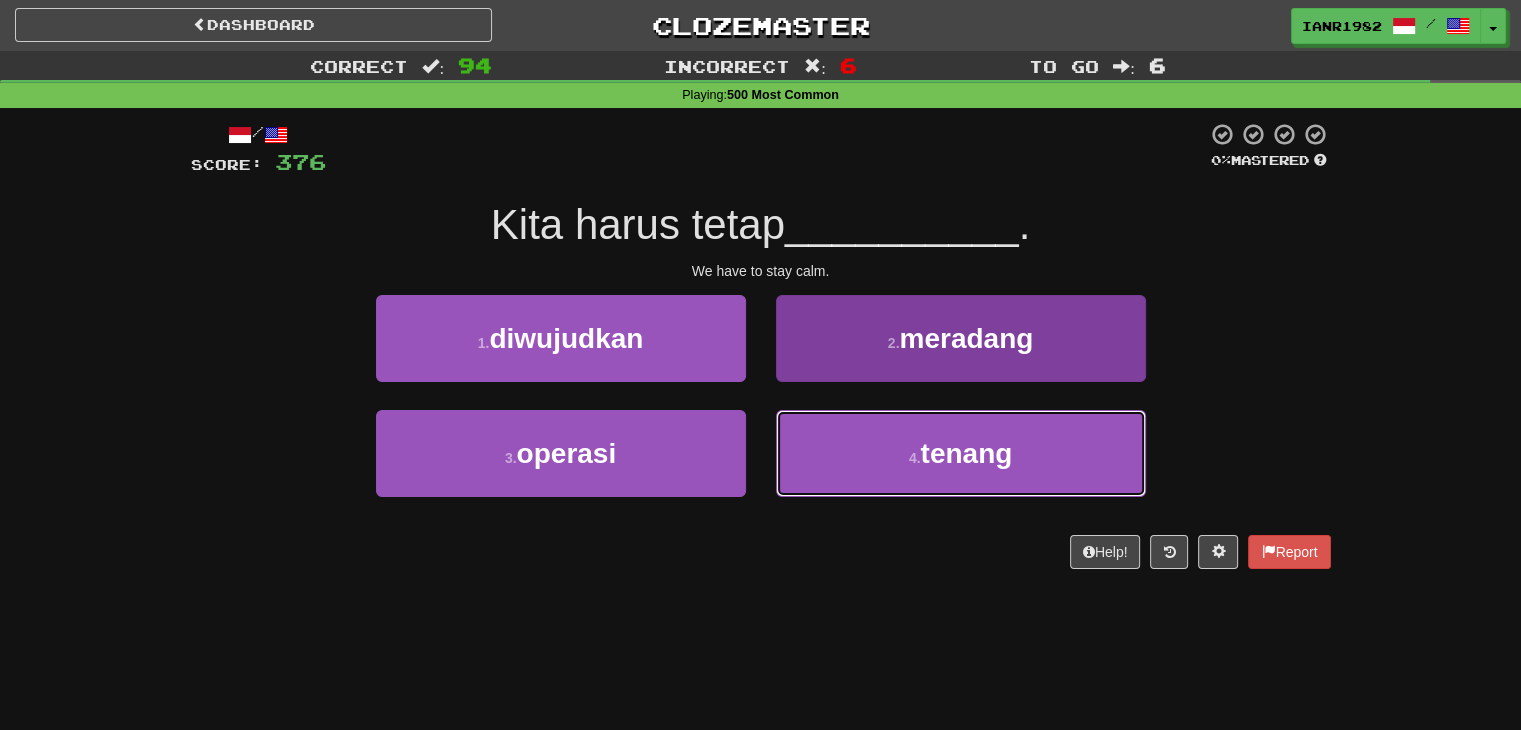 click on "tenang" at bounding box center [966, 453] 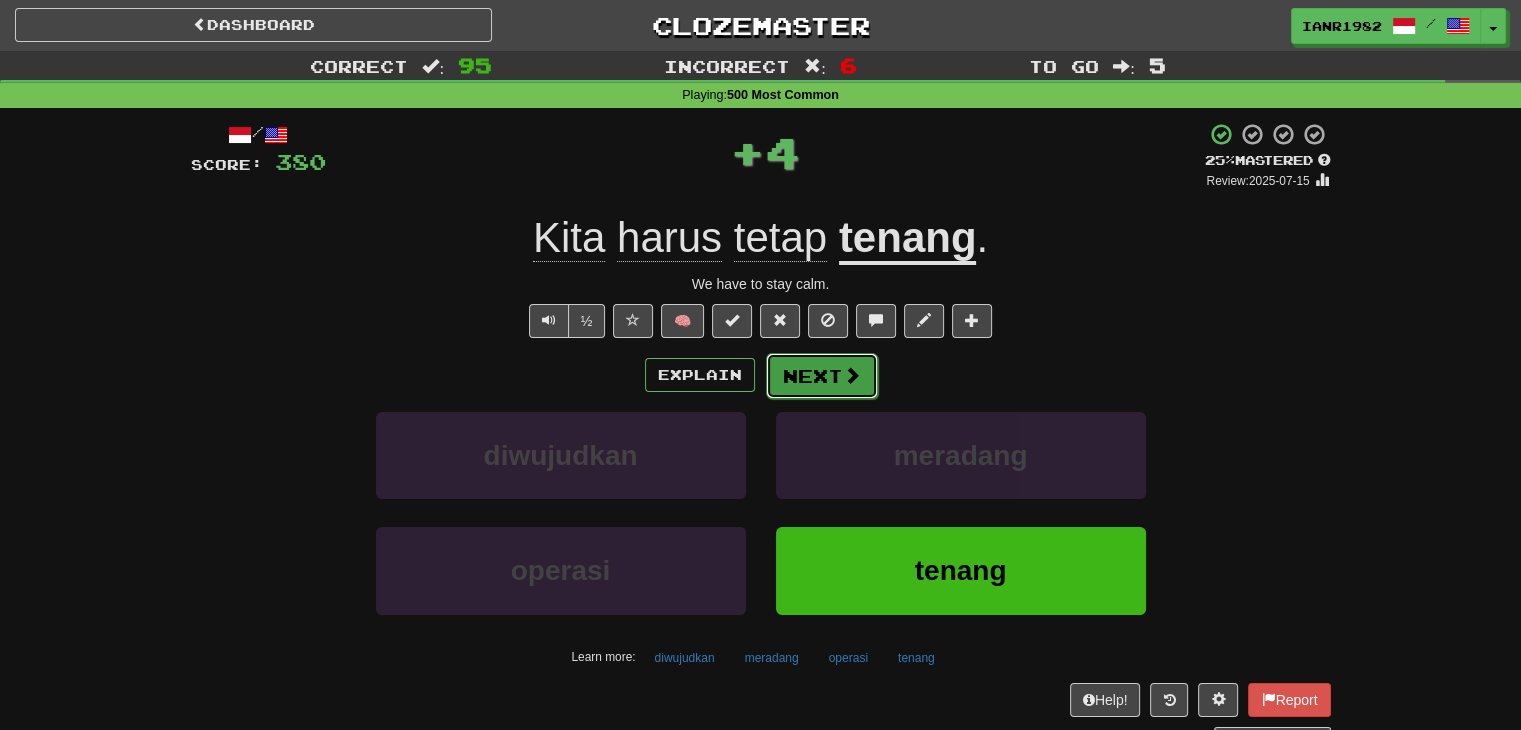 click on "Next" at bounding box center [822, 376] 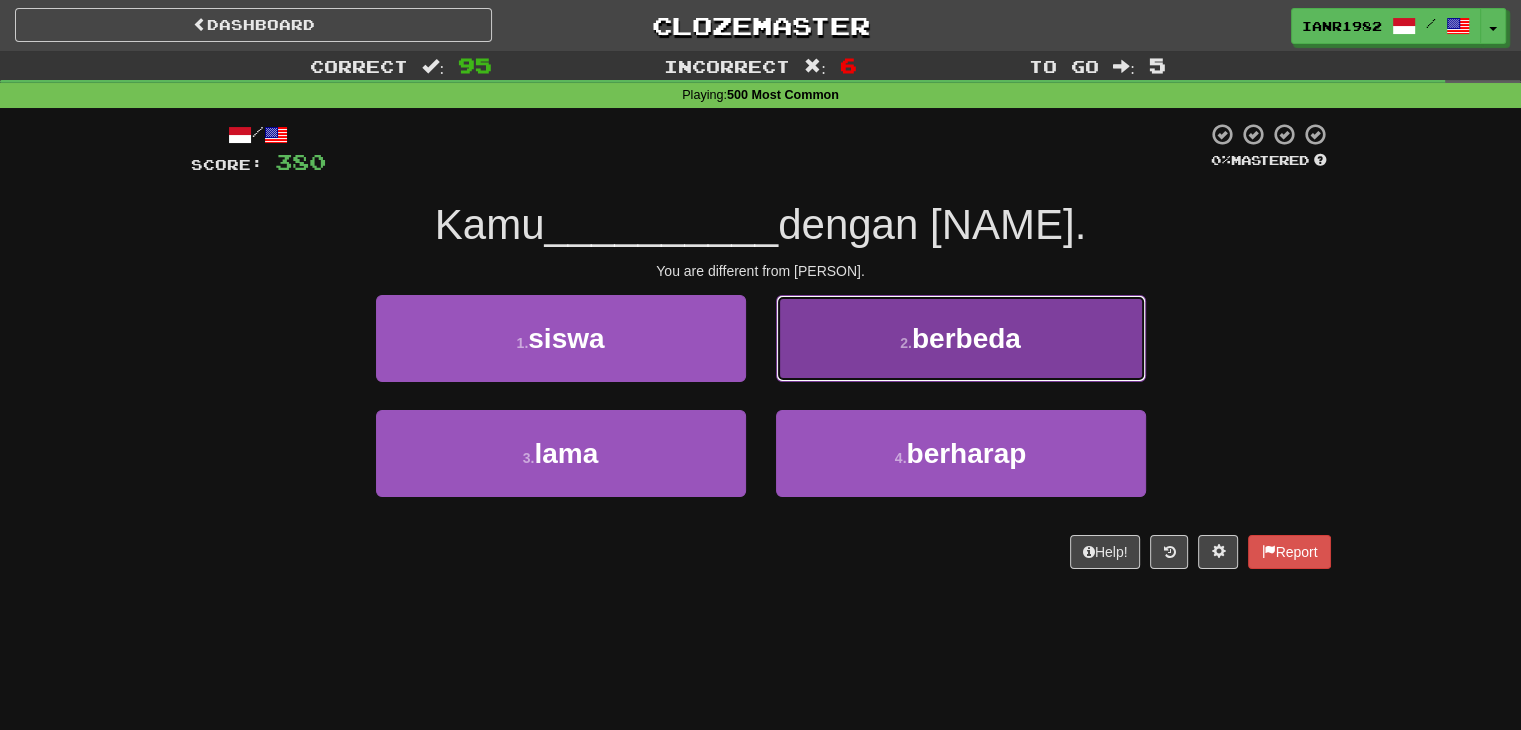 click on "berbeda" at bounding box center [966, 338] 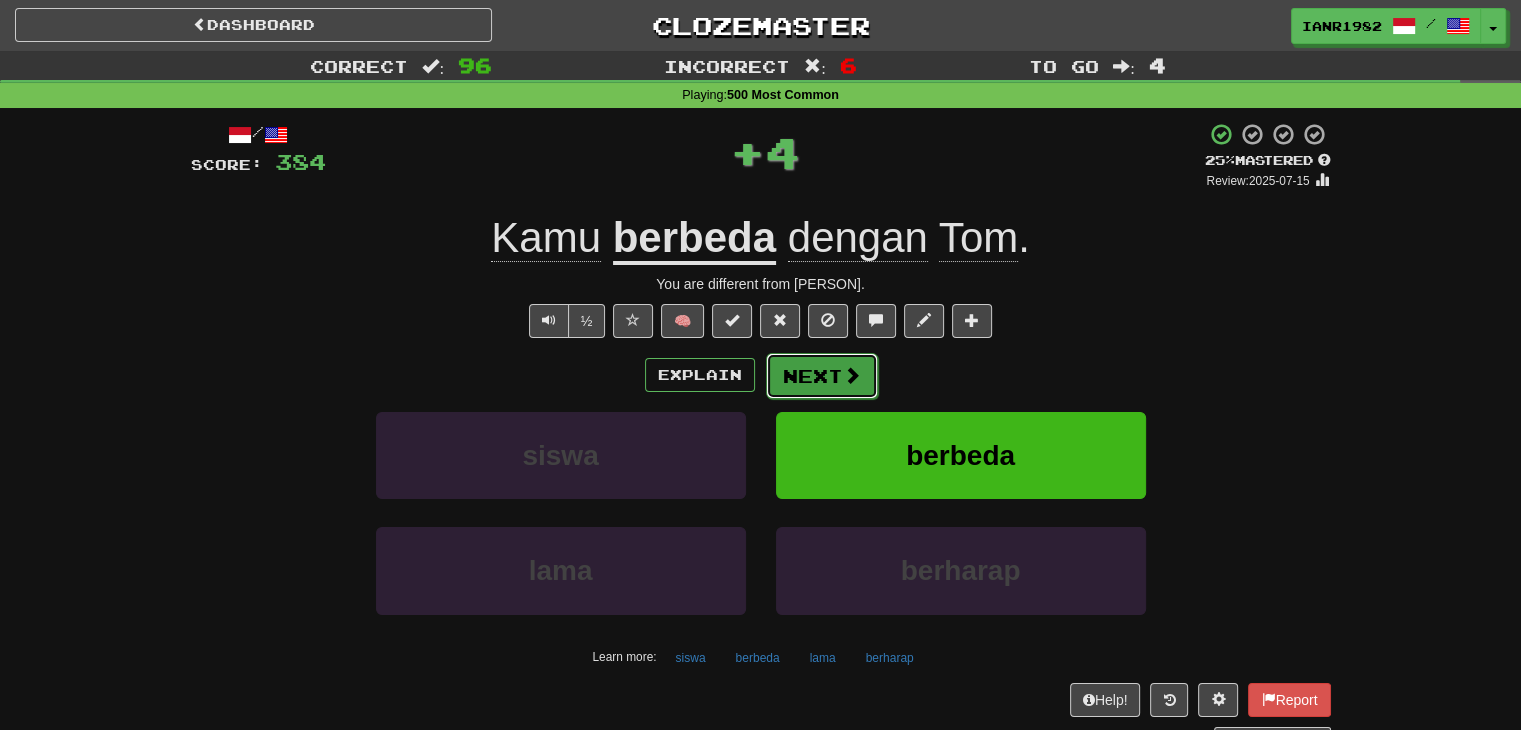 click at bounding box center [852, 375] 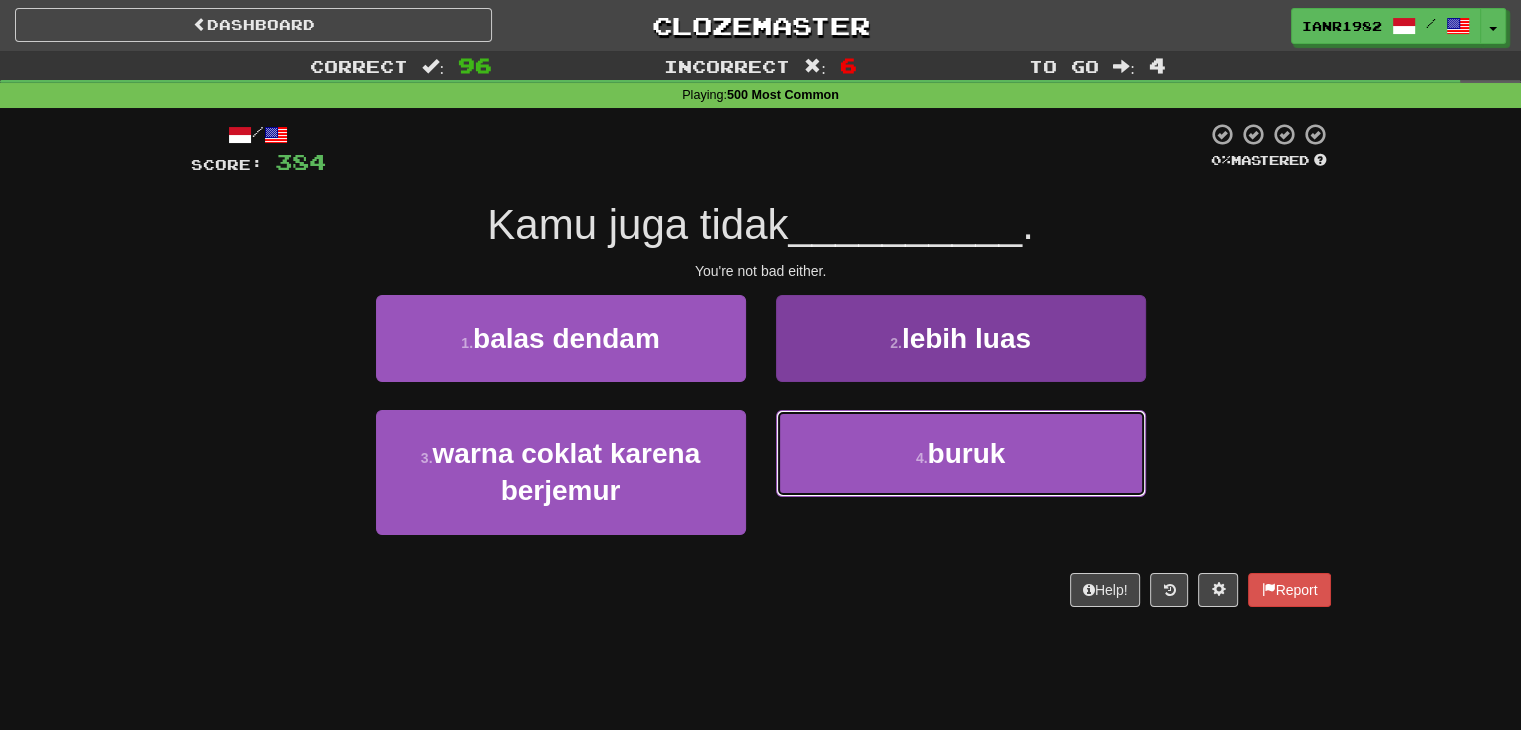 drag, startPoint x: 1113, startPoint y: 473, endPoint x: 1103, endPoint y: 469, distance: 10.770329 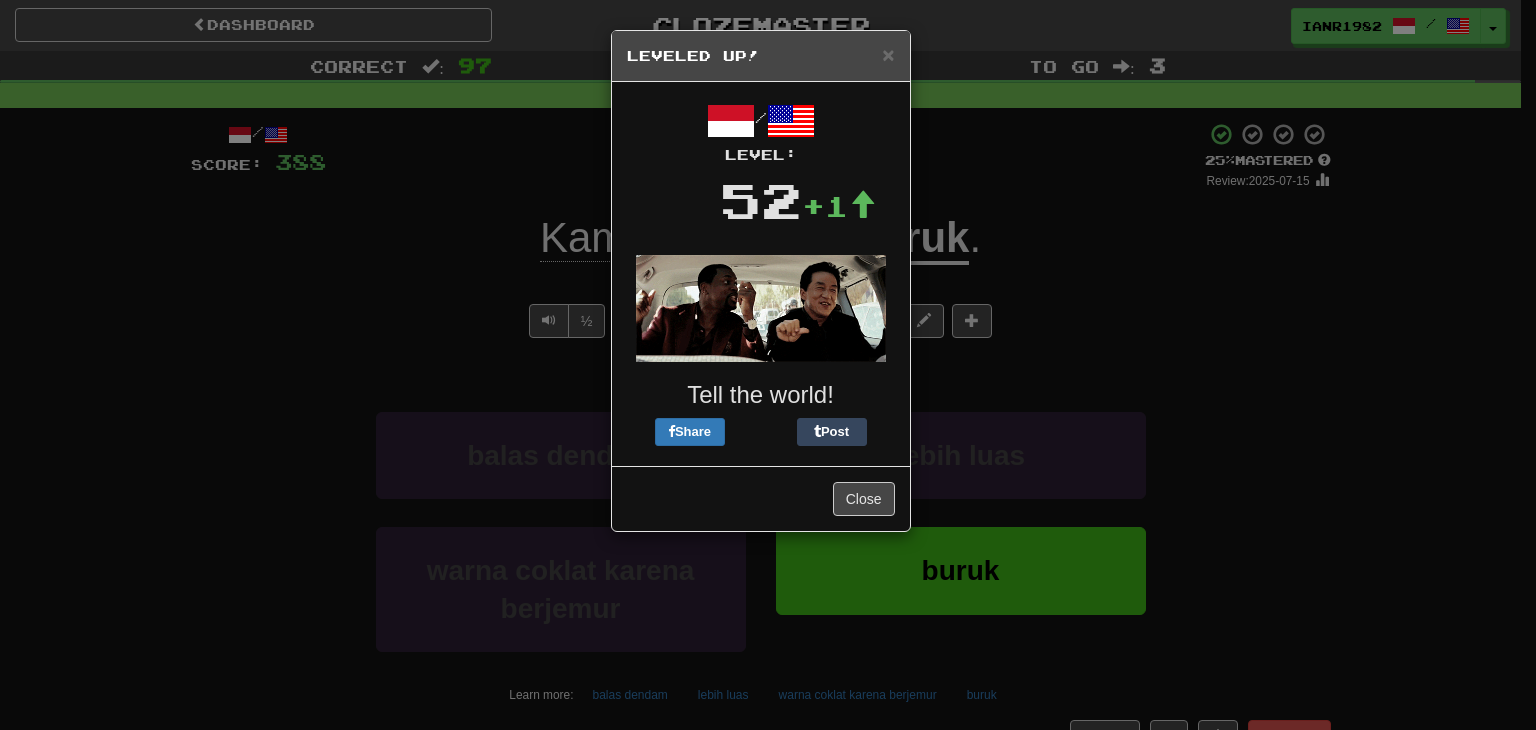 click on "Close" at bounding box center (761, 498) 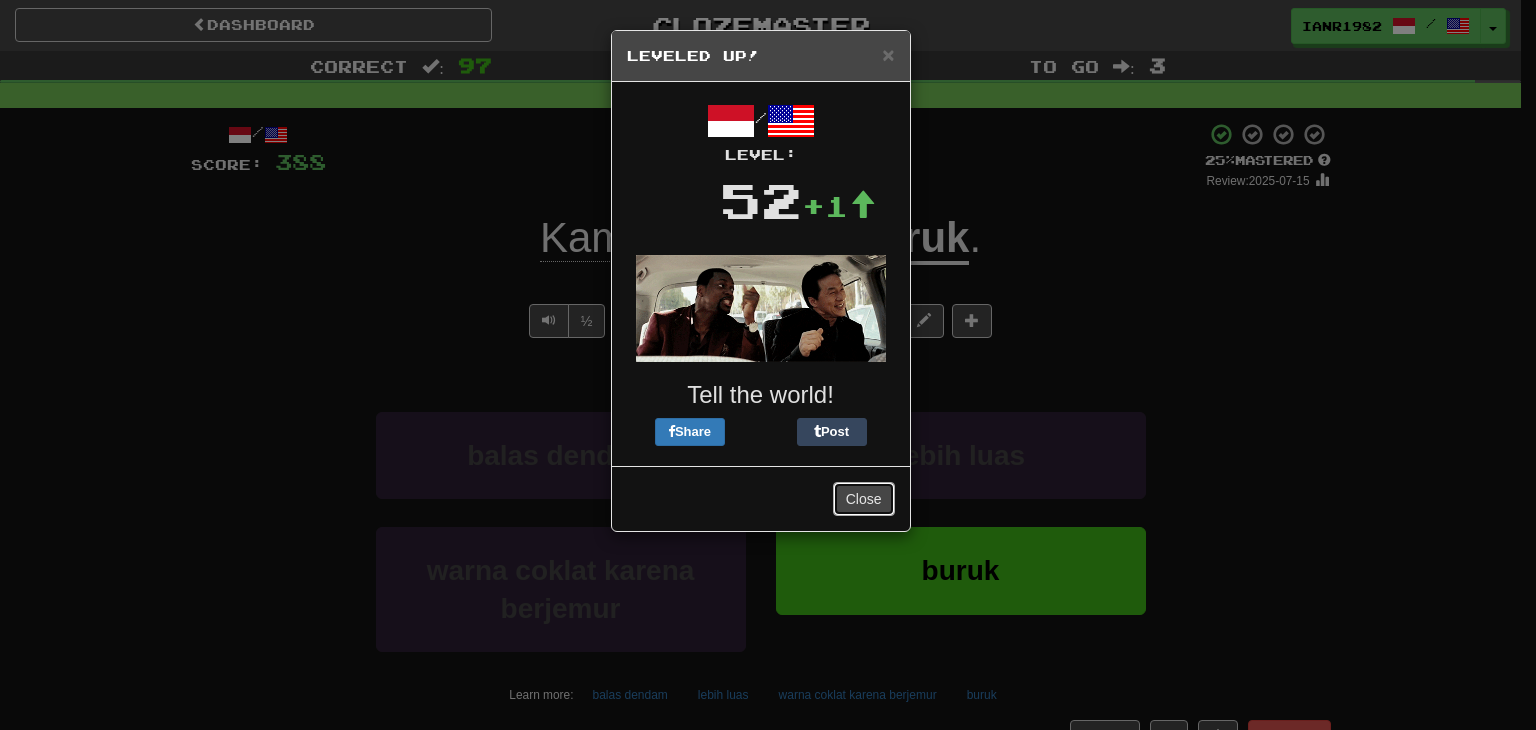 click on "Close" at bounding box center [864, 499] 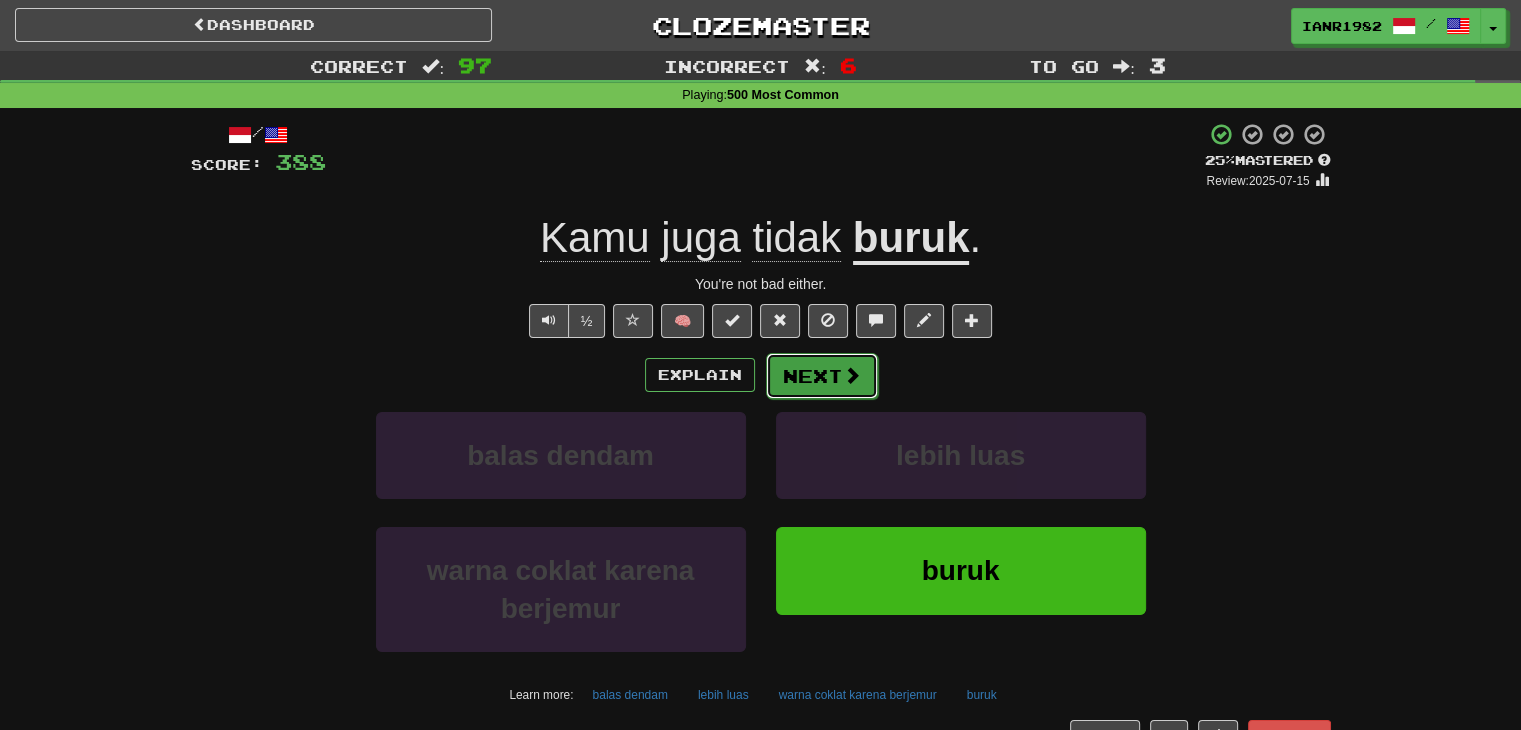 click on "Next" at bounding box center [822, 376] 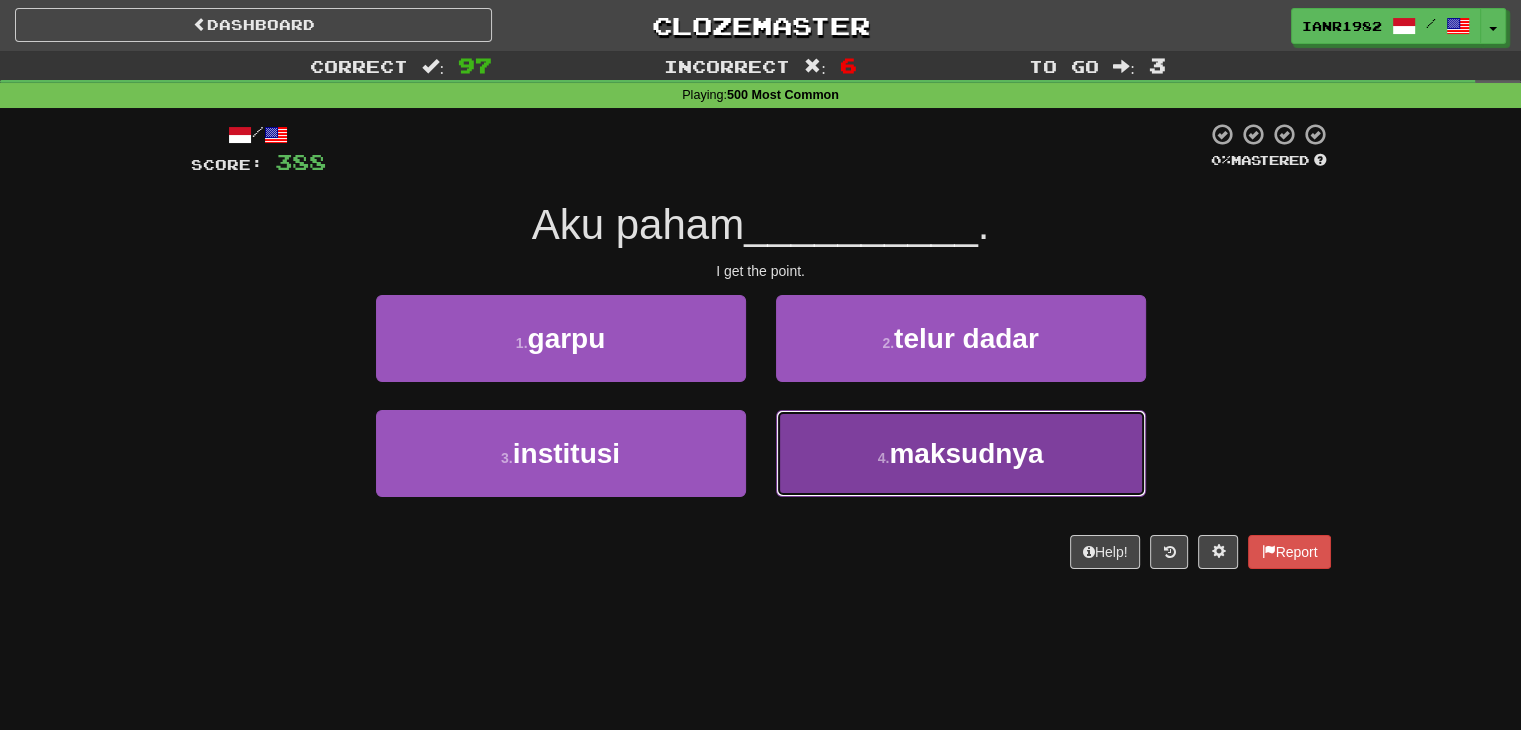 click on "4 .  maksudnya" at bounding box center [961, 453] 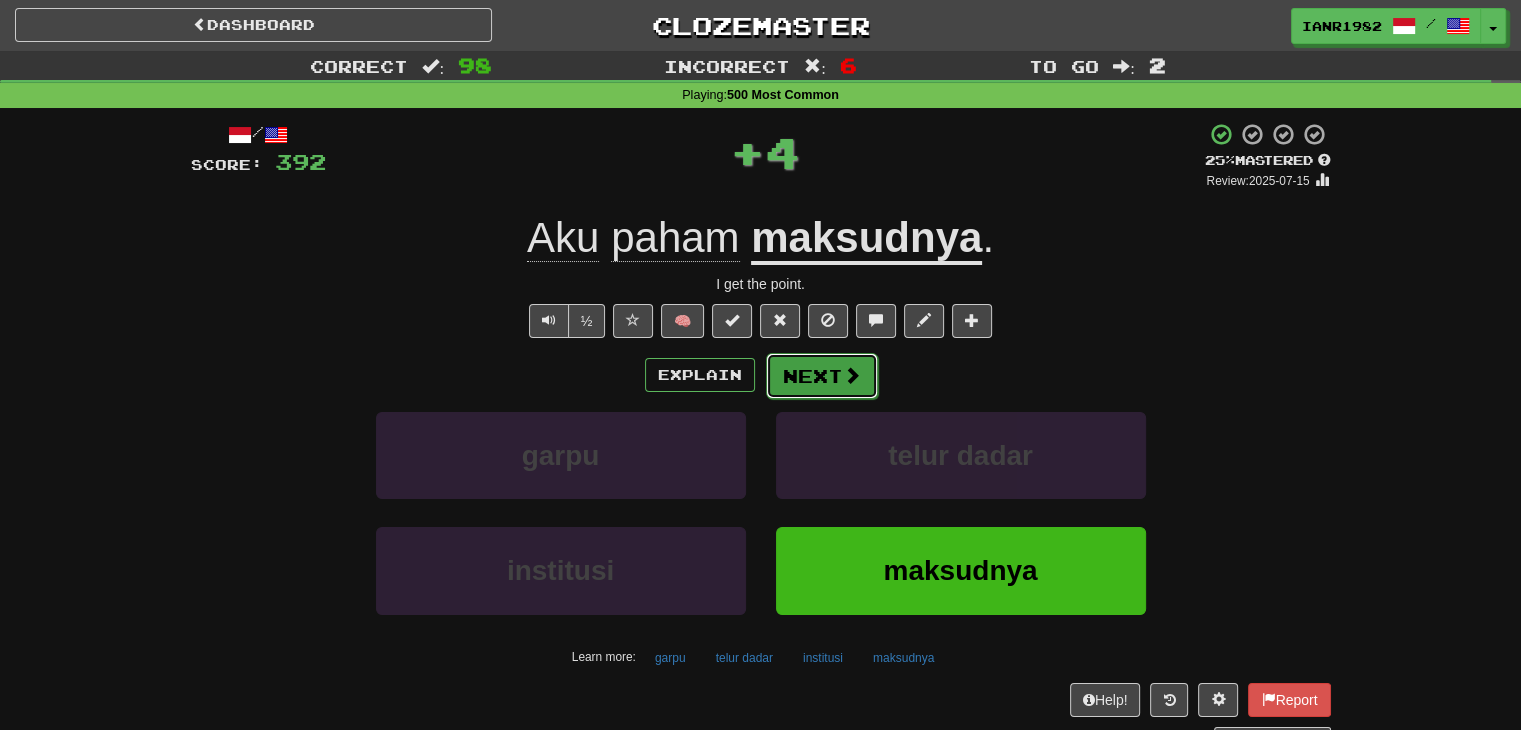 click at bounding box center [852, 375] 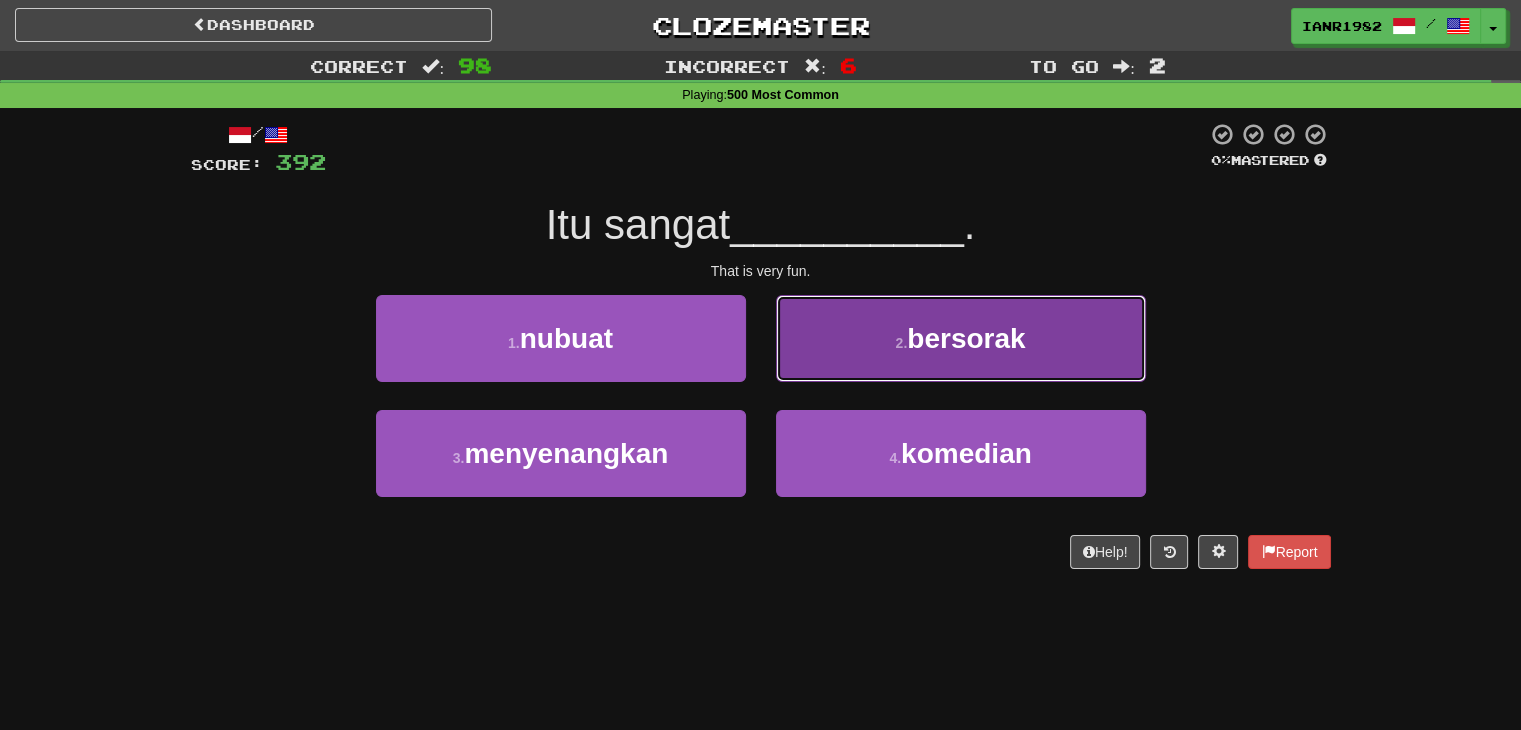 click on "bersorak" at bounding box center (966, 338) 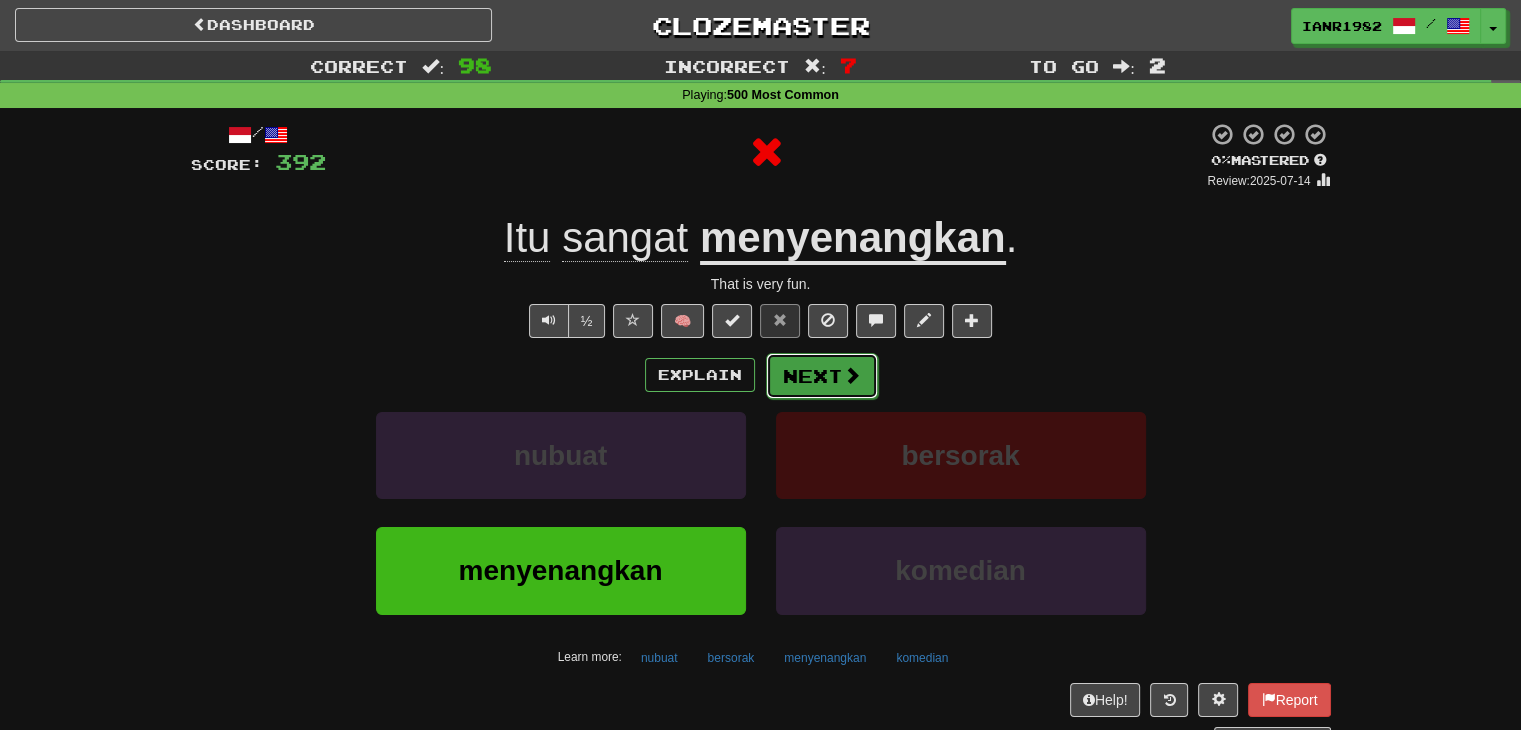 click on "Next" at bounding box center (822, 376) 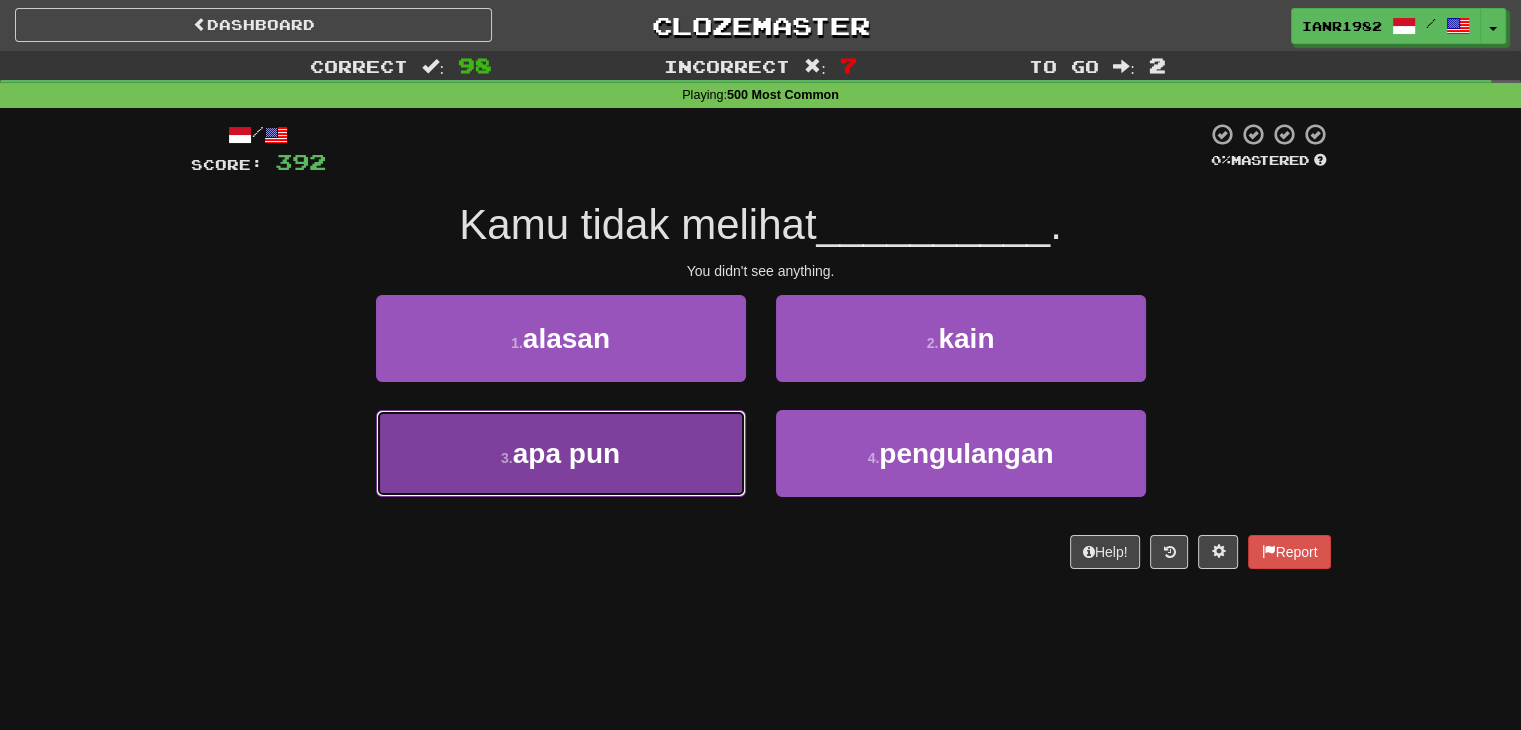 click on "3 .  apa pun" at bounding box center (561, 453) 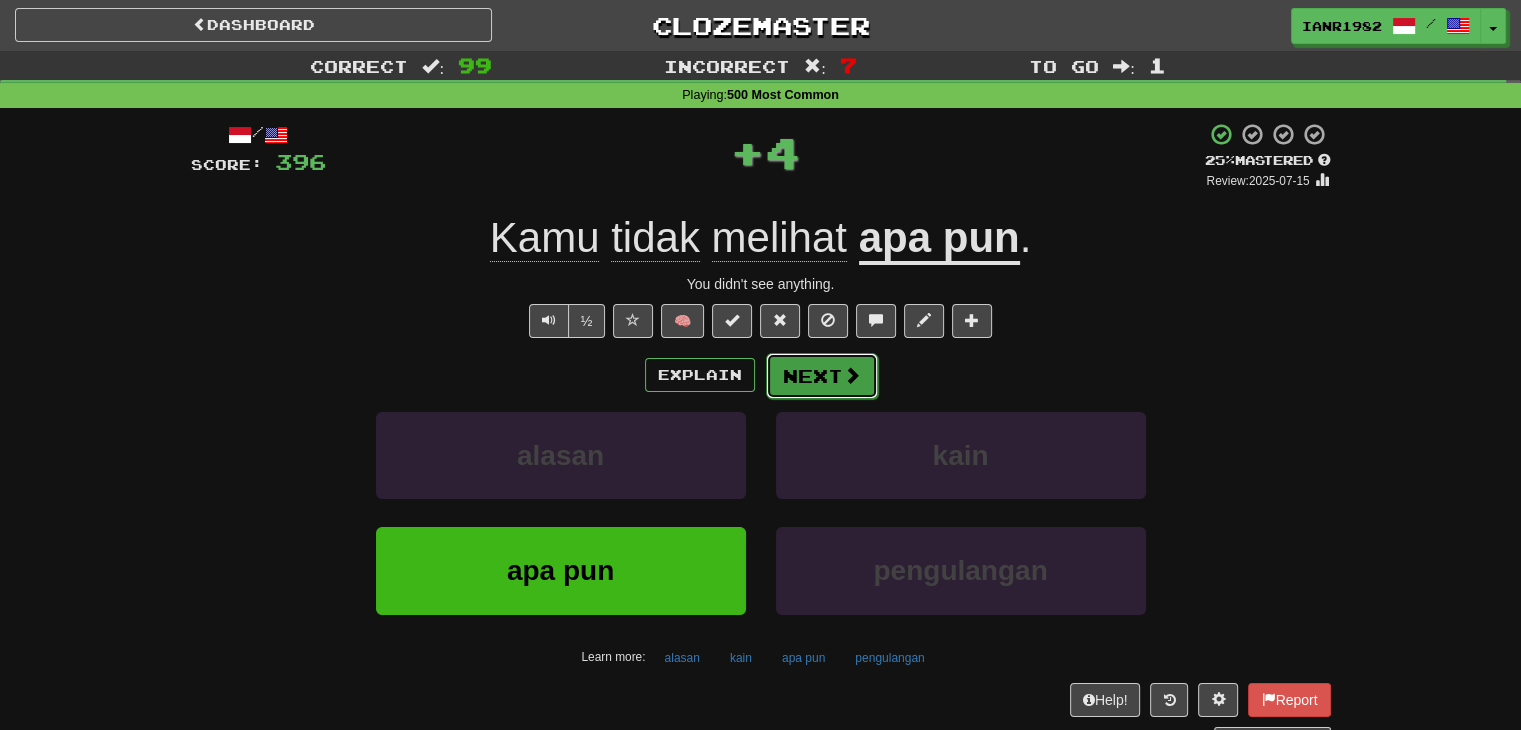 click on "Next" at bounding box center [822, 376] 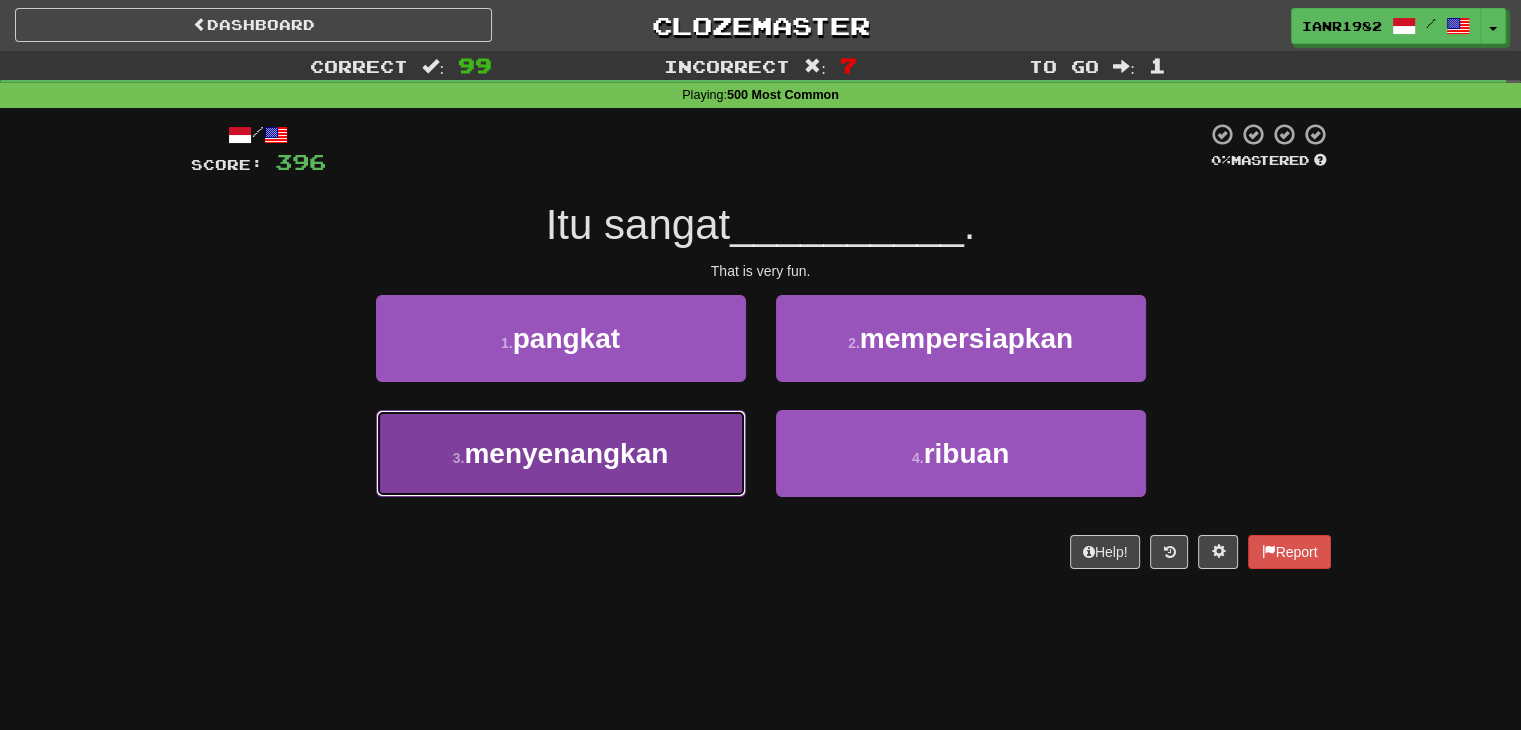 click on "3 .  menyenangkan" at bounding box center [561, 453] 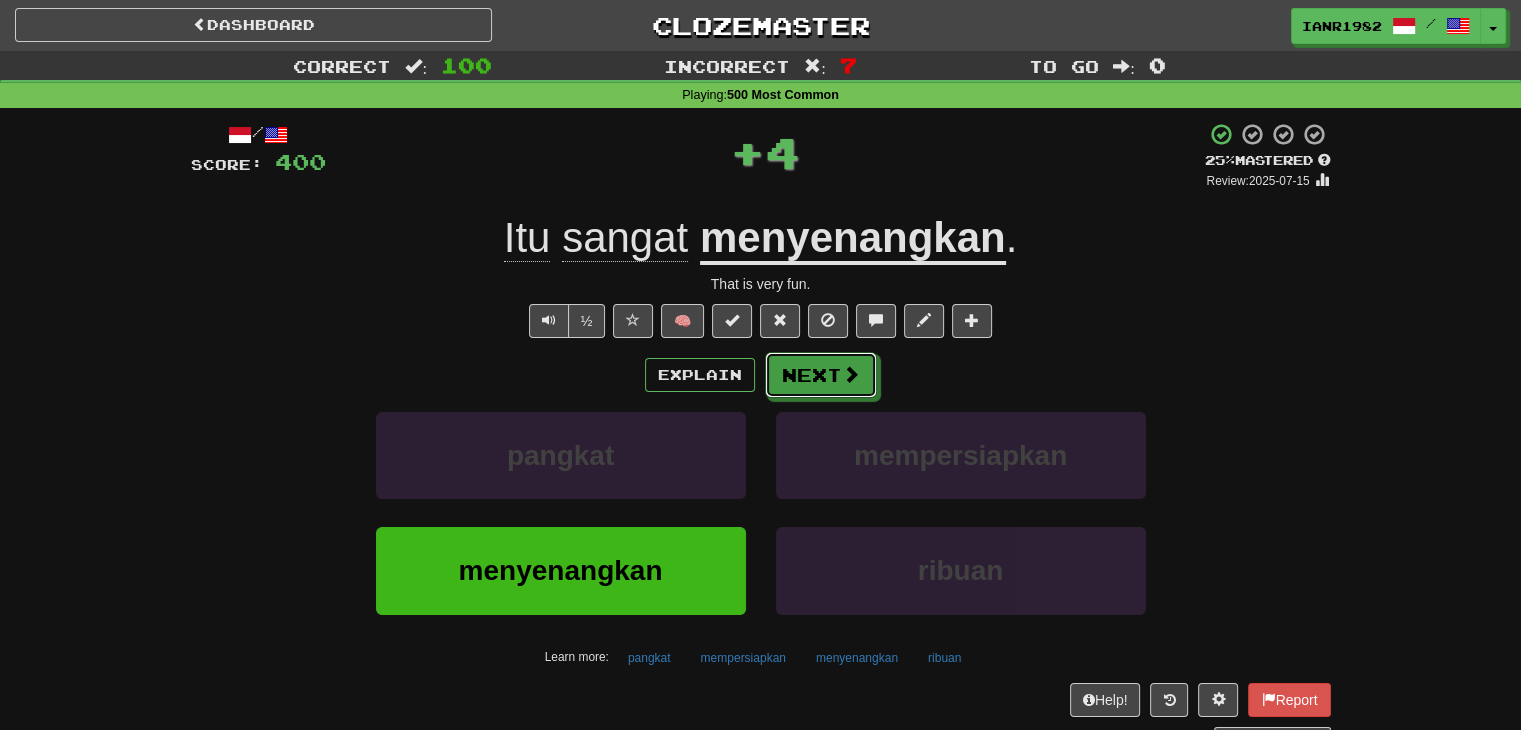 click at bounding box center [851, 374] 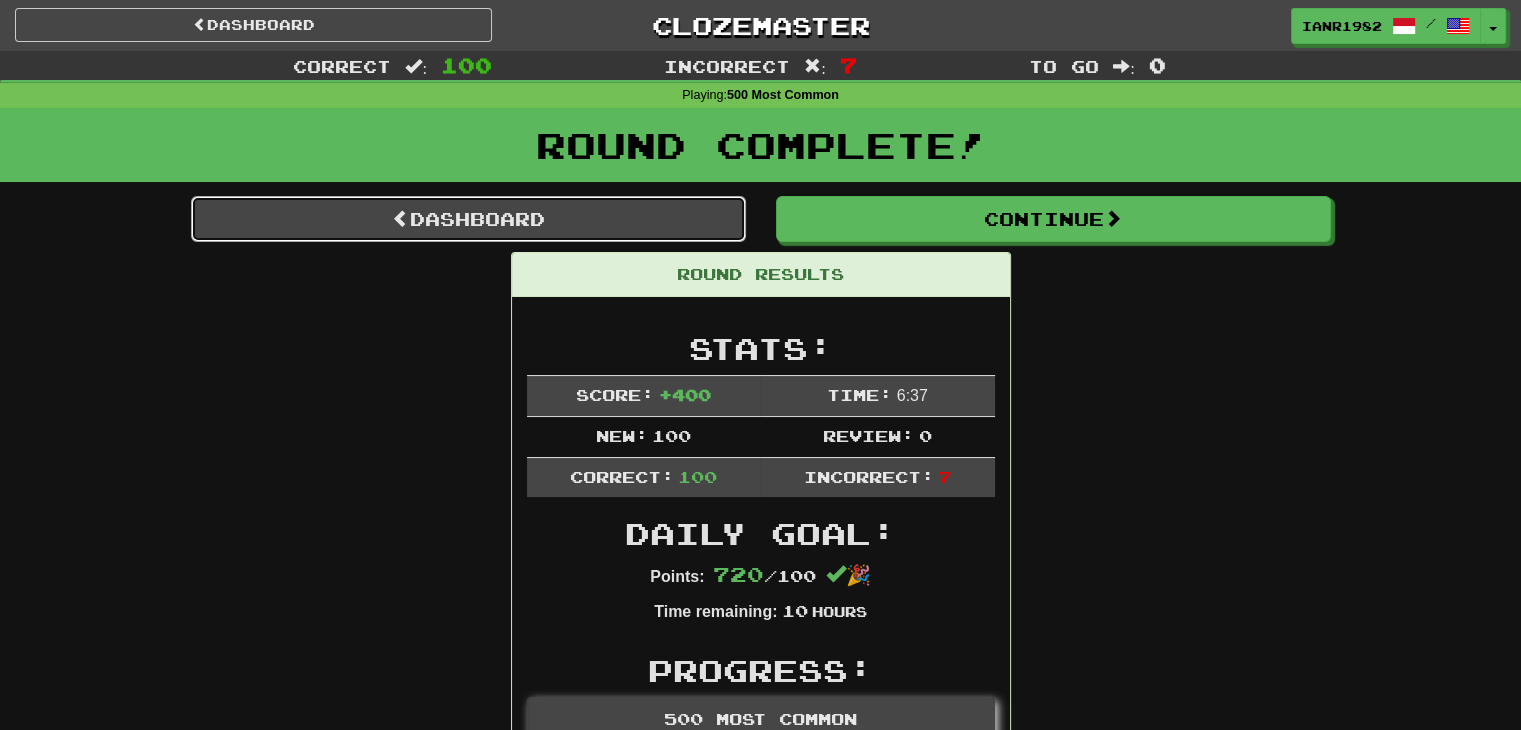 click on "Dashboard" at bounding box center [468, 219] 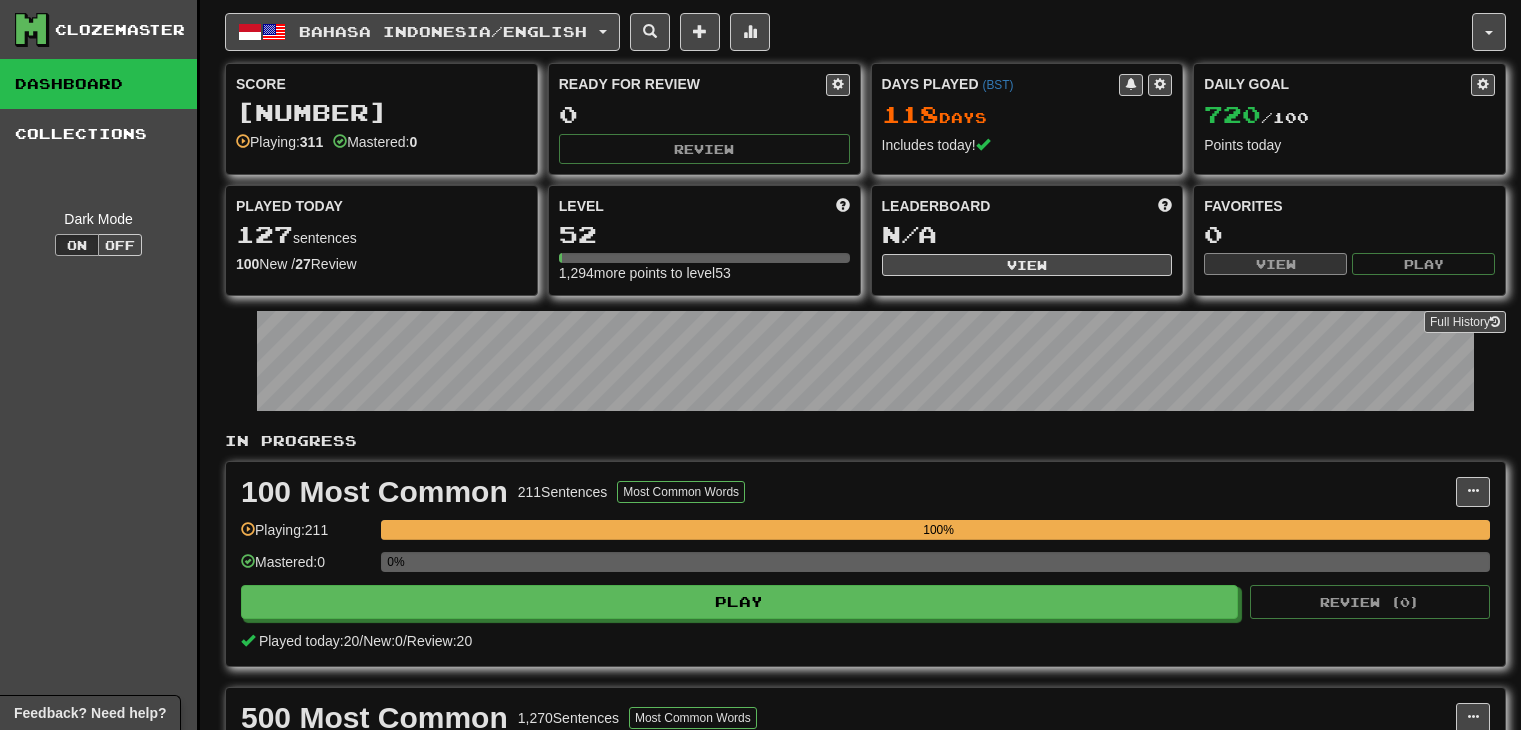 scroll, scrollTop: 0, scrollLeft: 0, axis: both 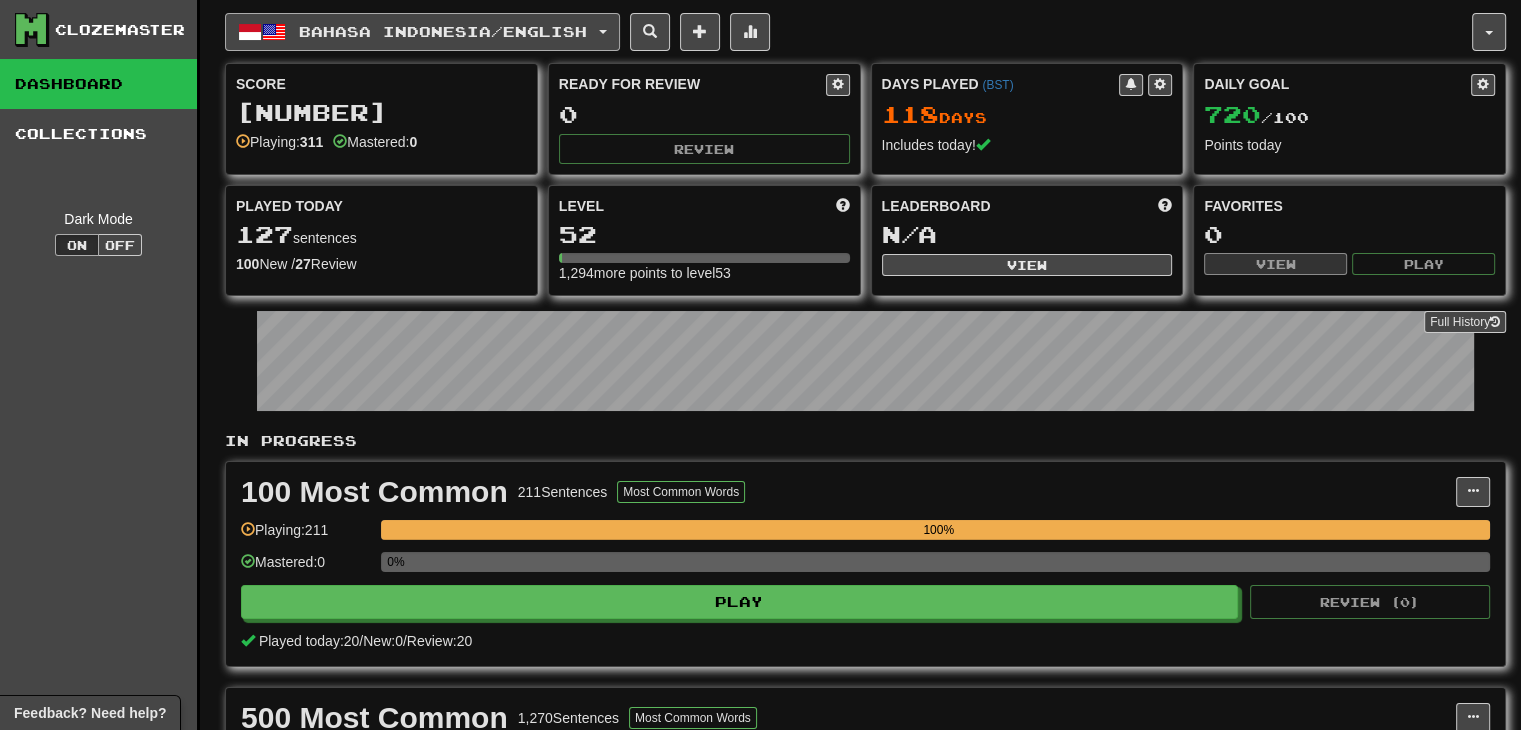click on "Bahasa Indonesia  /  English" at bounding box center [443, 31] 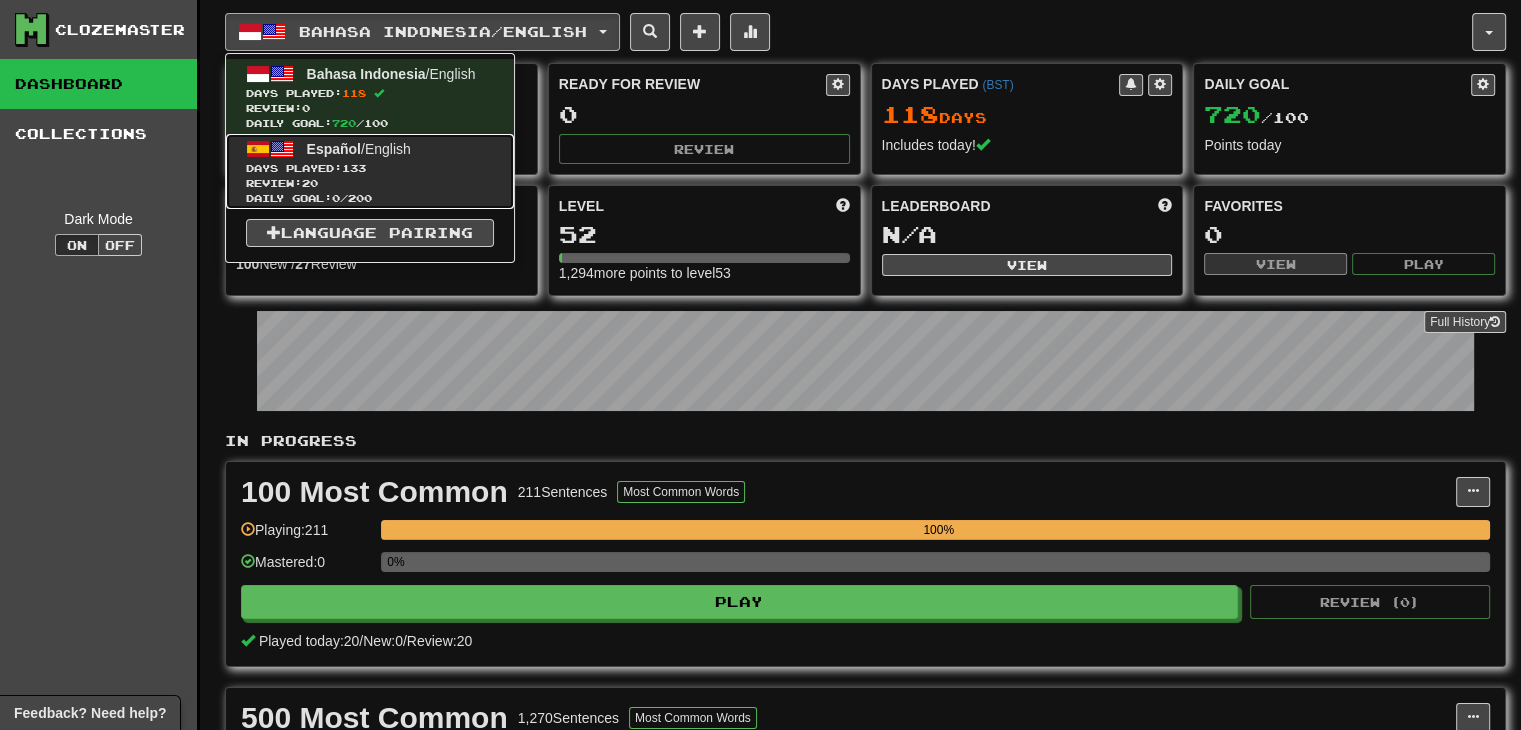 click on "Days Played:  133" at bounding box center [370, 168] 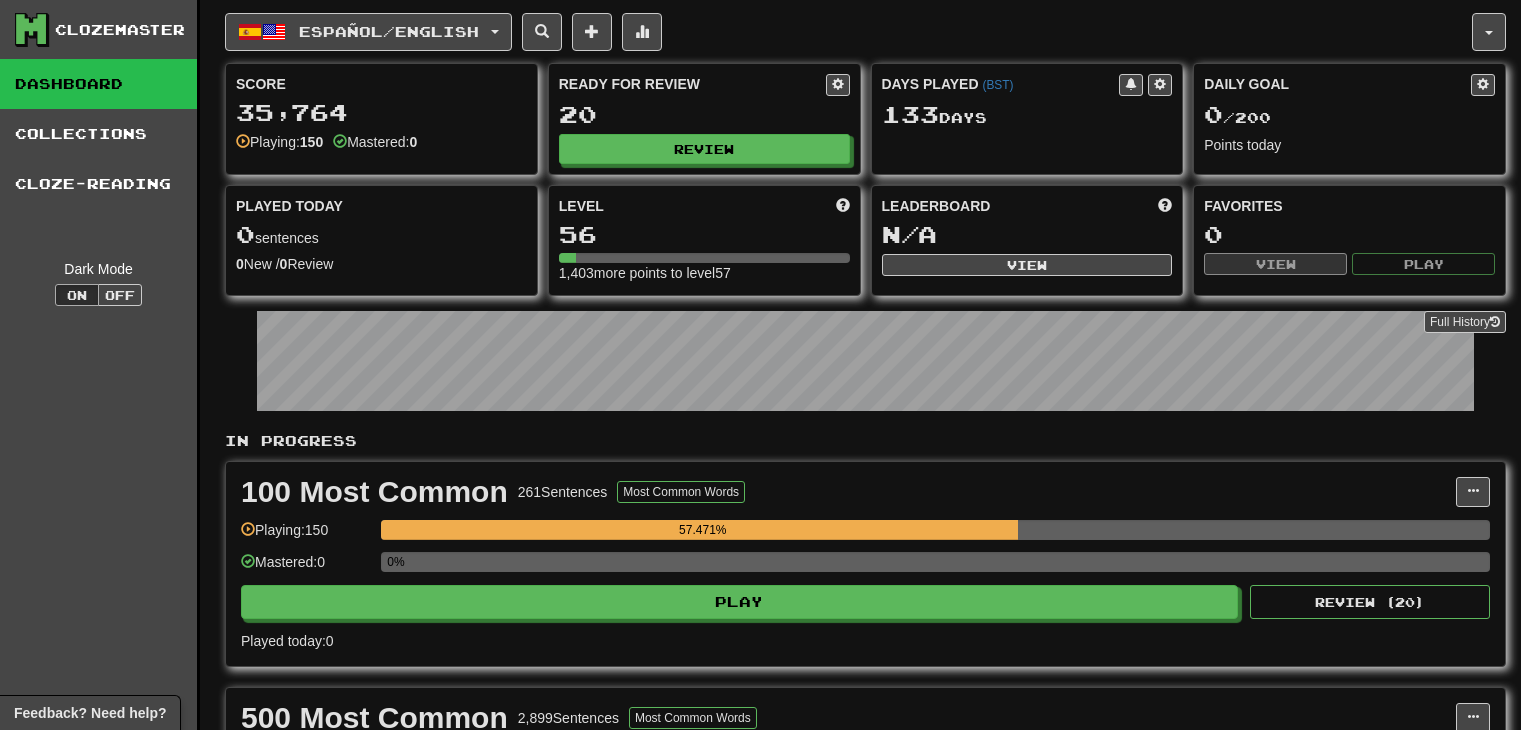 scroll, scrollTop: 0, scrollLeft: 0, axis: both 